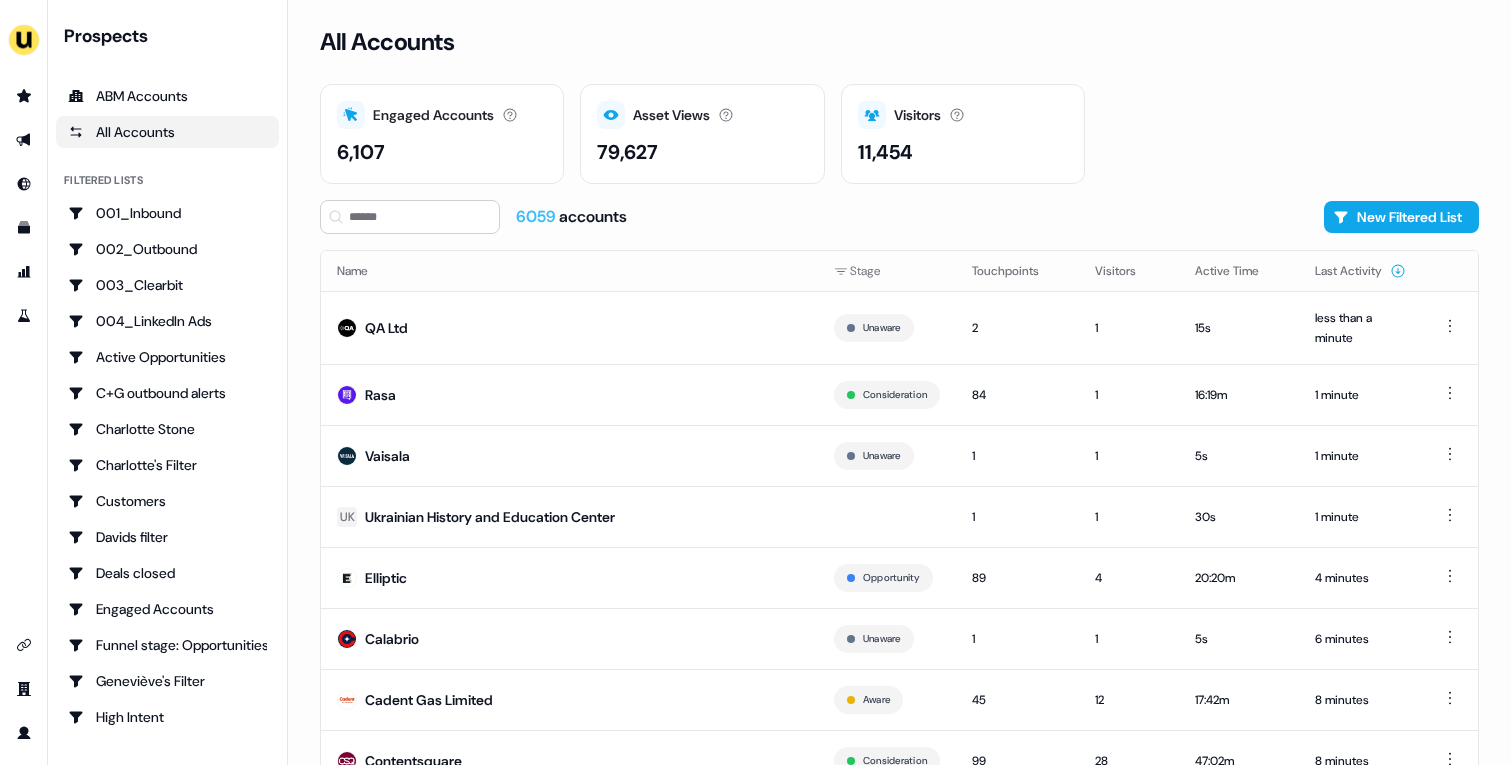 scroll, scrollTop: 0, scrollLeft: 0, axis: both 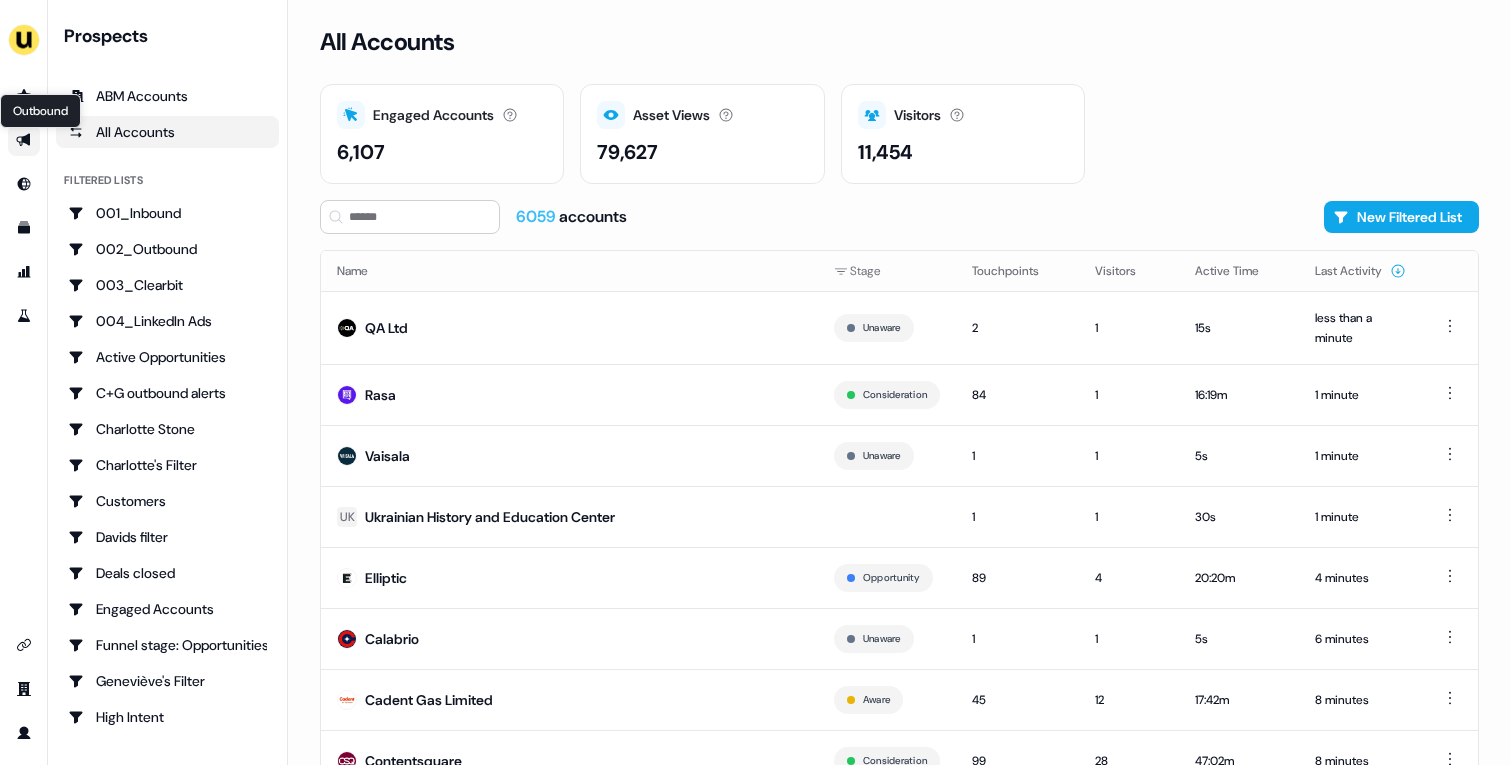 click 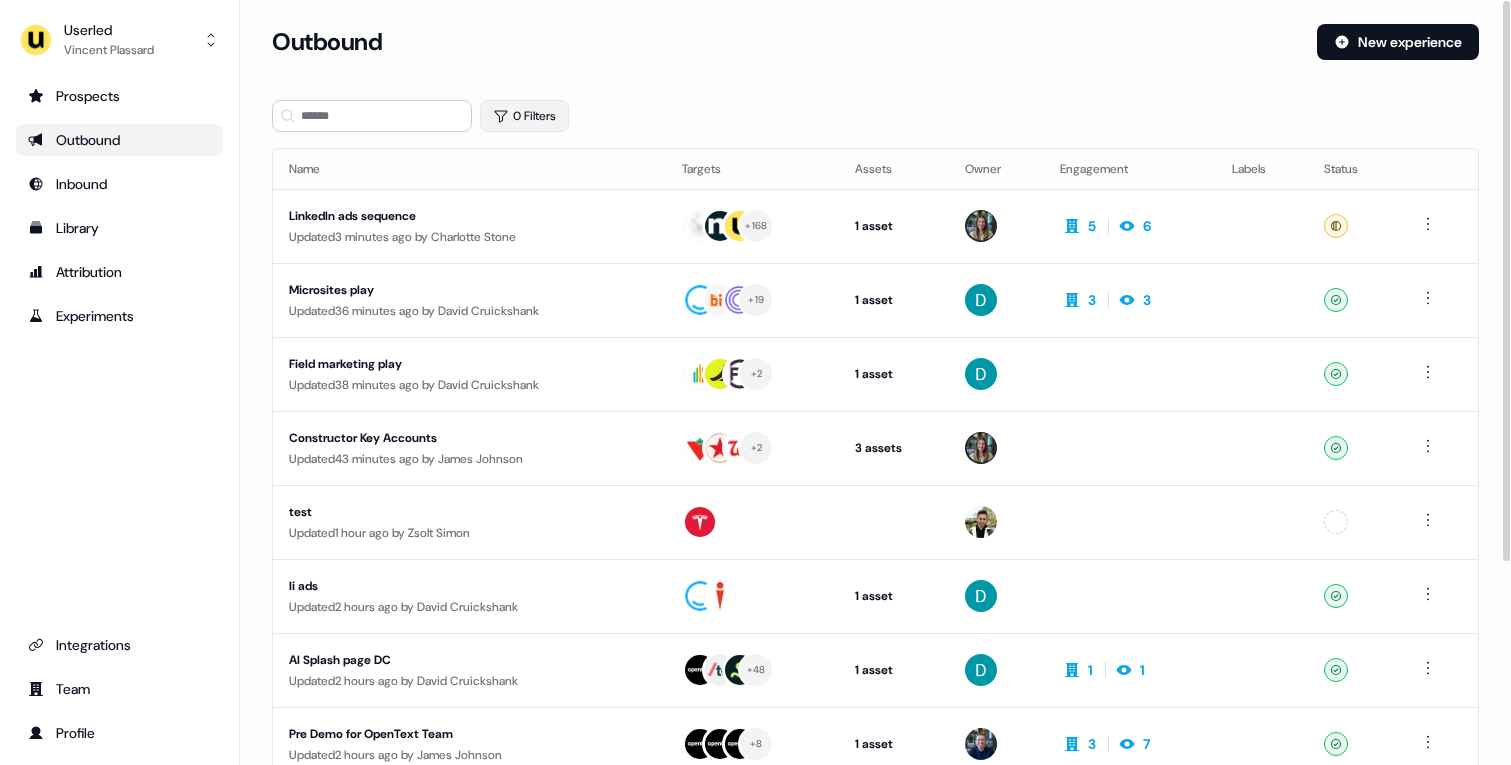 click on "0   Filters" at bounding box center (524, 116) 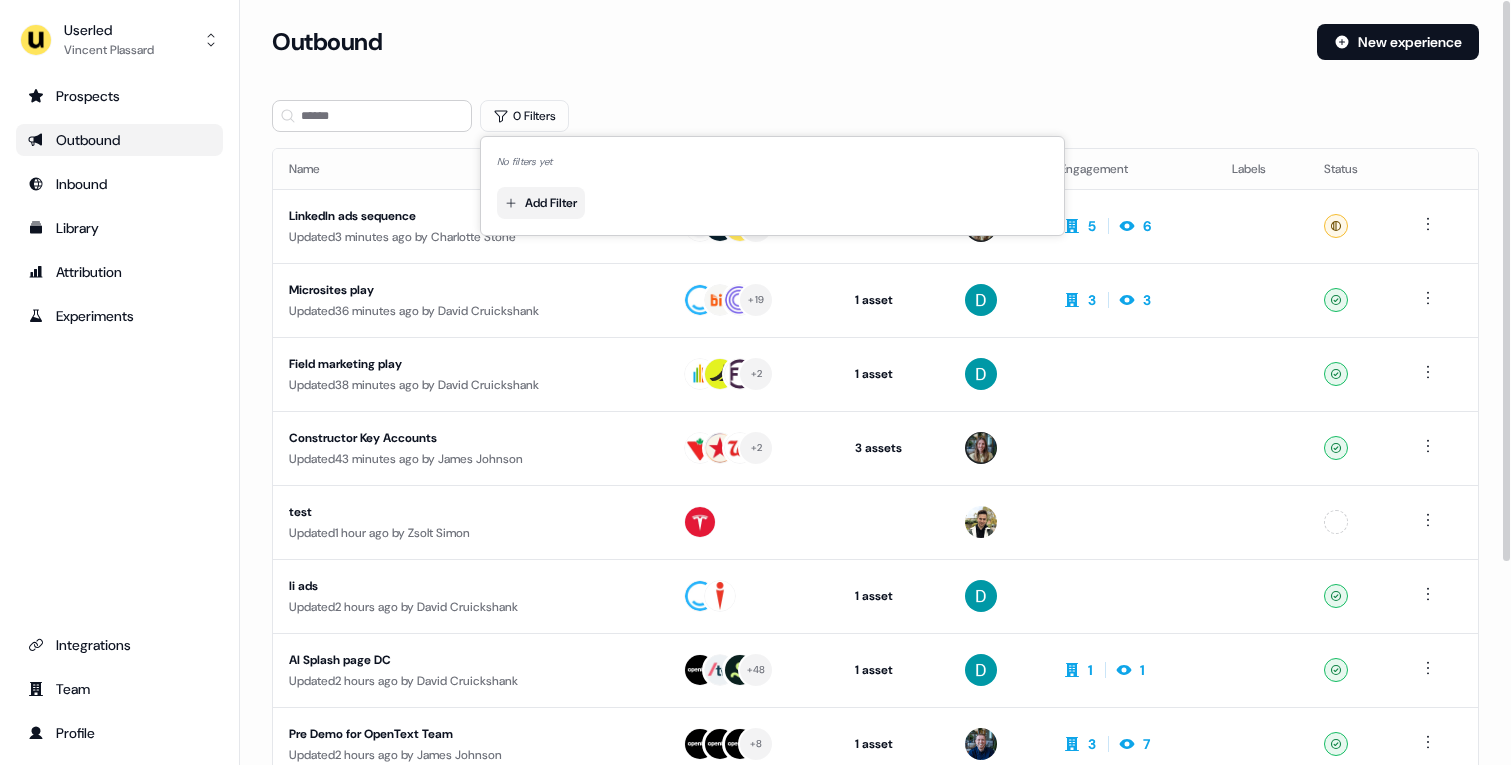 click on "For the best experience switch devices to a bigger screen. Go to Userled.io Userled [FIRST] [LAST] Prospects Outbound Inbound Library Attribution Experiments Integrations Team Profile Loading... Outbound New experience 0   Filters Name Targets Assets Owner Engagement Labels Status LinkedIn ads sequence  Updated  3 minutes ago   by   [FIRST] [LAST] + 168 1   asset Outreach (Starter) 5 6 Ready Microsites play Updated  36 minutes ago   by   [FIRST] [LAST] + 19 1   asset Outreach (Starter) 3 3 Ready Field marketing play Updated  38 minutes ago   by   [FIRST] [LAST] + 2 1   asset Outreach (Starter) Ready Constructor Key Accounts  Updated  43 minutes ago   by   [FIRST] [LAST] + 2 3   assets Webinar, Outreach (Starter), LinkedIn Square Ready test Updated  1 hour ago   by   [FIRST] [LAST] Unconfigured li ads Updated  2 hours ago   by   [FIRST] [LAST] 1   asset Outreach (Starter) Ready AI Splash page DC Updated  2 hours ago   by   [FIRST] [LAST] + 48 1   asset Web page 1 1 Ready Updated  2 hours ago" at bounding box center (755, 382) 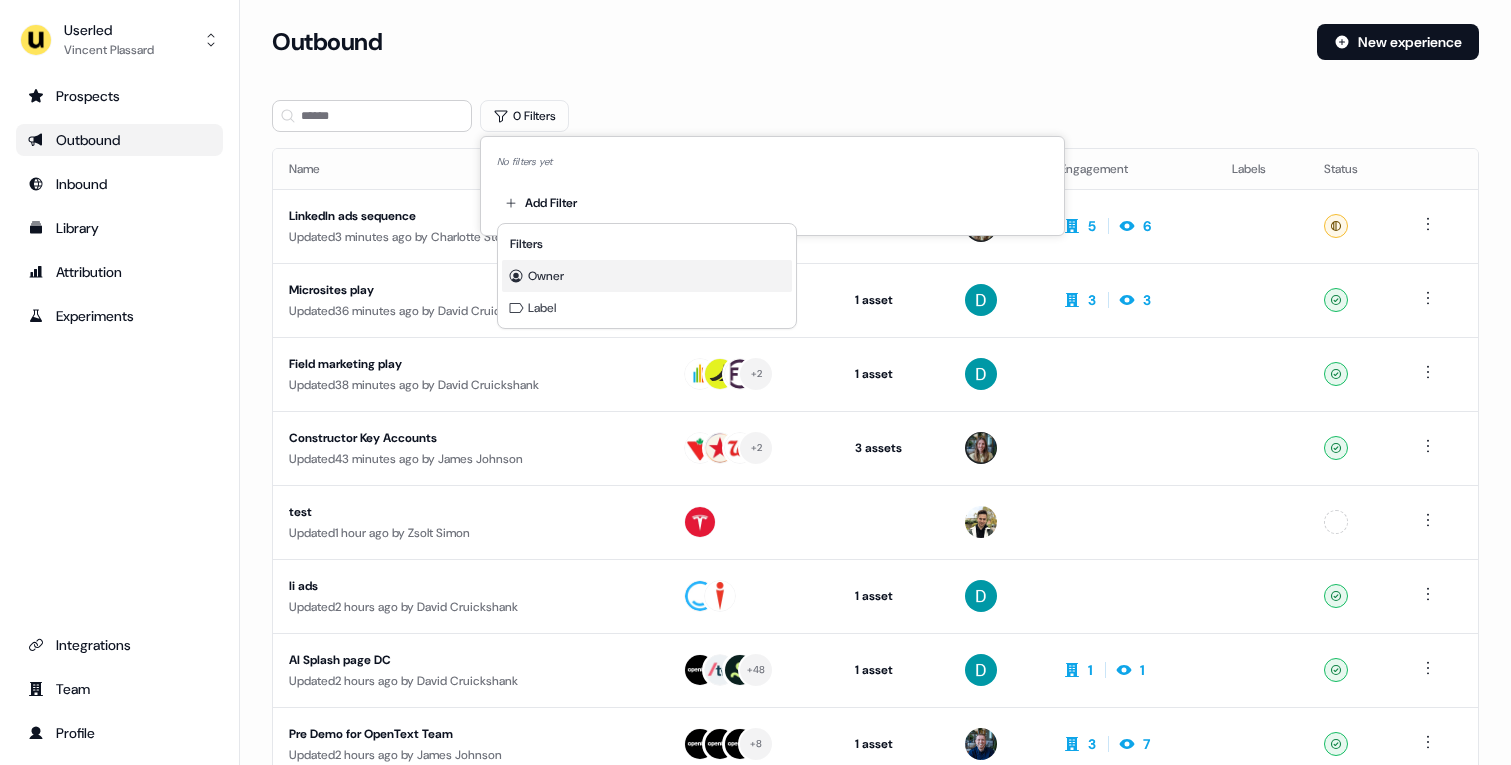 click on "Owner" at bounding box center (546, 276) 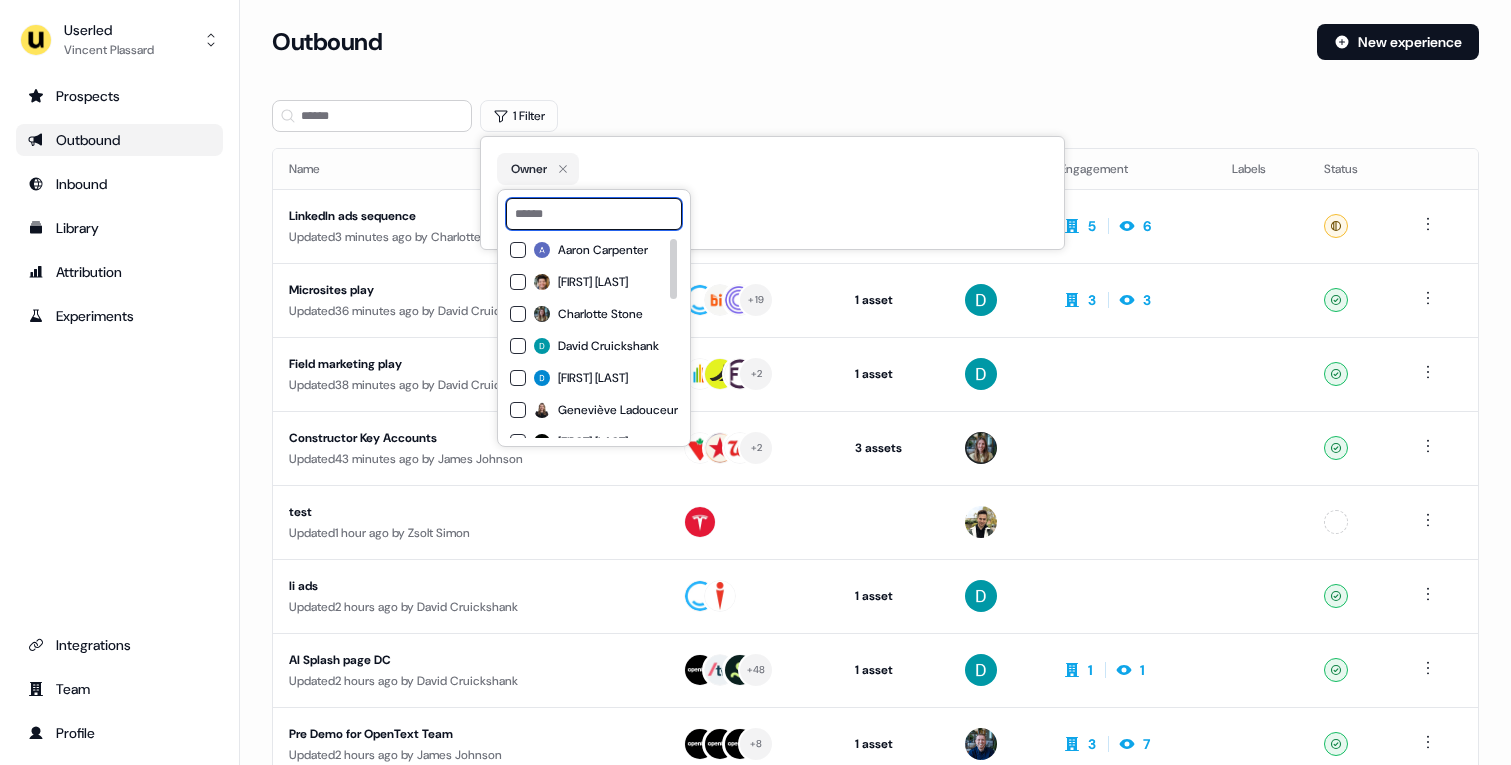 click at bounding box center (594, 214) 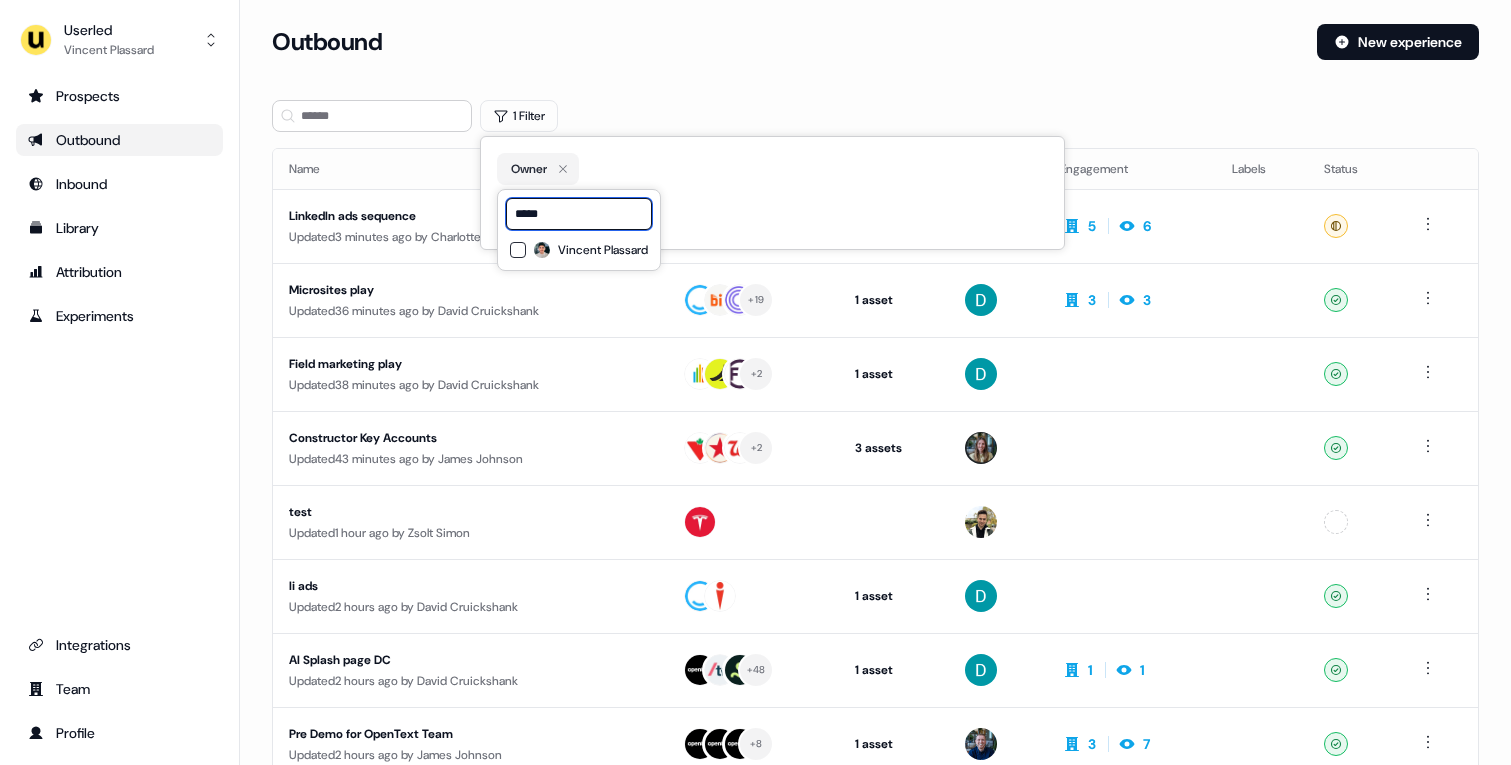 type on "*****" 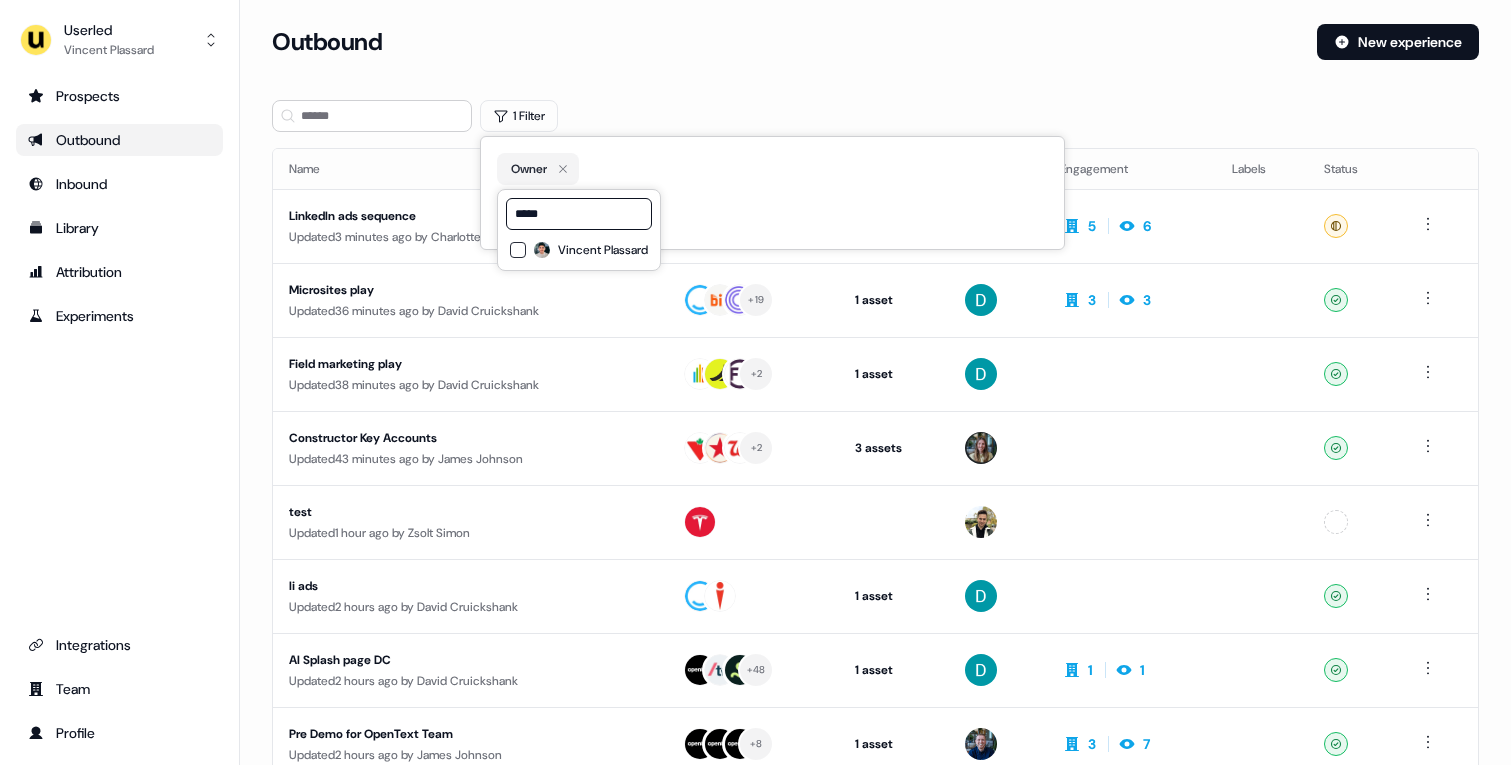 click on "Vincent Plassard" at bounding box center [603, 250] 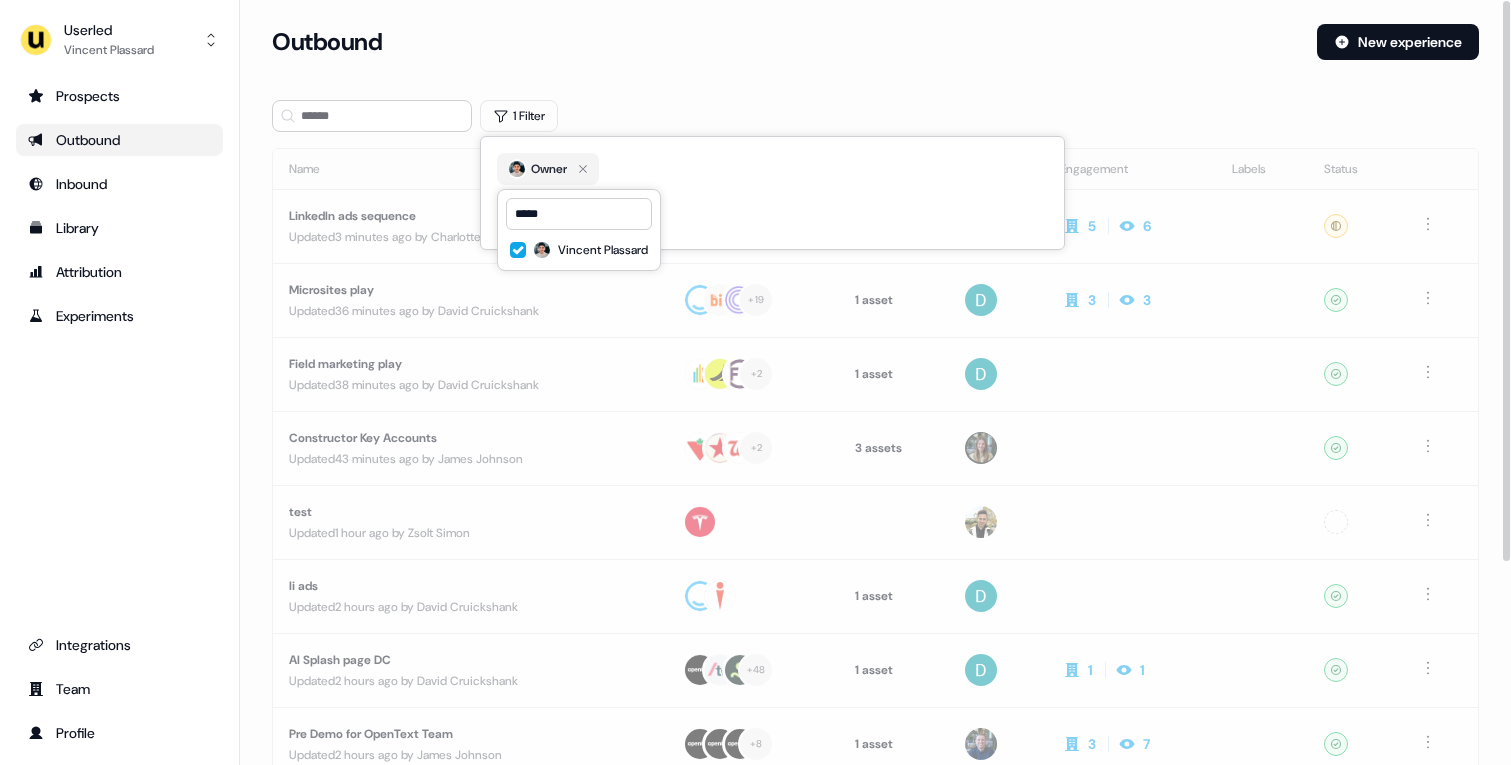 click on "Outbound" at bounding box center (786, 42) 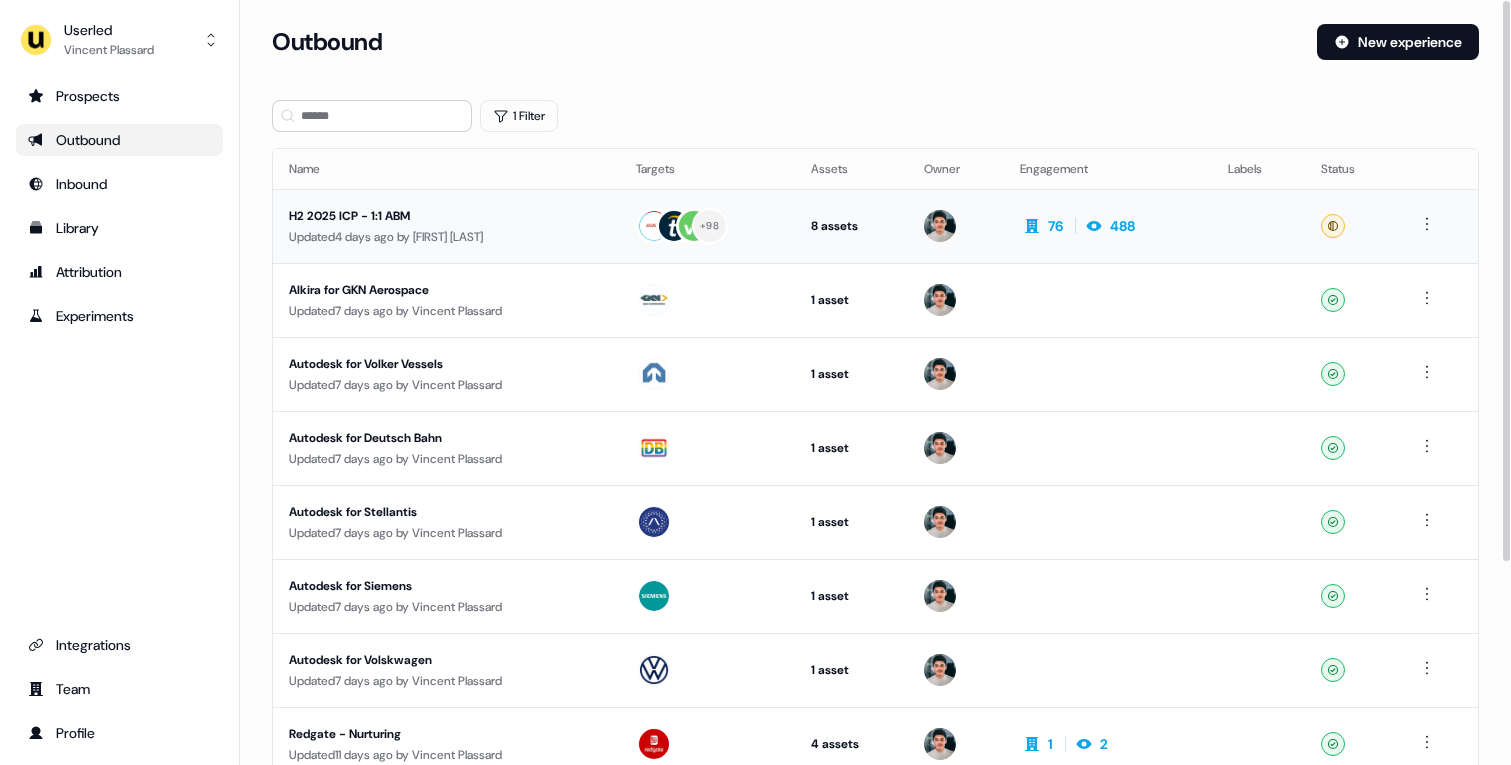 click on "Updated  4 days ago   by   Henry Li" at bounding box center [446, 237] 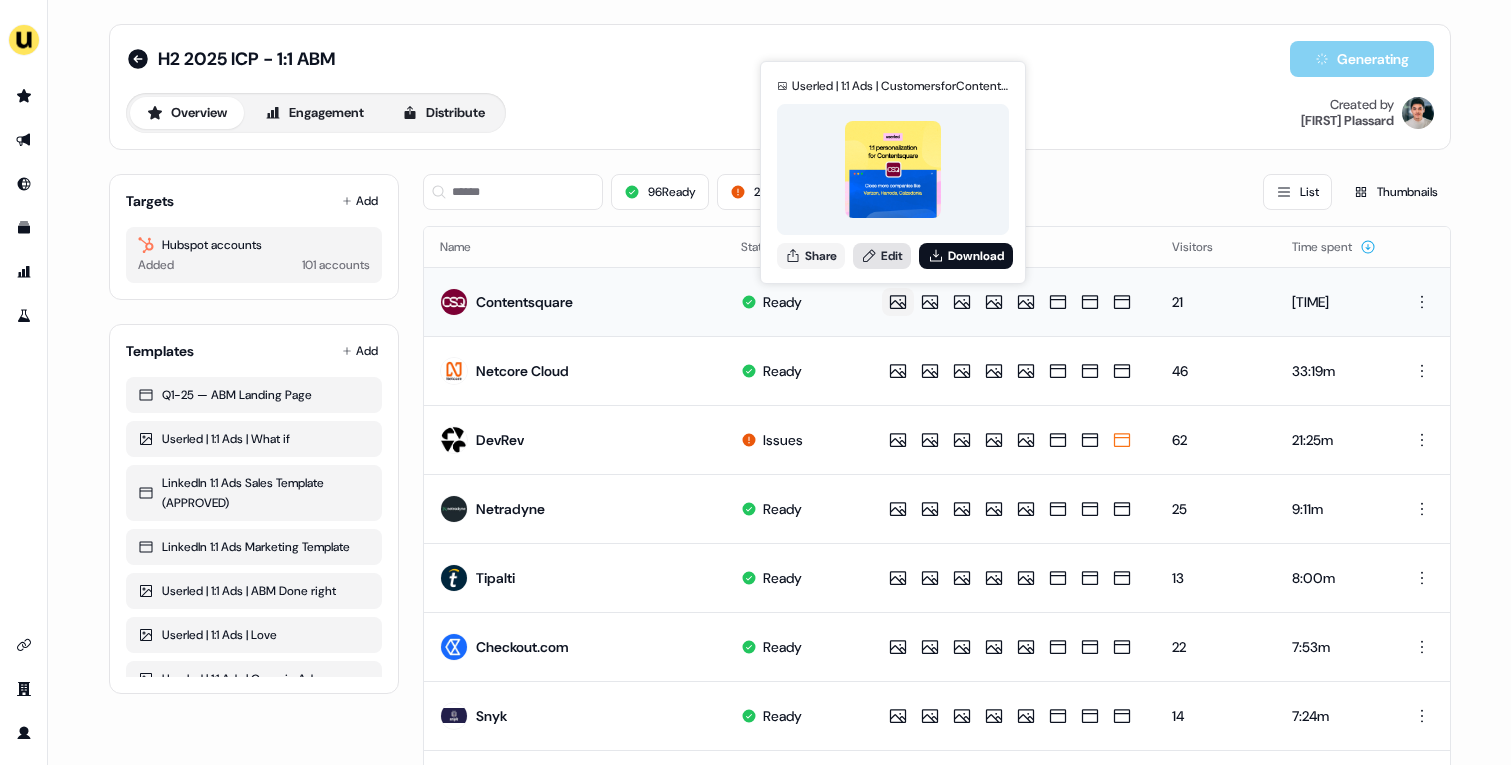 click on "Edit" at bounding box center [882, 256] 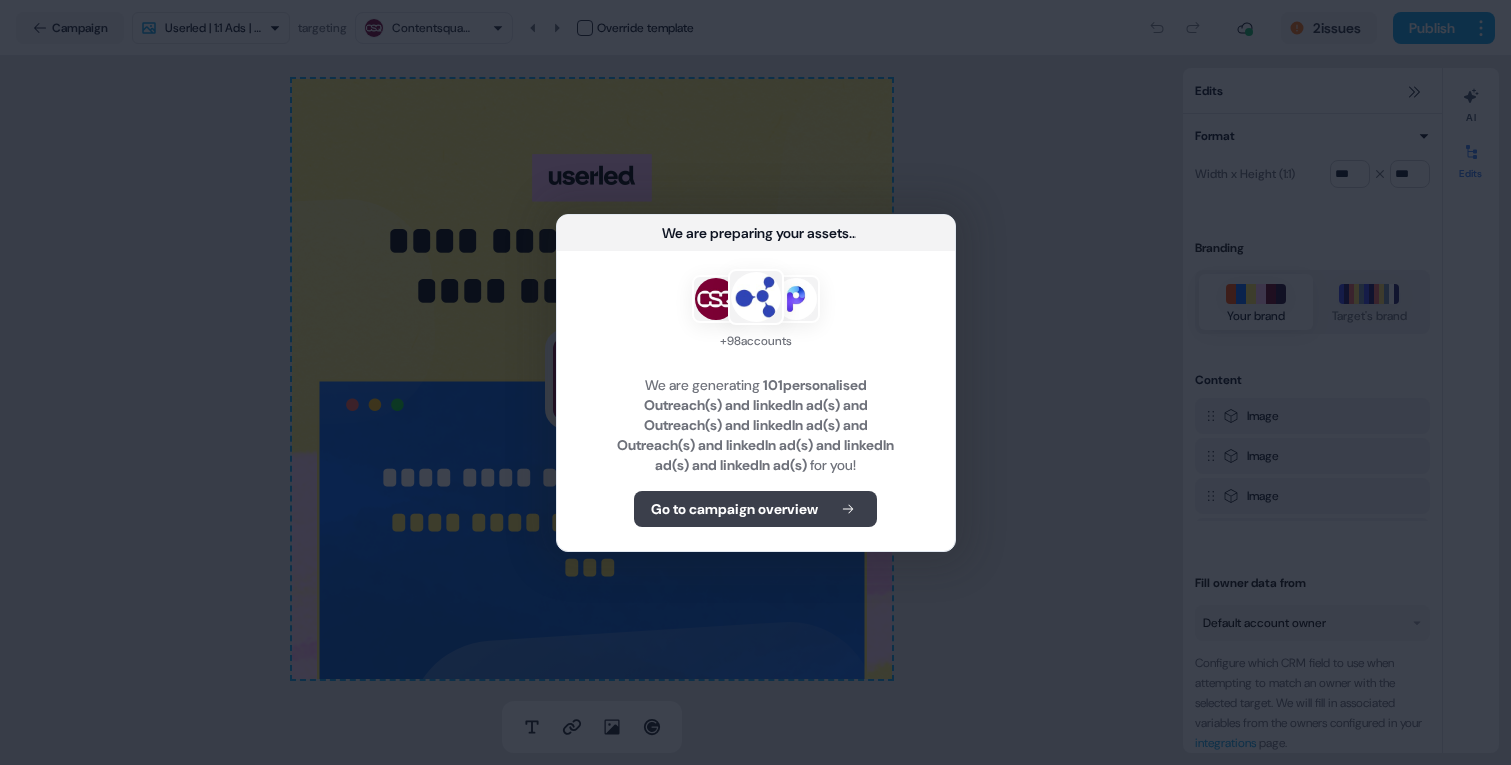 click on "Go to campaign overview" at bounding box center [734, 509] 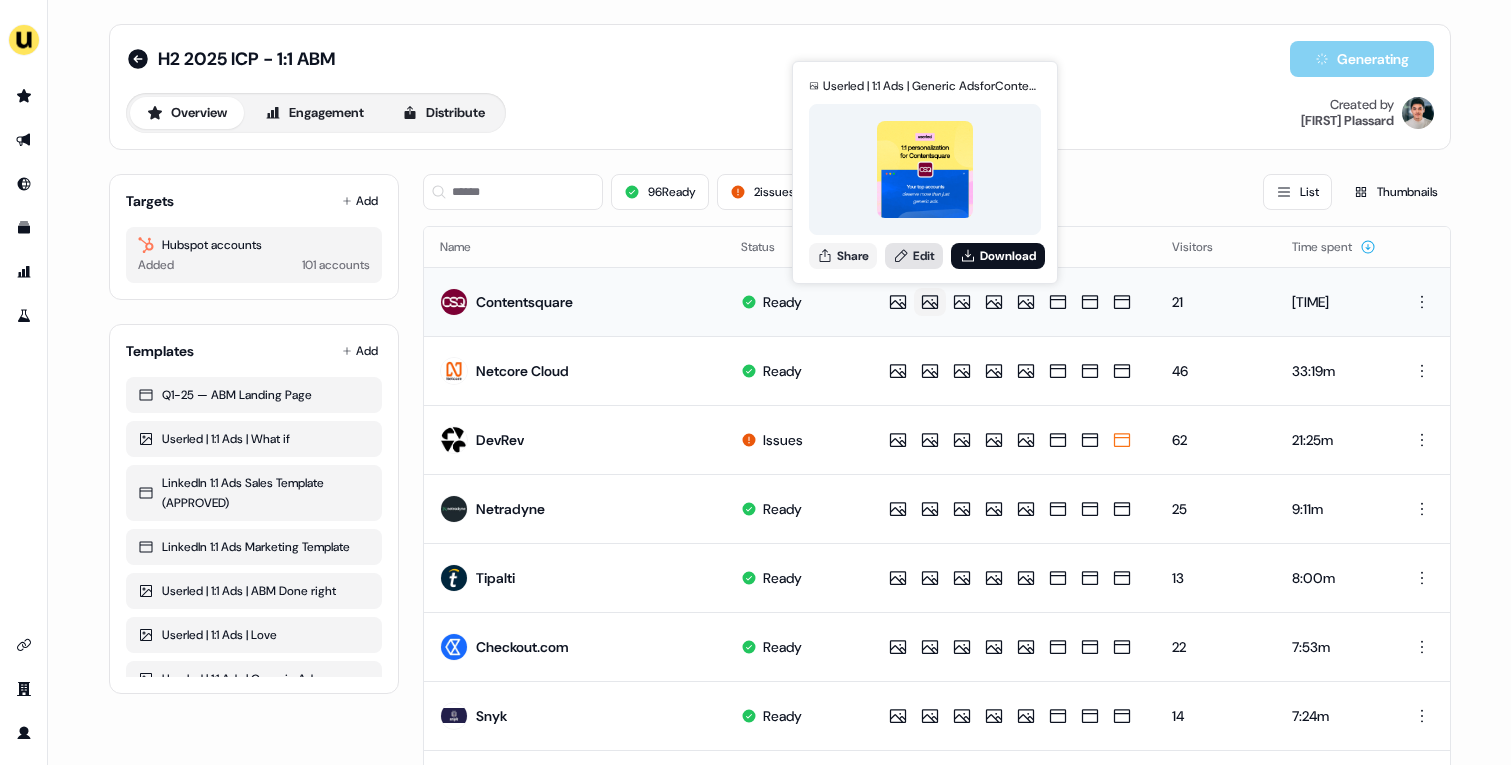 click 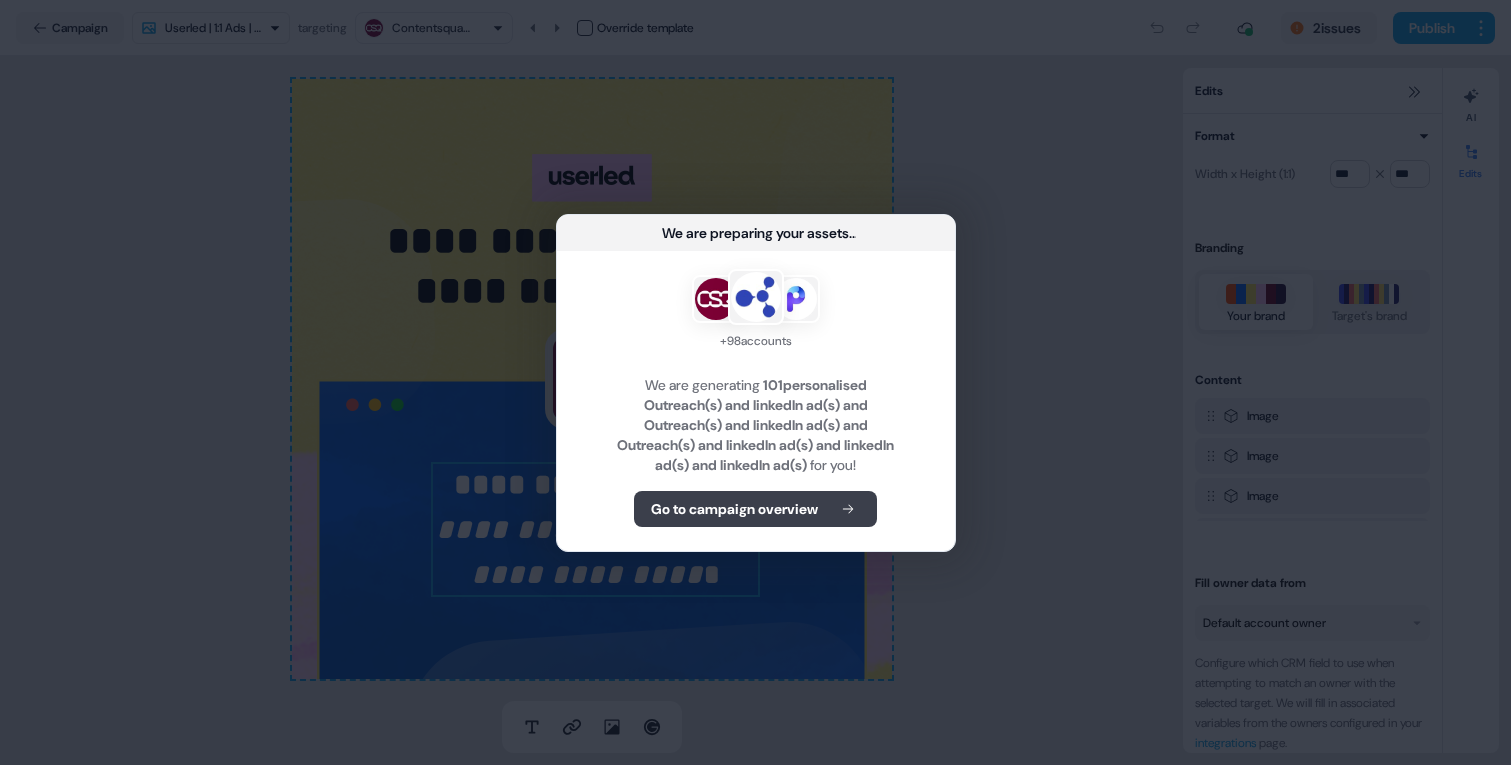 click on "Go to campaign overview" at bounding box center [734, 509] 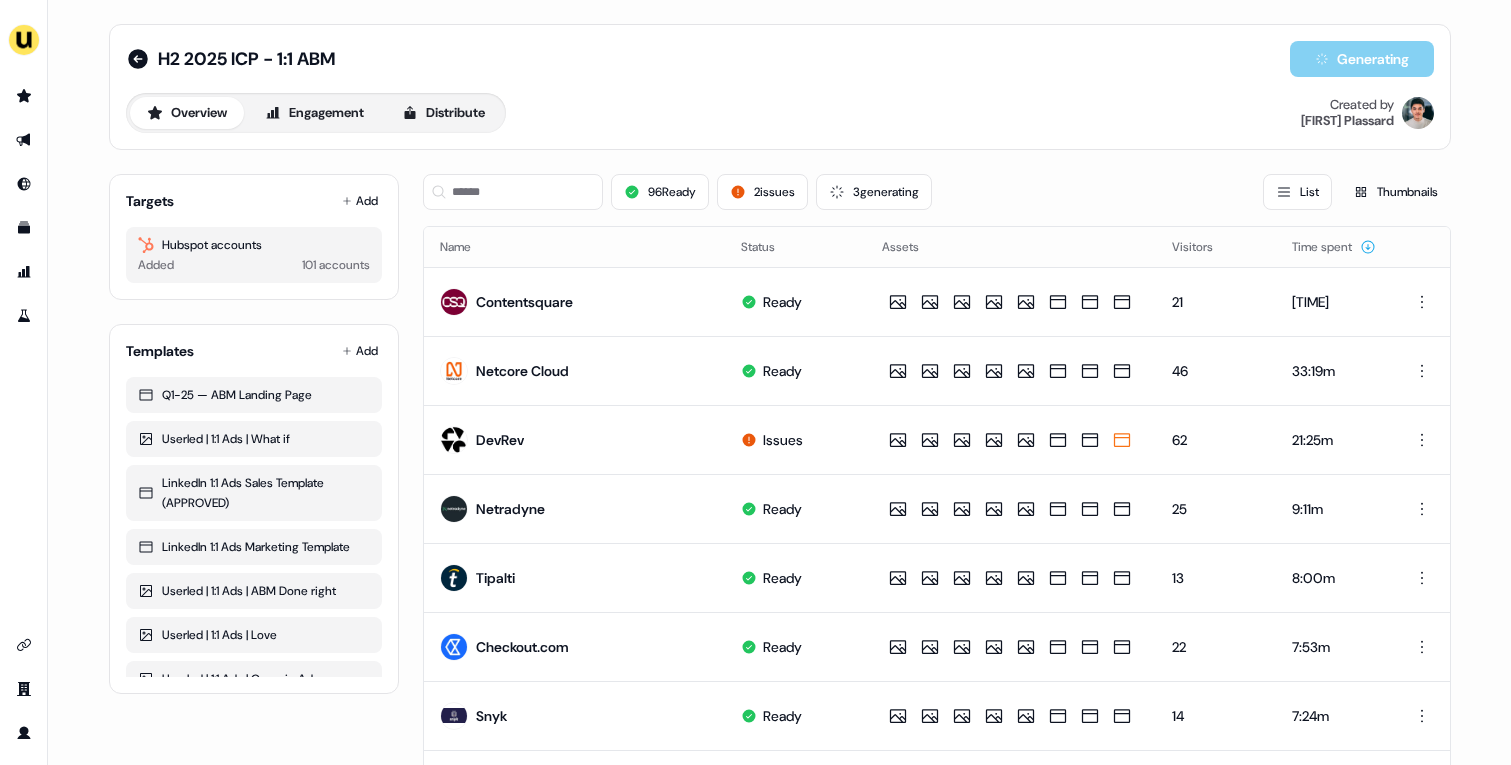 scroll, scrollTop: 69, scrollLeft: 0, axis: vertical 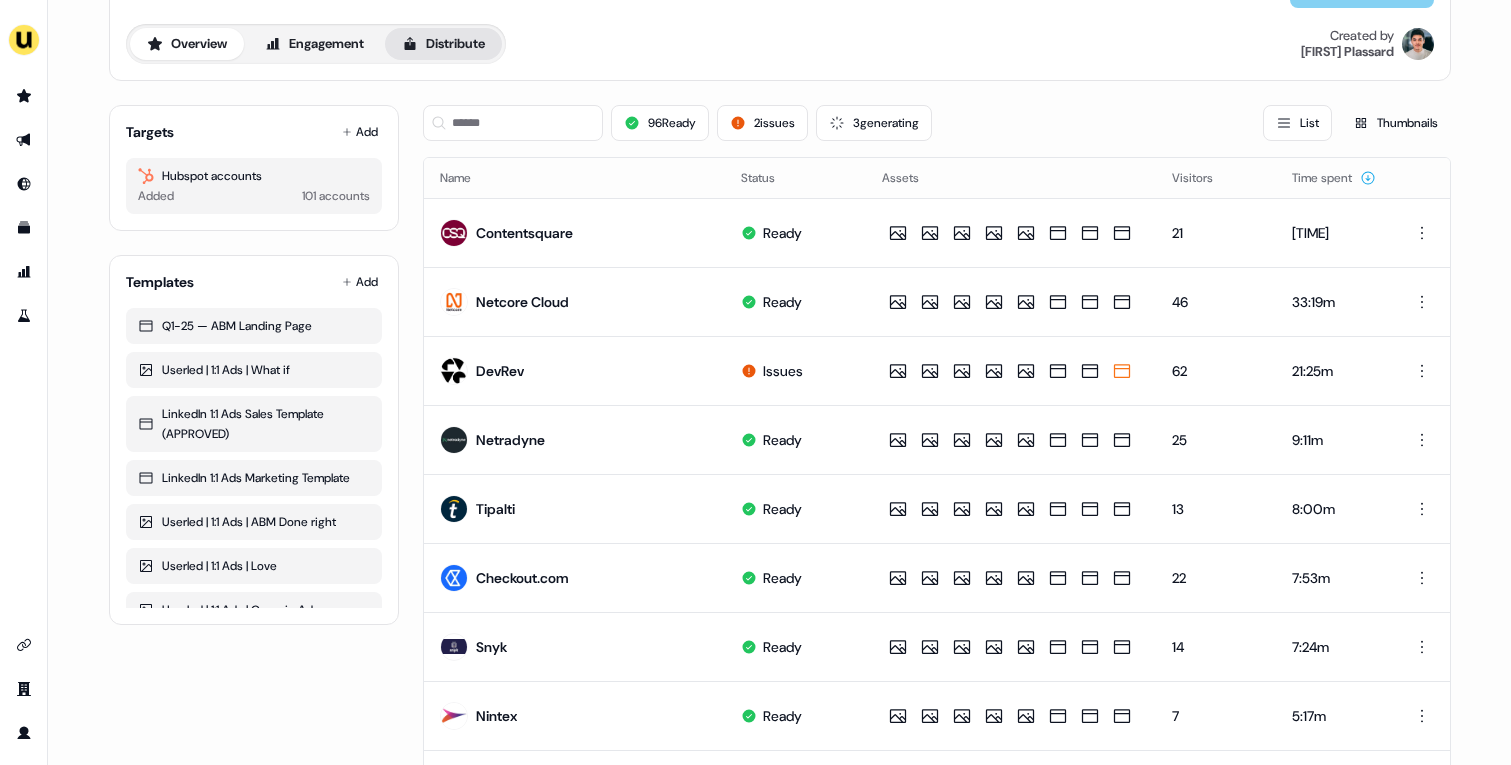 click on "Distribute" at bounding box center [443, 44] 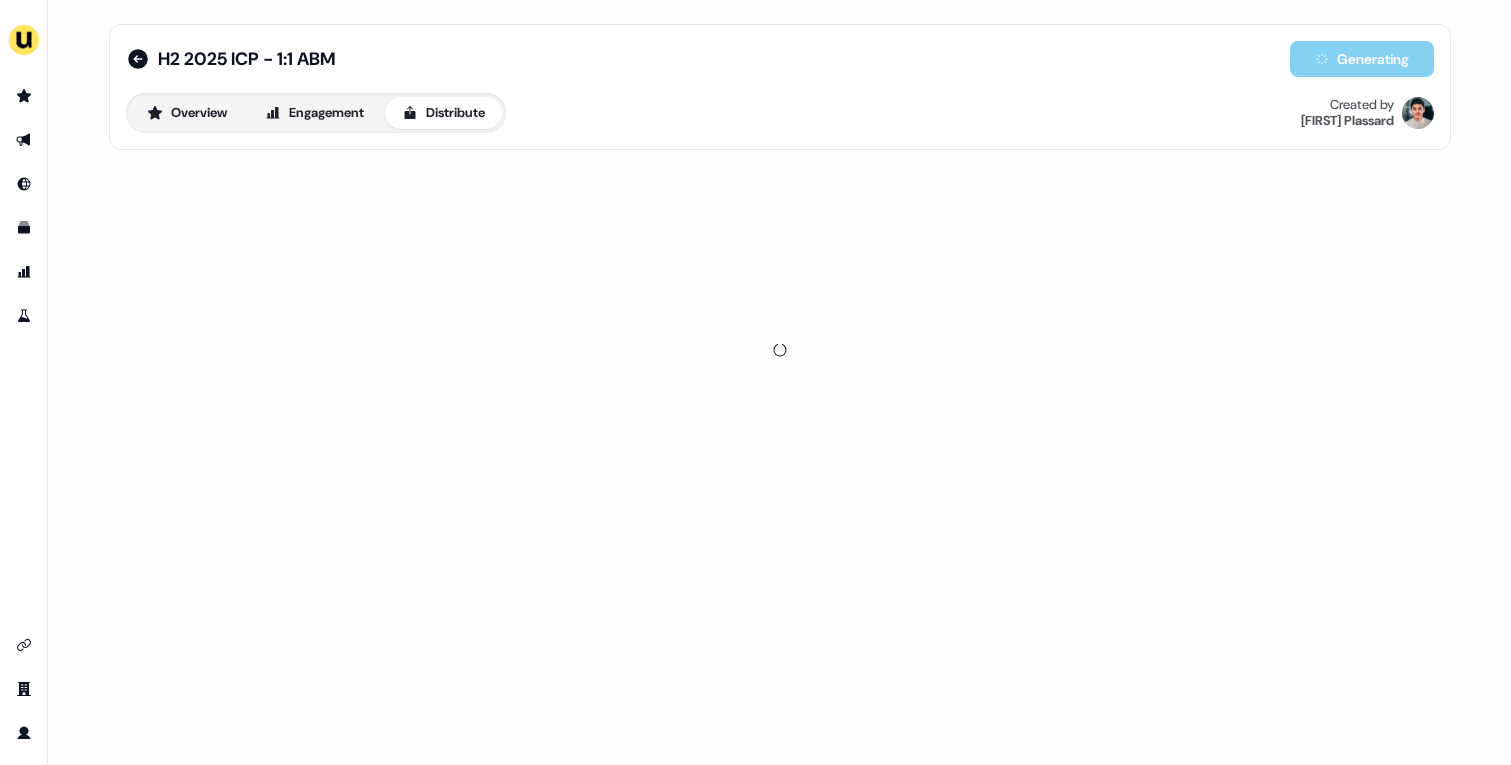 scroll, scrollTop: 0, scrollLeft: 0, axis: both 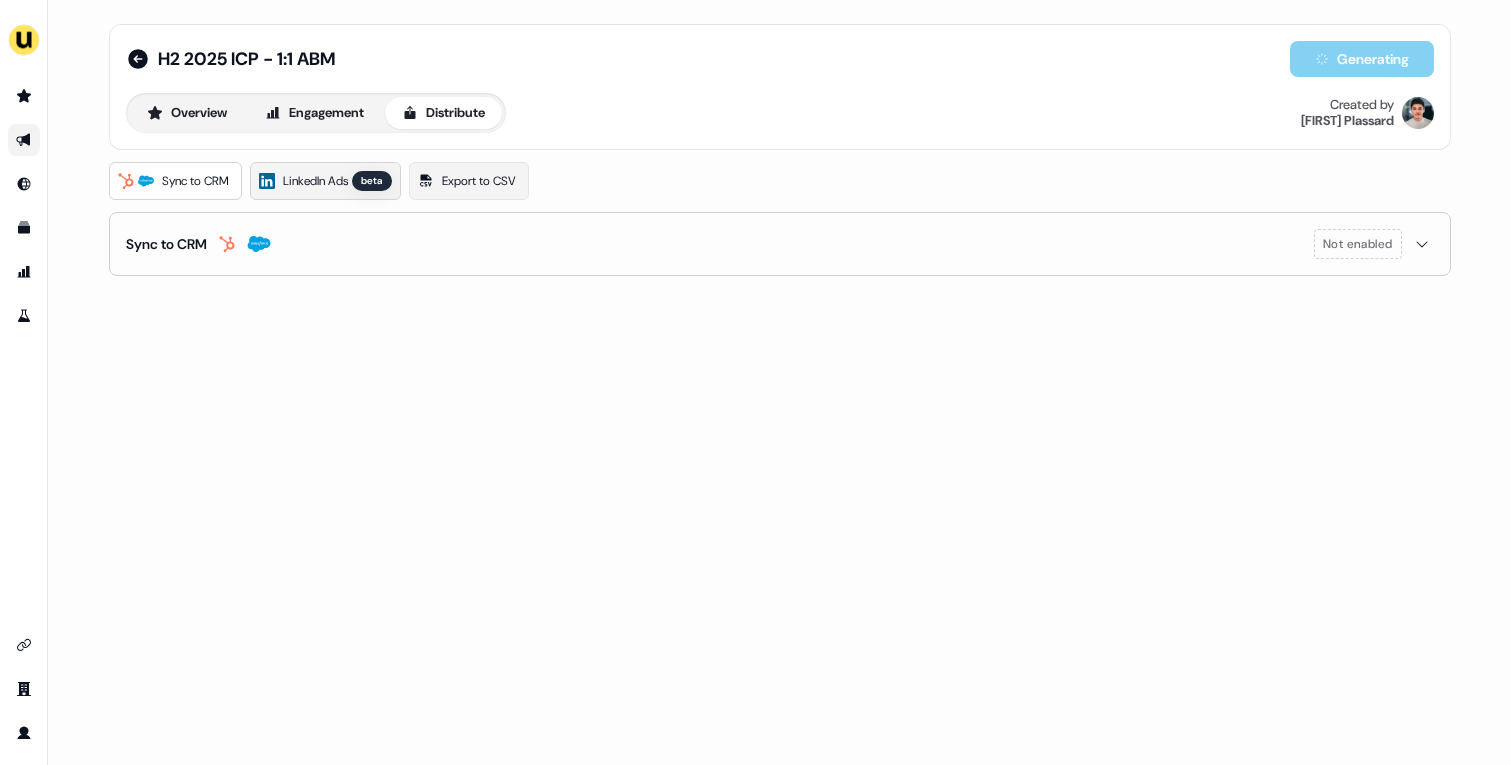click on "LinkedIn Ads beta" at bounding box center (325, 181) 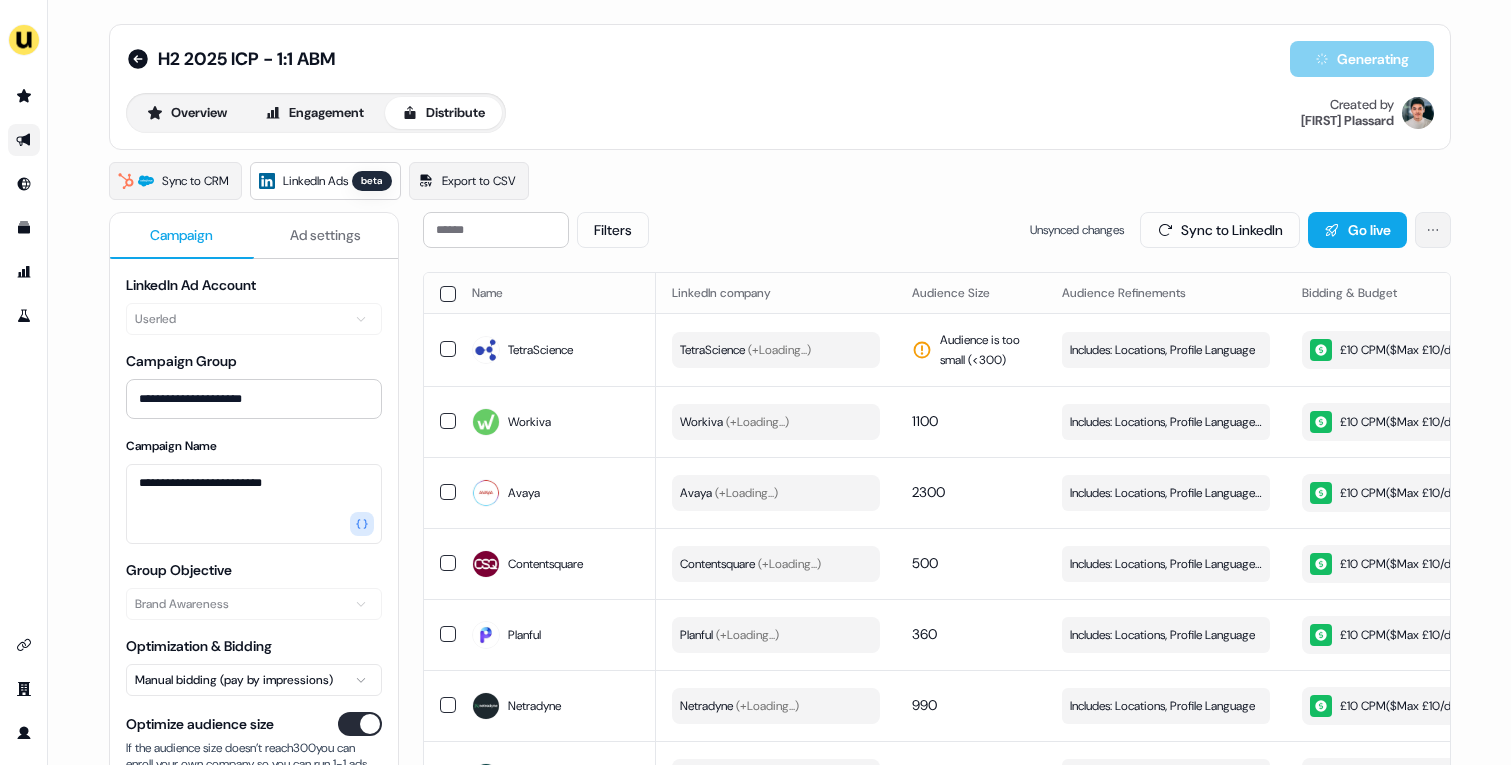 click on "**********" at bounding box center (755, 382) 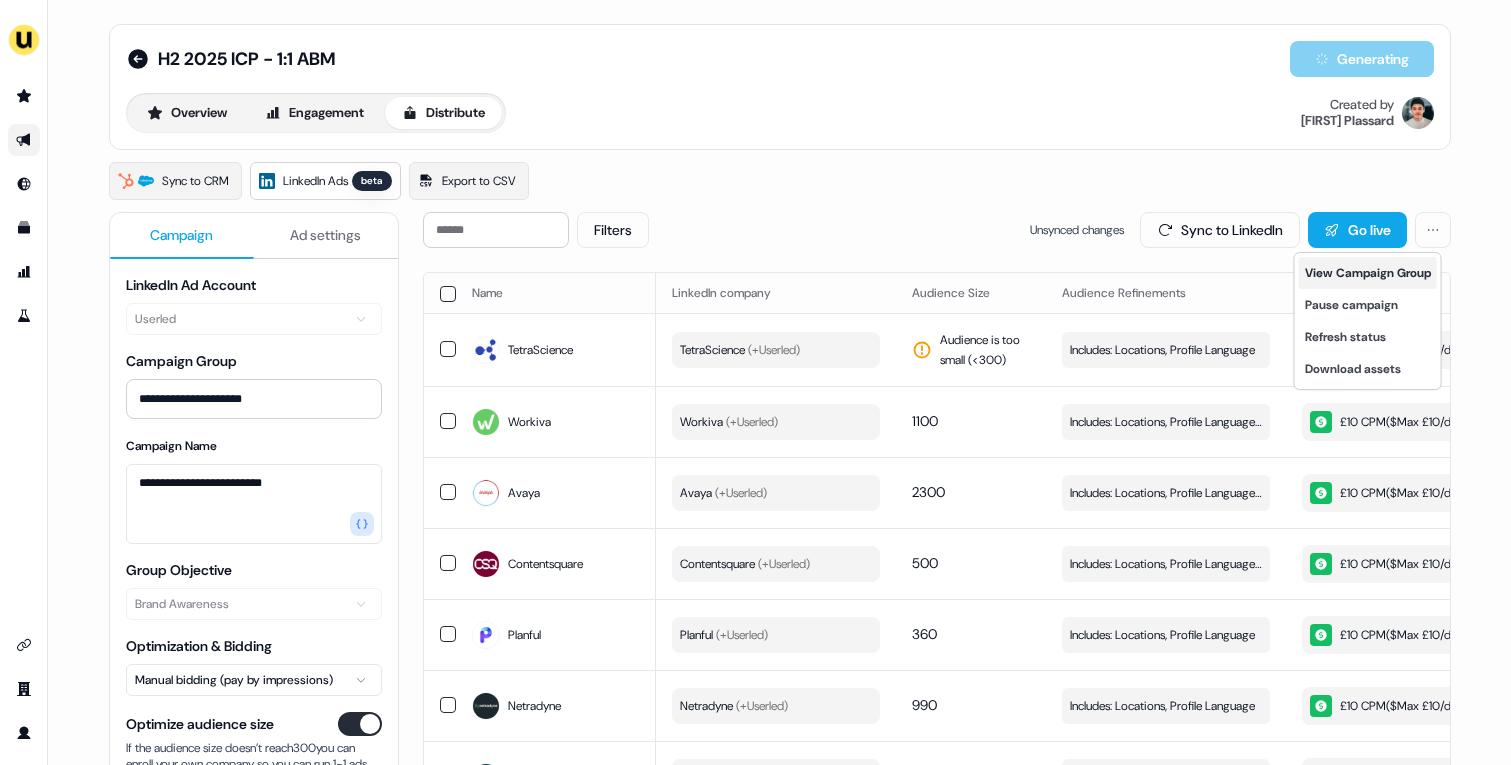 click on "View Campaign Group" at bounding box center (1368, 273) 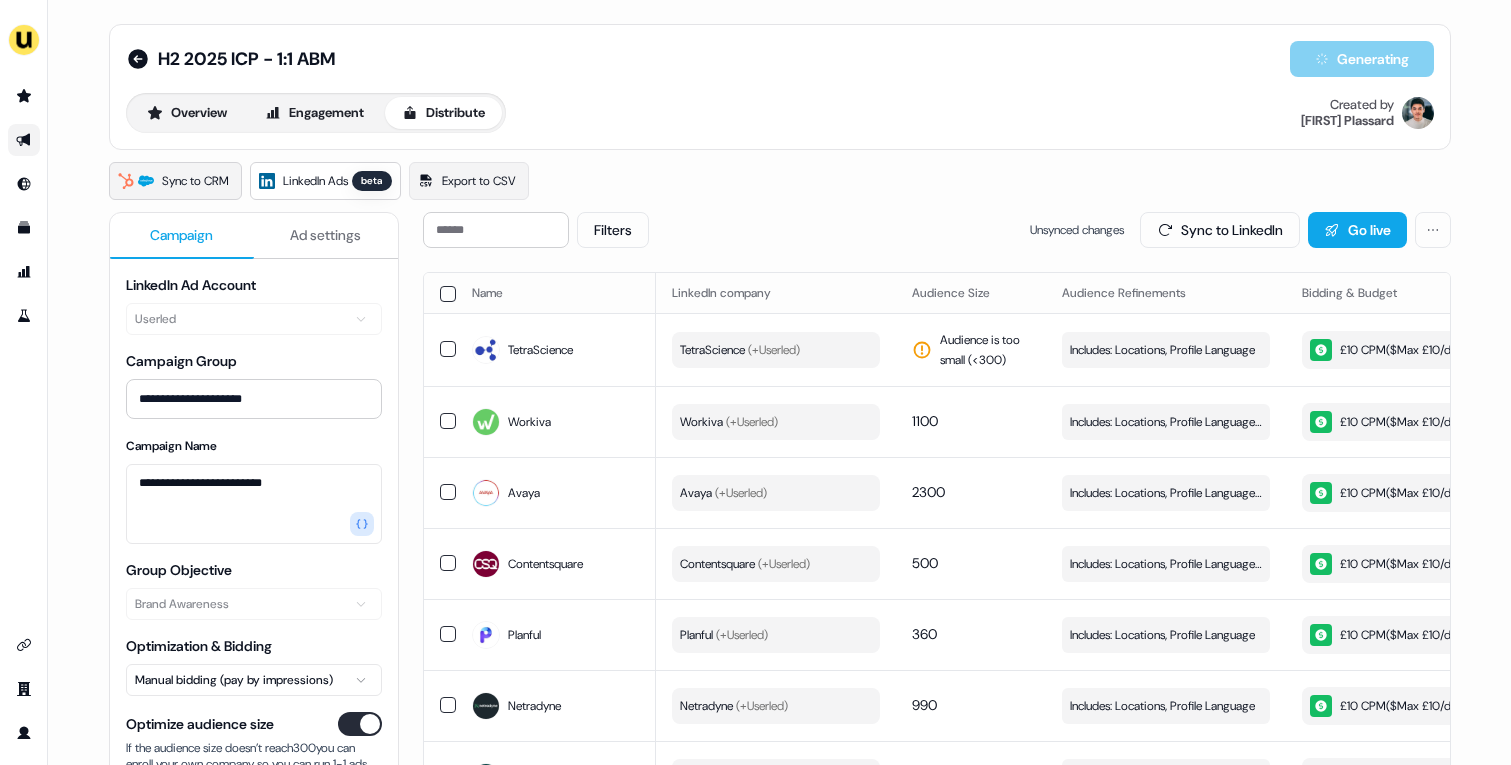 click 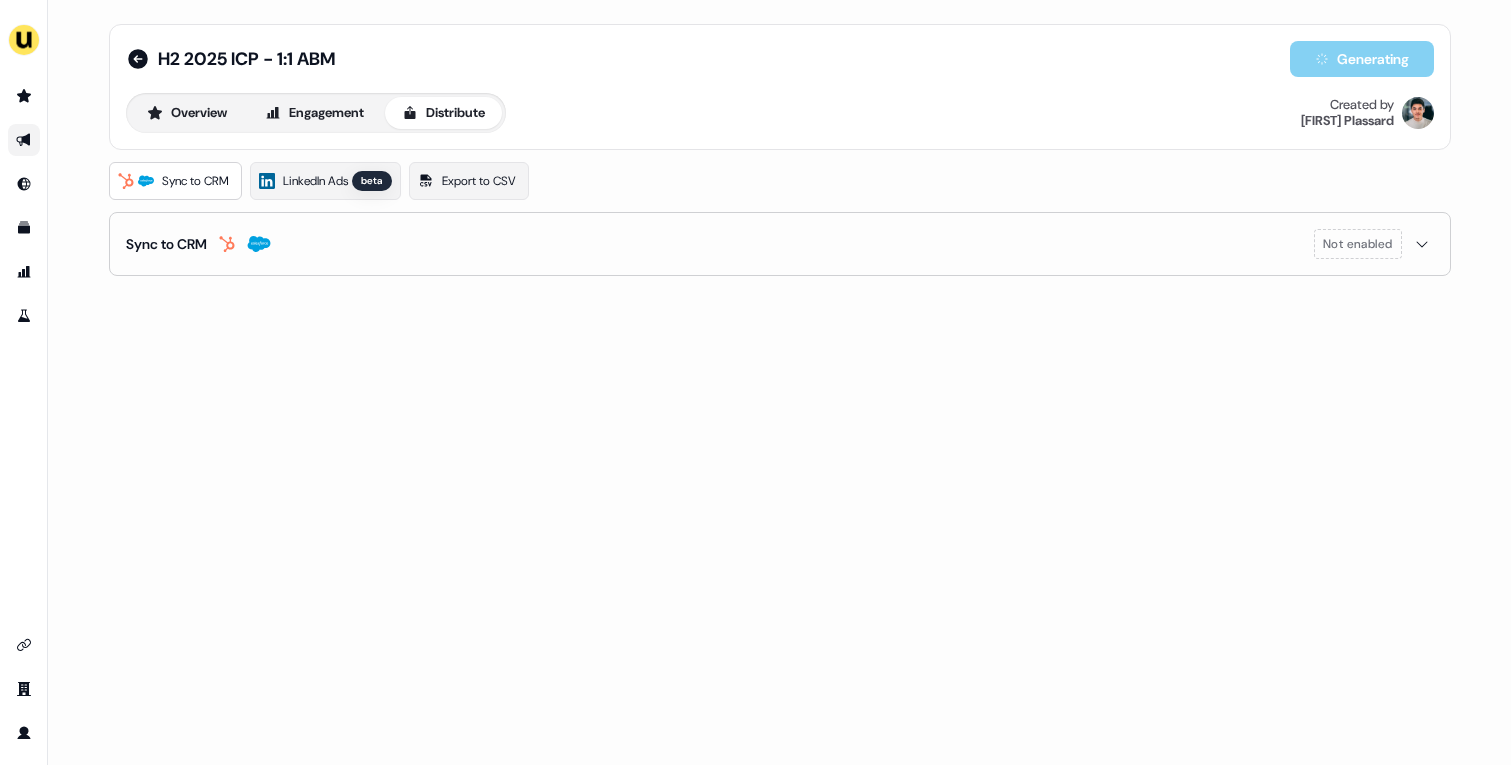 click on "Overview" at bounding box center [187, 113] 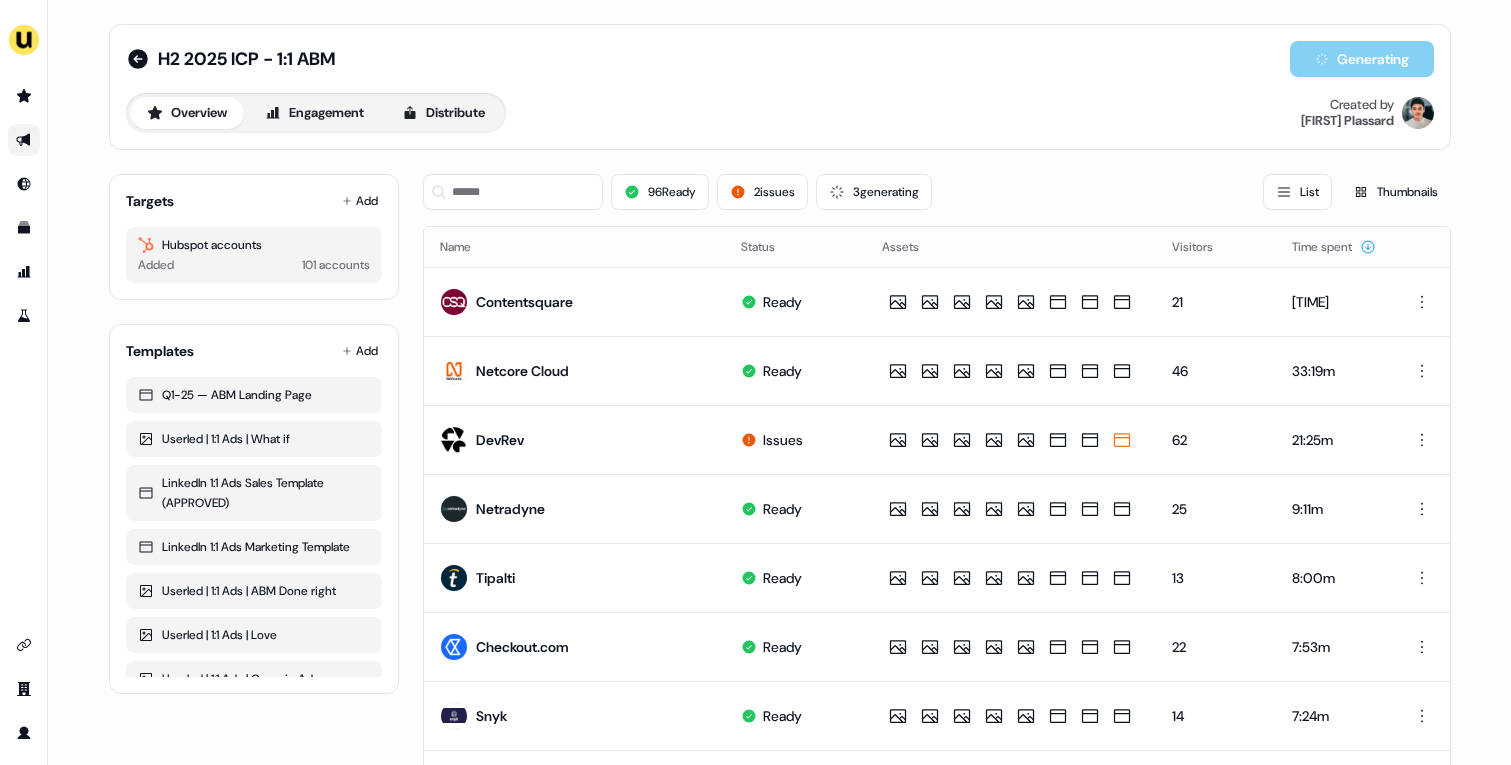 click on "Overview" at bounding box center (187, 113) 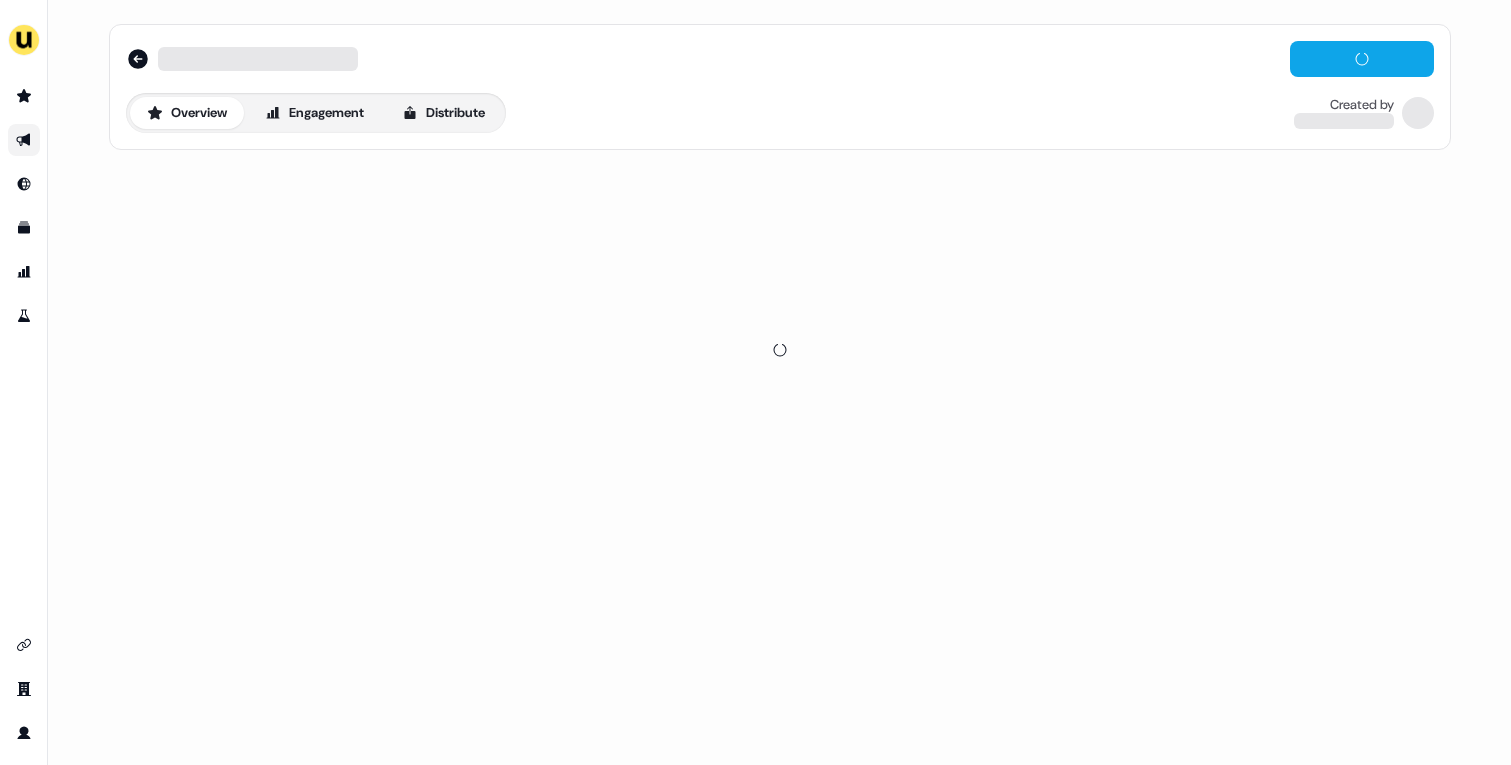scroll, scrollTop: 0, scrollLeft: 0, axis: both 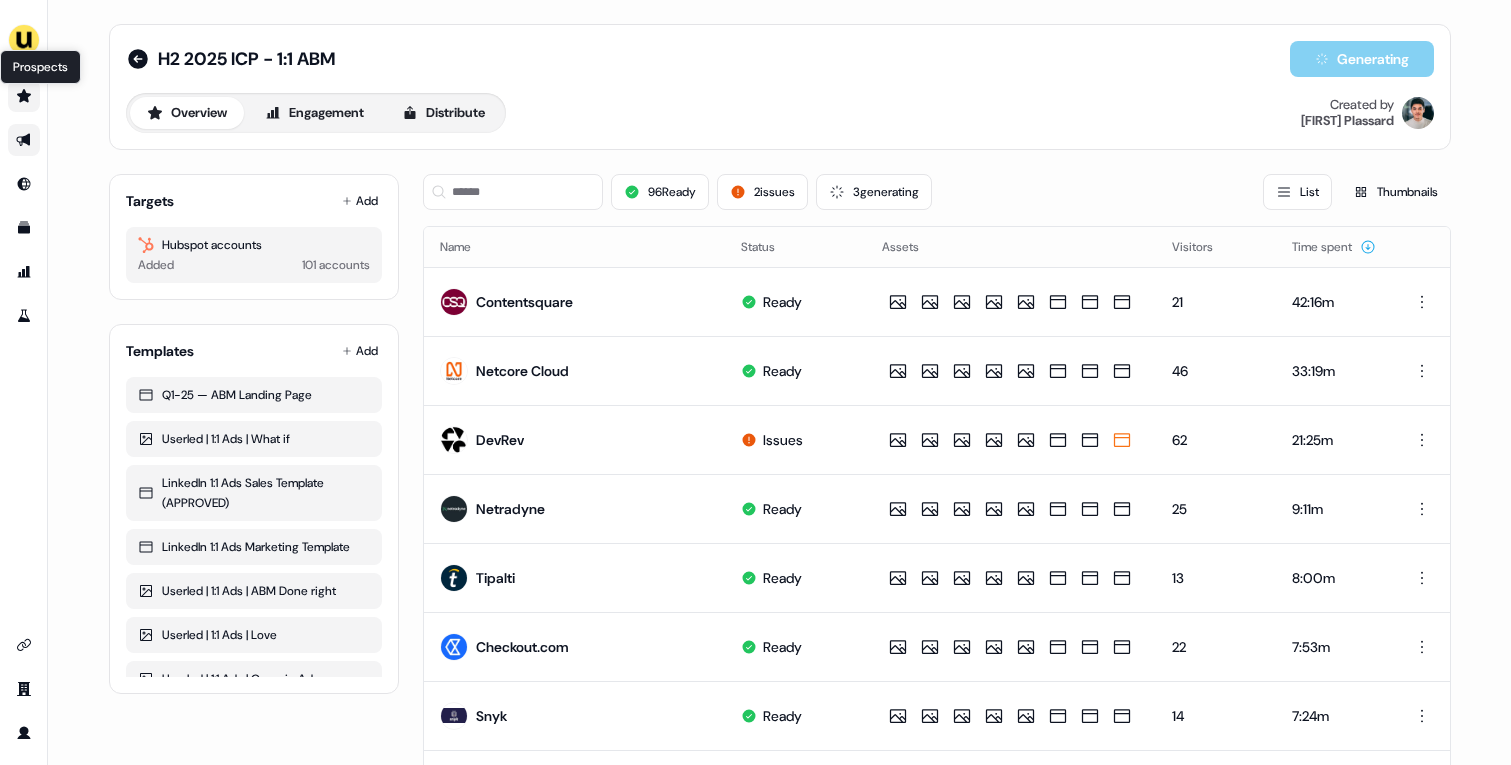 click 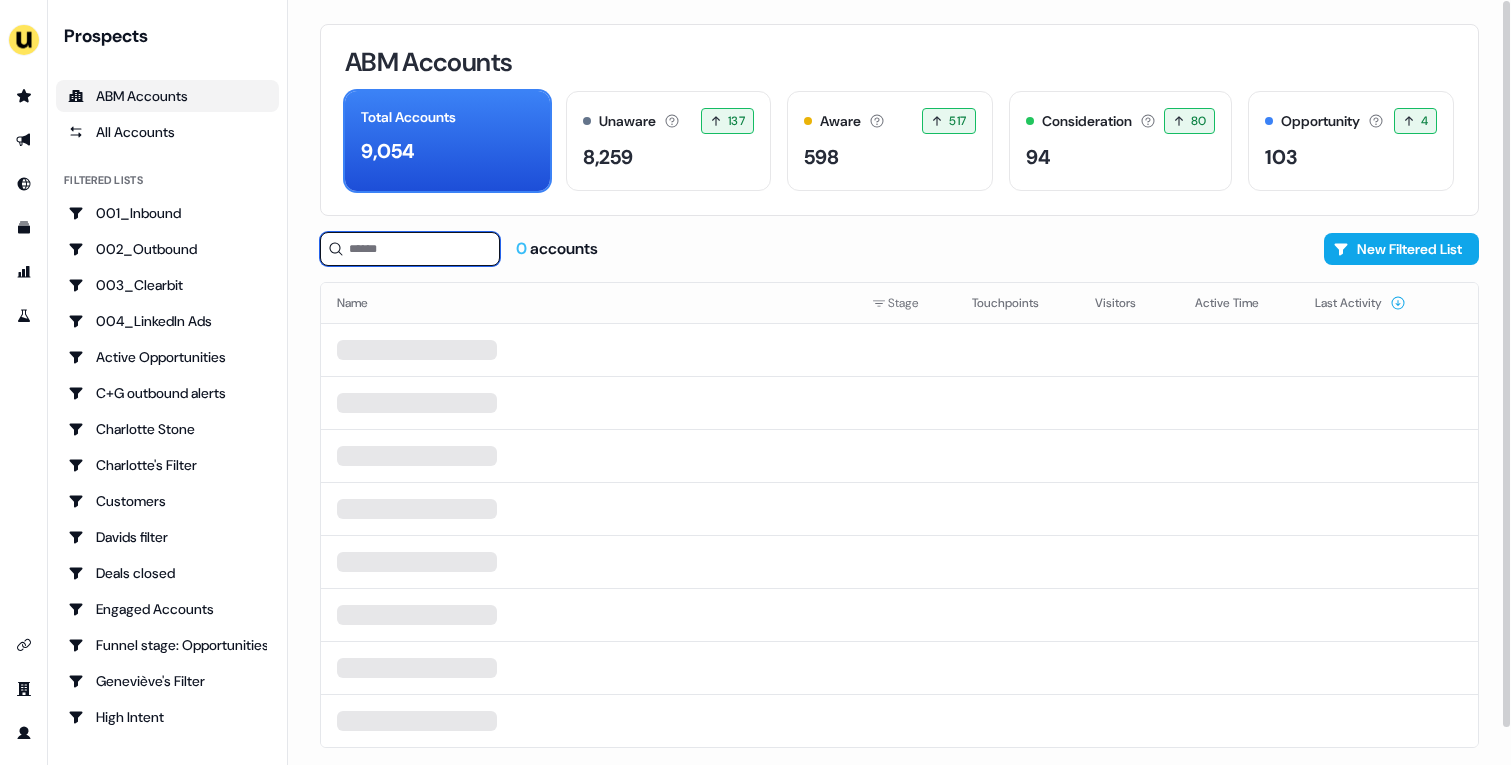 click at bounding box center [410, 249] 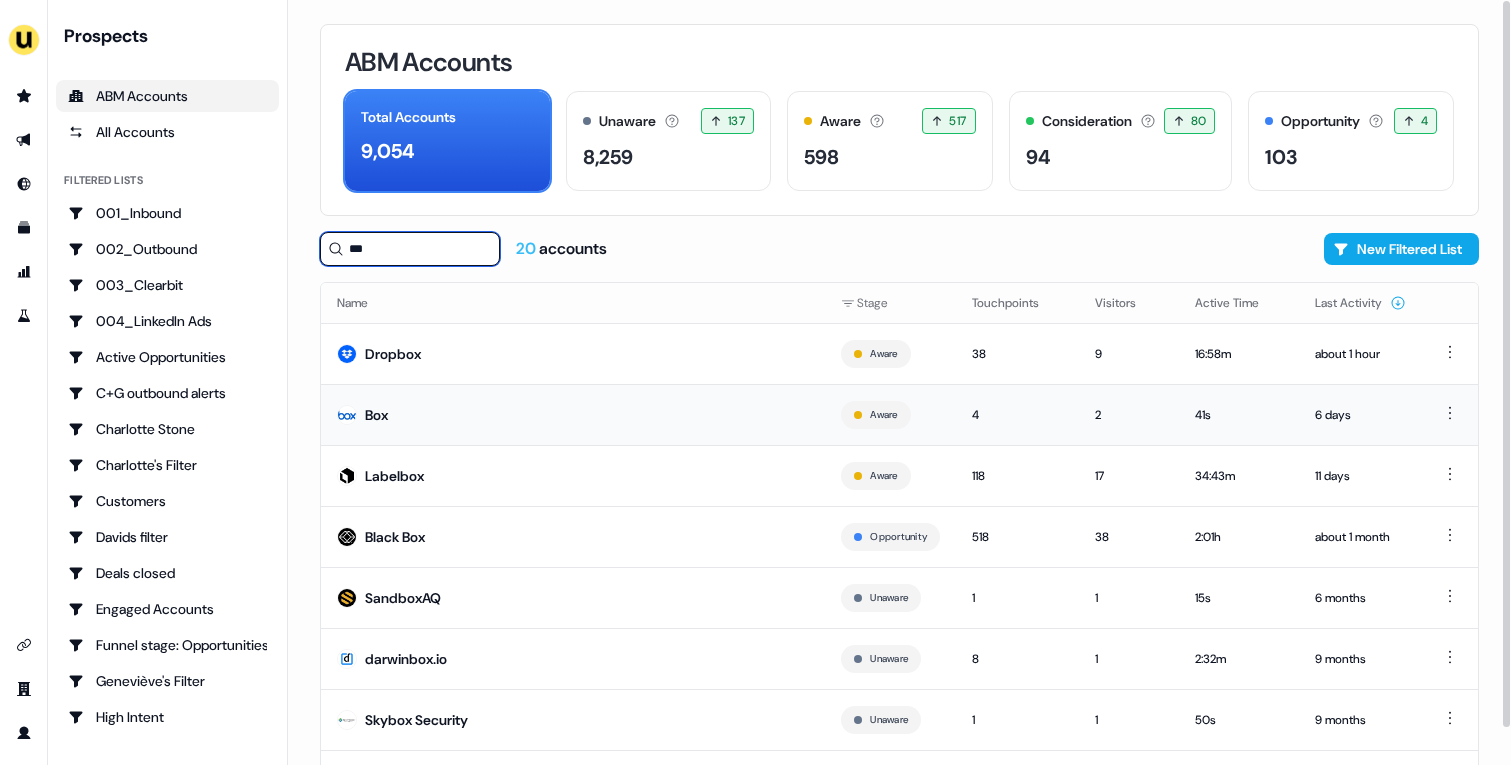 type on "***" 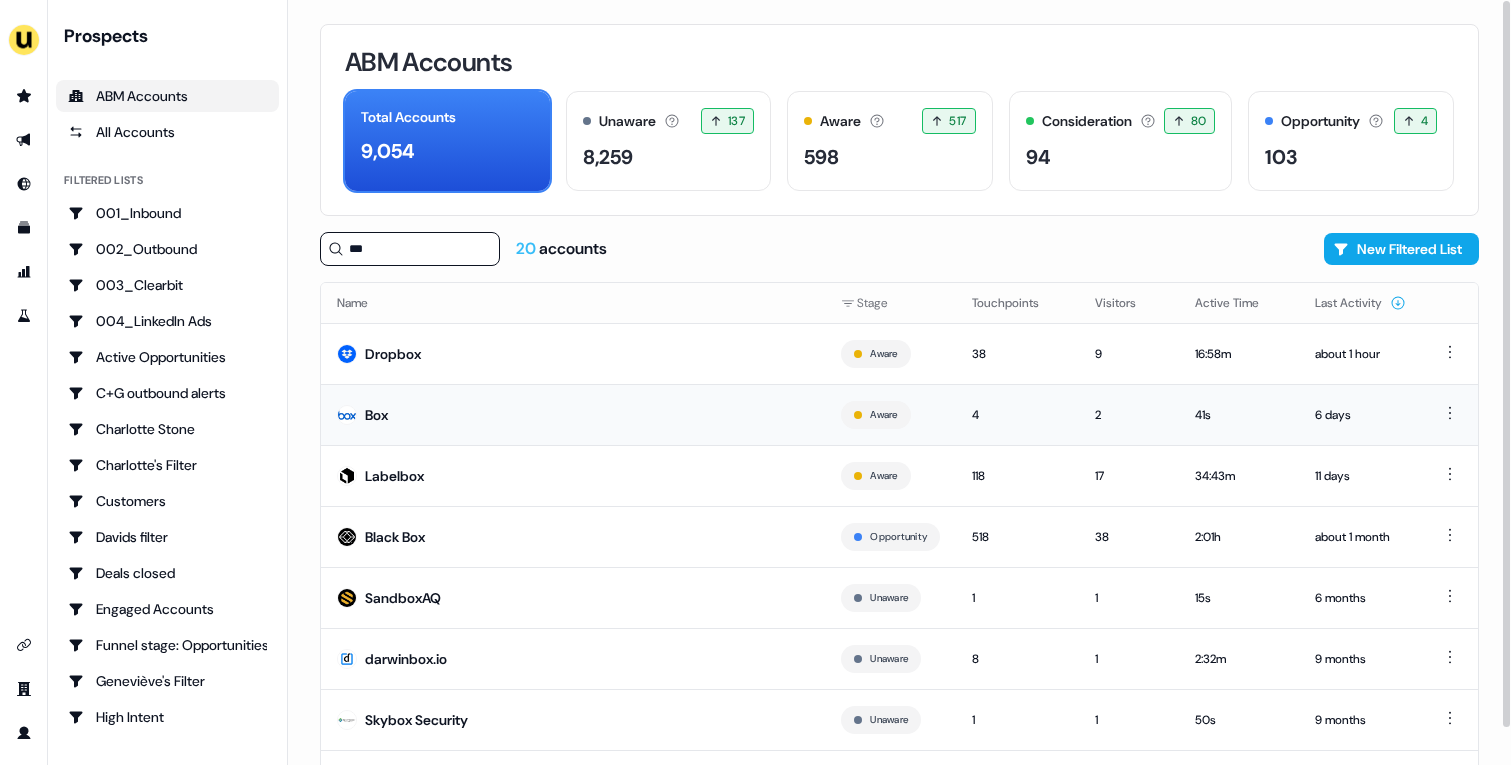 click on "Box" at bounding box center (573, 414) 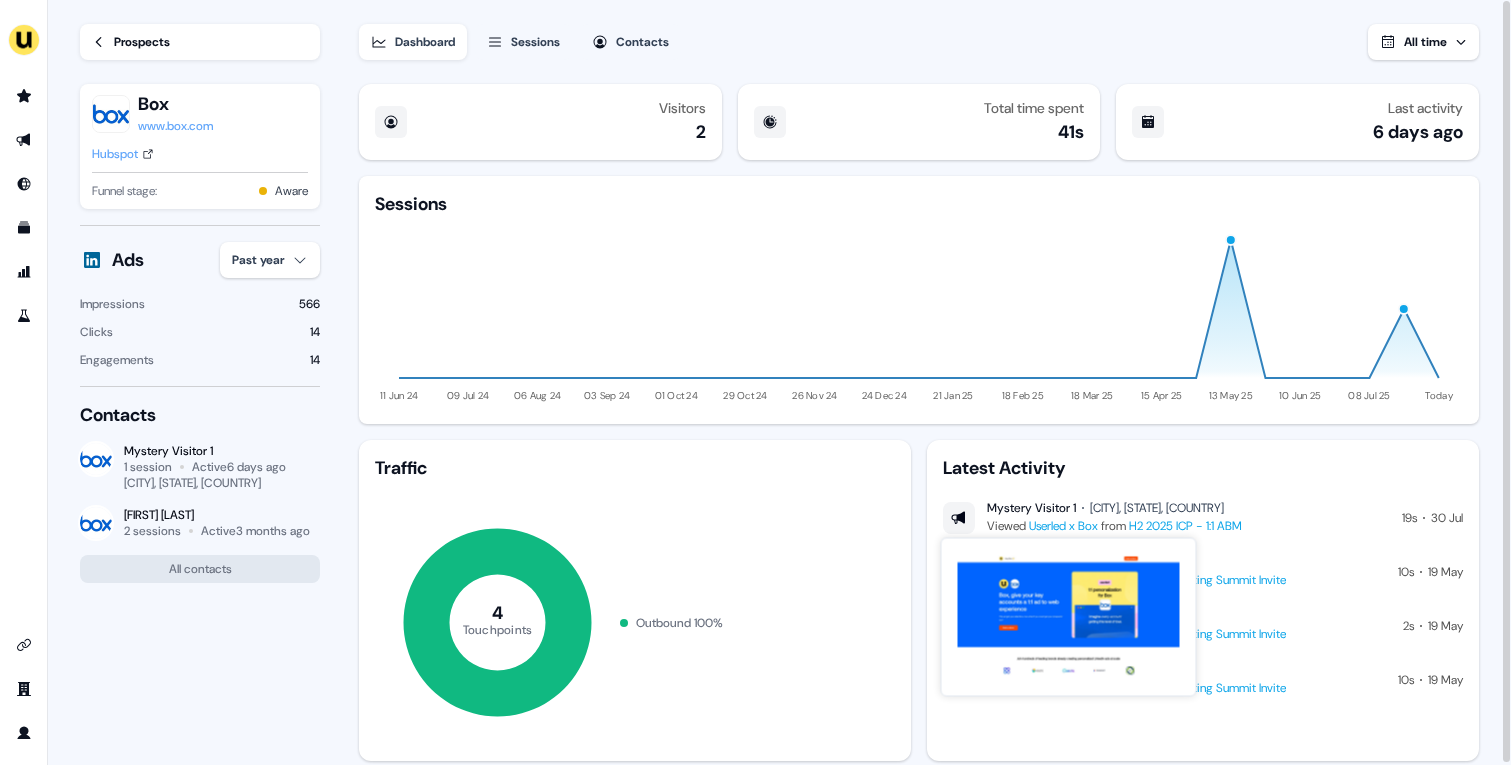 click on "Userled x Box" at bounding box center [1063, 526] 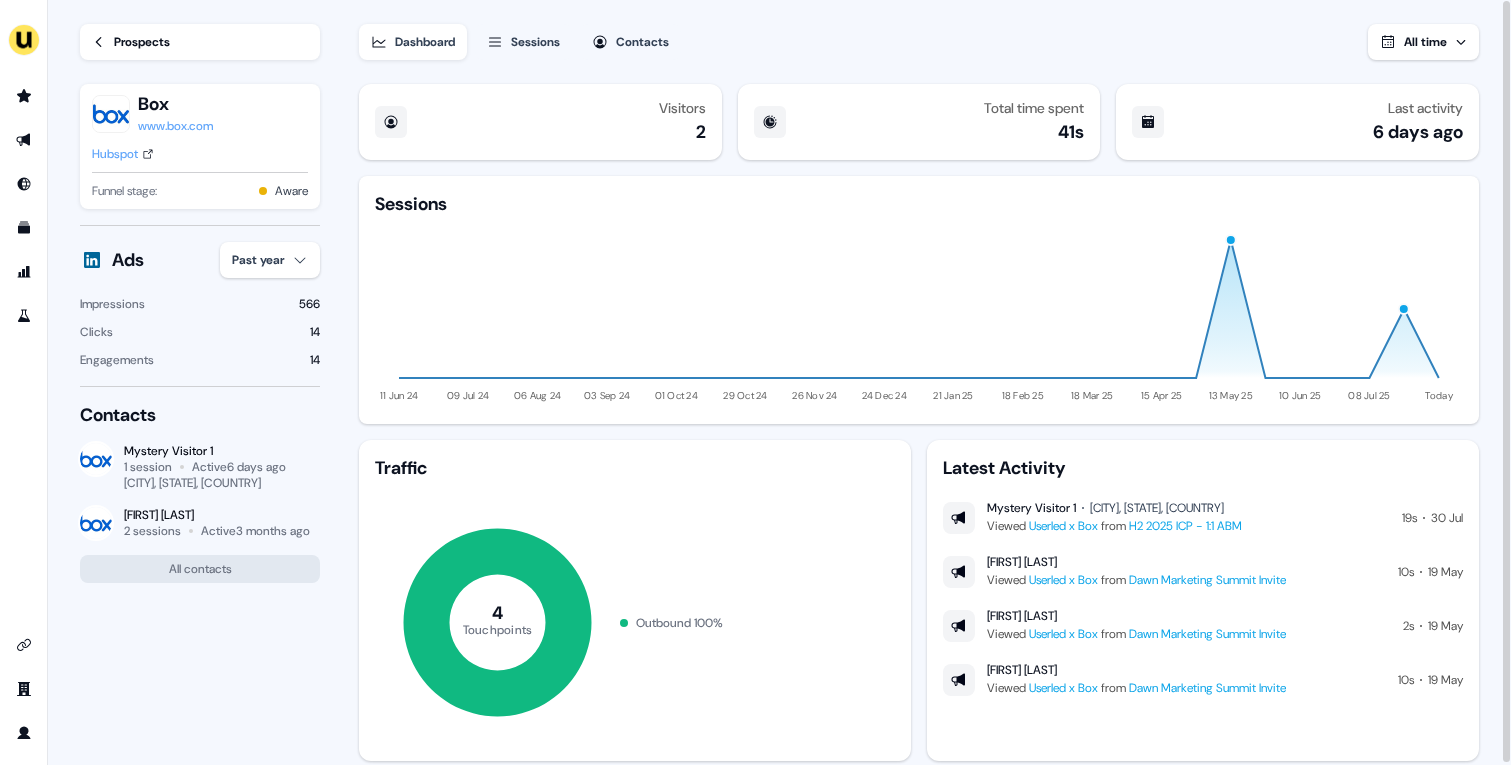 click on "Prospects" at bounding box center [200, 42] 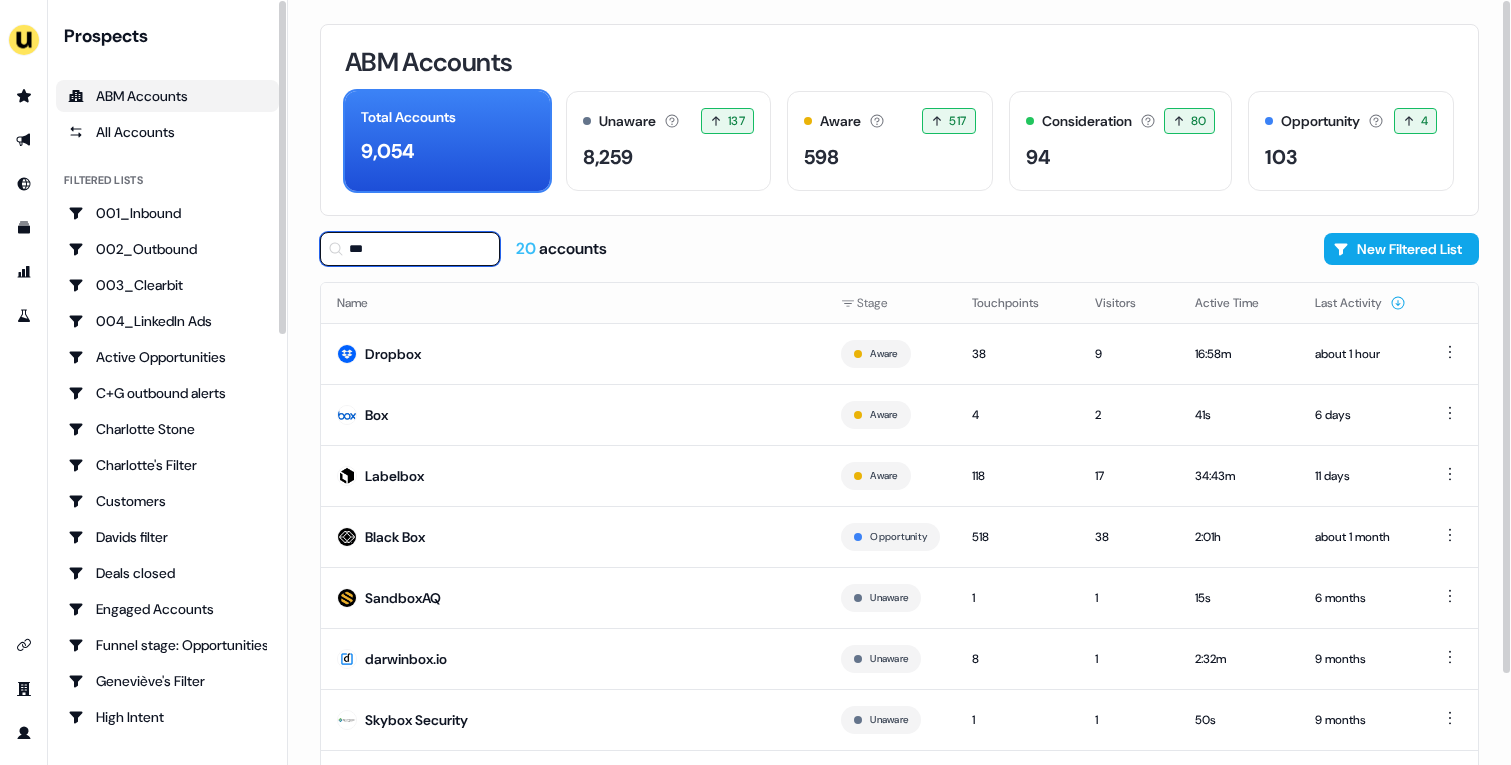 click on "***" at bounding box center (410, 249) 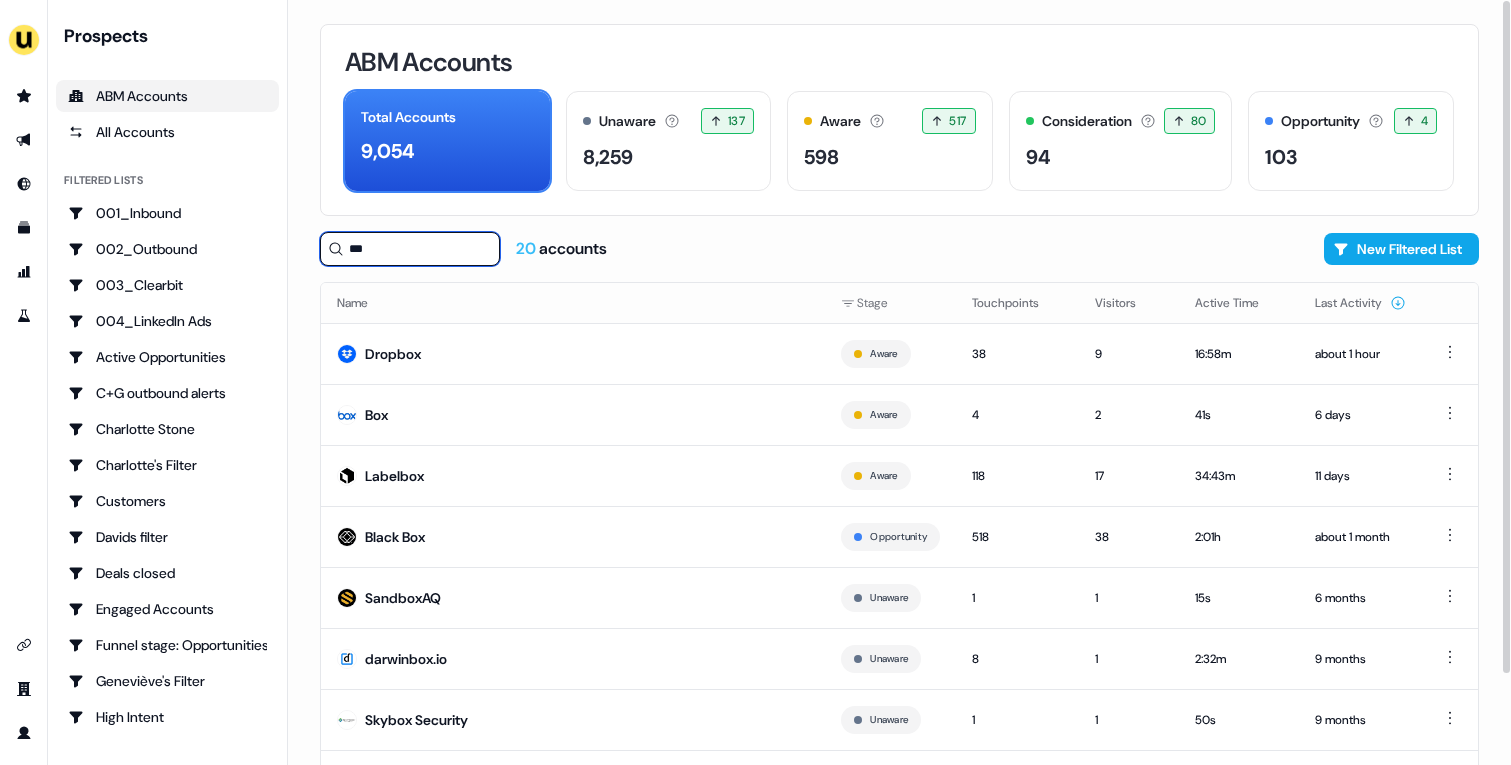 click on "***" at bounding box center (410, 249) 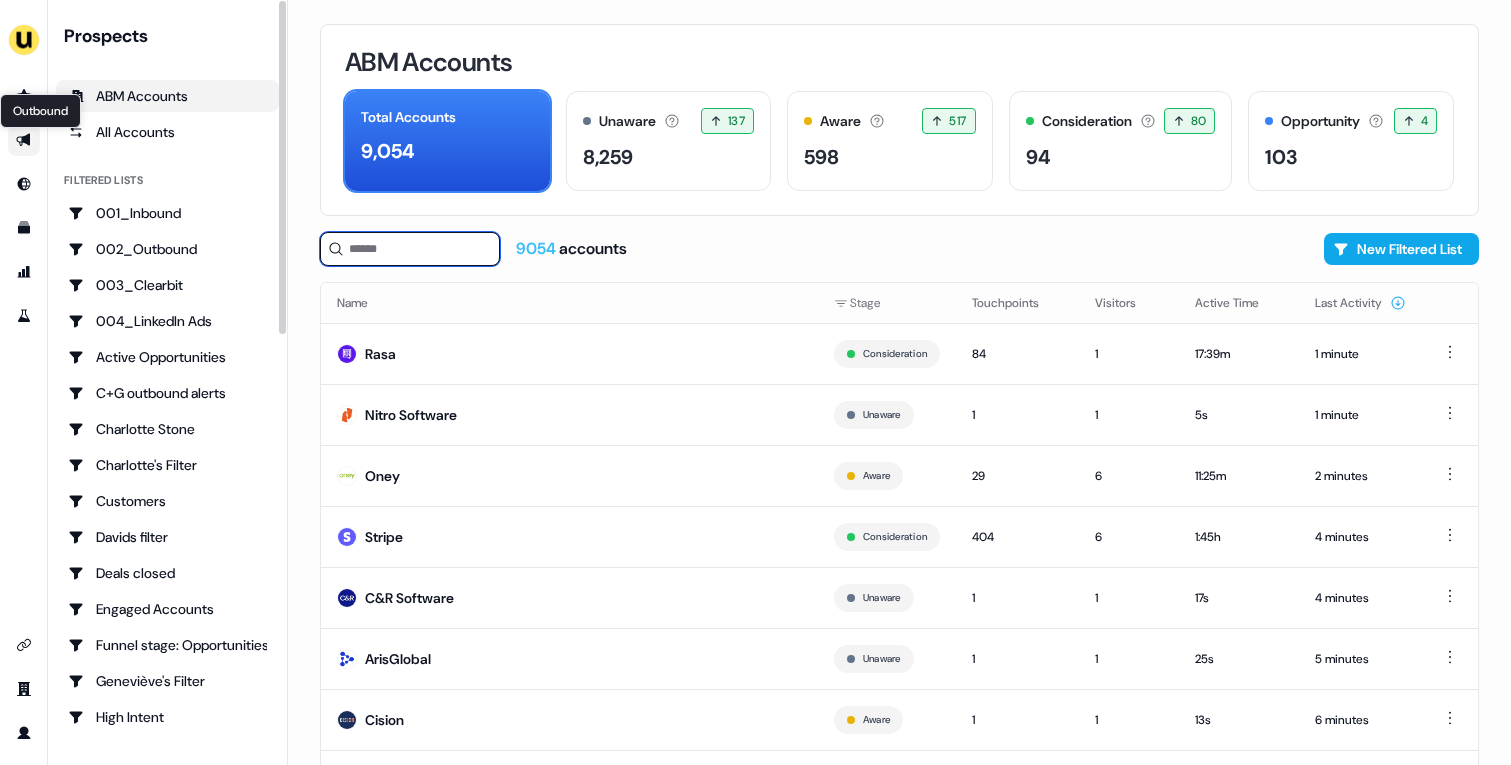 type 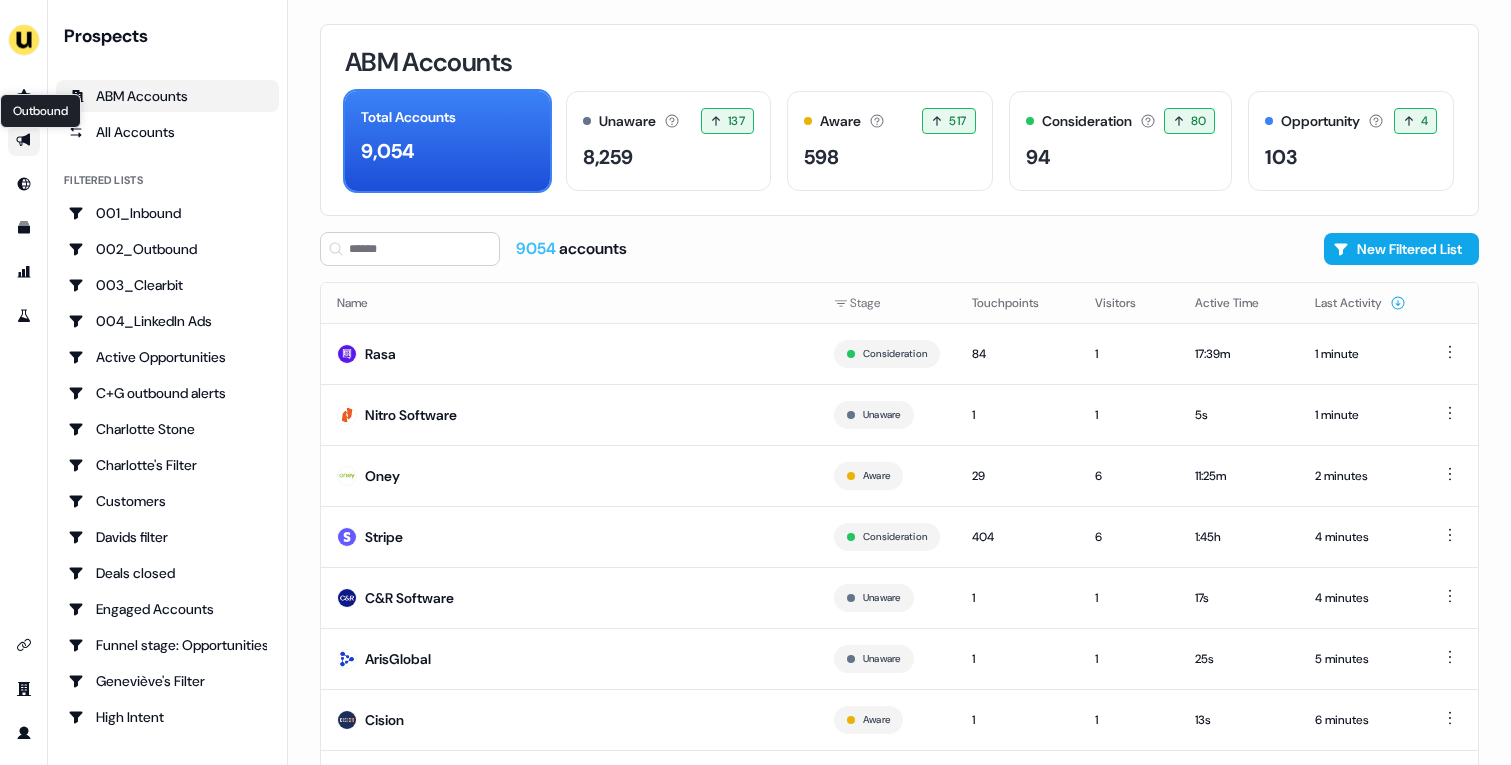 click 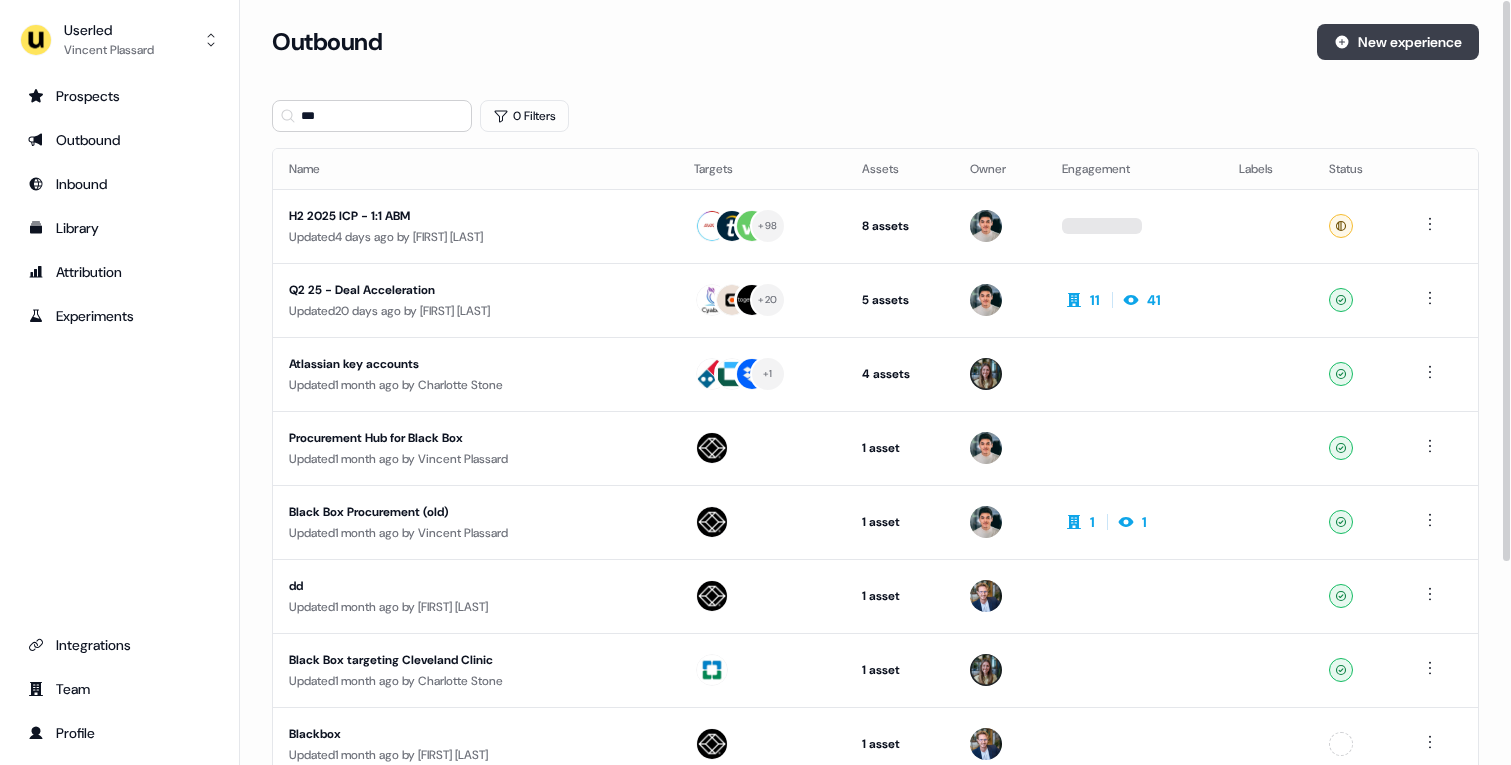 click on "New experience" at bounding box center (1398, 42) 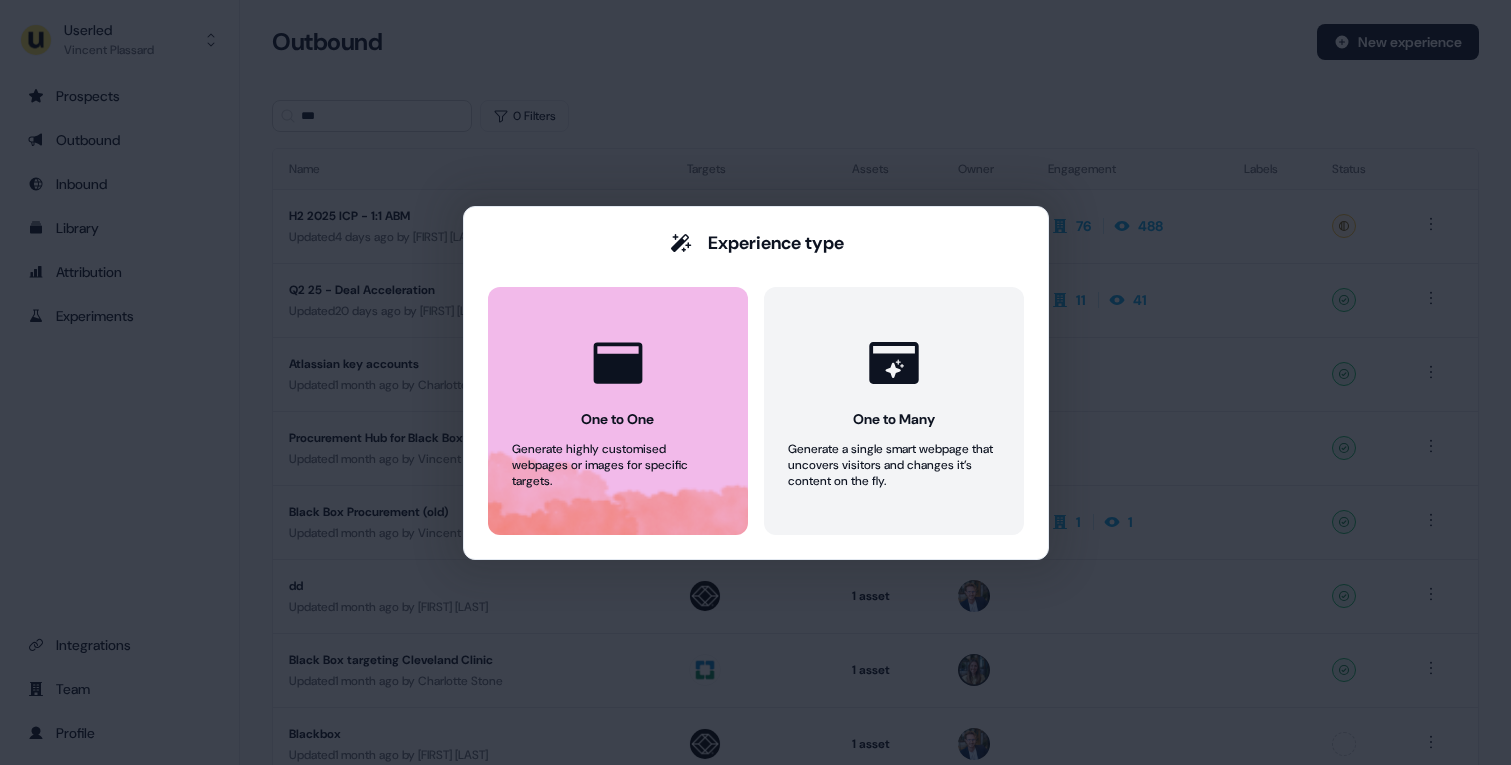 click on "One to One Generate highly customised webpages or images for specific targets." at bounding box center (618, 411) 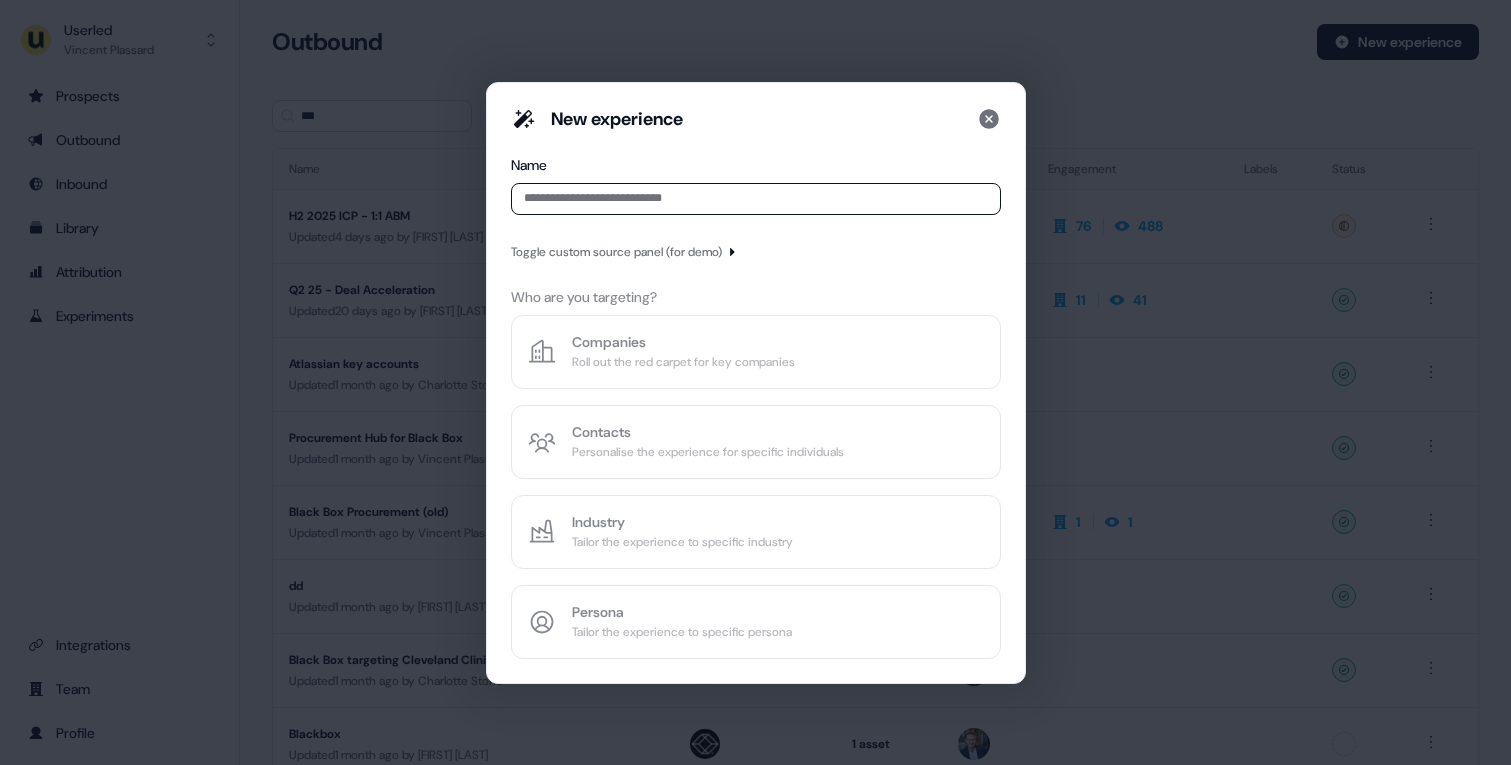 click at bounding box center [756, 199] 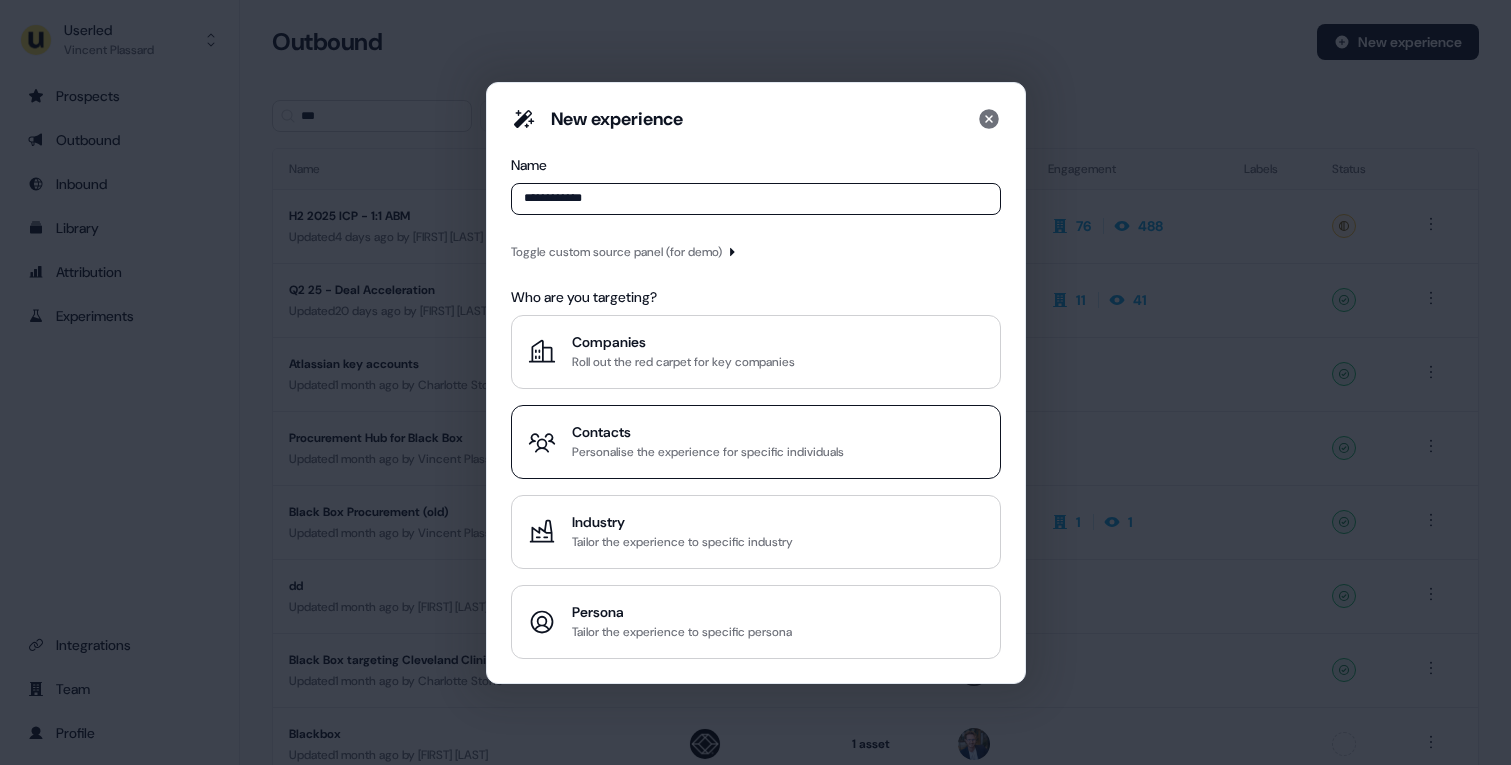 type on "**********" 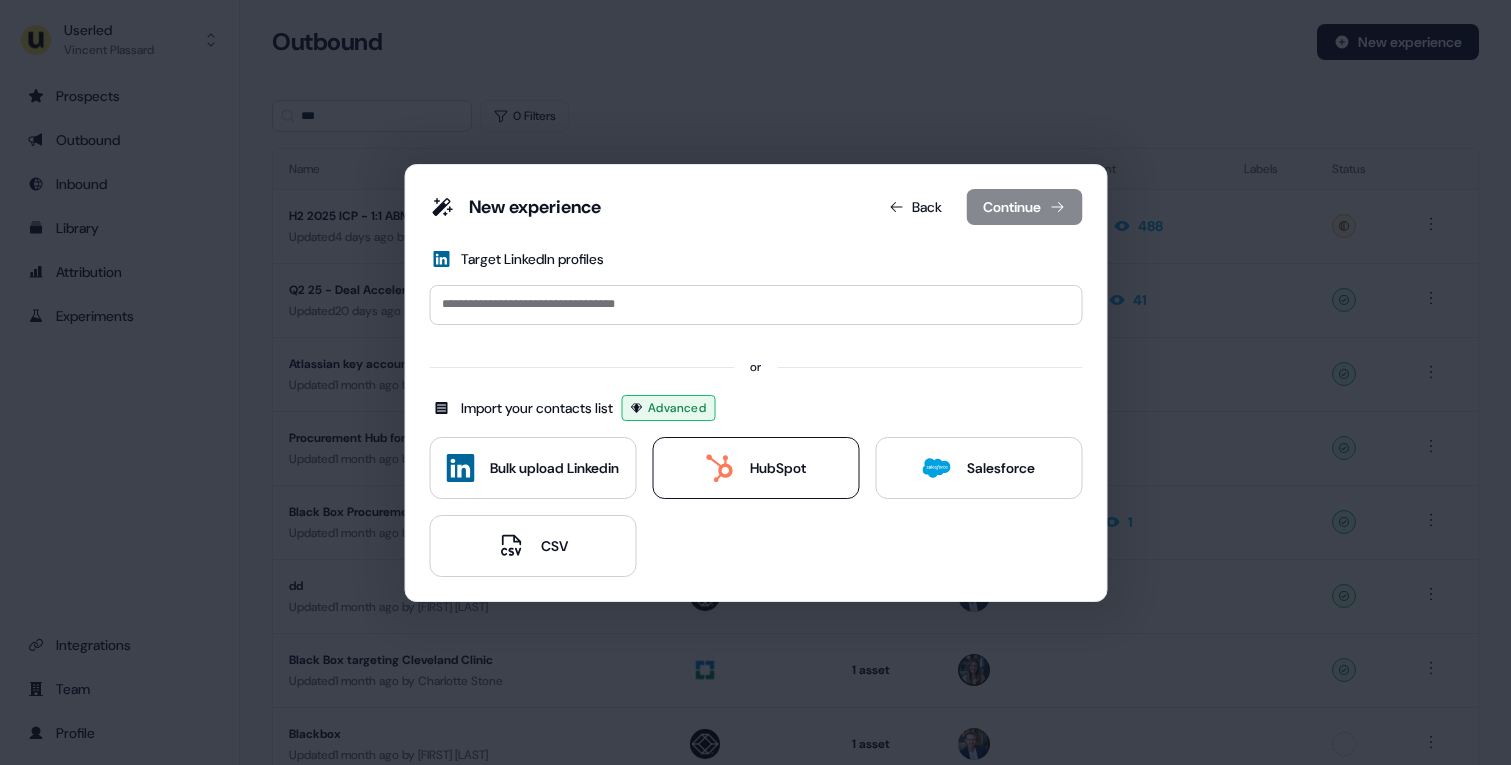 click on "HubSpot" at bounding box center [778, 468] 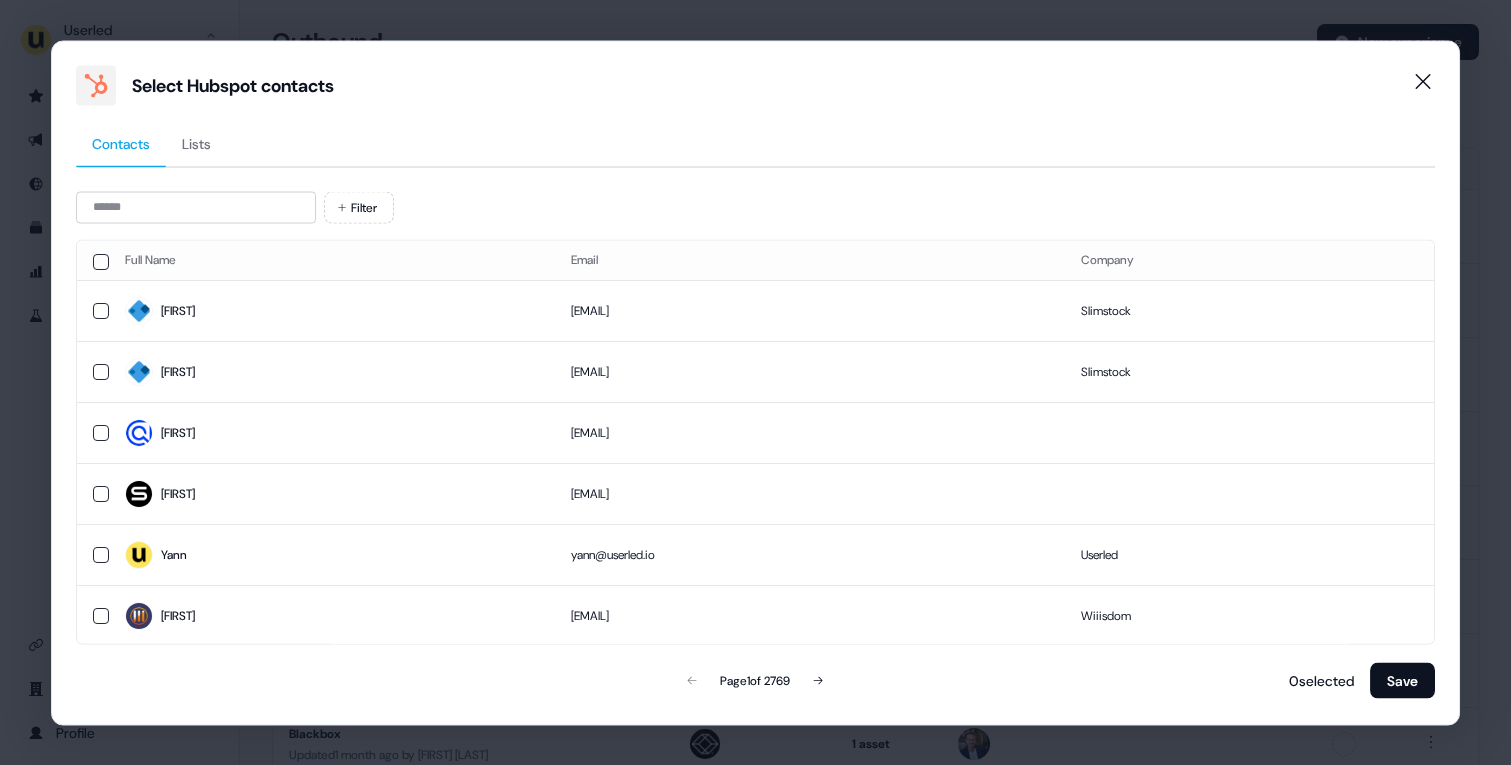 click on "Lists" at bounding box center [196, 144] 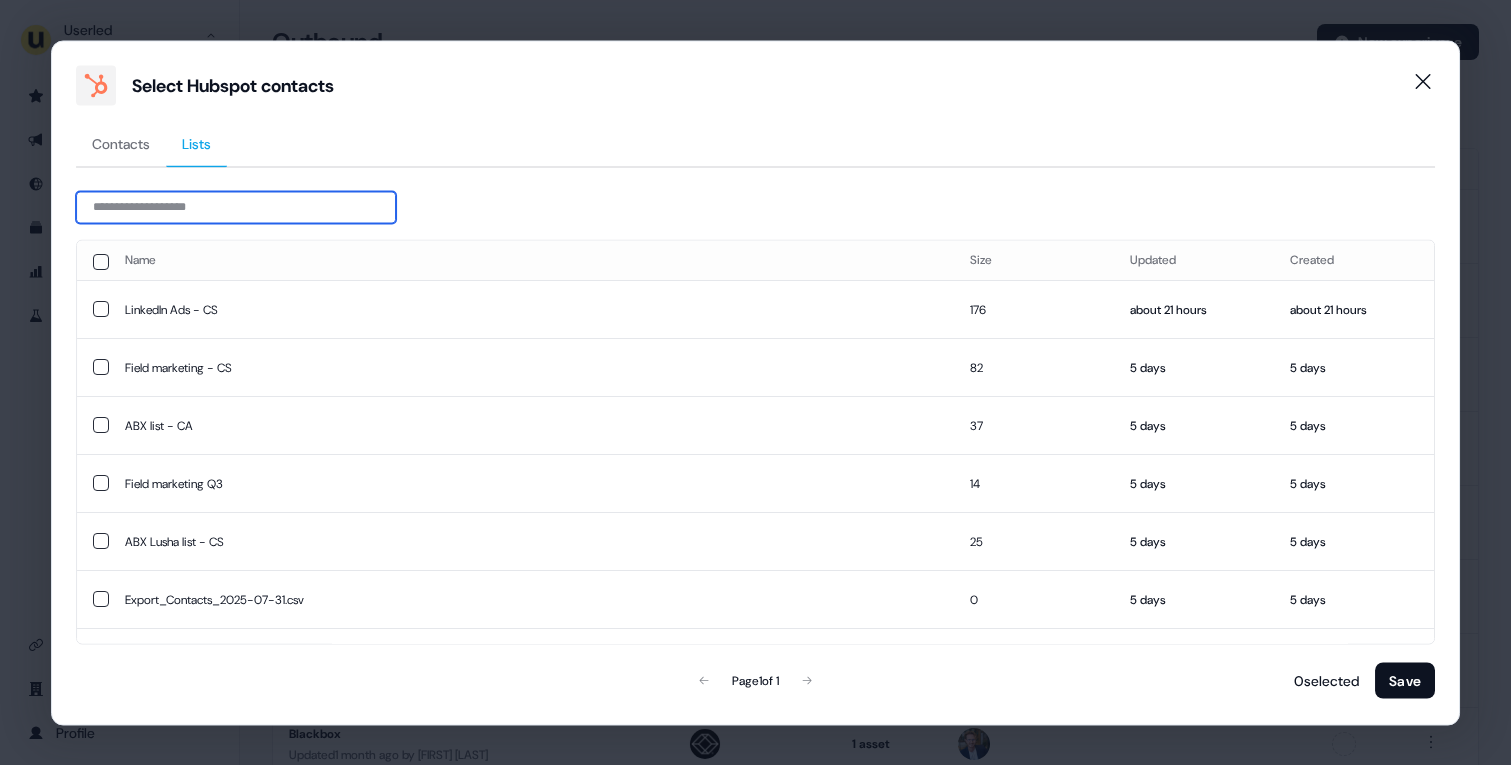 click at bounding box center (236, 207) 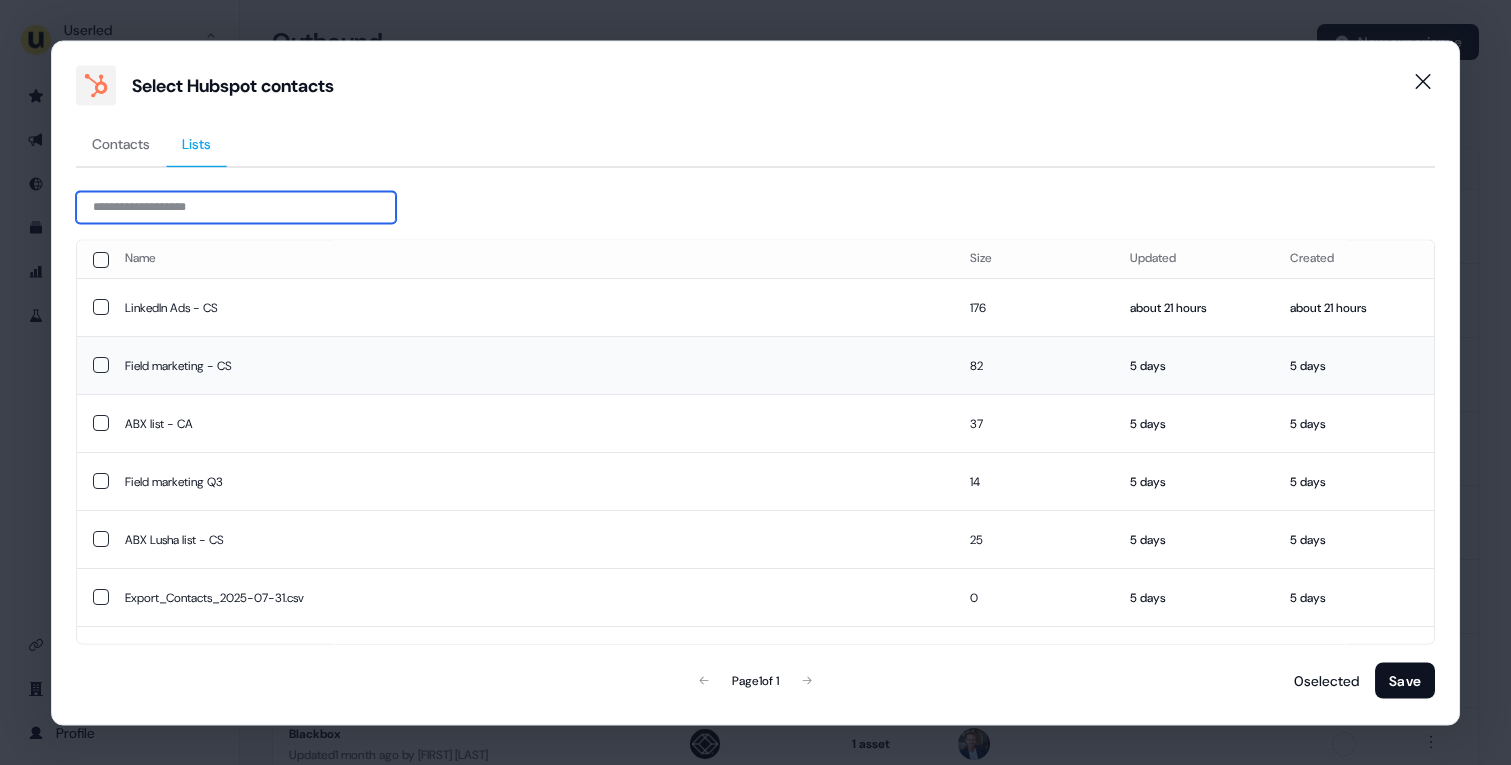 scroll, scrollTop: 0, scrollLeft: 0, axis: both 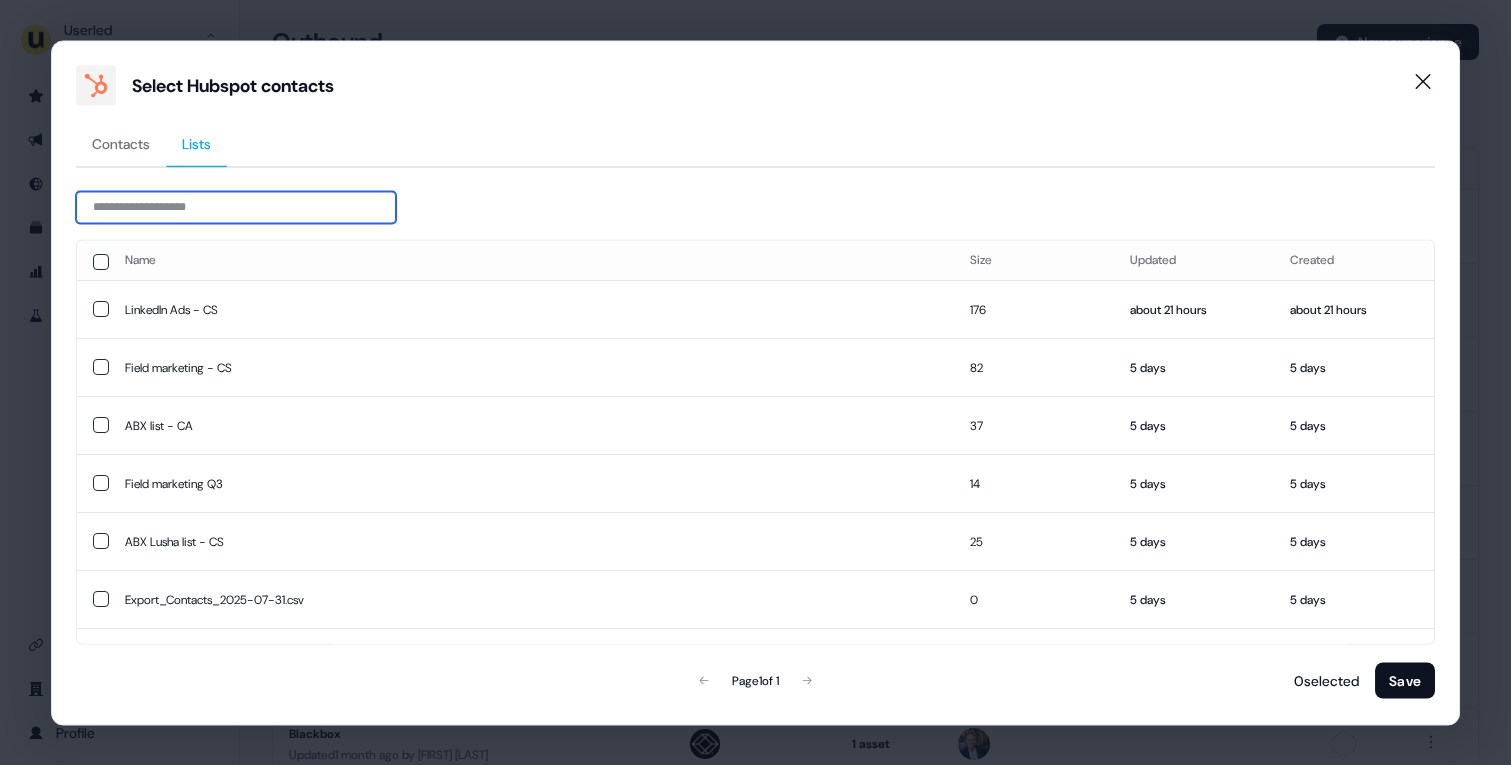 click at bounding box center (236, 207) 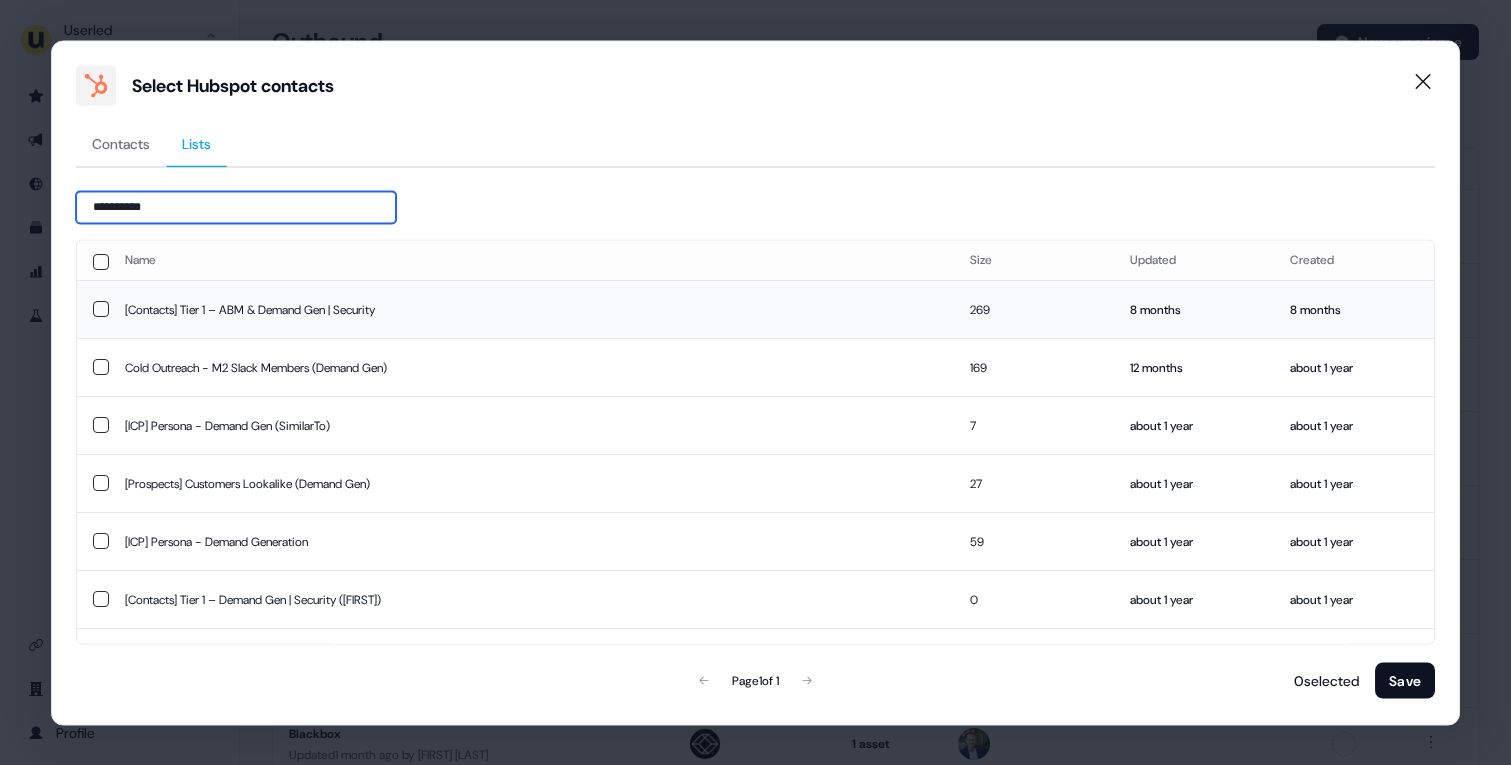 type on "**********" 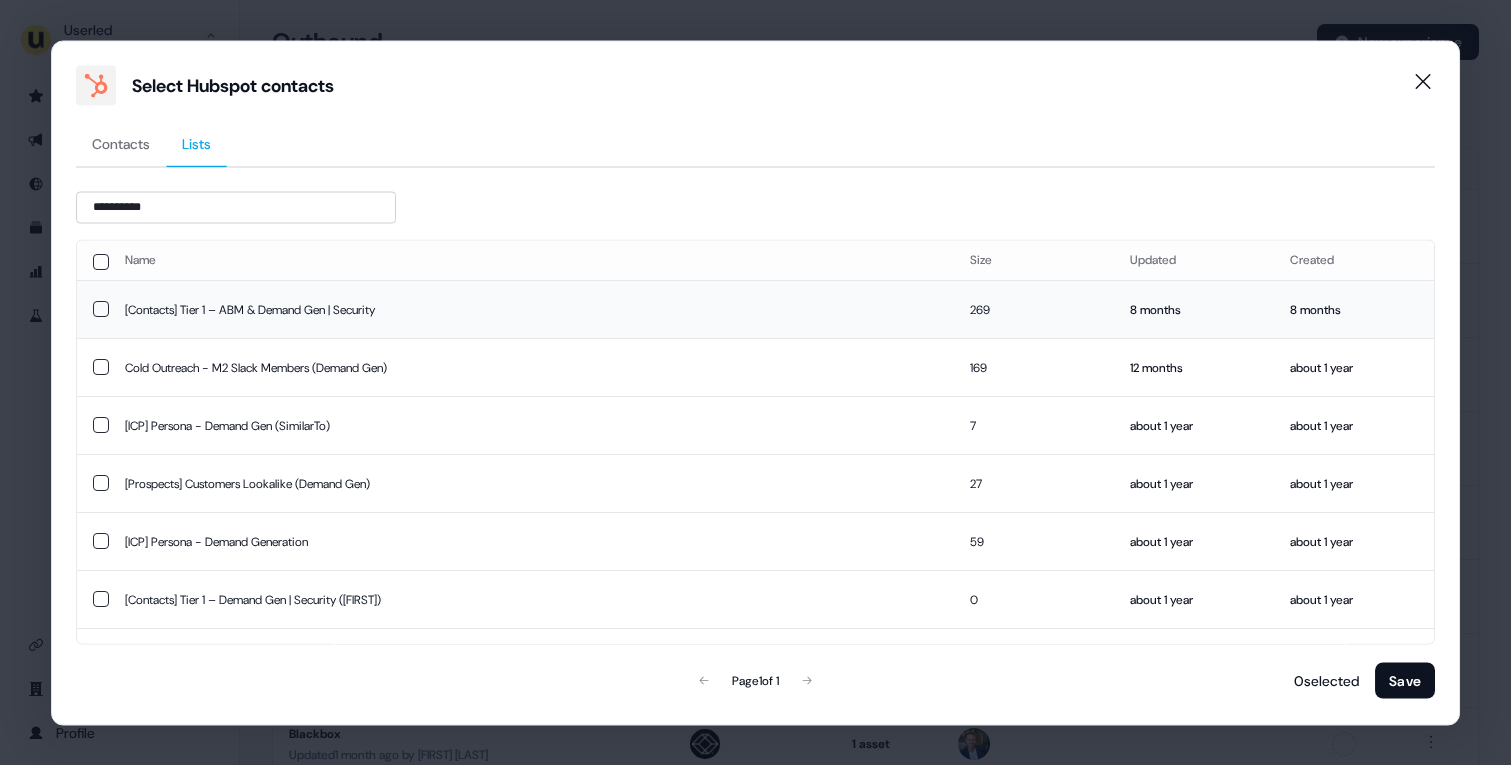 click on "[Contacts] Tier 1 – ABM & Demand Gen | Security" at bounding box center (532, 309) 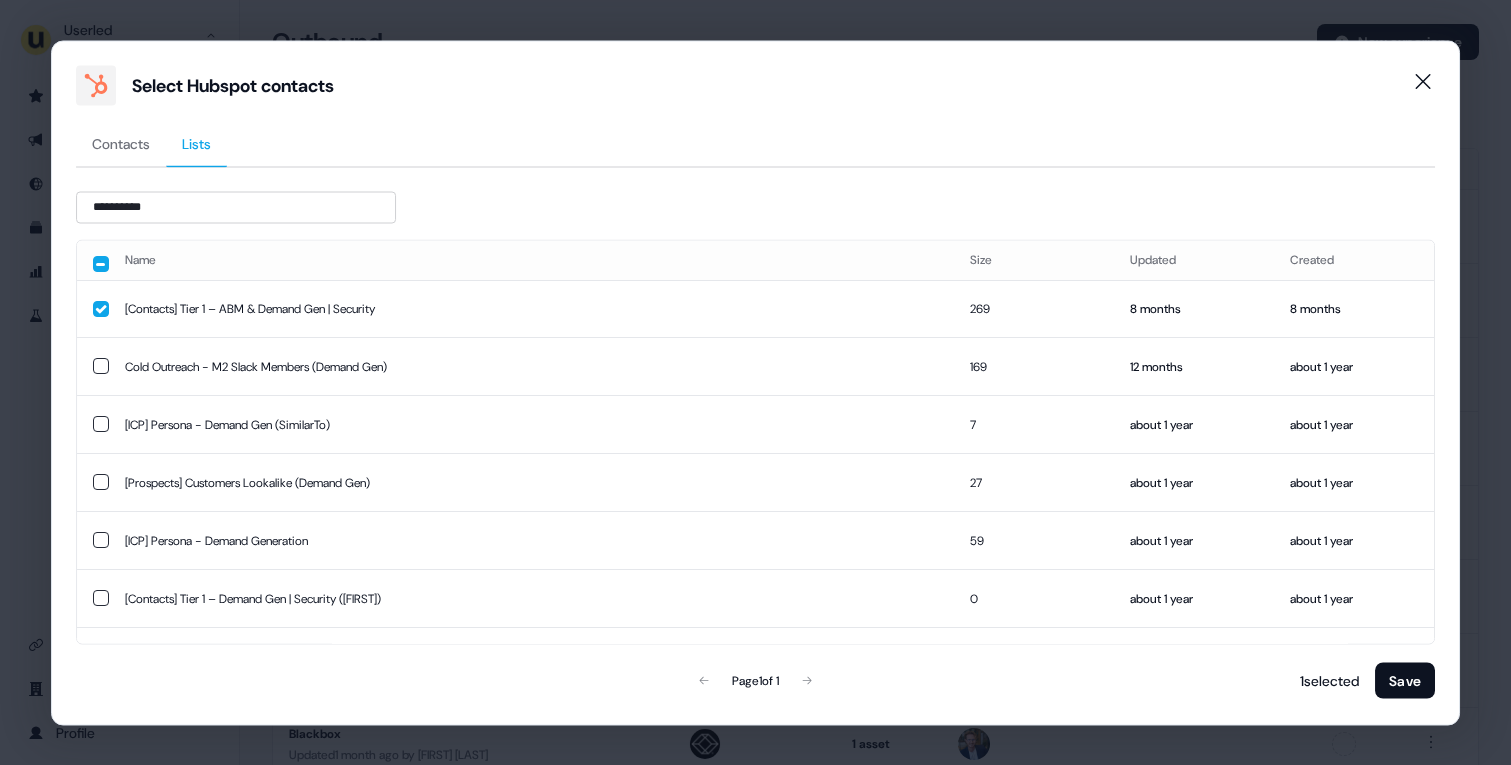 click on "Save" at bounding box center (1405, 680) 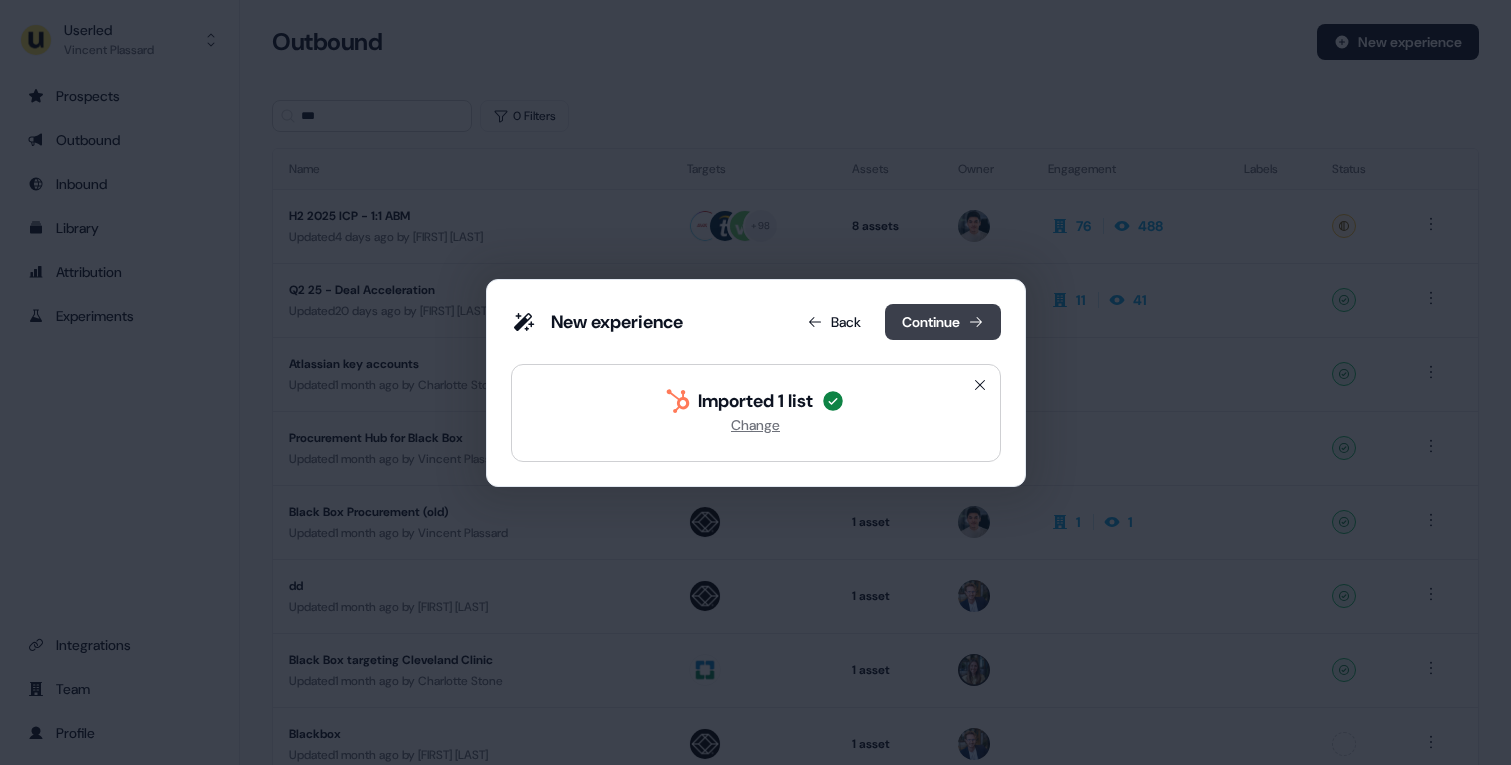 click on "Continue" at bounding box center (943, 322) 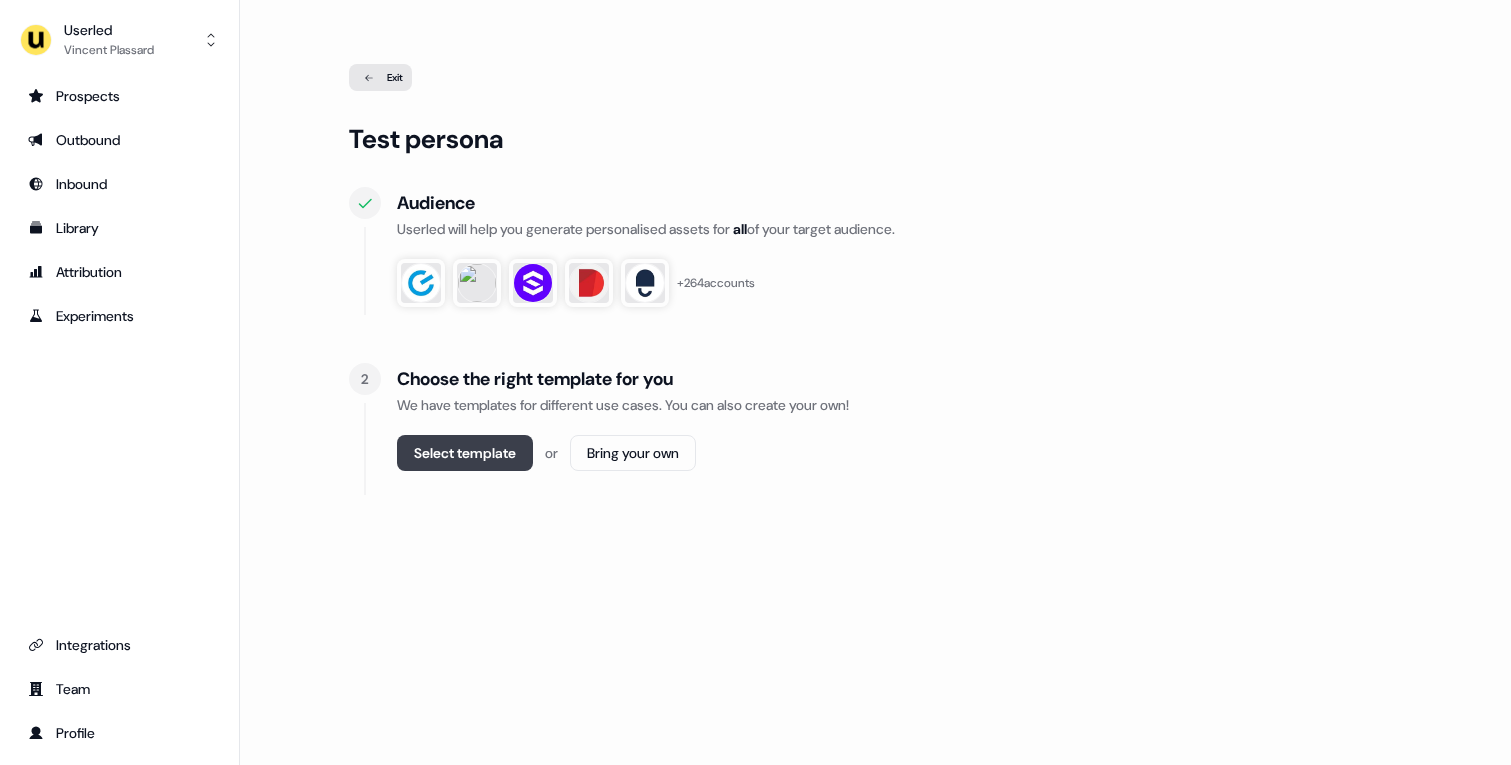 click on "Select template" at bounding box center (465, 453) 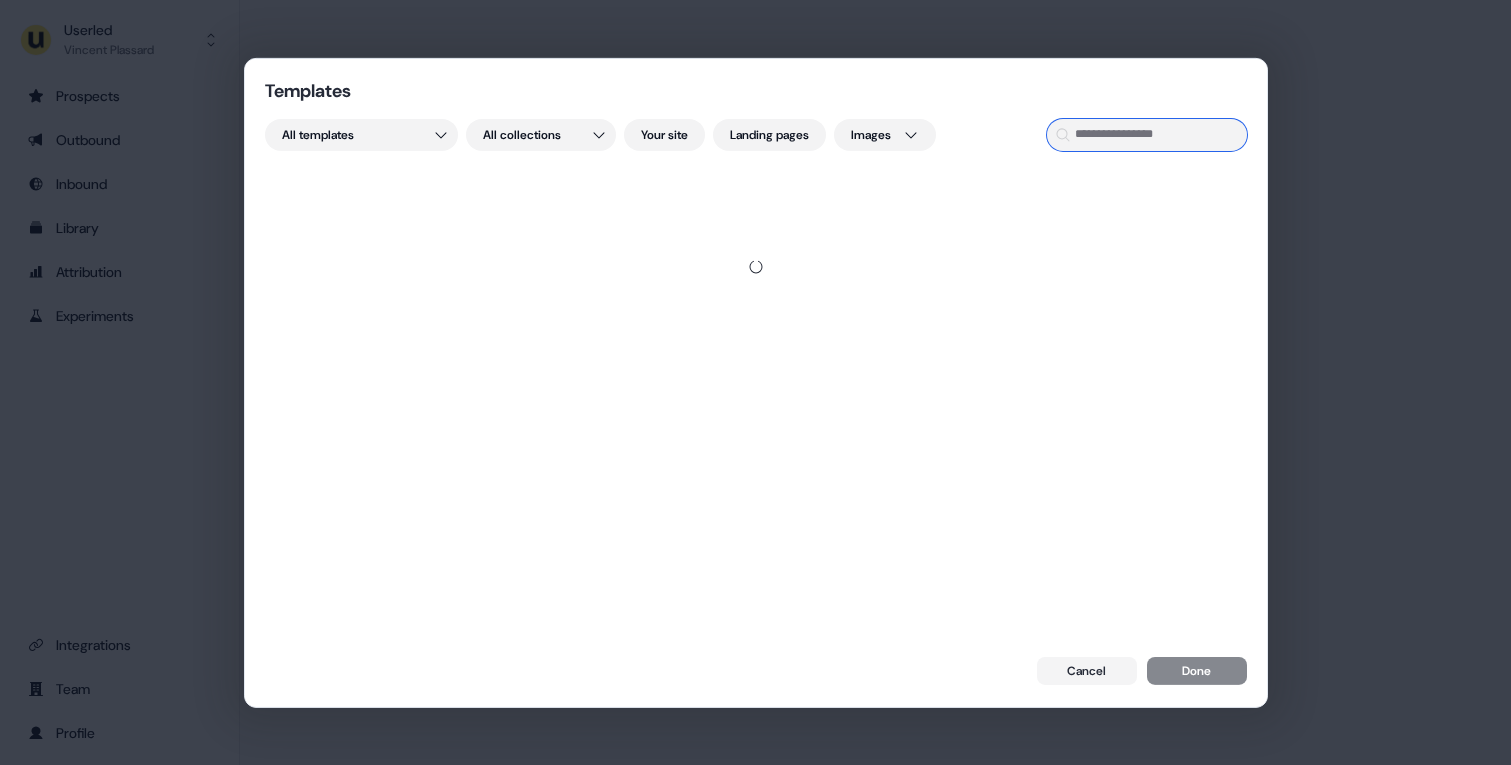 click at bounding box center (1147, 134) 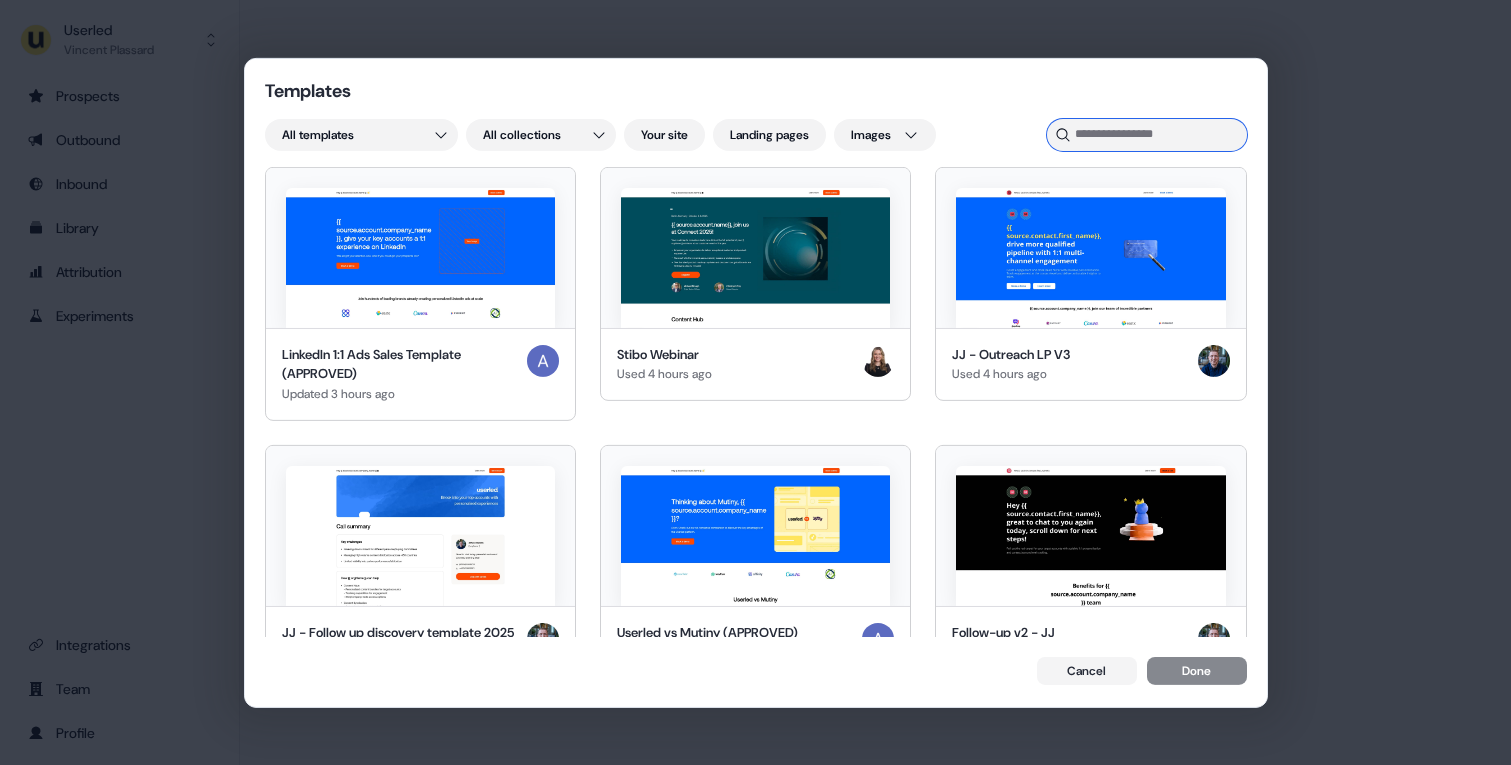 click at bounding box center (1147, 134) 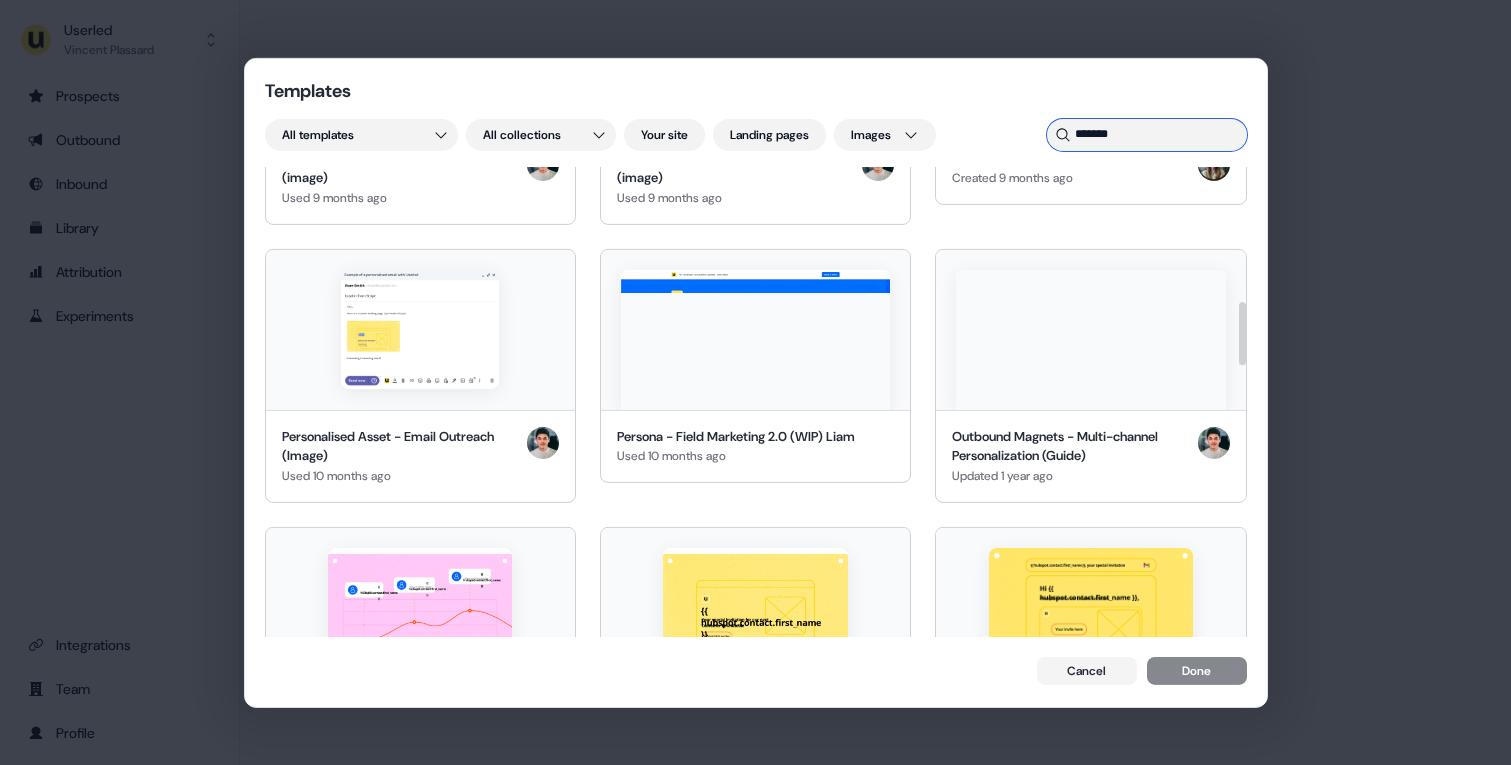 scroll, scrollTop: 988, scrollLeft: 0, axis: vertical 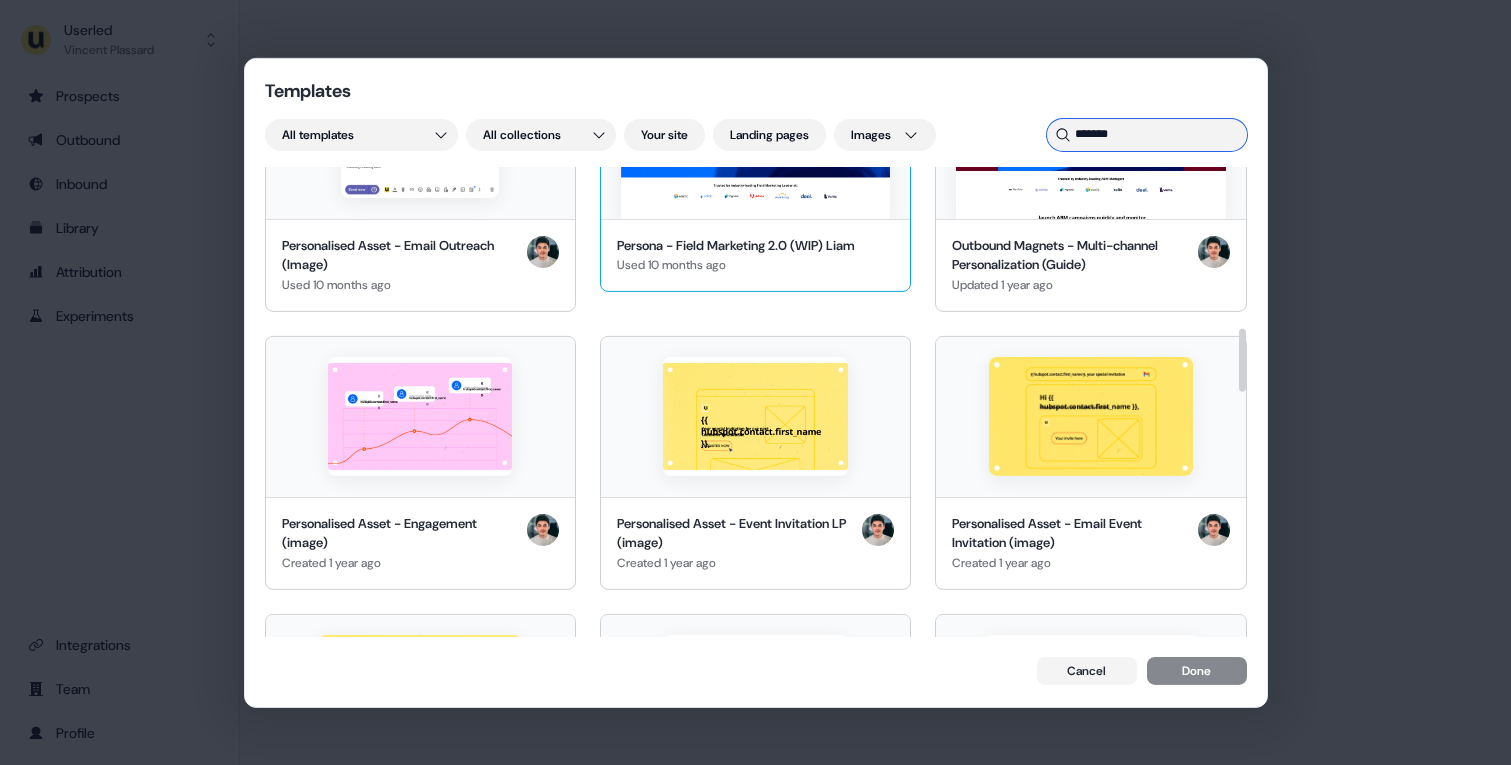 type on "*******" 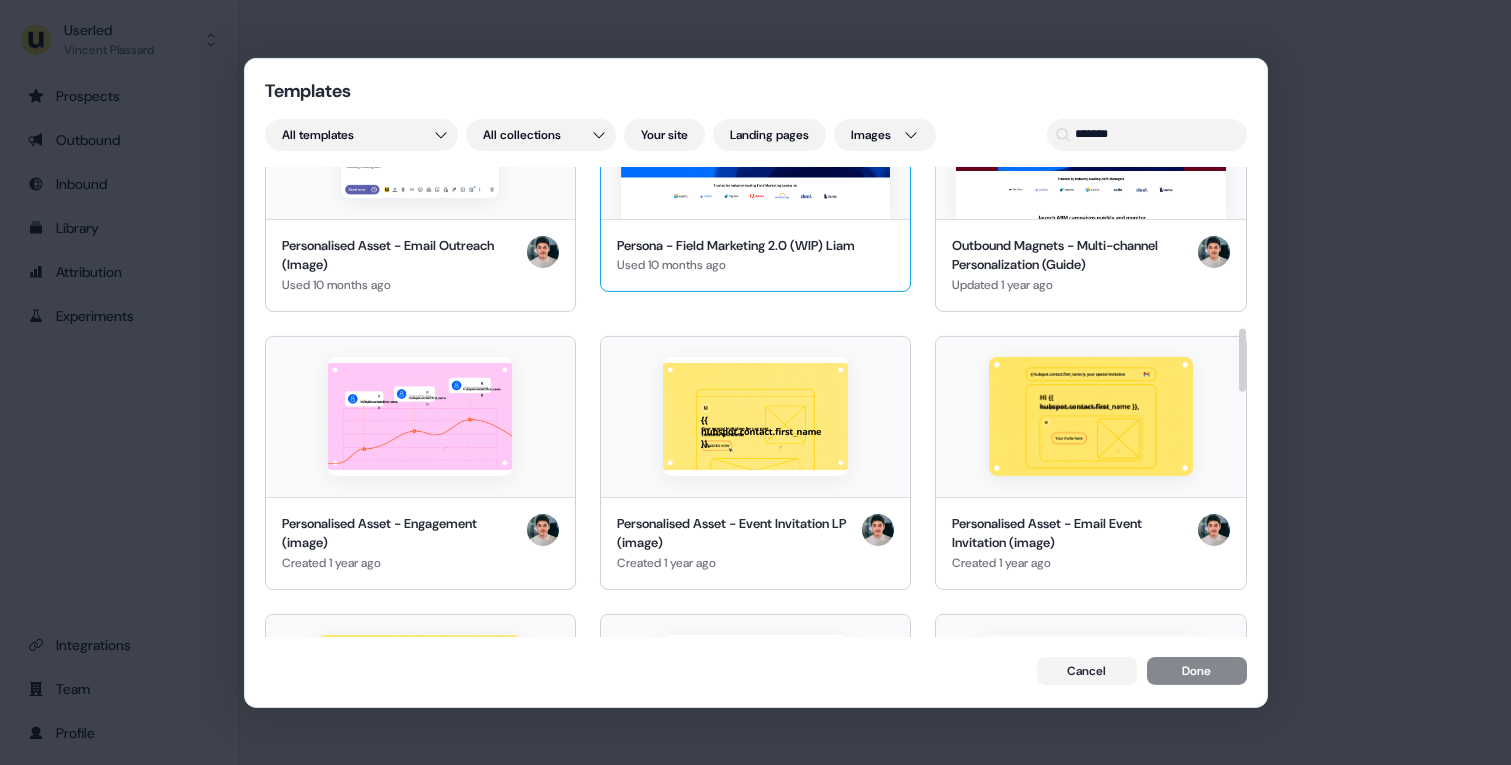 click on "Persona - Field Marketing 2.0 (WIP) [FIRST] Used 10 months ago" at bounding box center [755, 254] 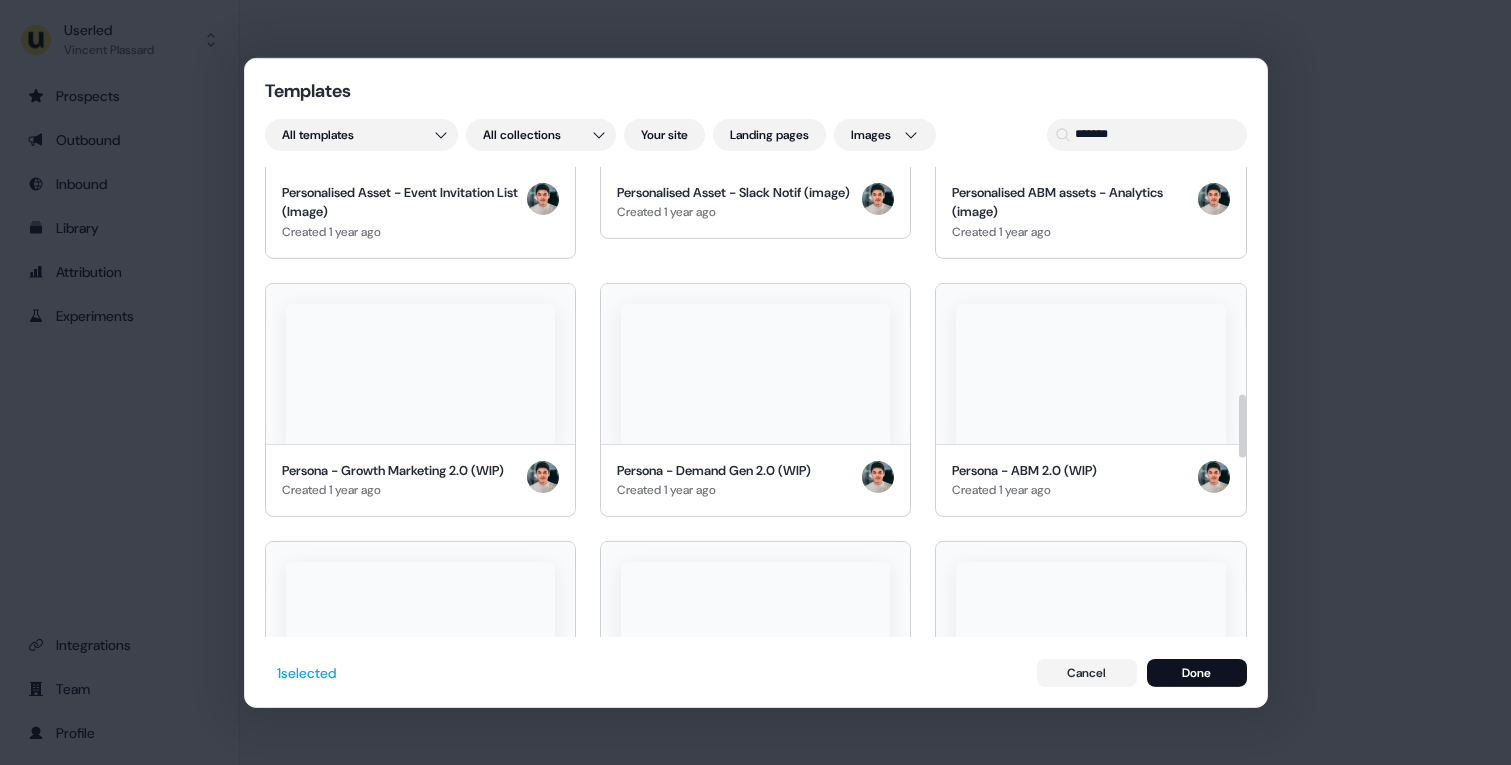 scroll, scrollTop: 1792, scrollLeft: 0, axis: vertical 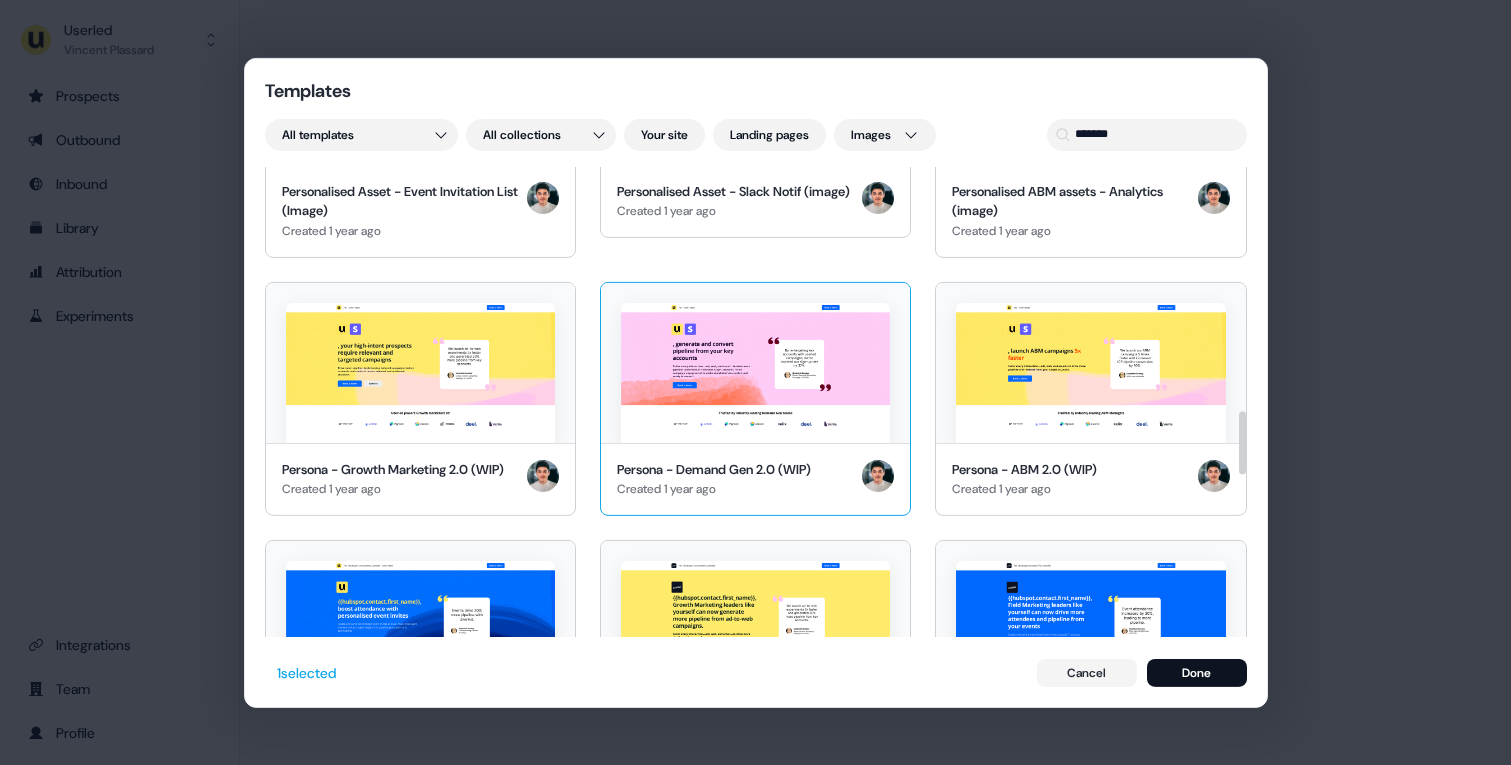 click at bounding box center [755, 372] 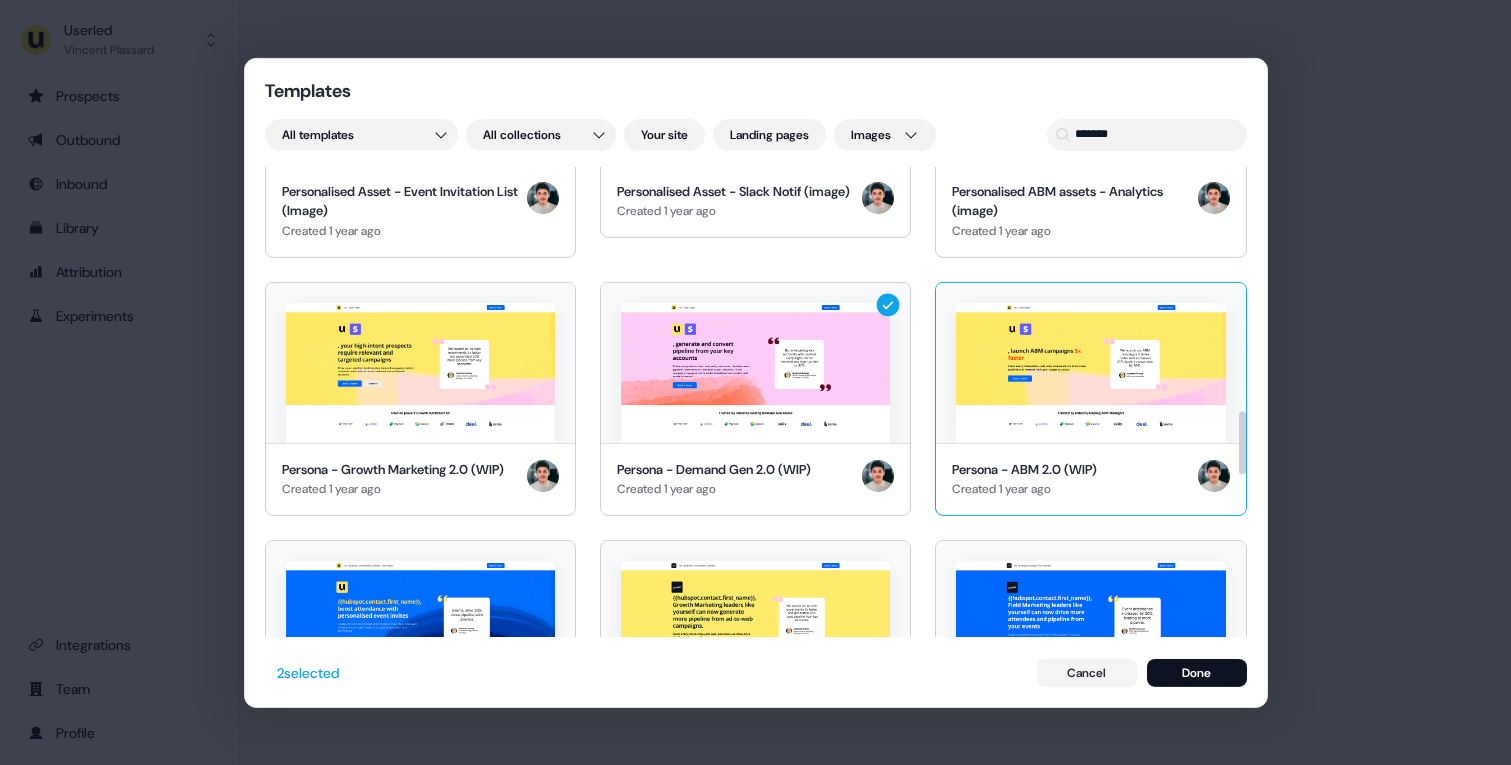 click at bounding box center (1090, 372) 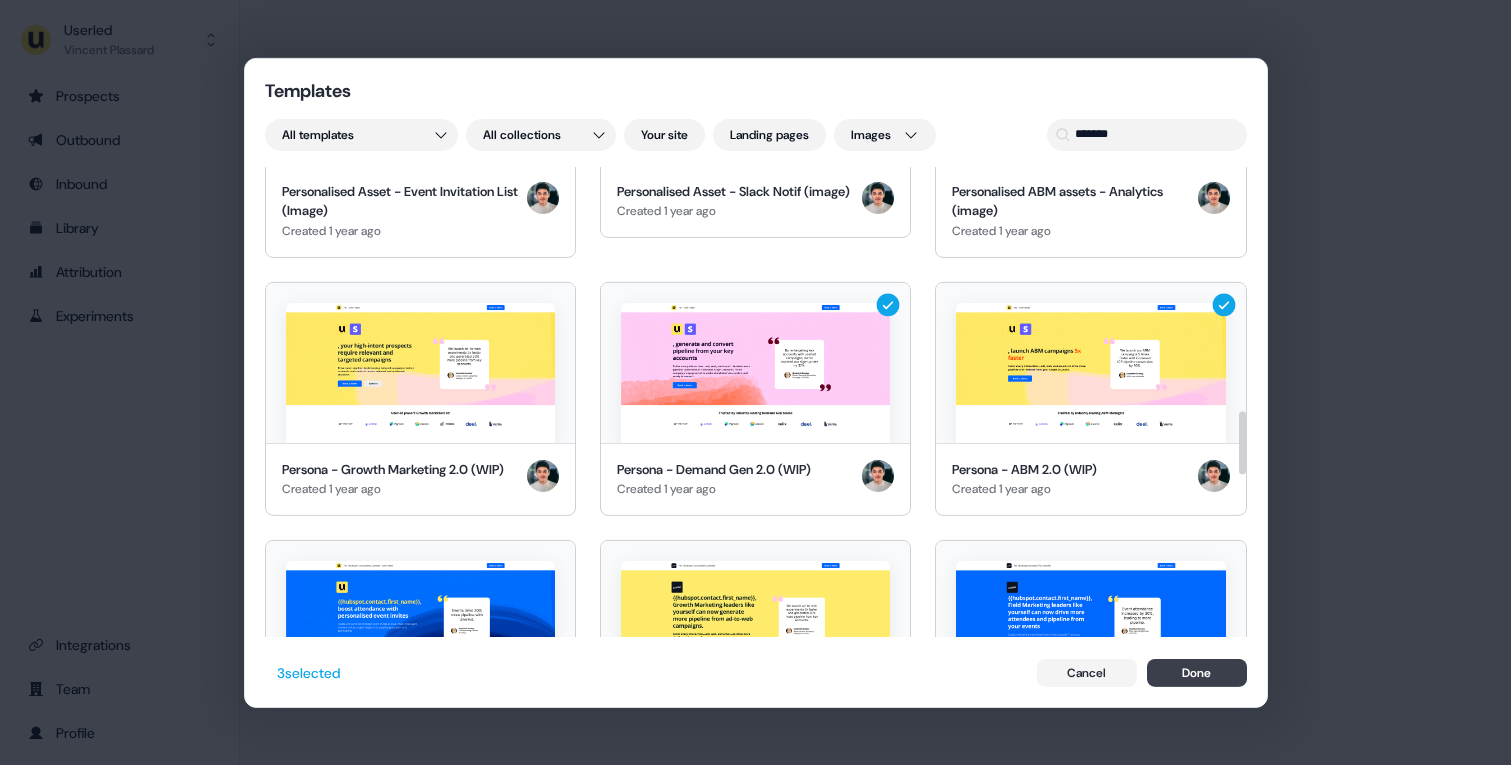 click on "Done" at bounding box center (1197, 673) 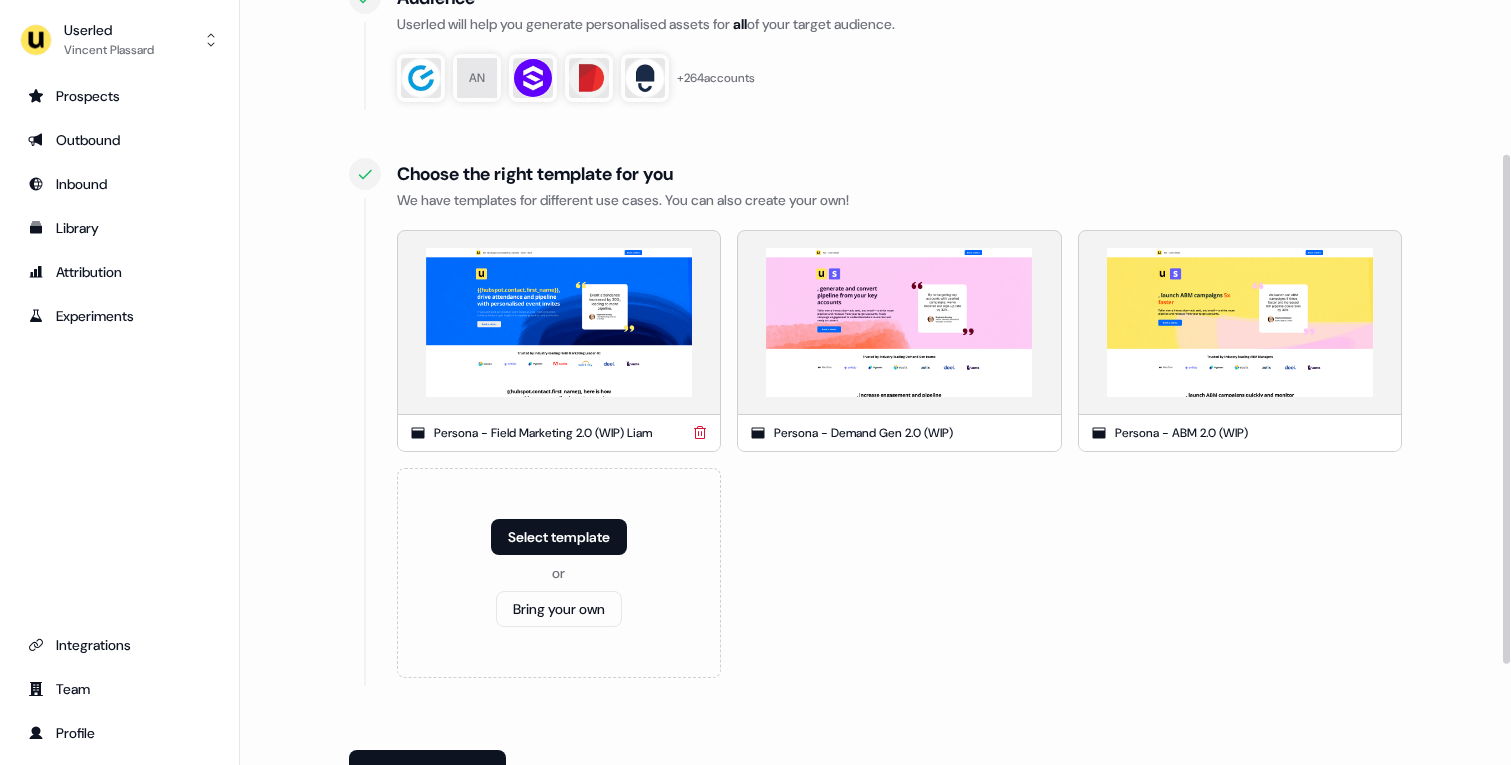 scroll, scrollTop: 233, scrollLeft: 0, axis: vertical 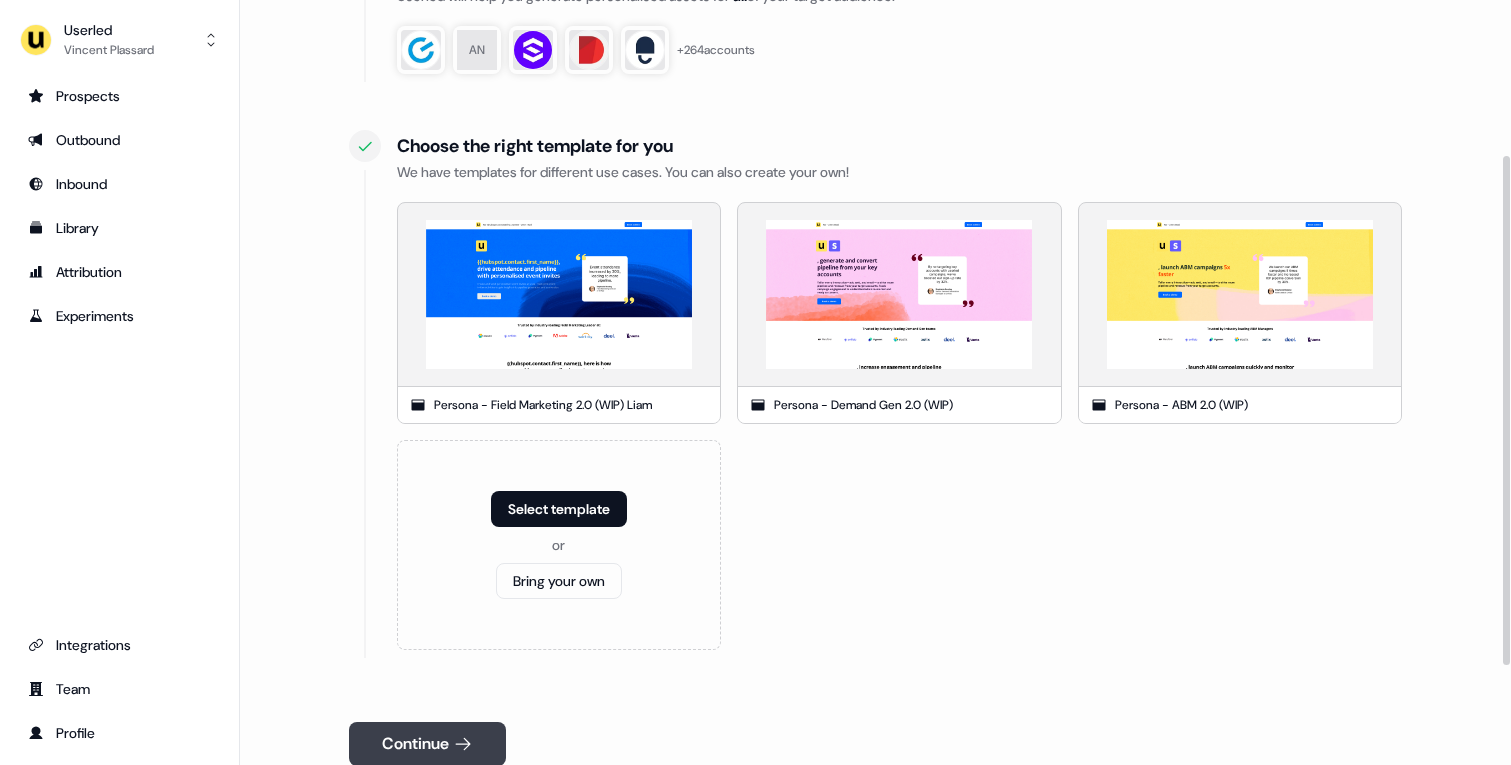 click on "Continue" at bounding box center (427, 744) 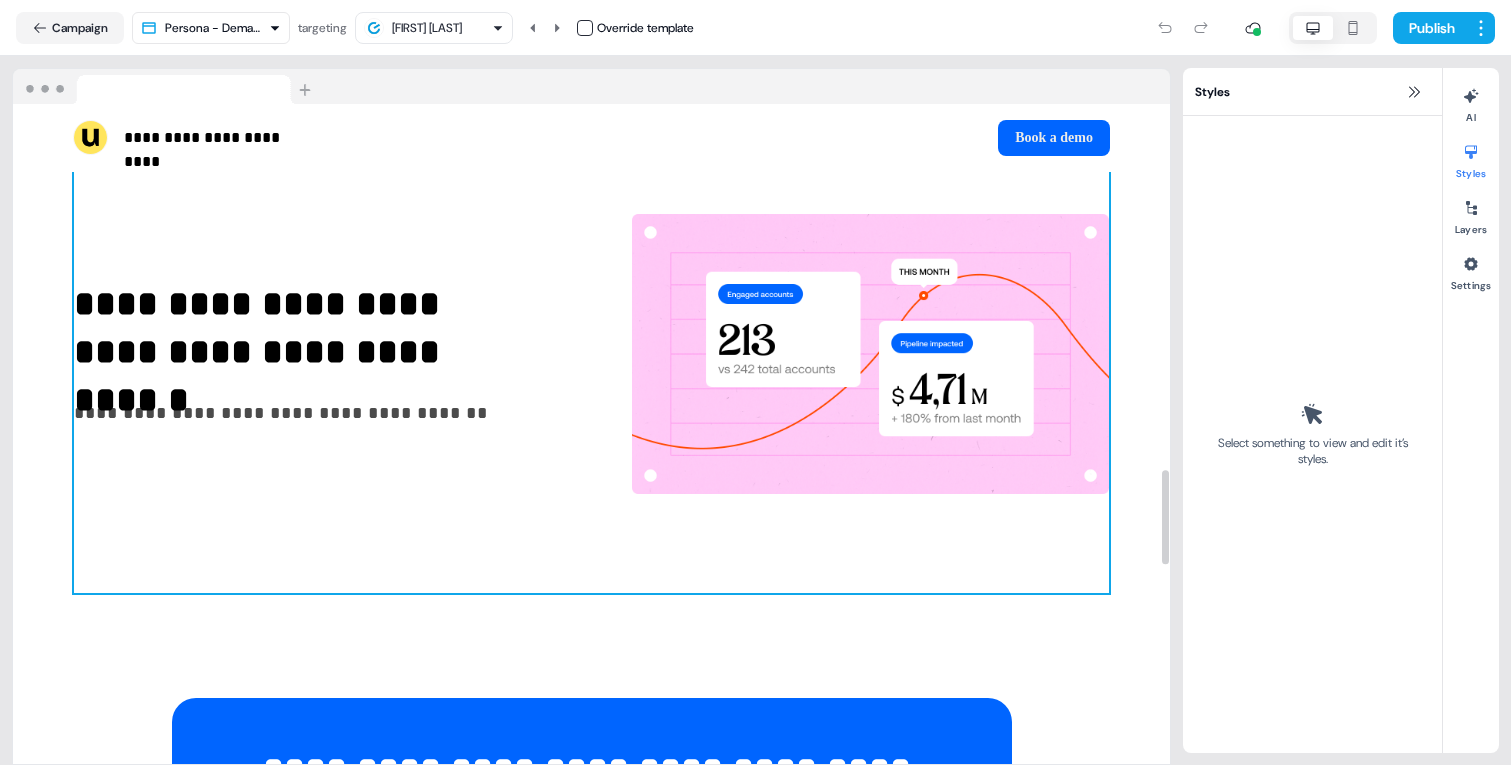 scroll, scrollTop: 2553, scrollLeft: 0, axis: vertical 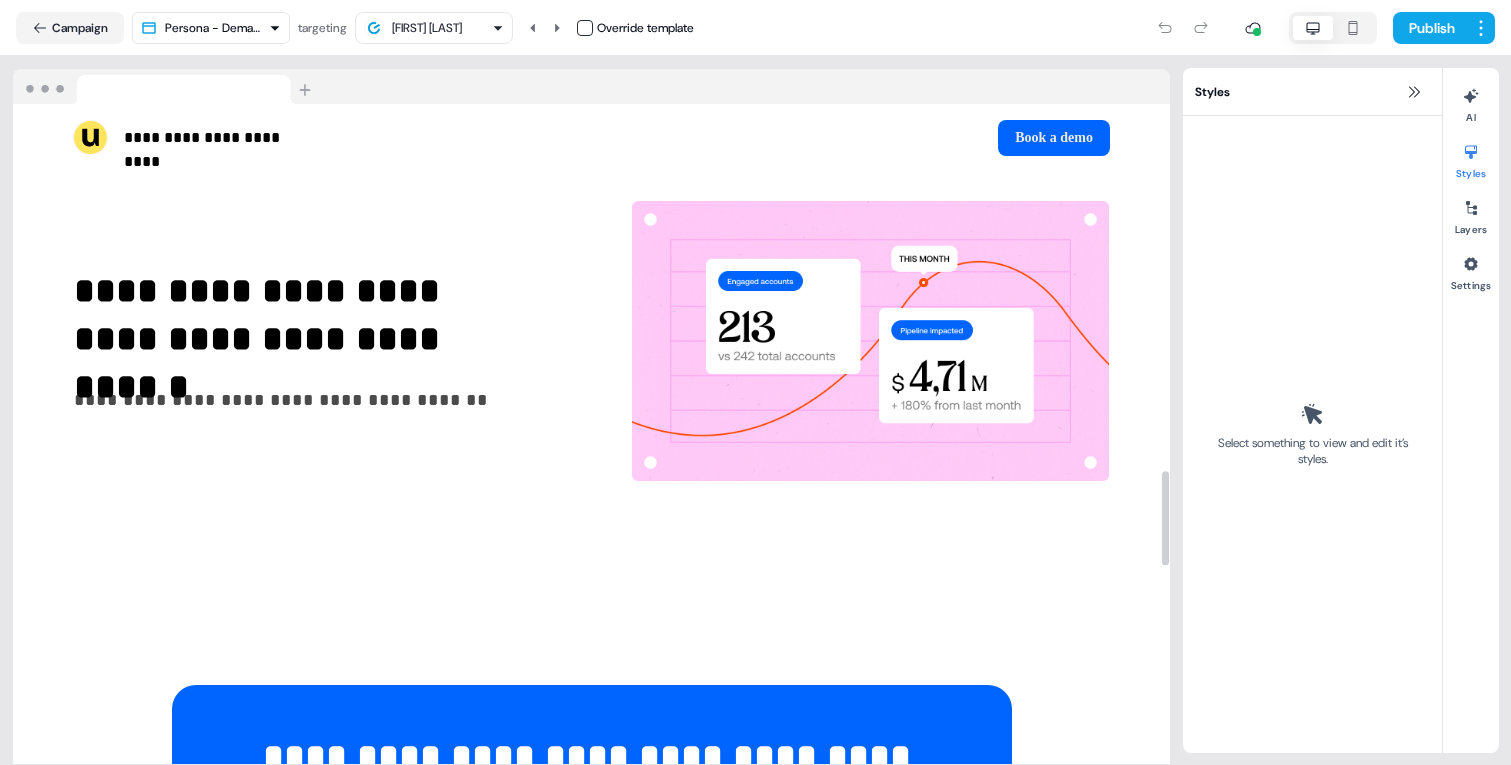 click on "**********" at bounding box center [755, 382] 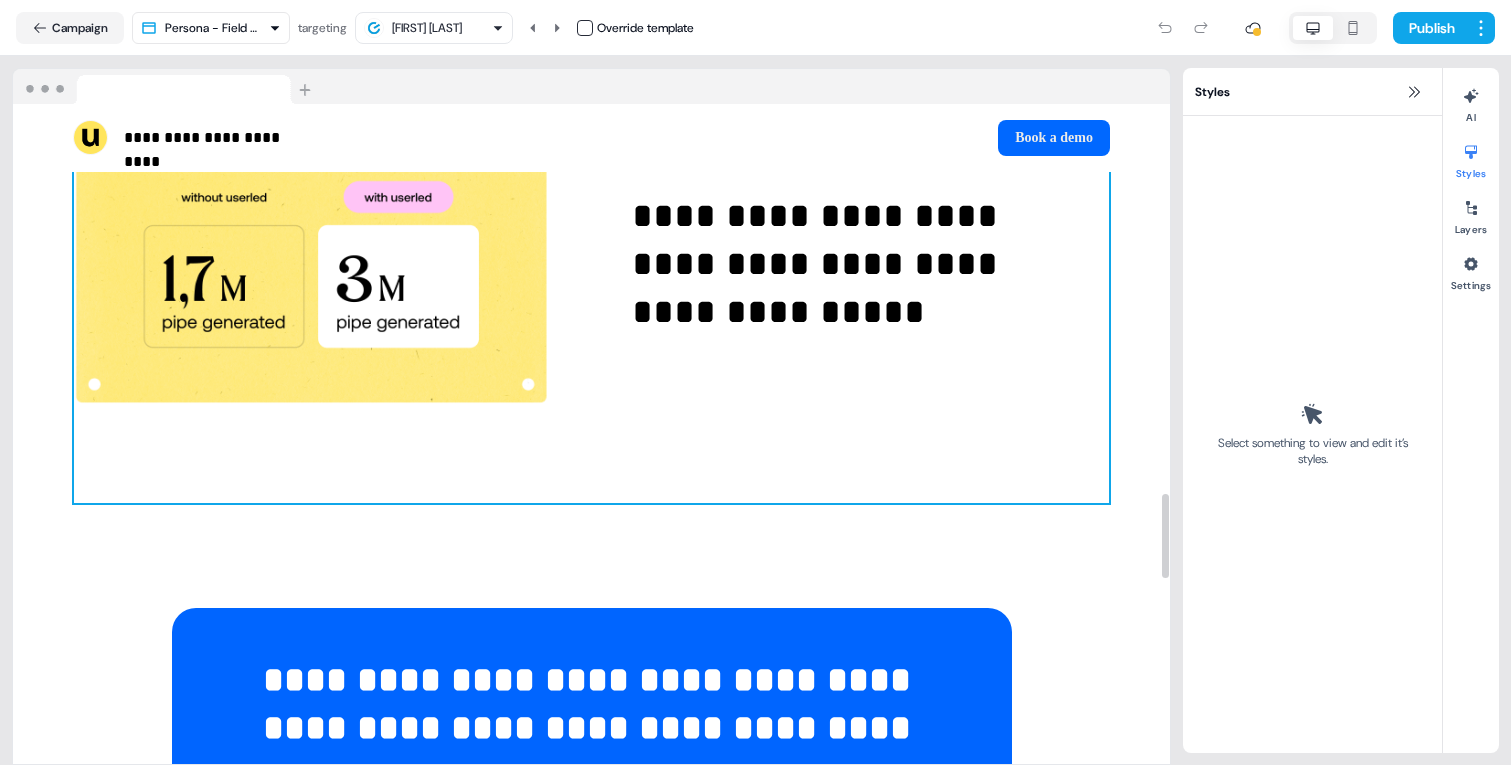 scroll, scrollTop: 3110, scrollLeft: 0, axis: vertical 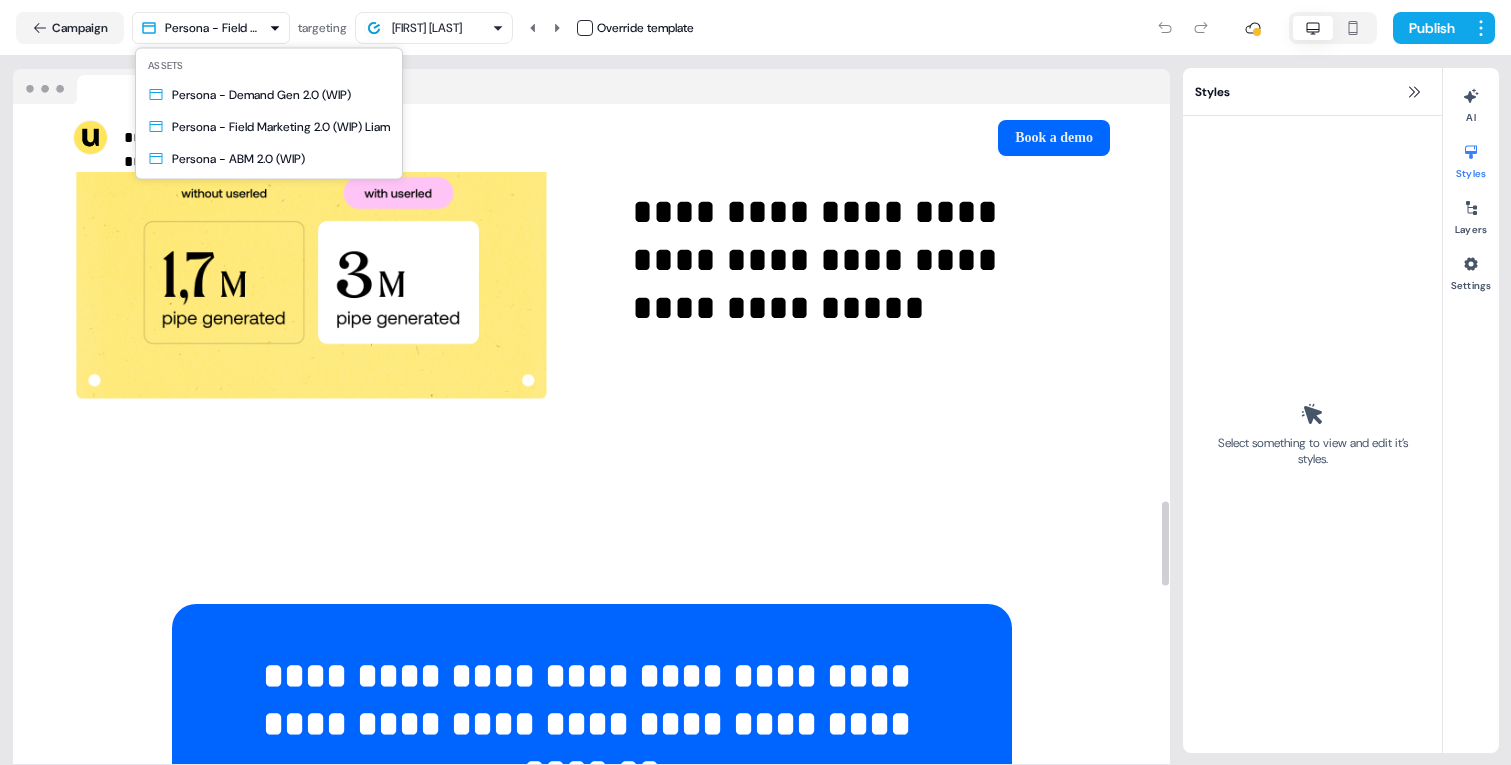click on "**********" at bounding box center (755, 382) 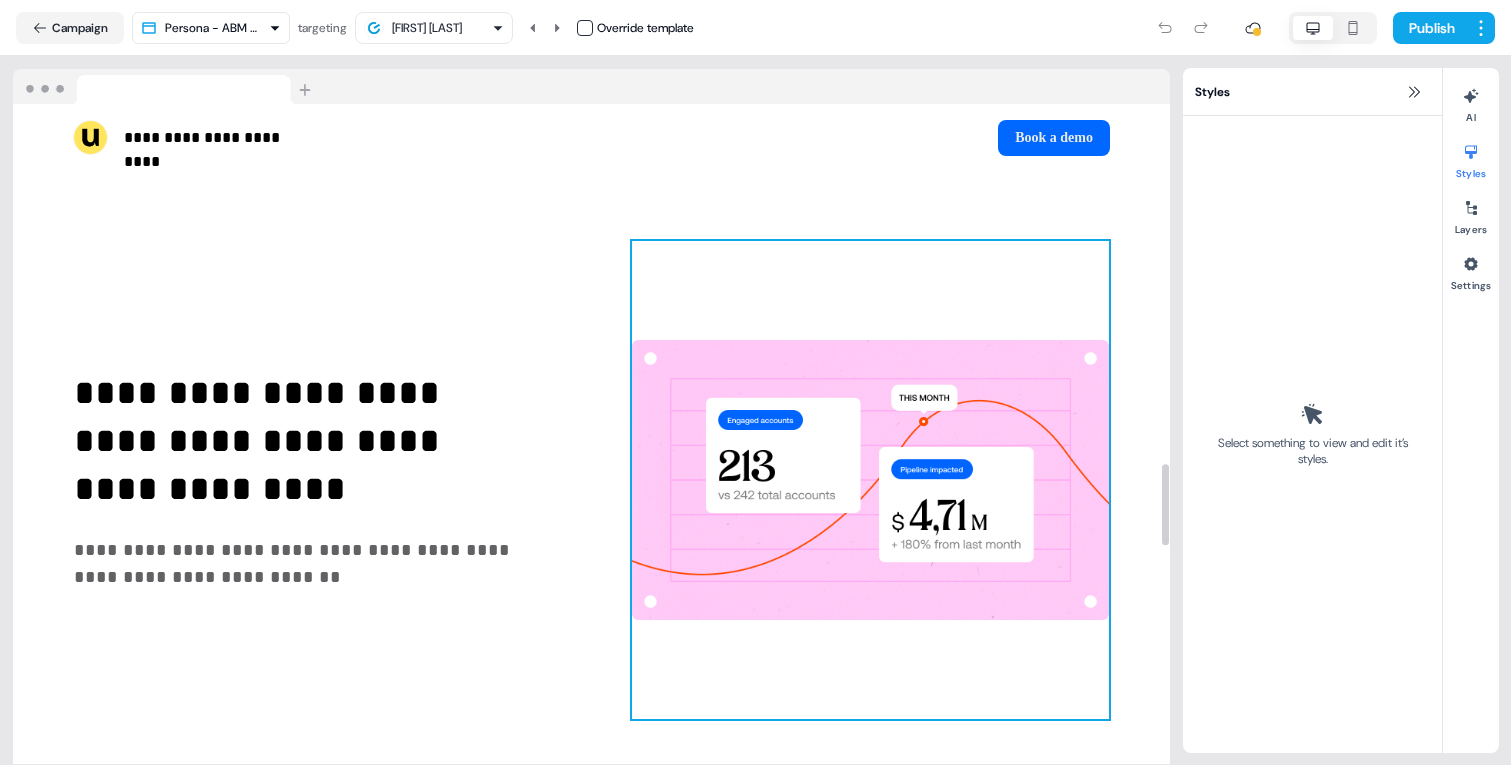 scroll, scrollTop: 2888, scrollLeft: 0, axis: vertical 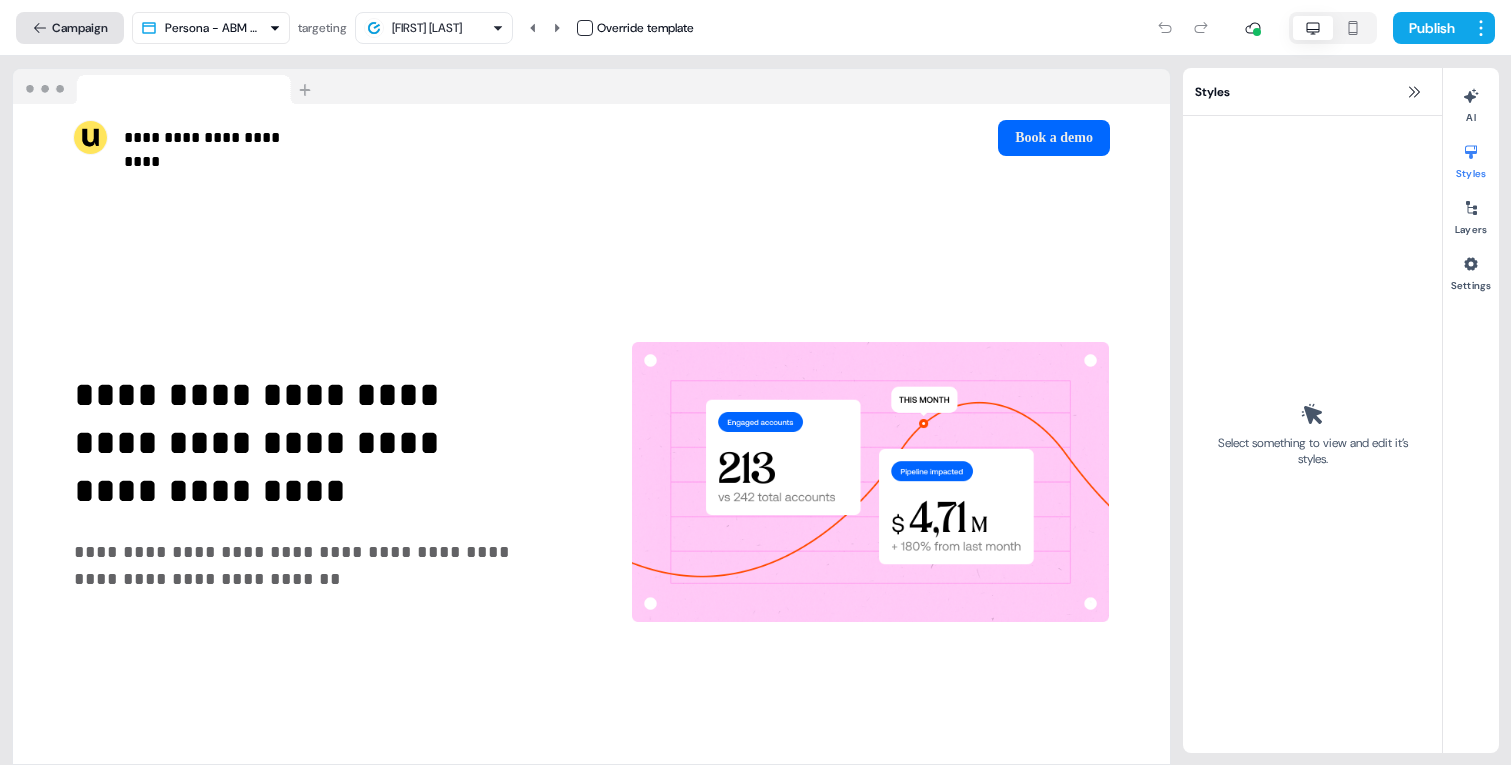 click on "Campaign" at bounding box center [70, 28] 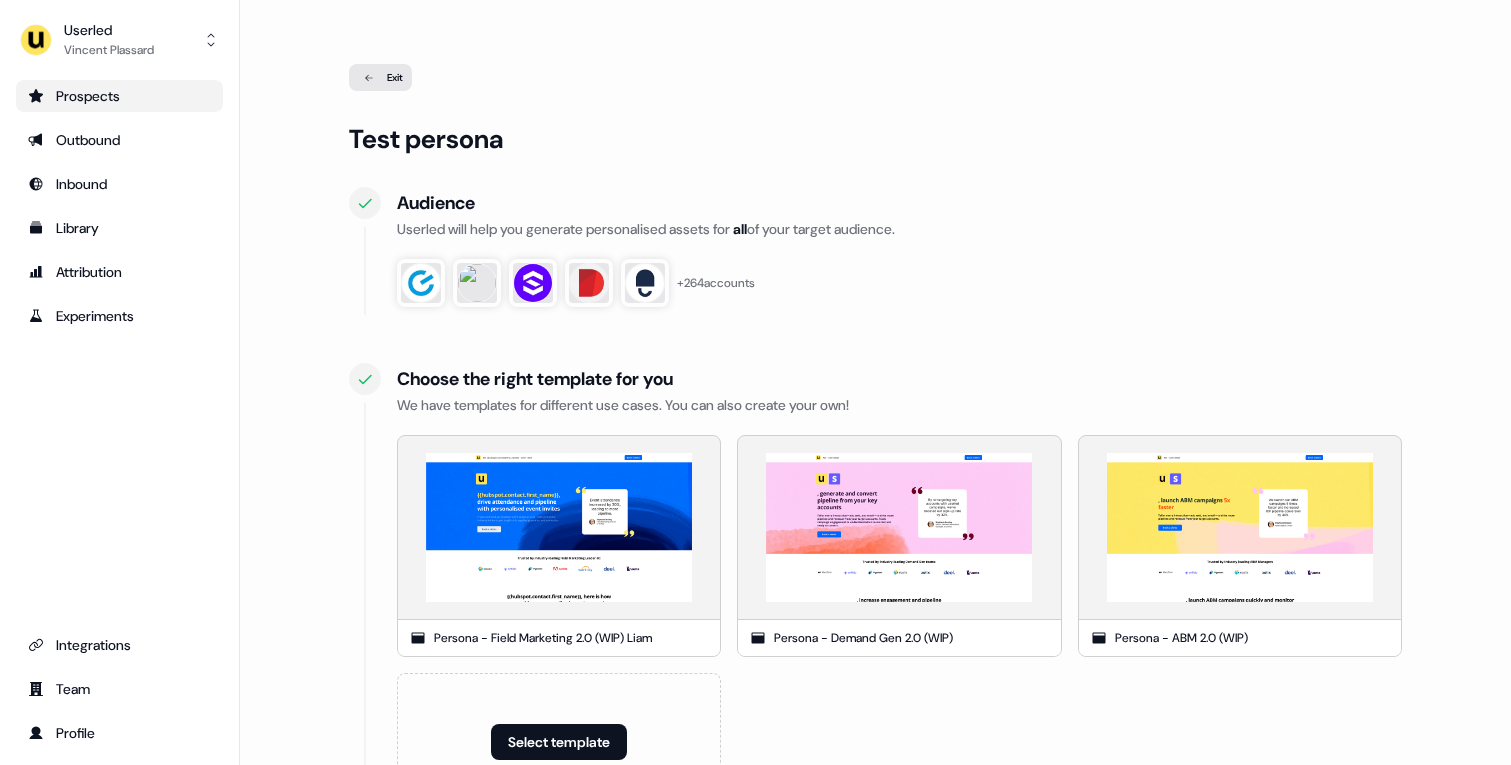 click on "Prospects" at bounding box center (119, 96) 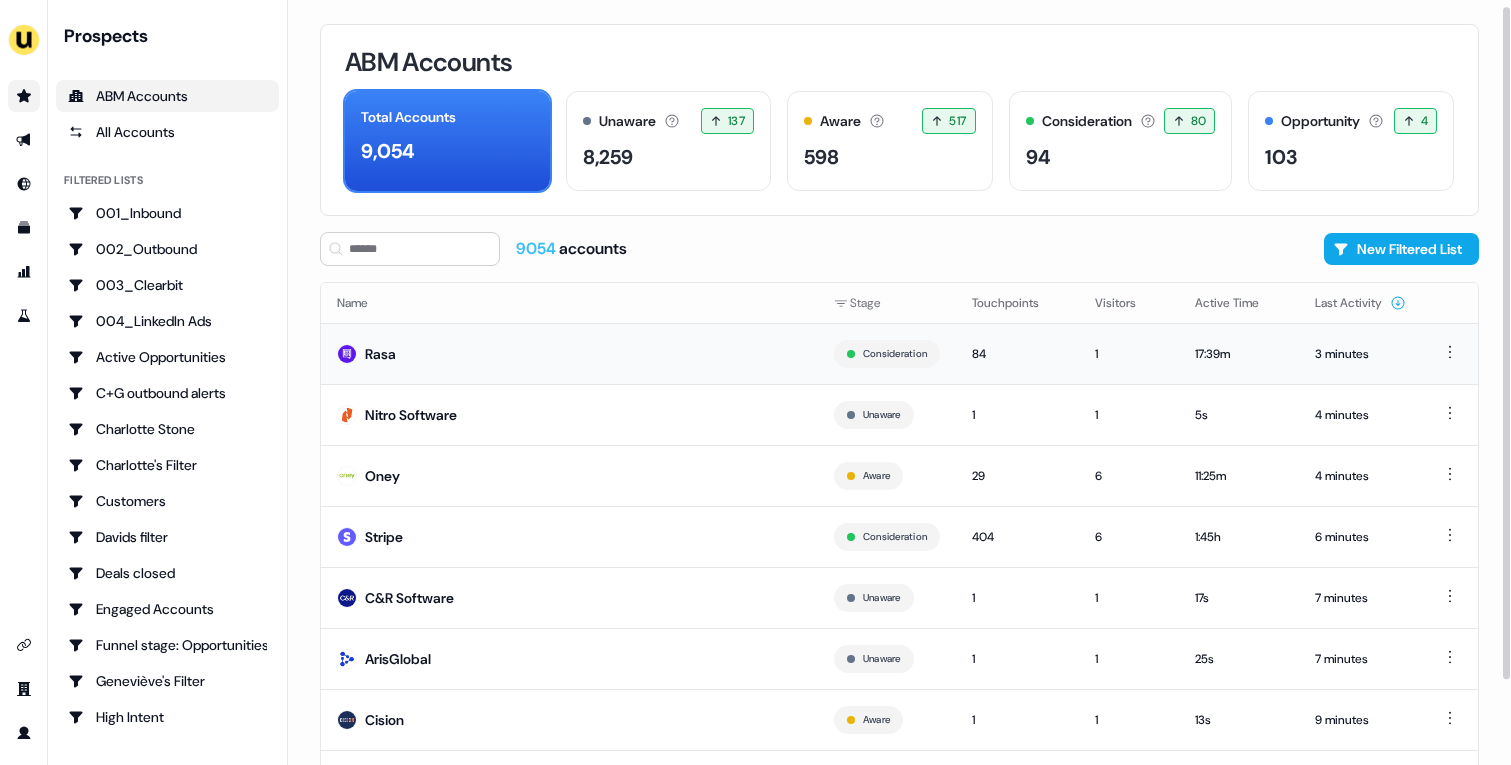 scroll, scrollTop: 102, scrollLeft: 0, axis: vertical 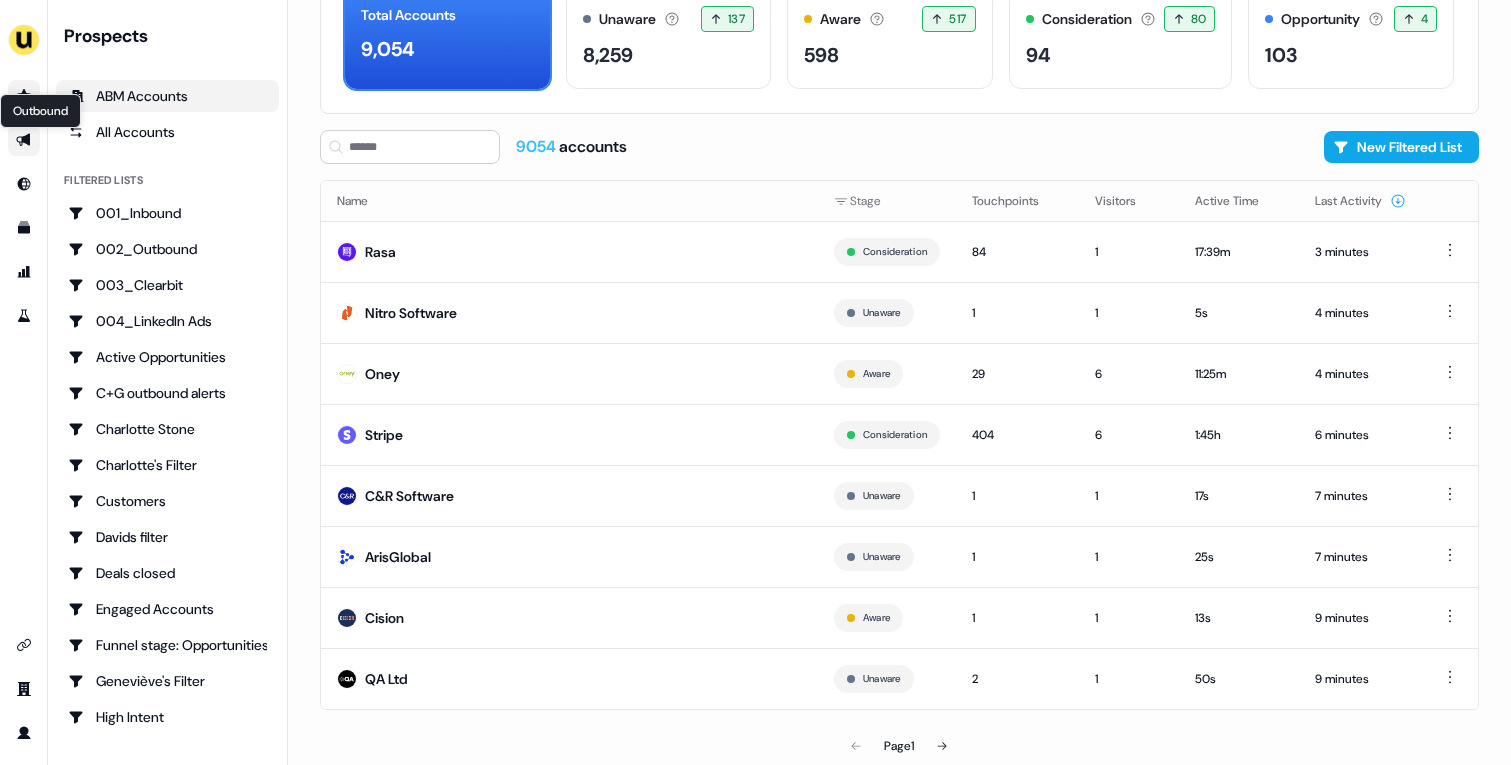 click 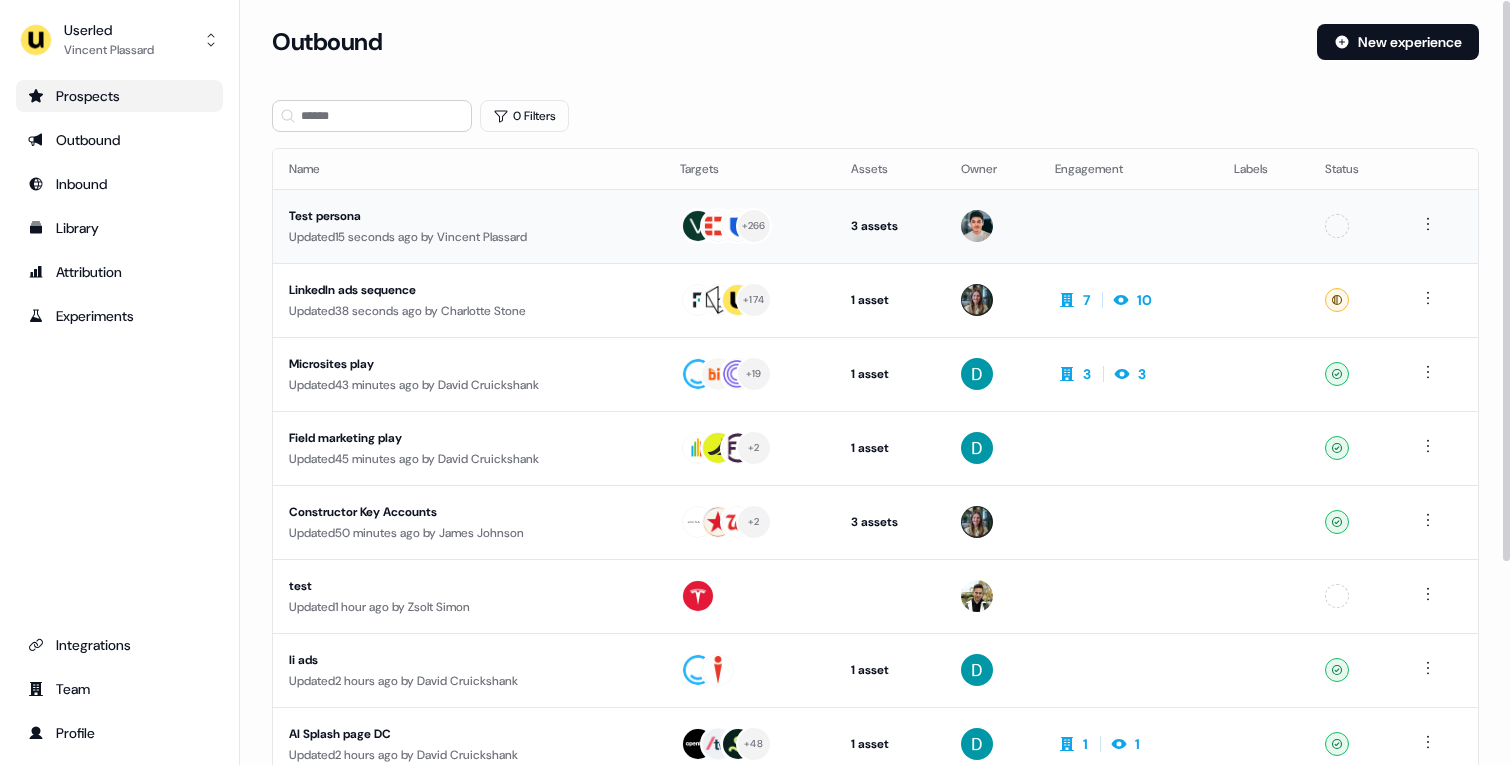 click on "Updated  15 seconds ago   by   [FIRST] [LAST]" at bounding box center (468, 237) 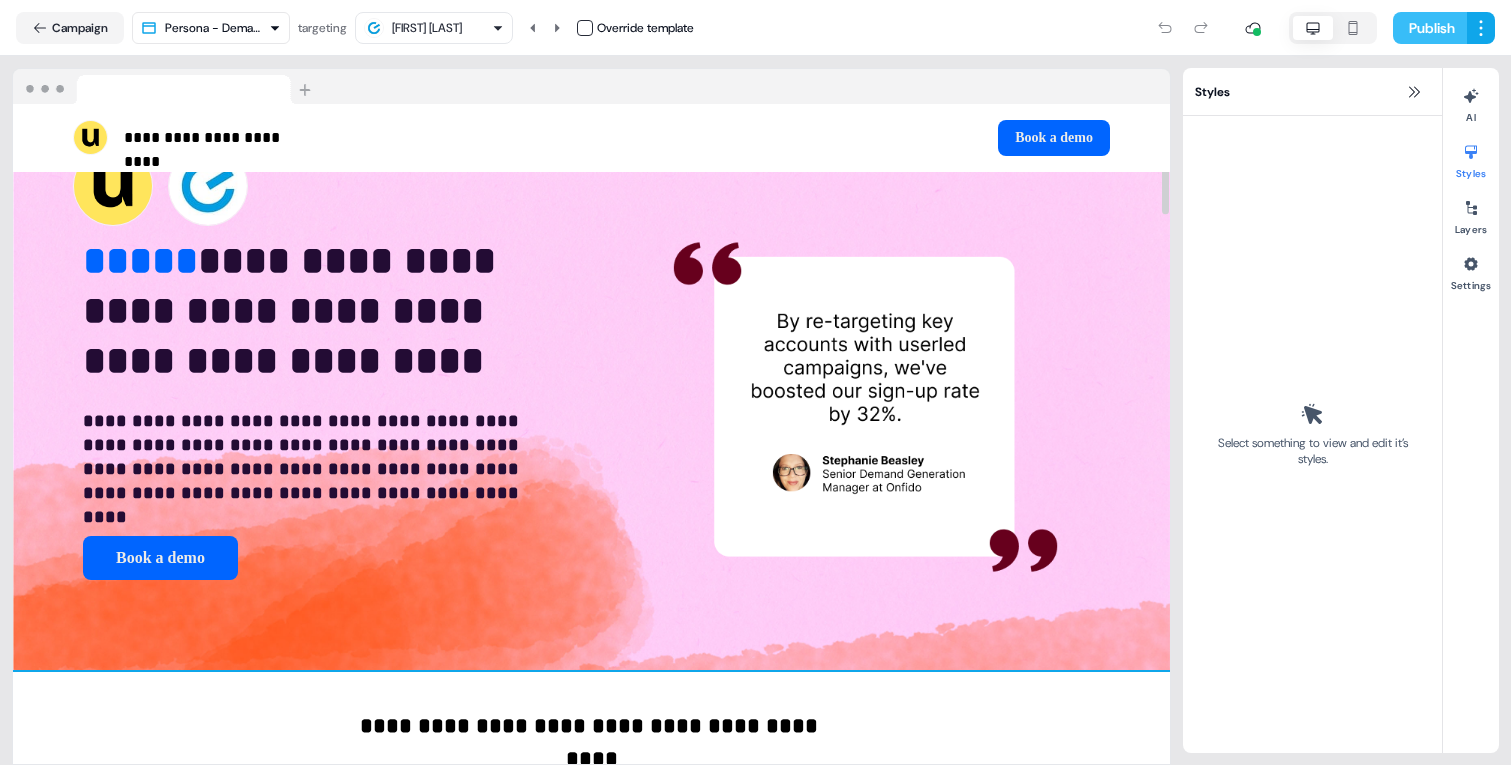 scroll, scrollTop: 172, scrollLeft: 0, axis: vertical 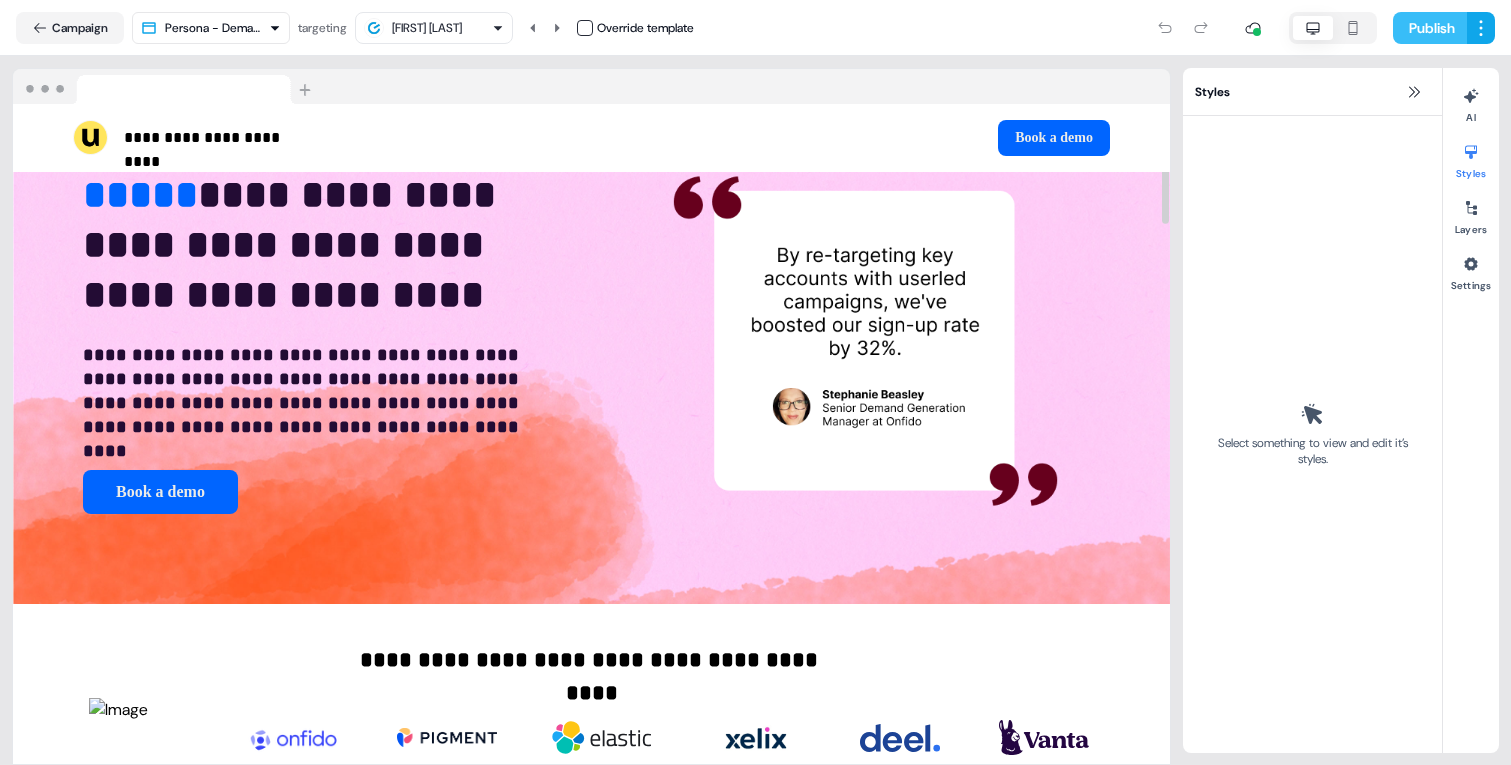 click on "Publish" at bounding box center [1430, 28] 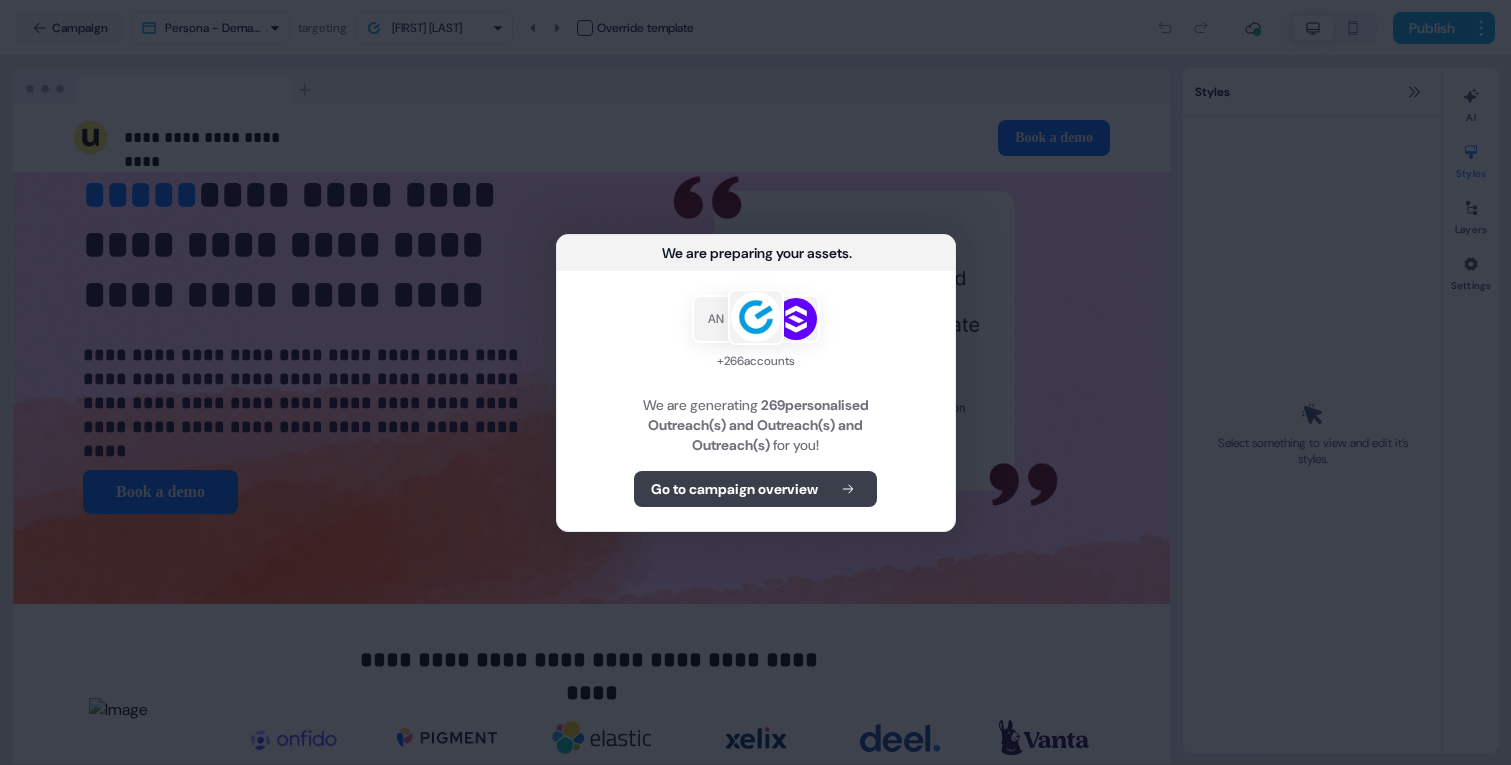 click on "Go to campaign overview" at bounding box center [755, 489] 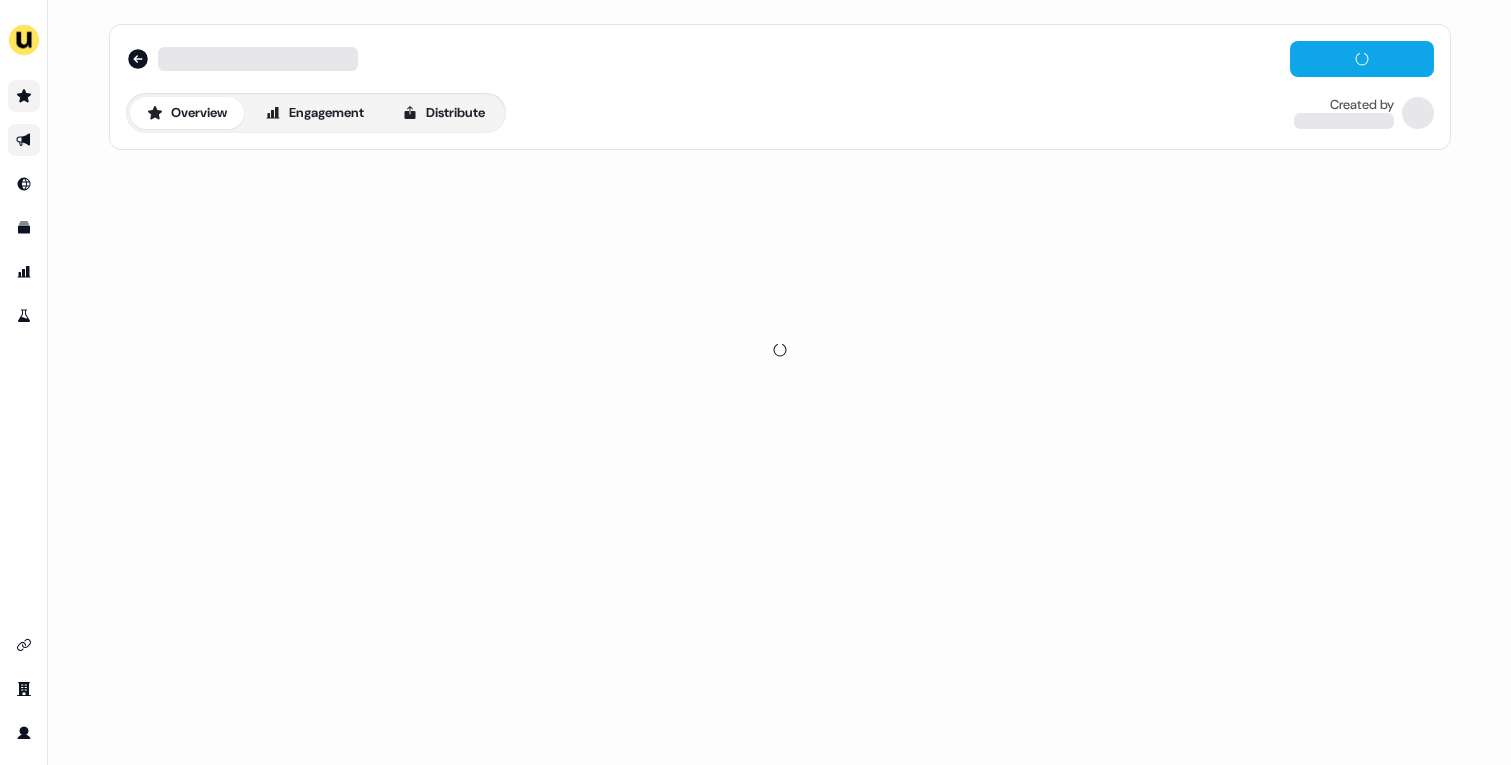 click at bounding box center (780, 350) 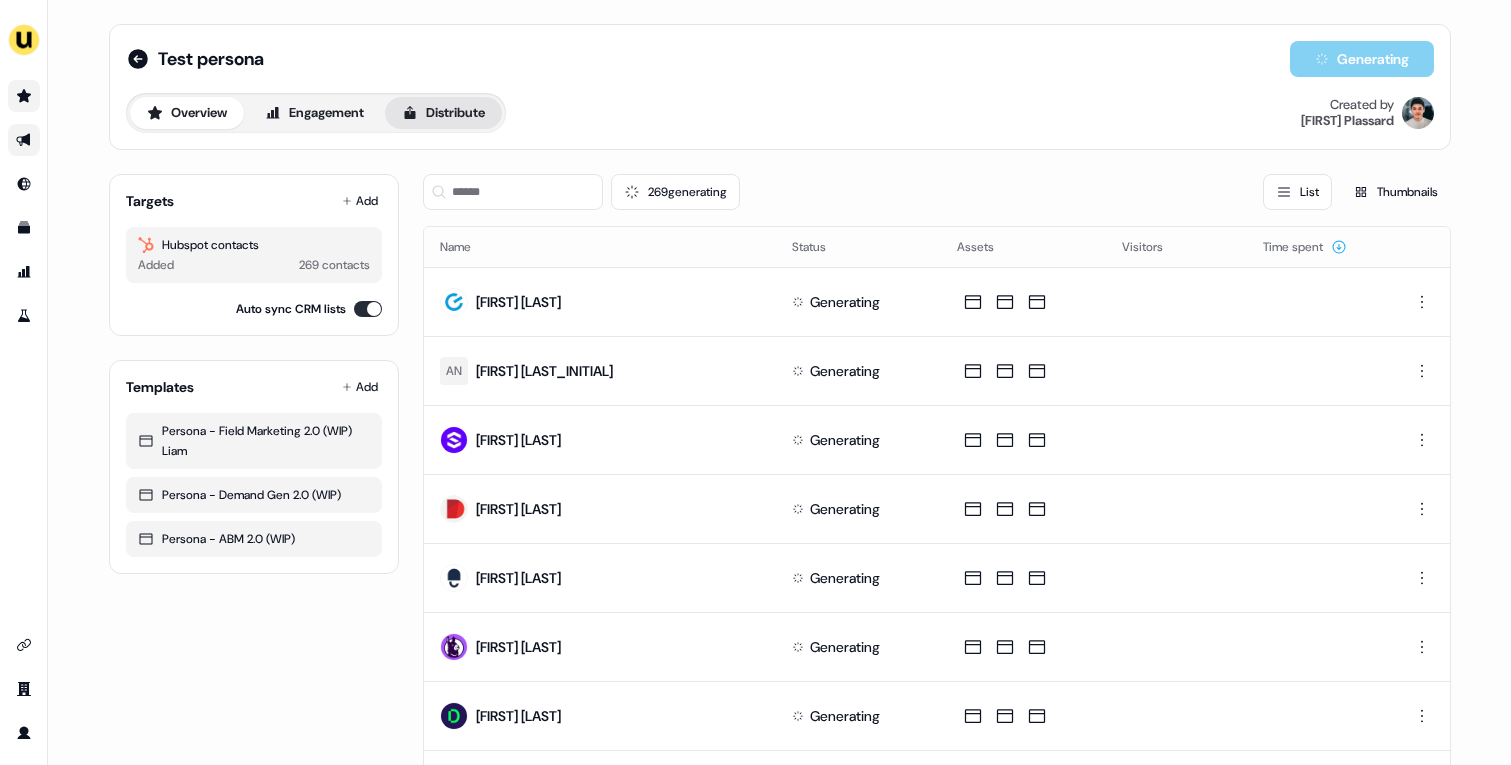 click on "Distribute" at bounding box center [443, 113] 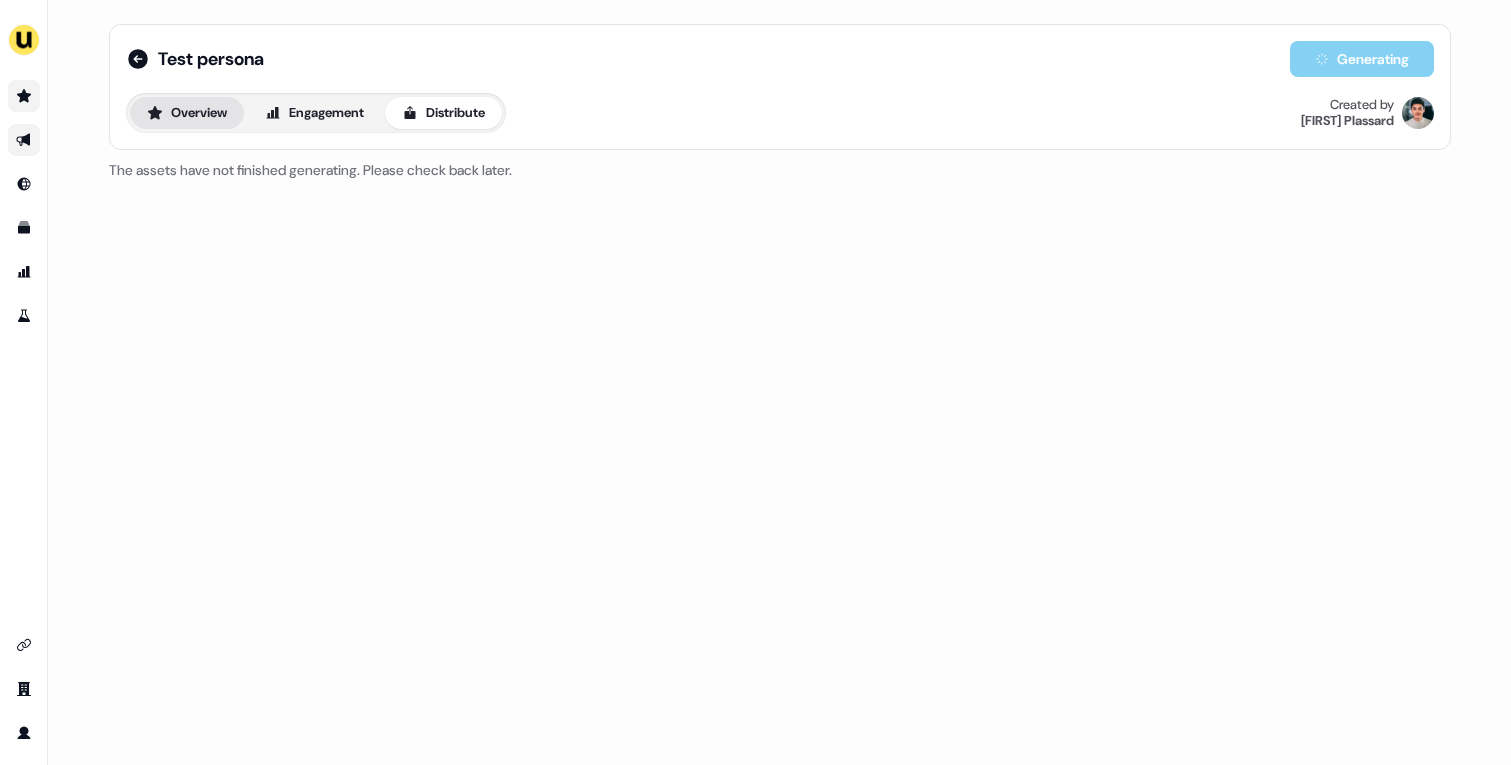 click on "Overview" at bounding box center (187, 113) 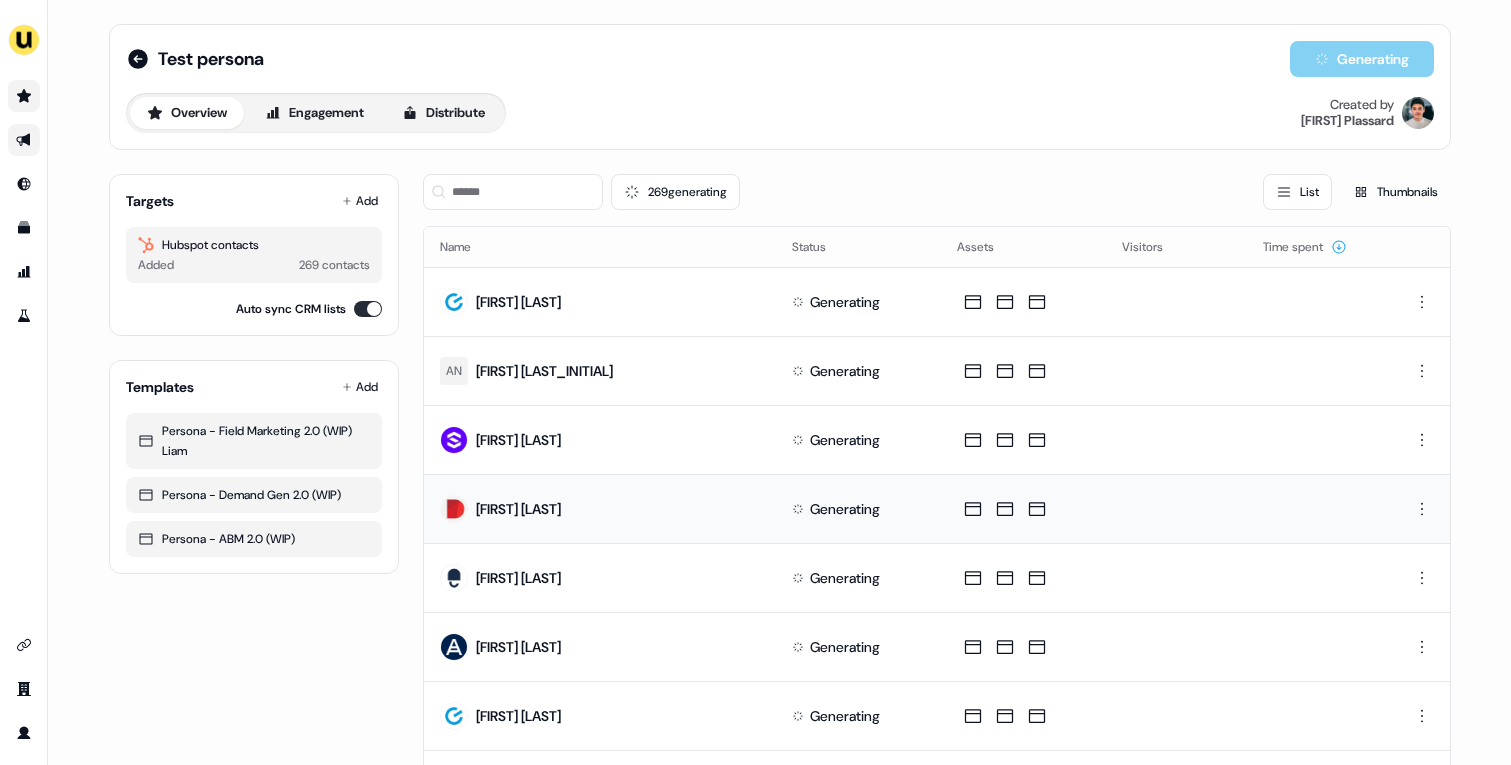 scroll, scrollTop: 38, scrollLeft: 0, axis: vertical 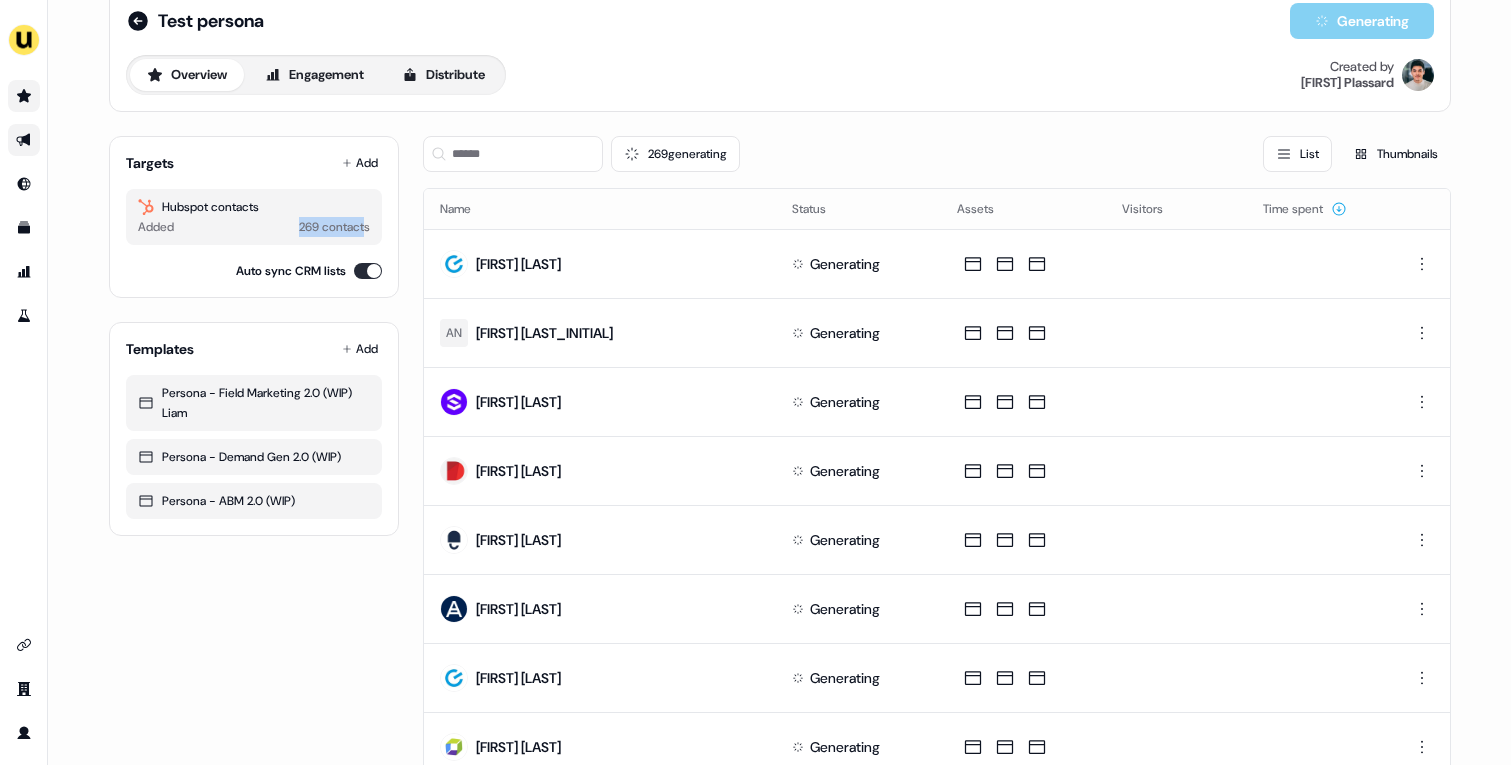 drag, startPoint x: 297, startPoint y: 228, endPoint x: 361, endPoint y: 228, distance: 64 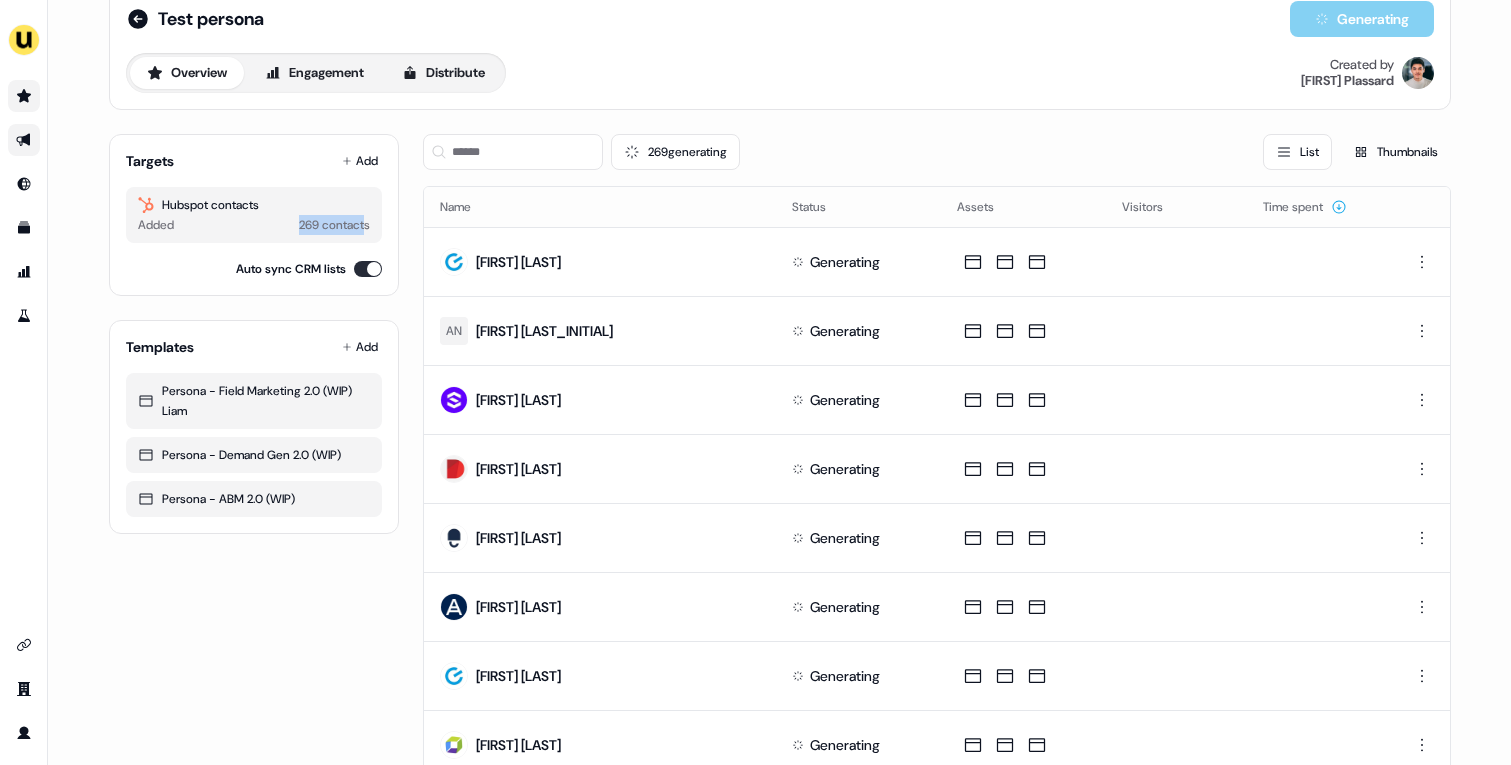 scroll, scrollTop: 0, scrollLeft: 0, axis: both 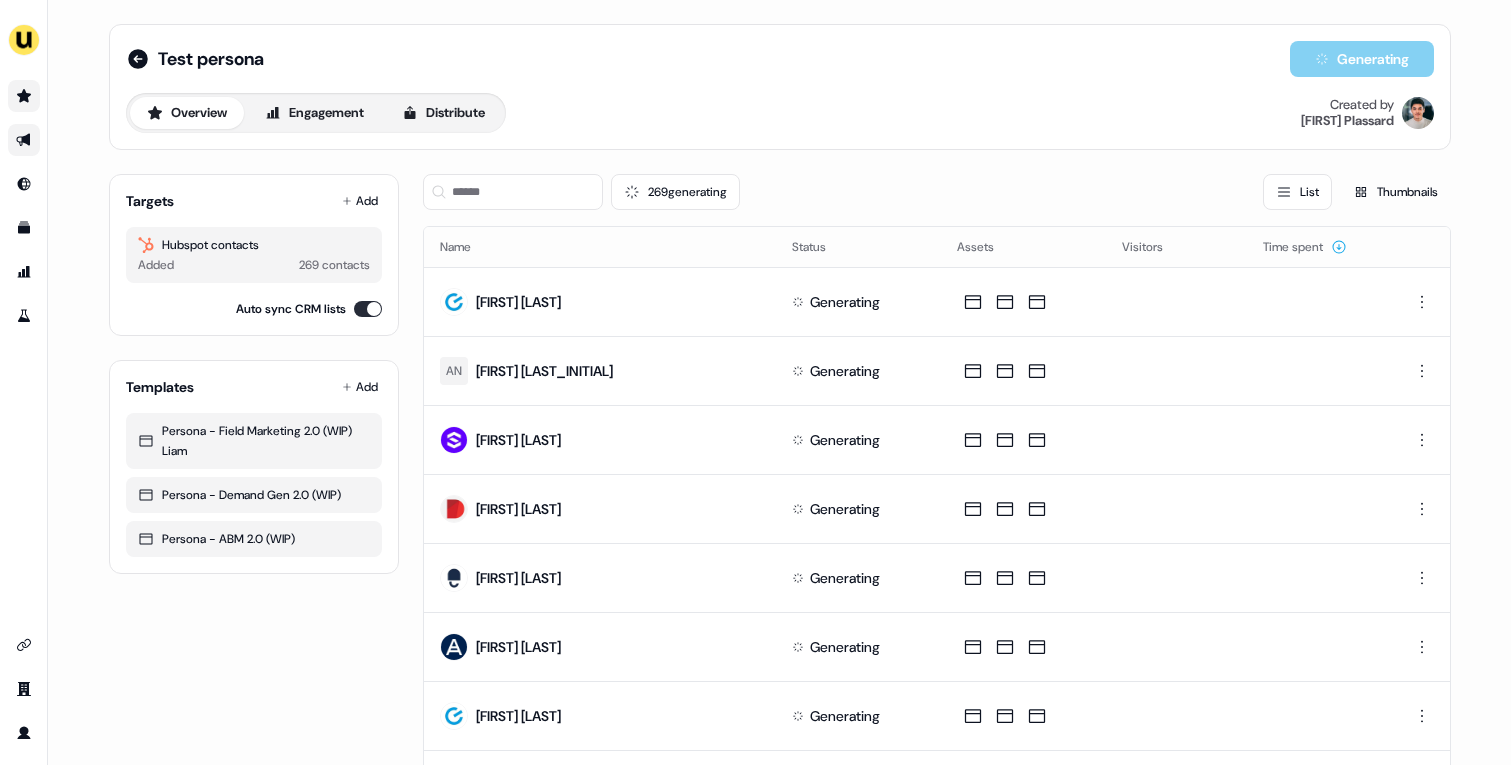 click 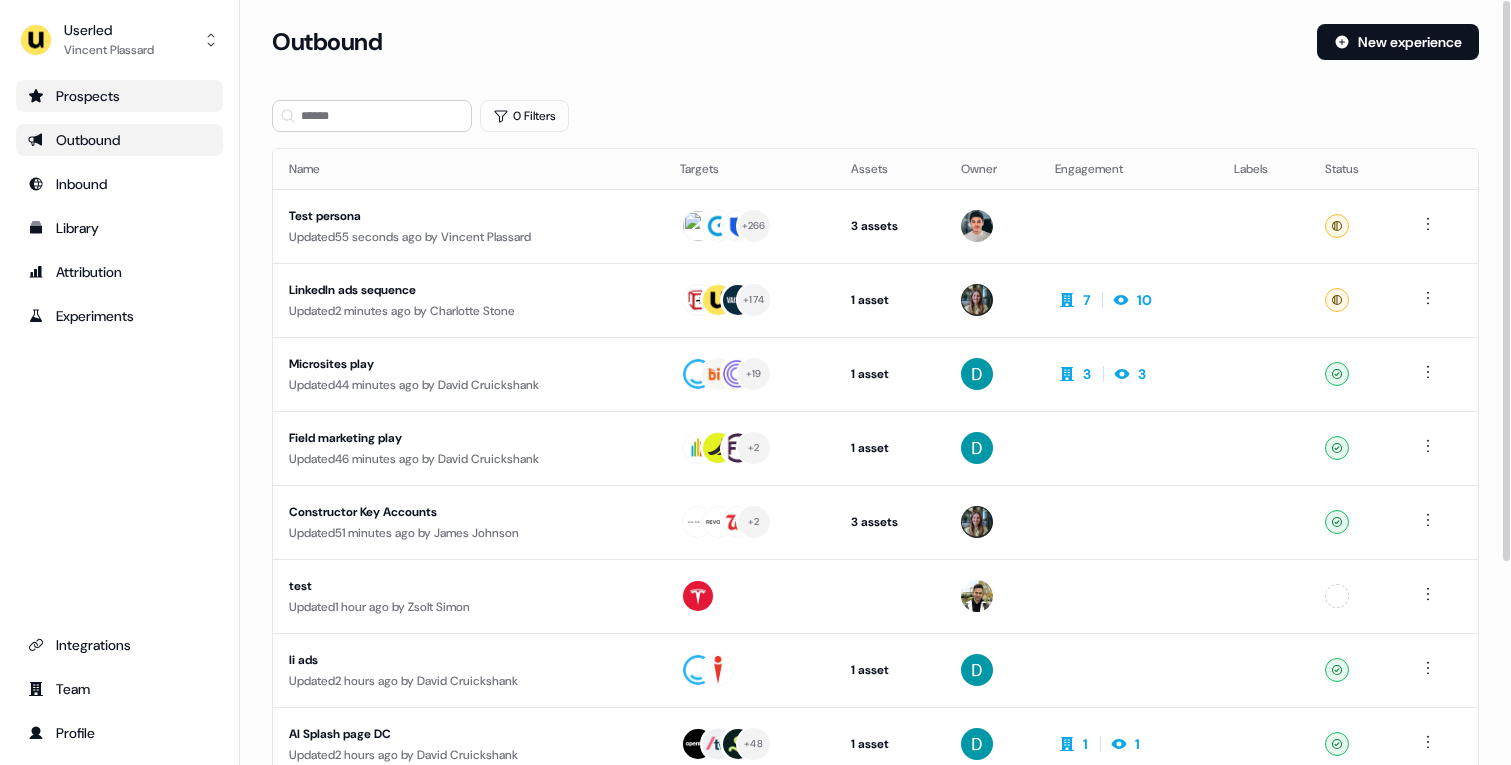 click on "Microsites play" at bounding box center [468, 364] 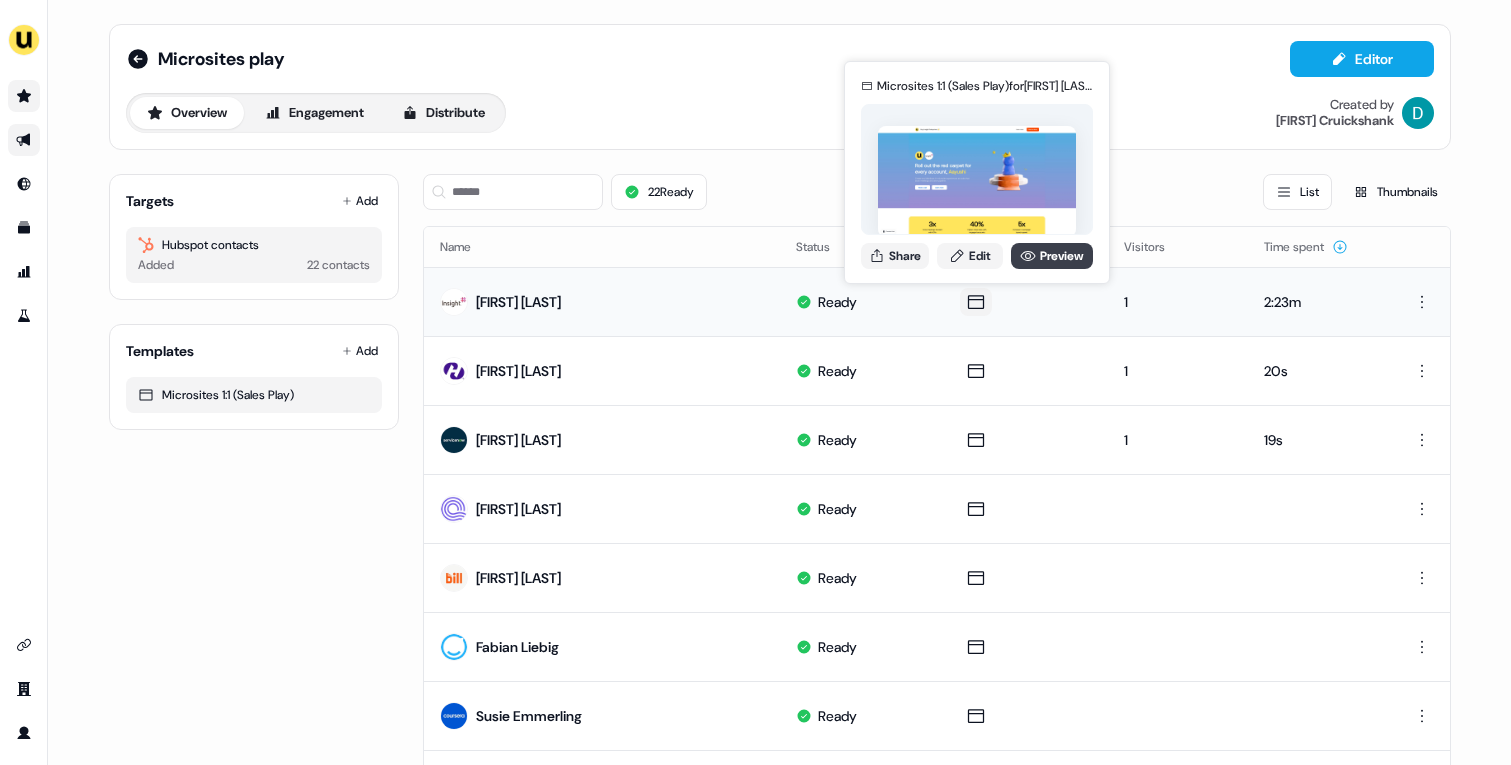 click on "Preview" at bounding box center (1052, 256) 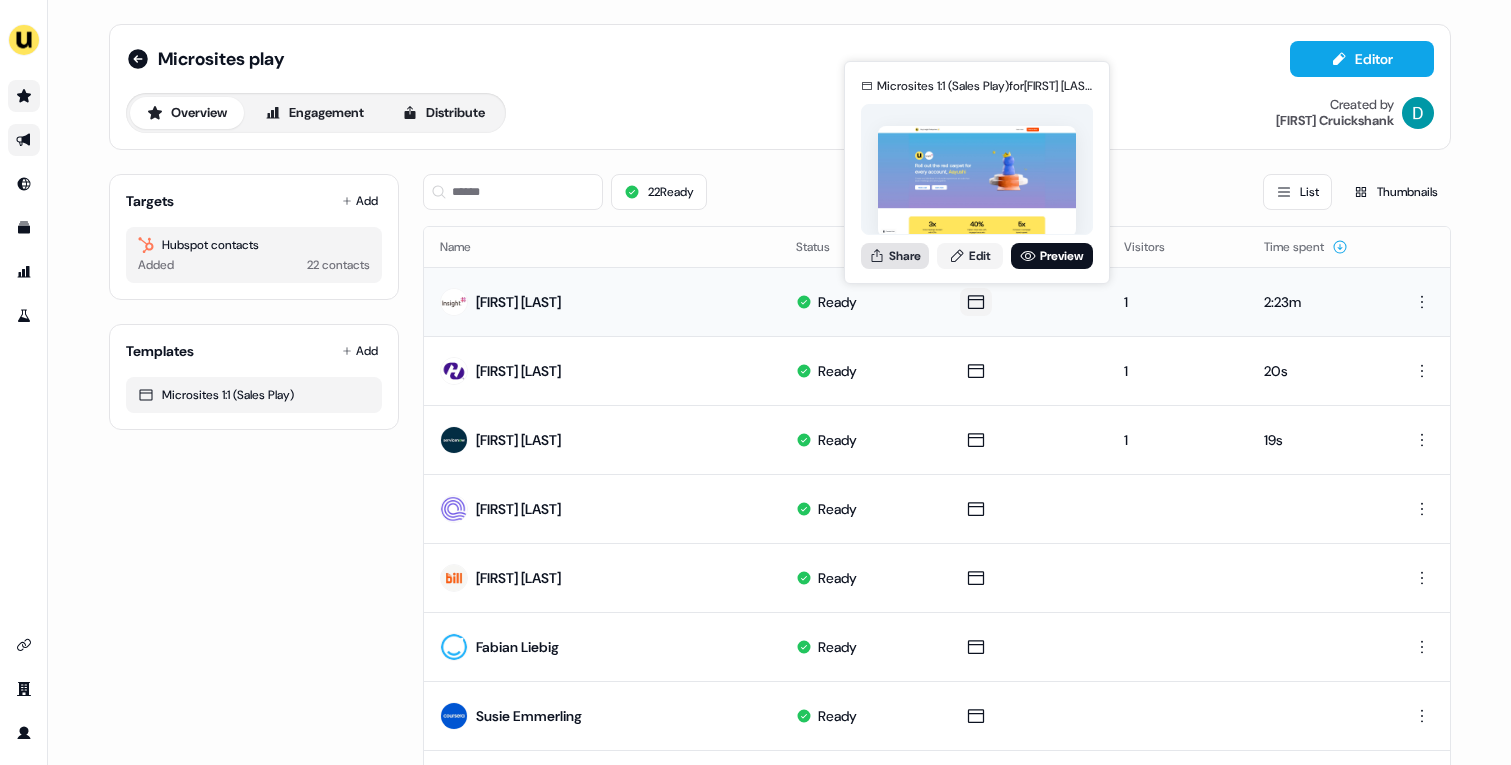 click 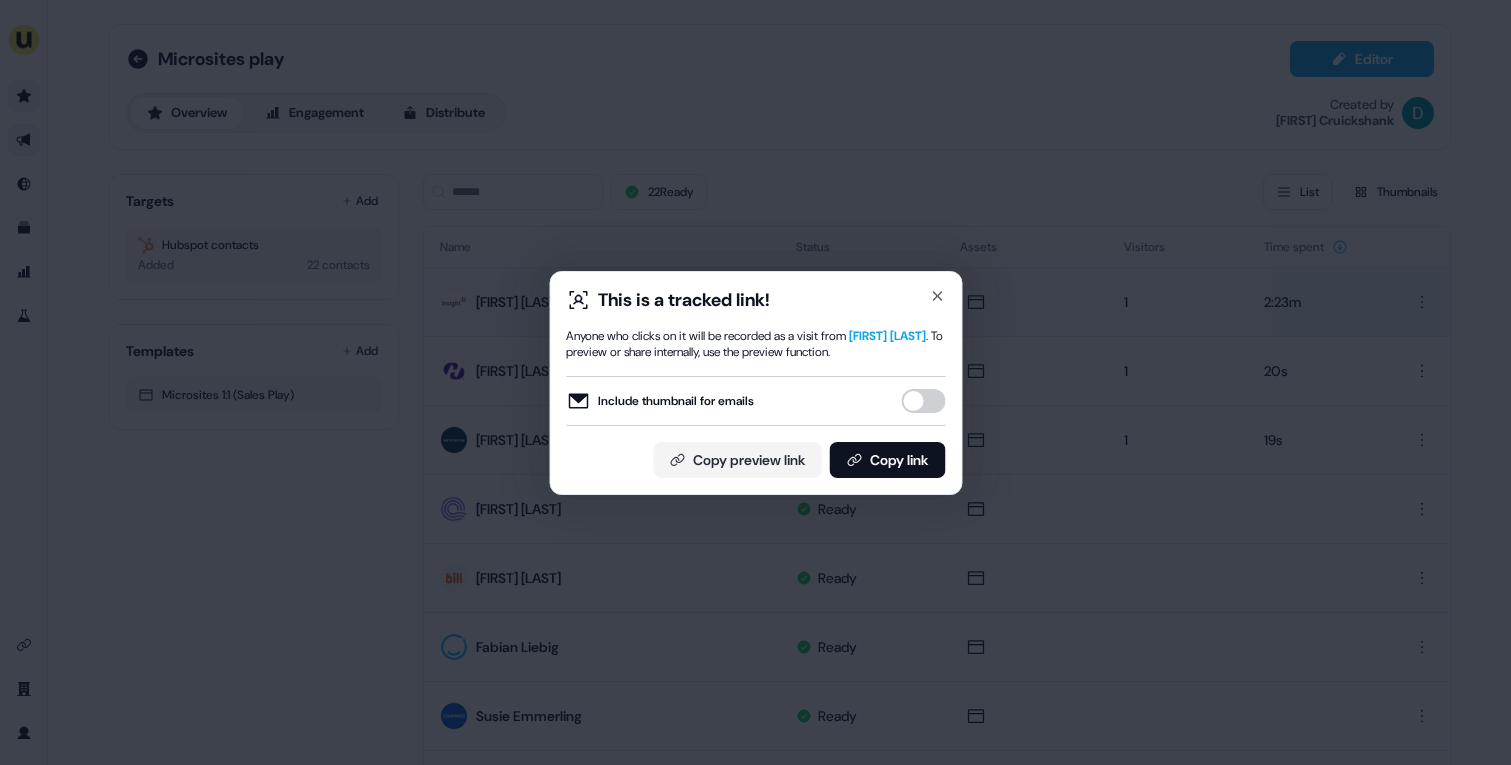 click on "This is a tracked link! Anyone who clicks on it will be recorded as a visit from [FIRST] [LAST]. To preview or share internally, use the preview function. Include thumbnail for emails Copy preview link Copy link Close" at bounding box center (755, 382) 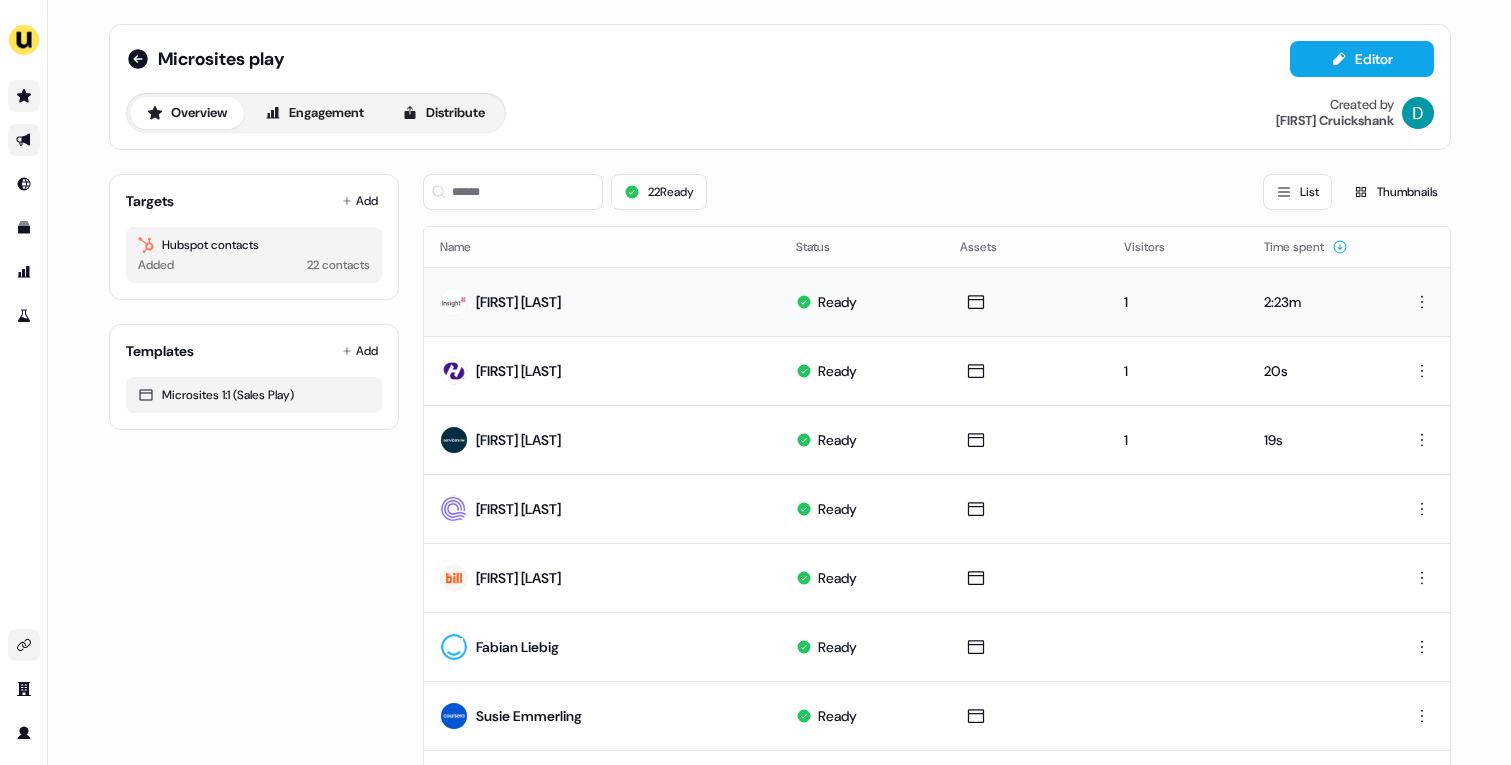click at bounding box center [24, 645] 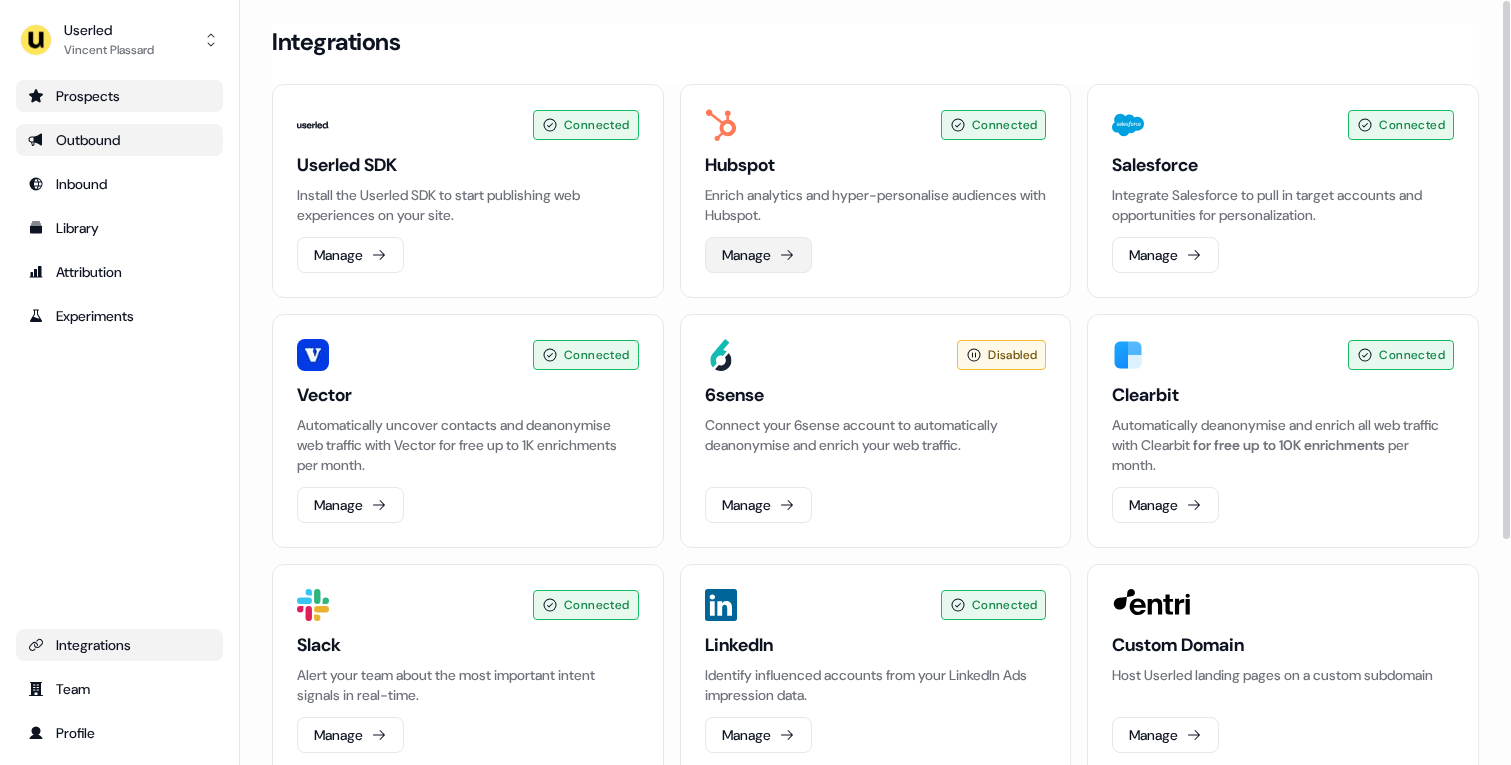 click on "Manage" at bounding box center (758, 255) 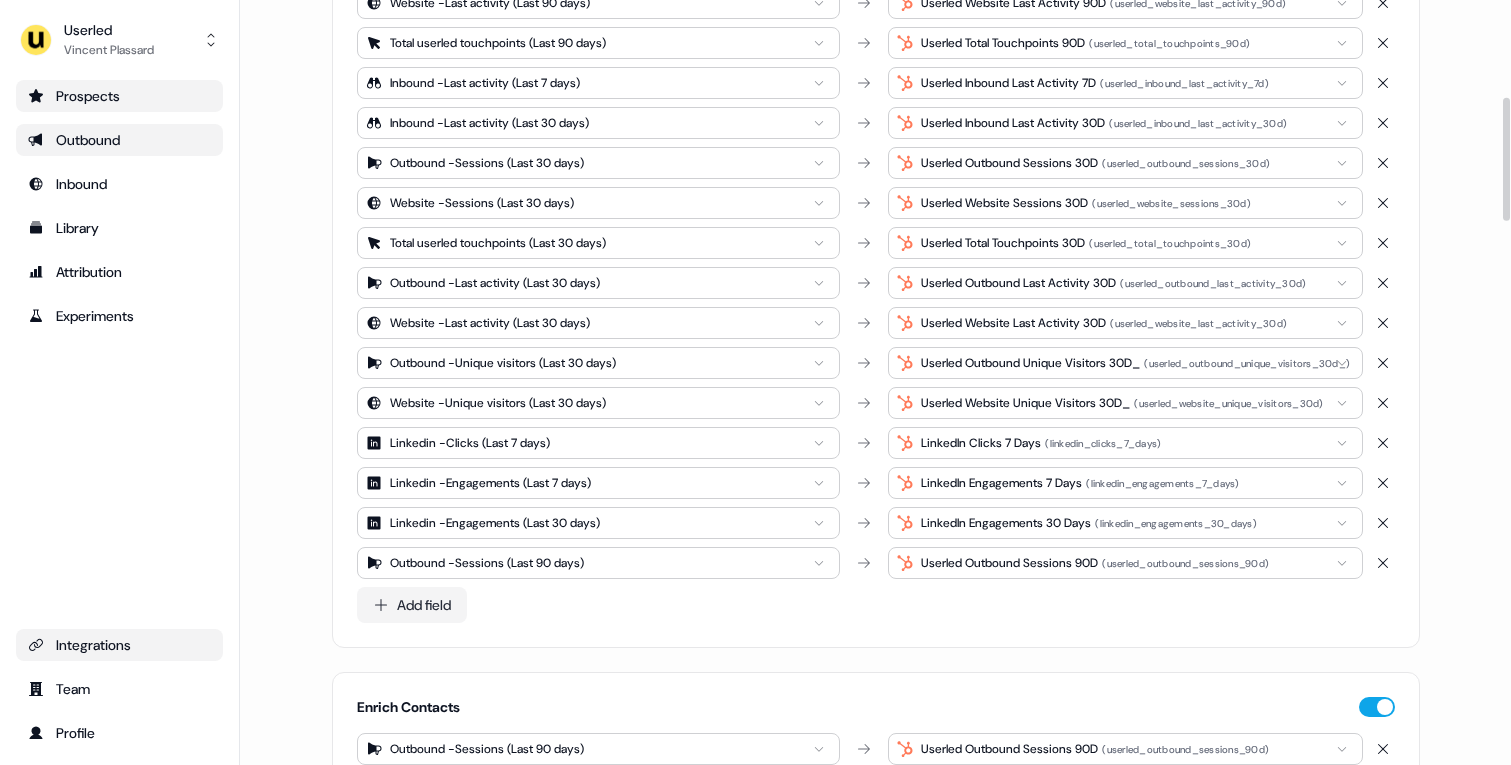 scroll, scrollTop: 0, scrollLeft: 0, axis: both 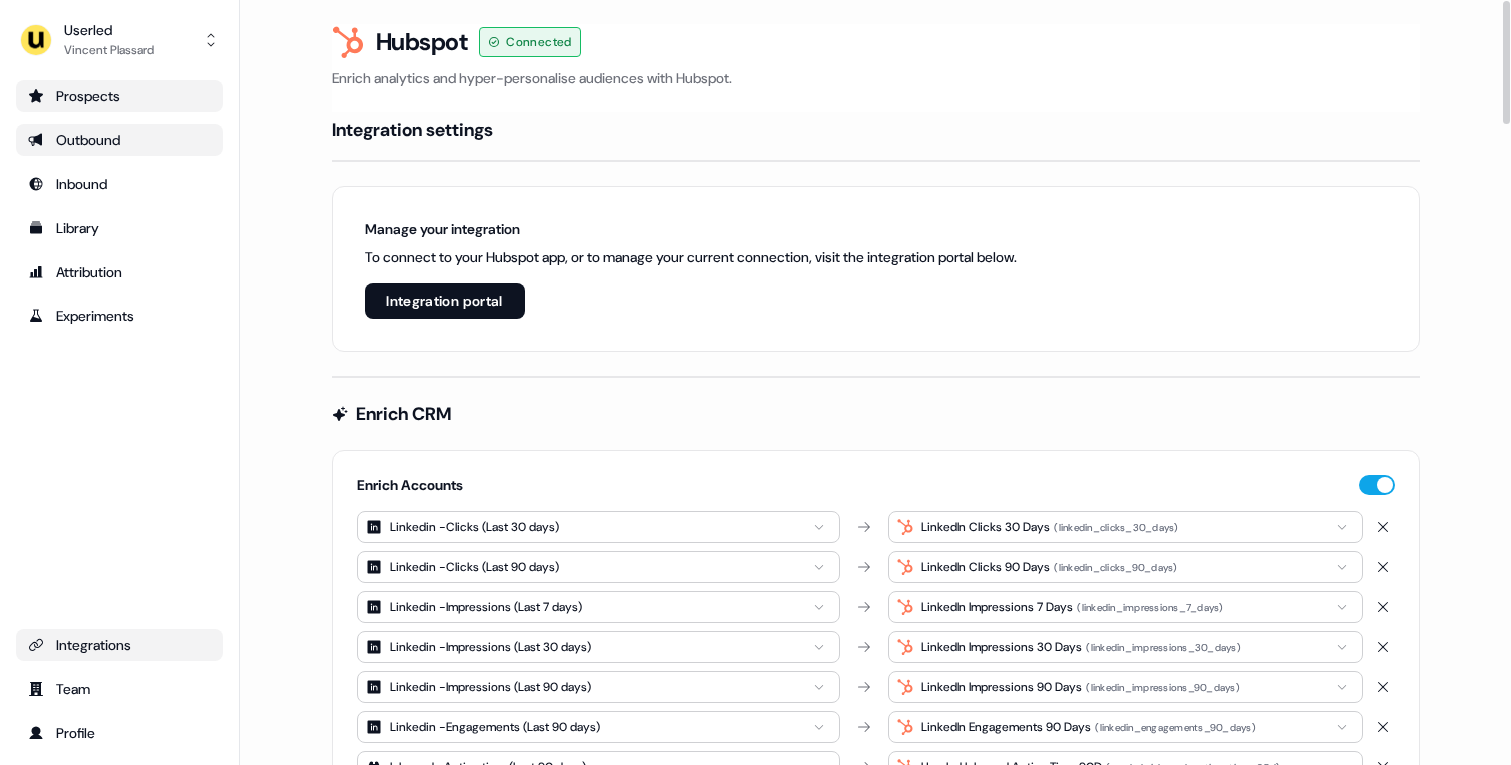 click on "Outbound" at bounding box center (119, 140) 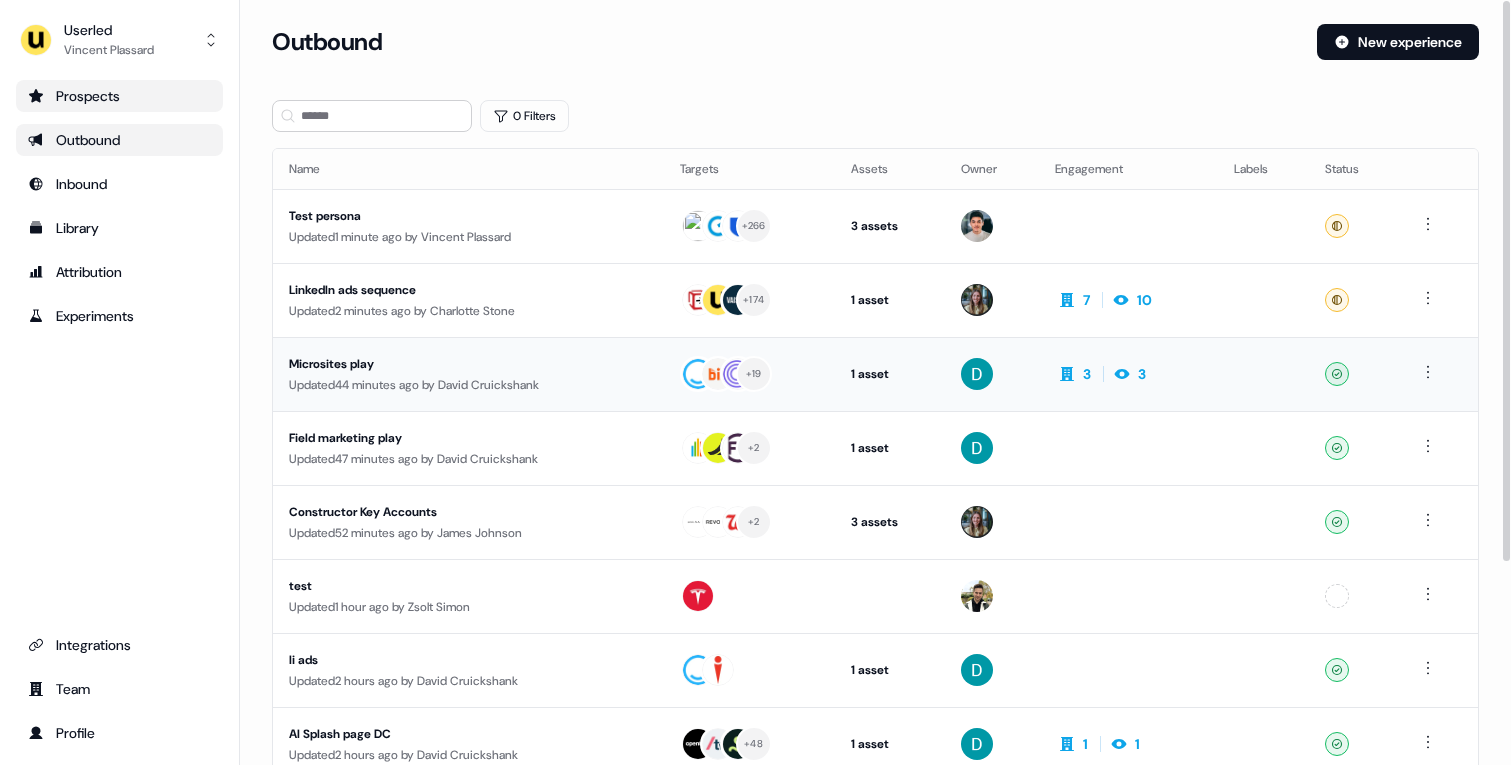 click on "Updated 44 minutes ago by [FIRST] [LAST]" at bounding box center [468, 385] 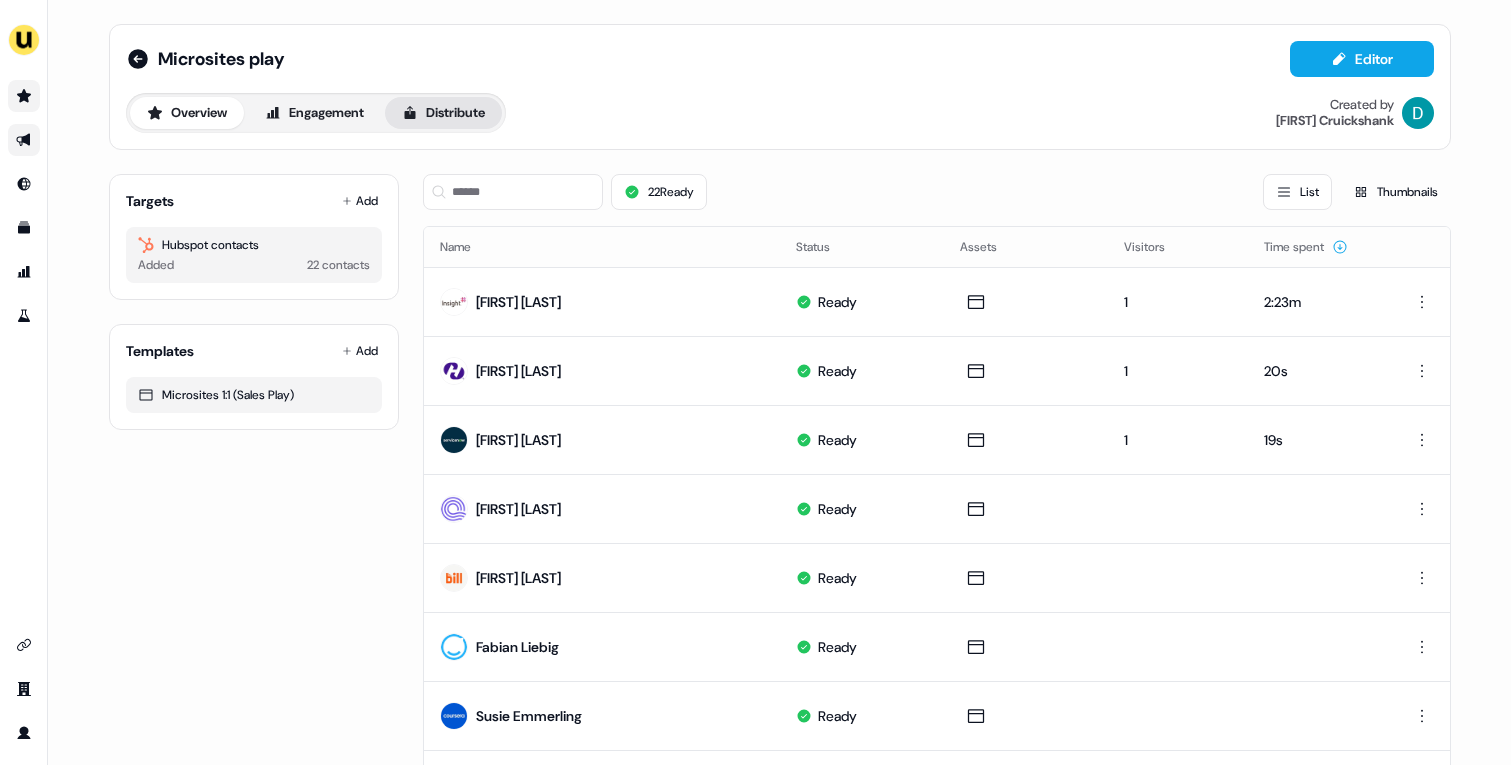 click on "Distribute" at bounding box center [443, 113] 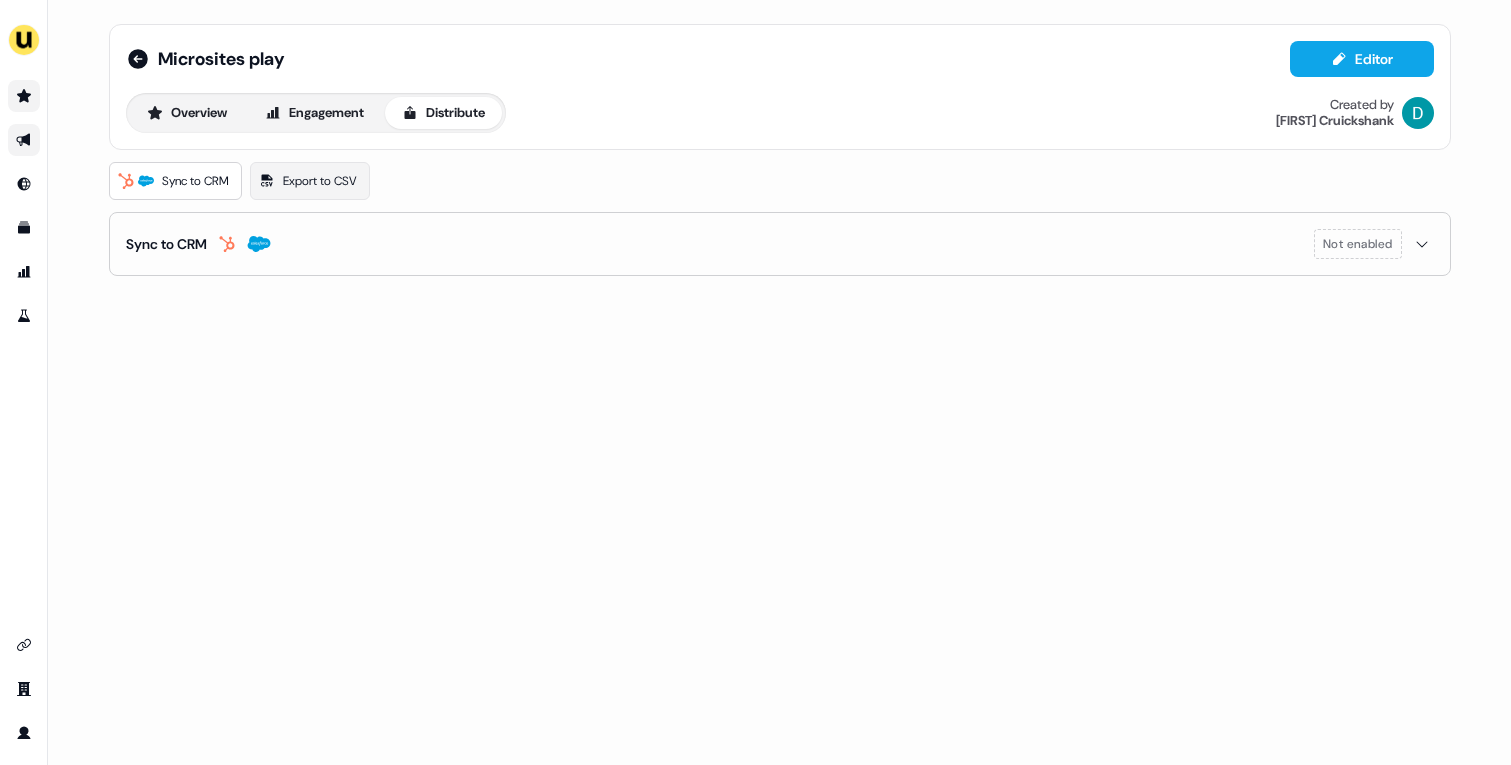 click on "Sync to CRM Not enabled" at bounding box center (780, 244) 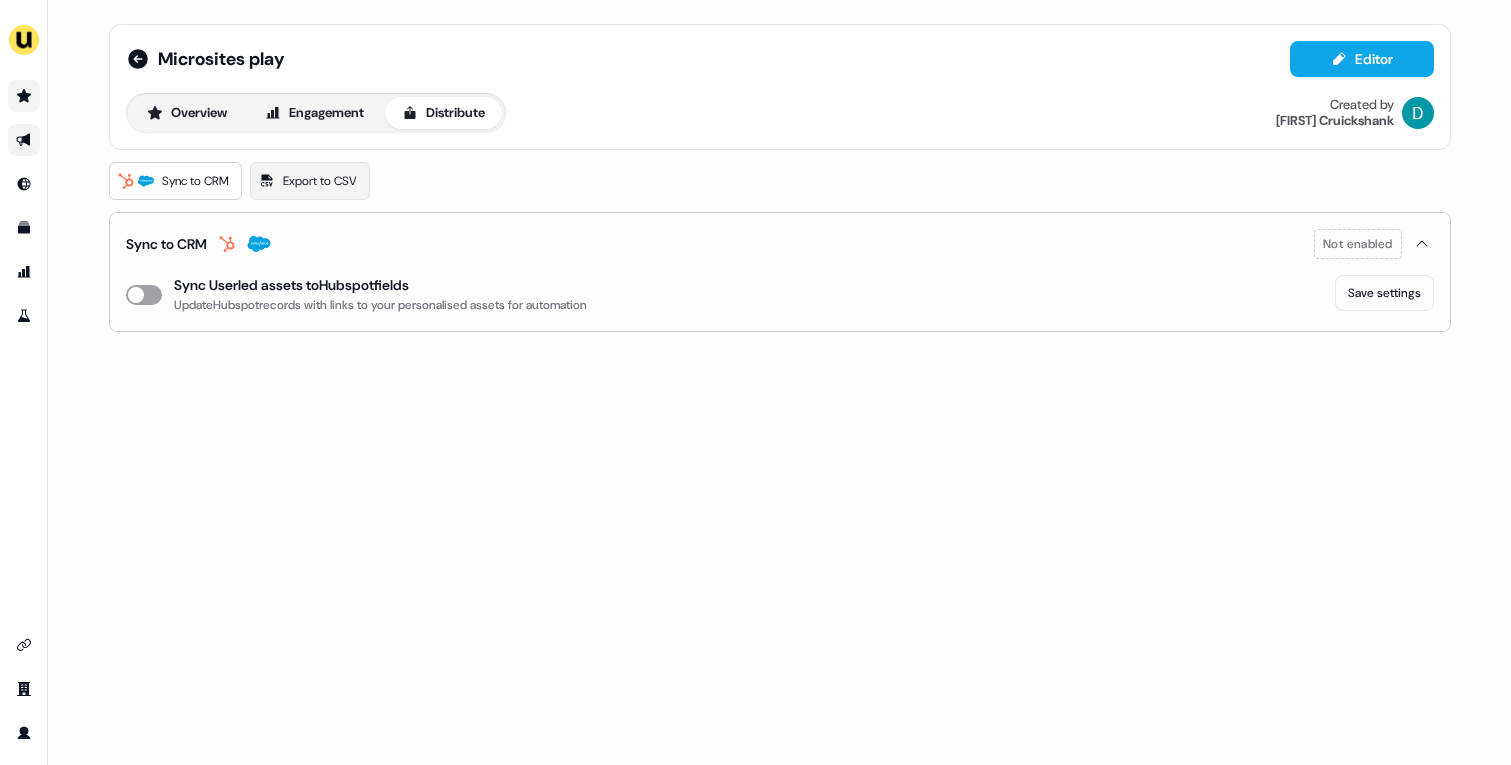 click on "enable-crm-asset-sync" at bounding box center (144, 295) 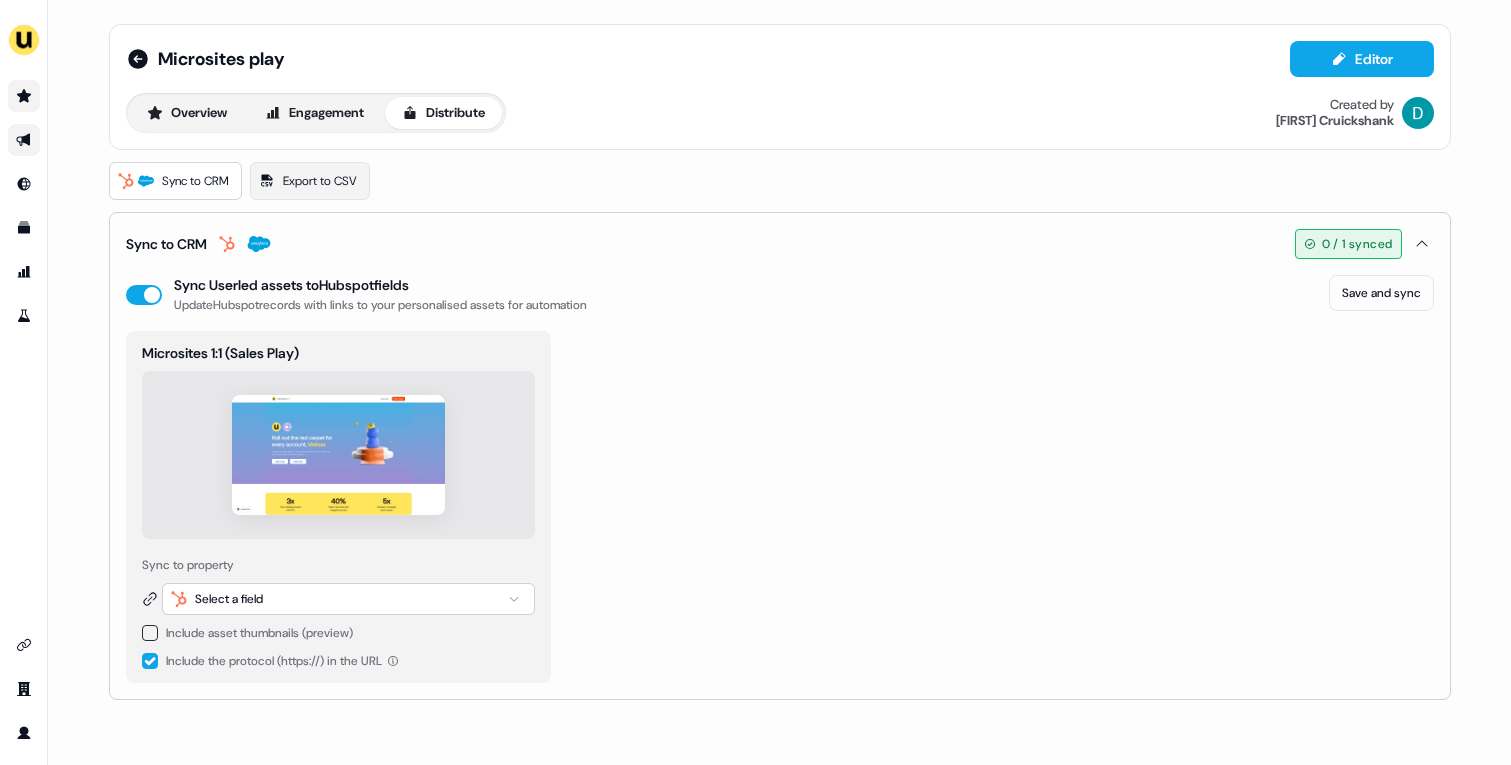 click on "Select a field" at bounding box center [348, 599] 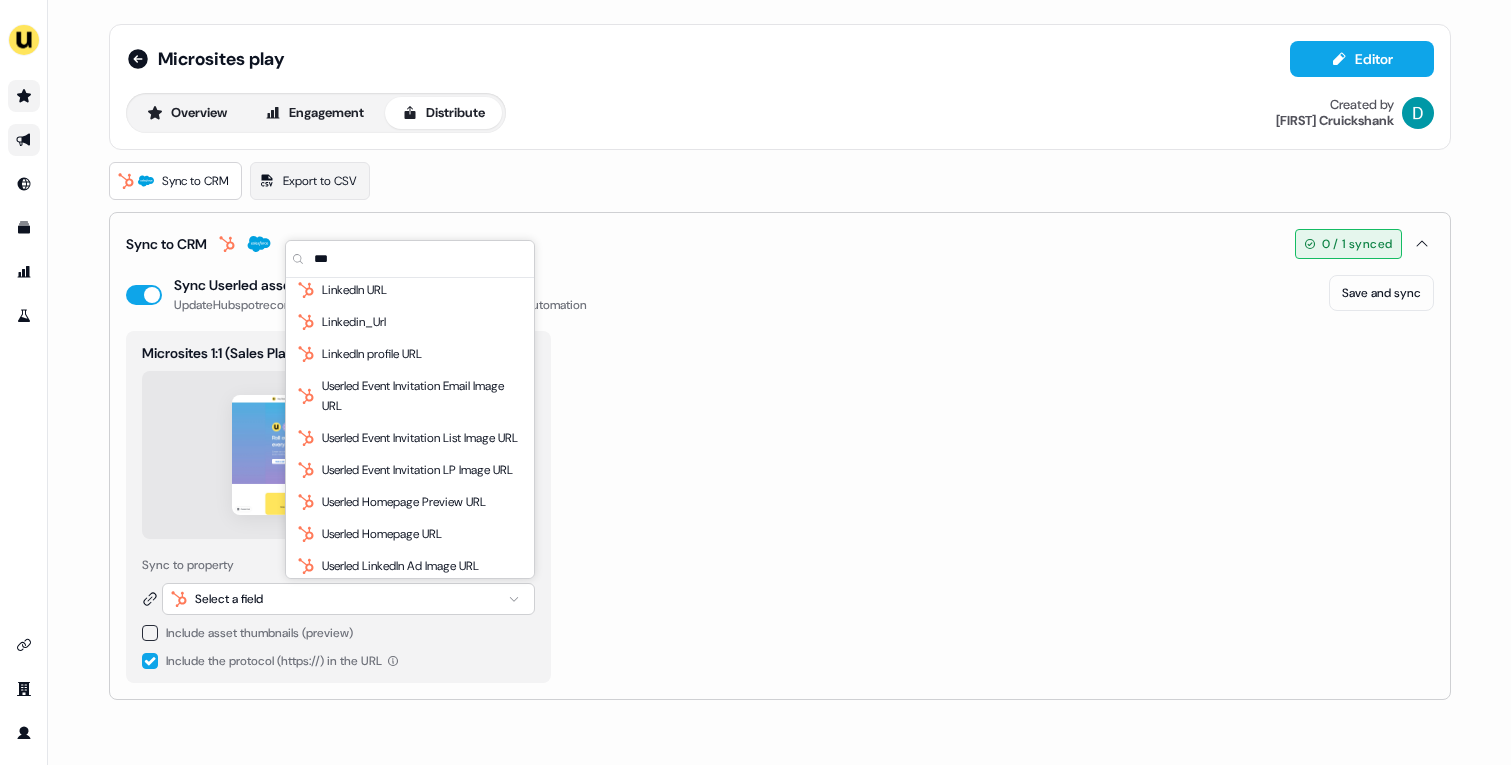 scroll, scrollTop: 0, scrollLeft: 0, axis: both 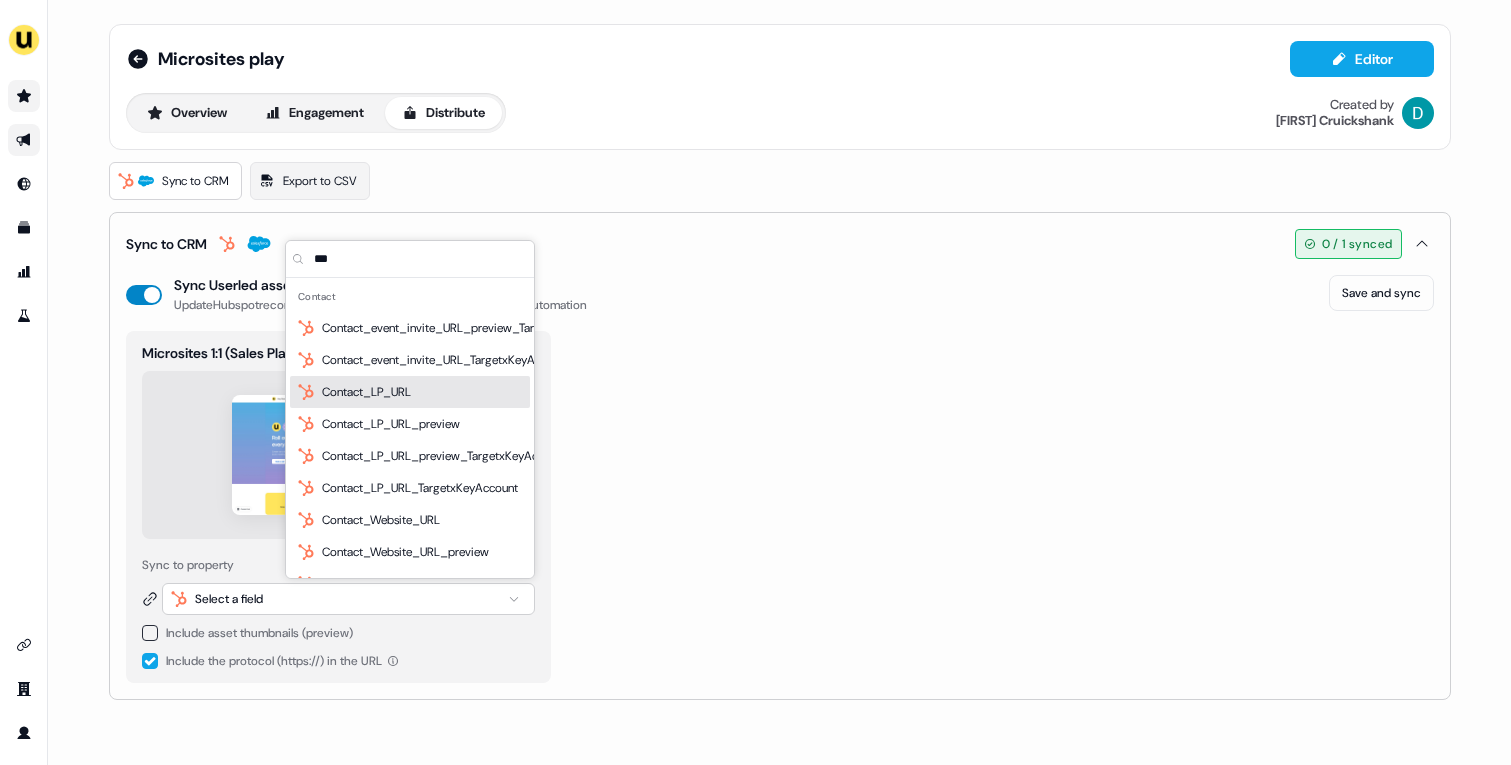 type on "***" 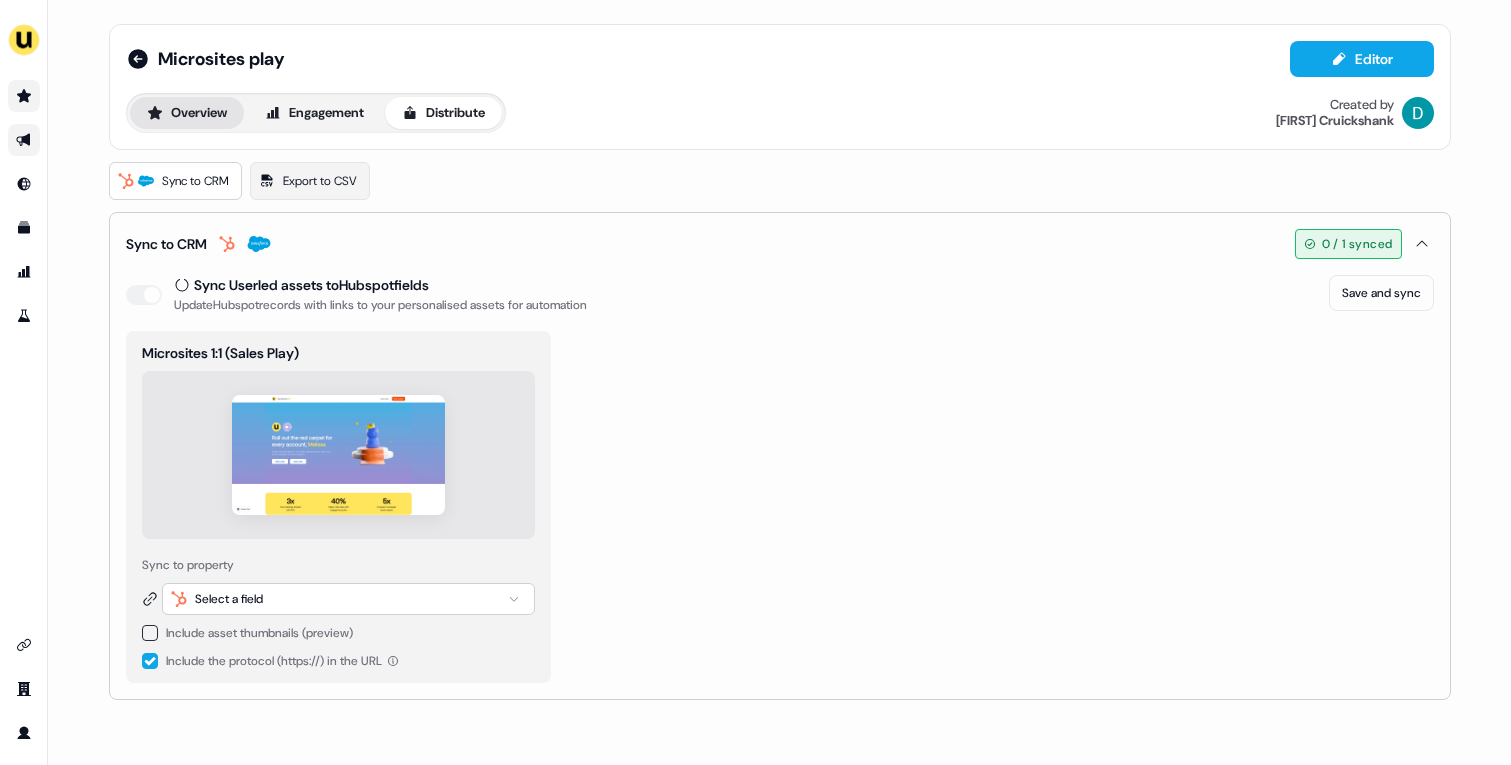 click on "Overview" at bounding box center (187, 113) 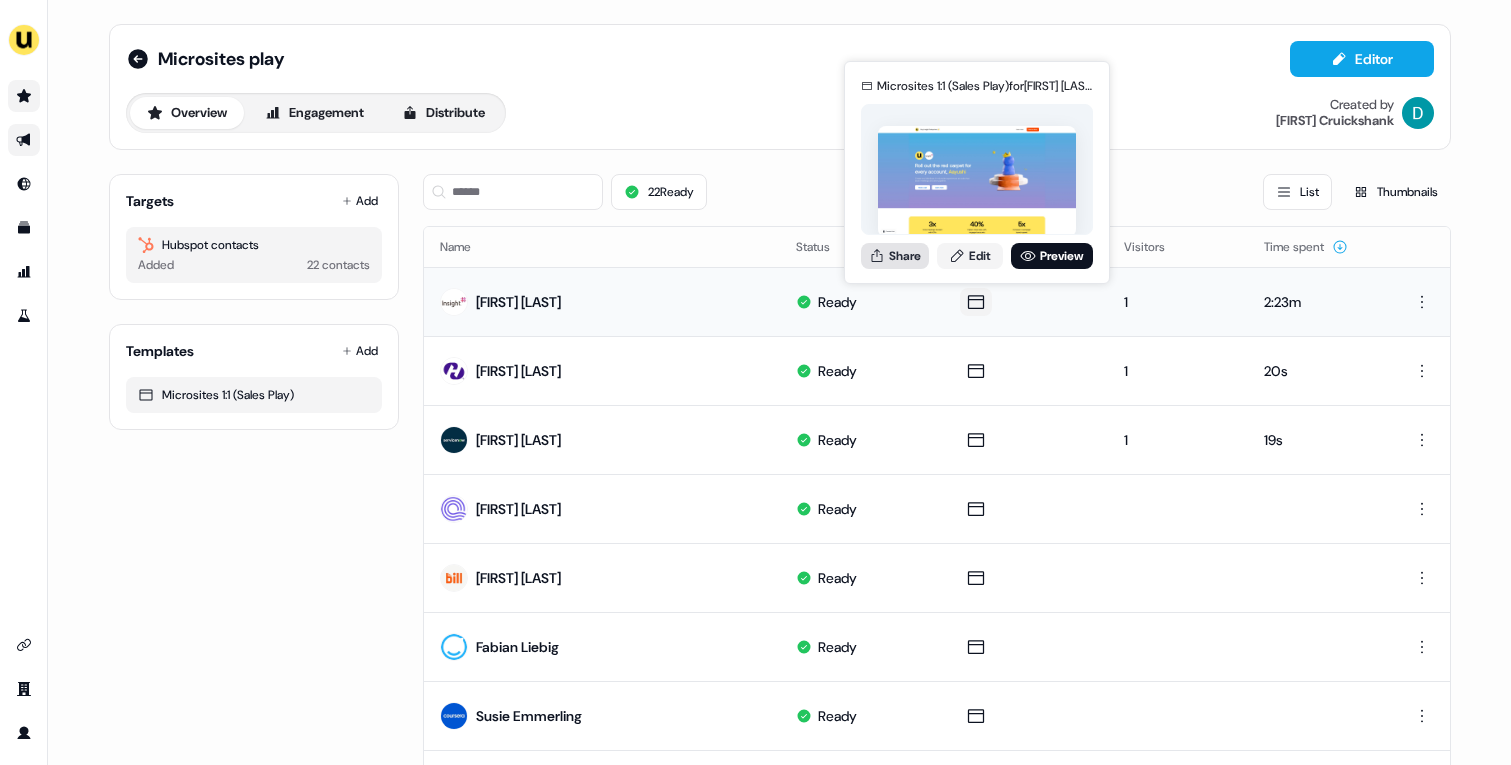 click on "Share" at bounding box center (895, 256) 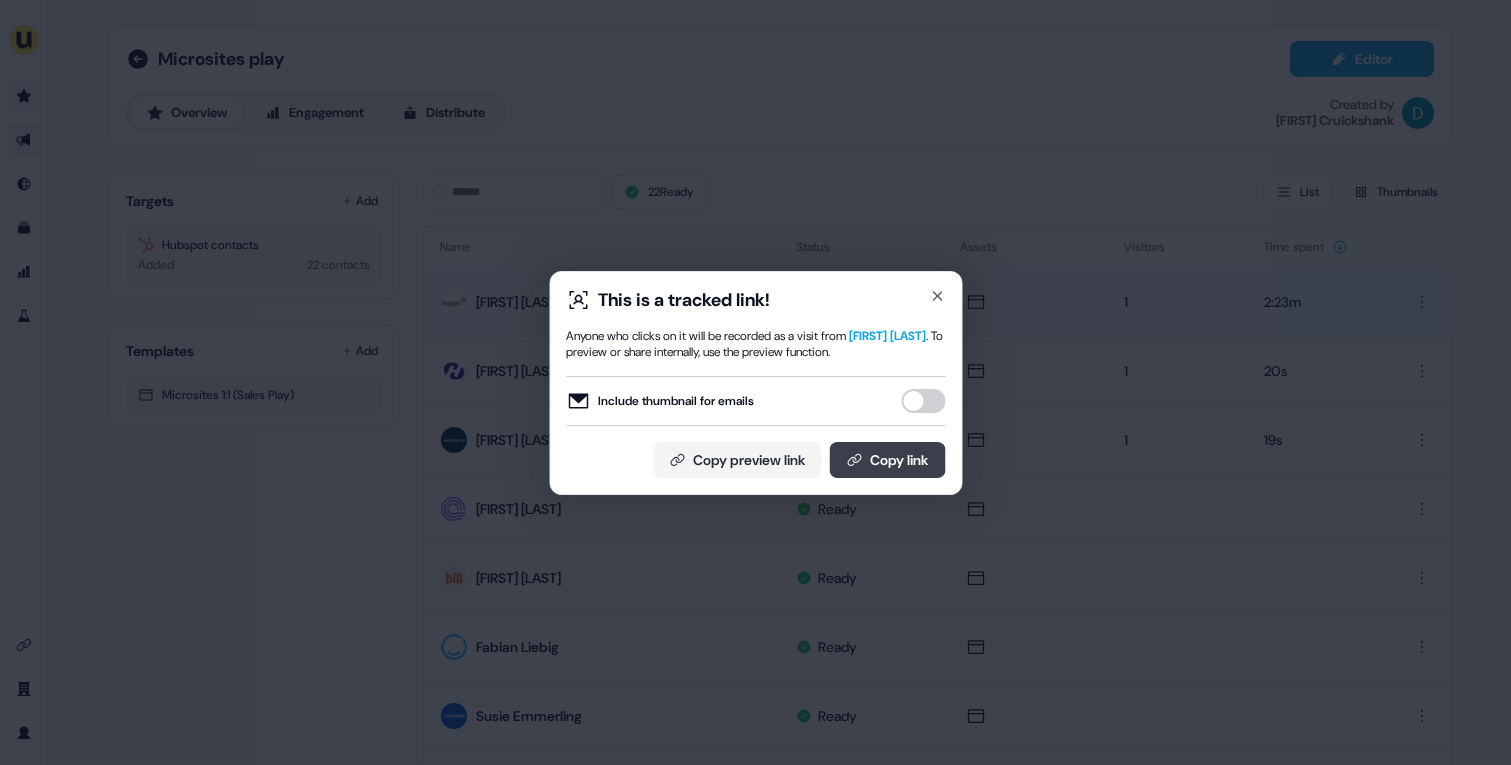 click on "Copy link" at bounding box center (887, 460) 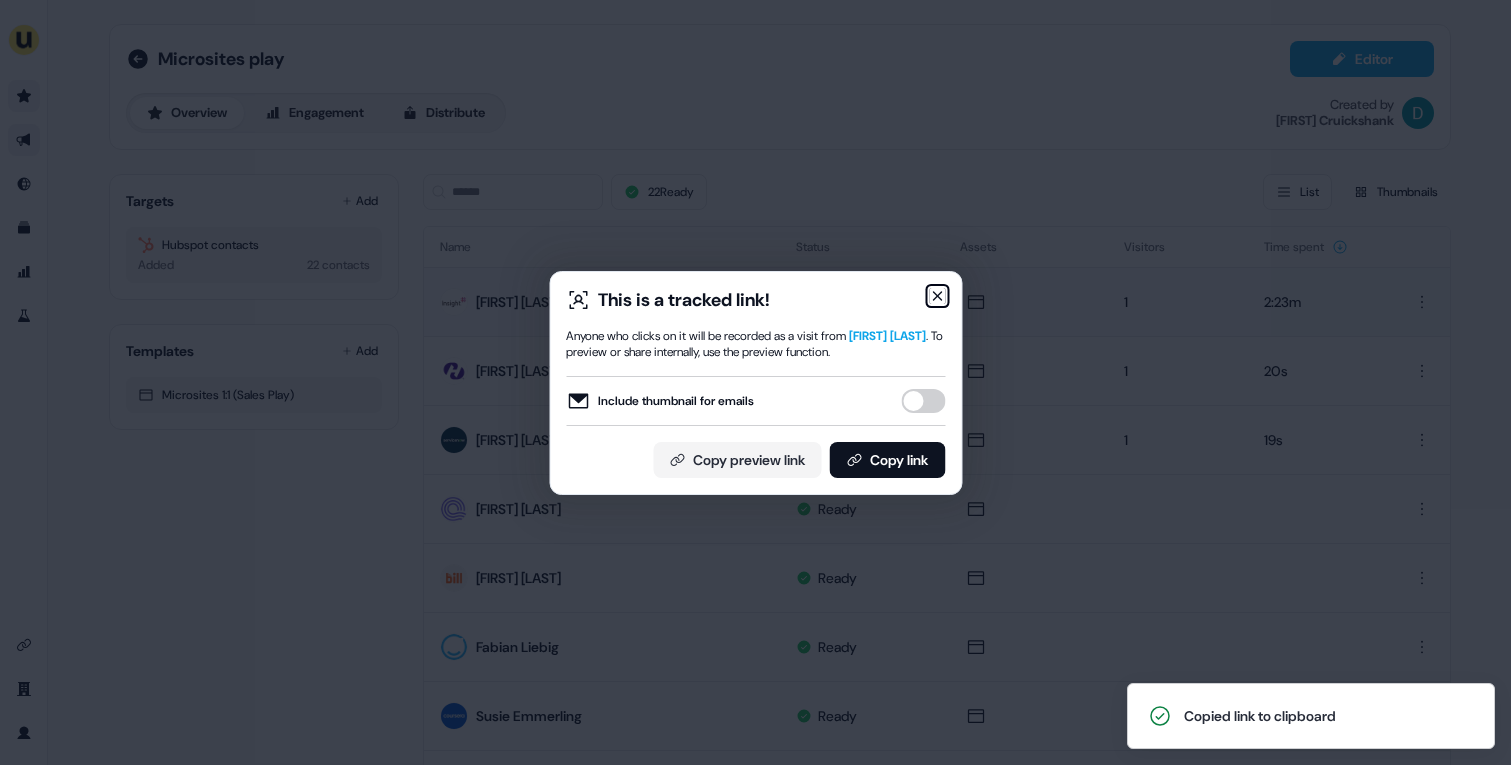 click 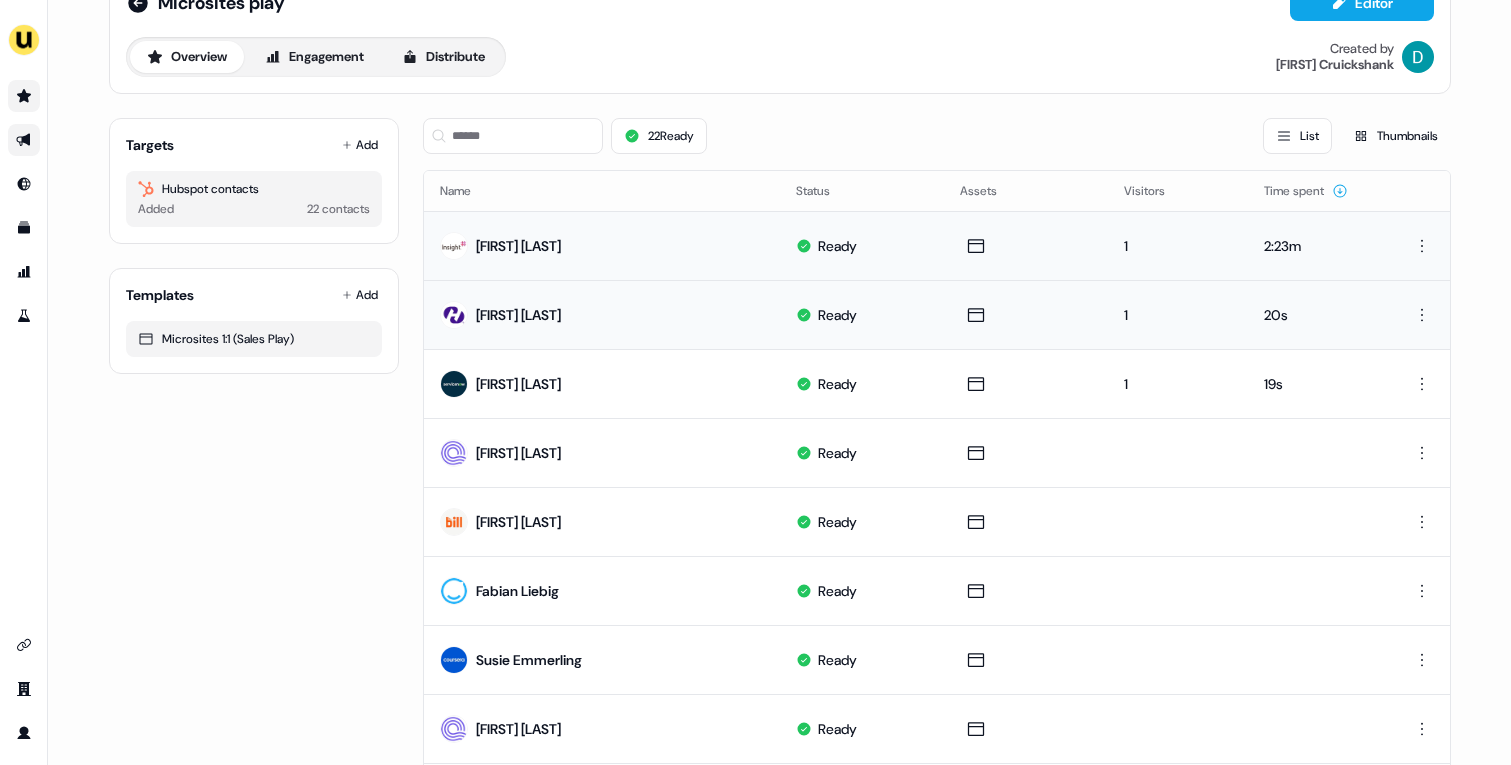 scroll, scrollTop: 41, scrollLeft: 0, axis: vertical 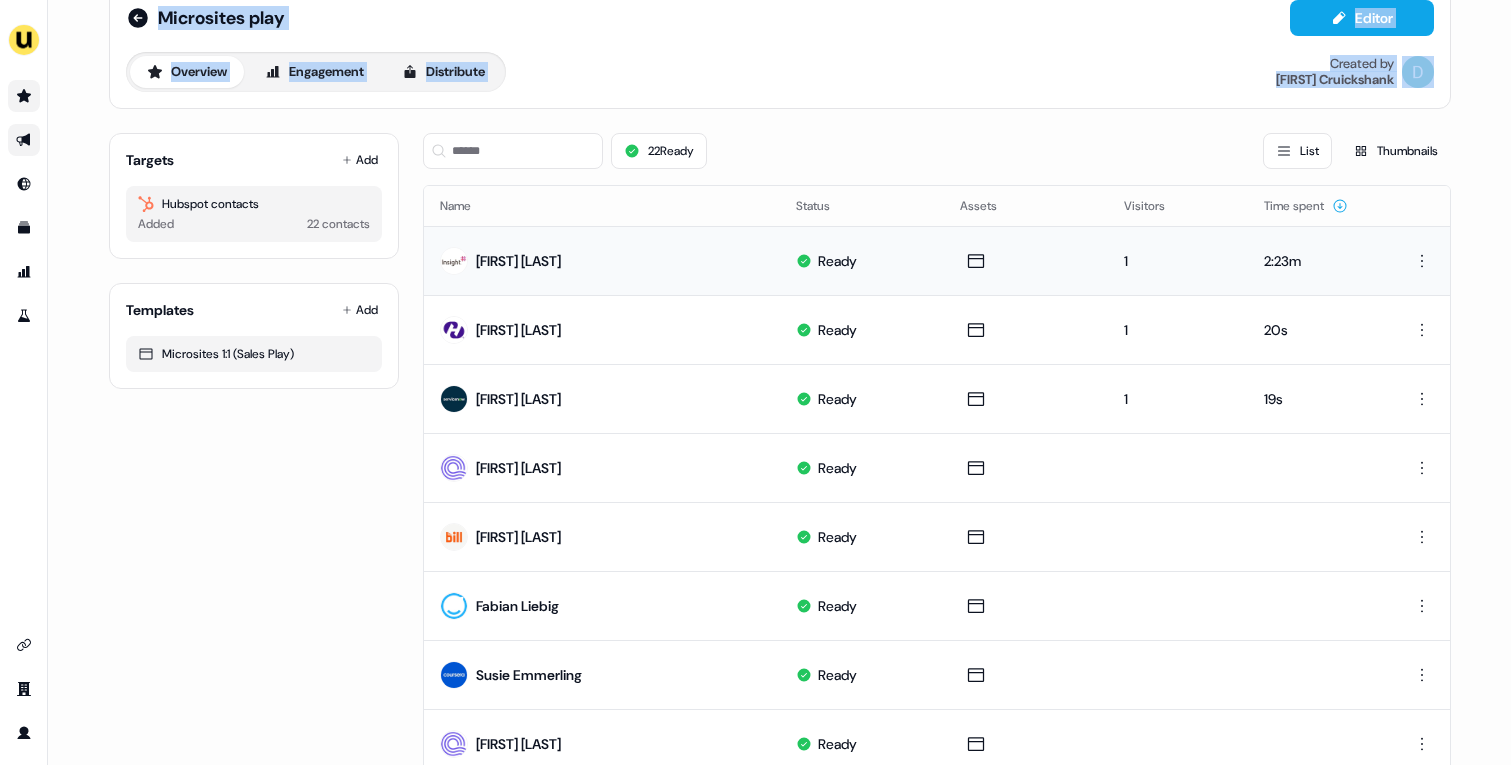 drag, startPoint x: 22, startPoint y: 139, endPoint x: 74, endPoint y: 128, distance: 53.15073 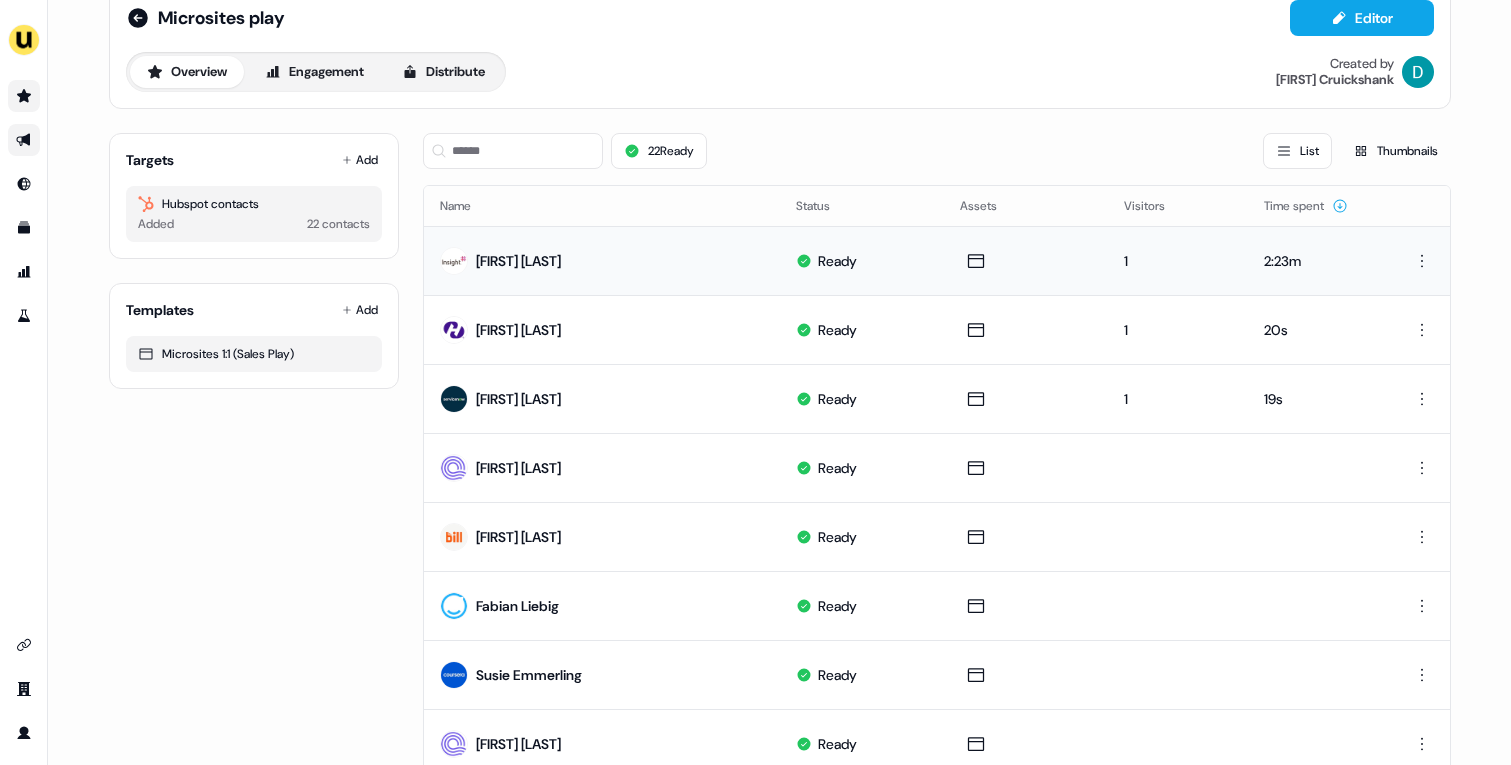 drag, startPoint x: 1117, startPoint y: 259, endPoint x: 1144, endPoint y: 259, distance: 27 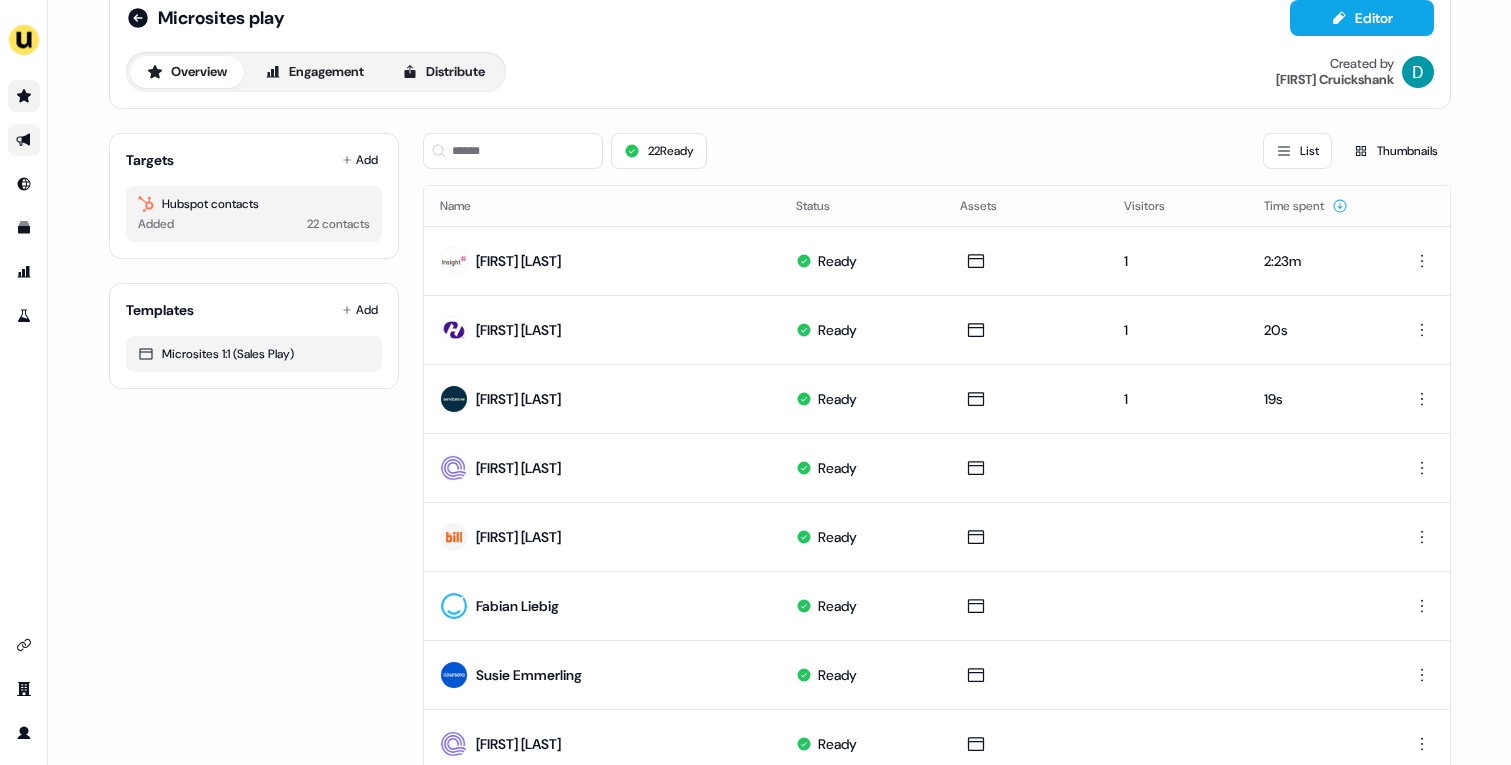 click 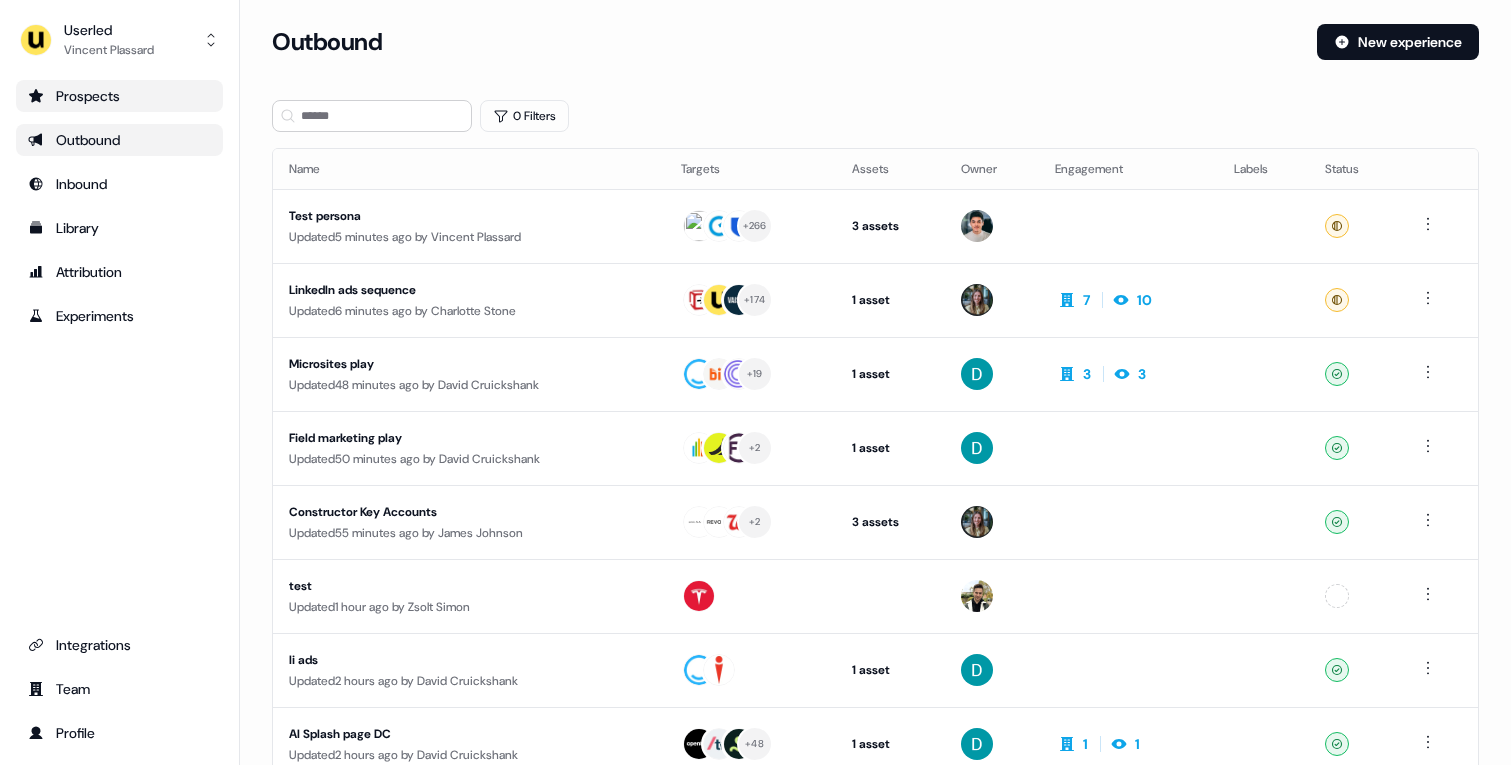 scroll, scrollTop: 0, scrollLeft: 0, axis: both 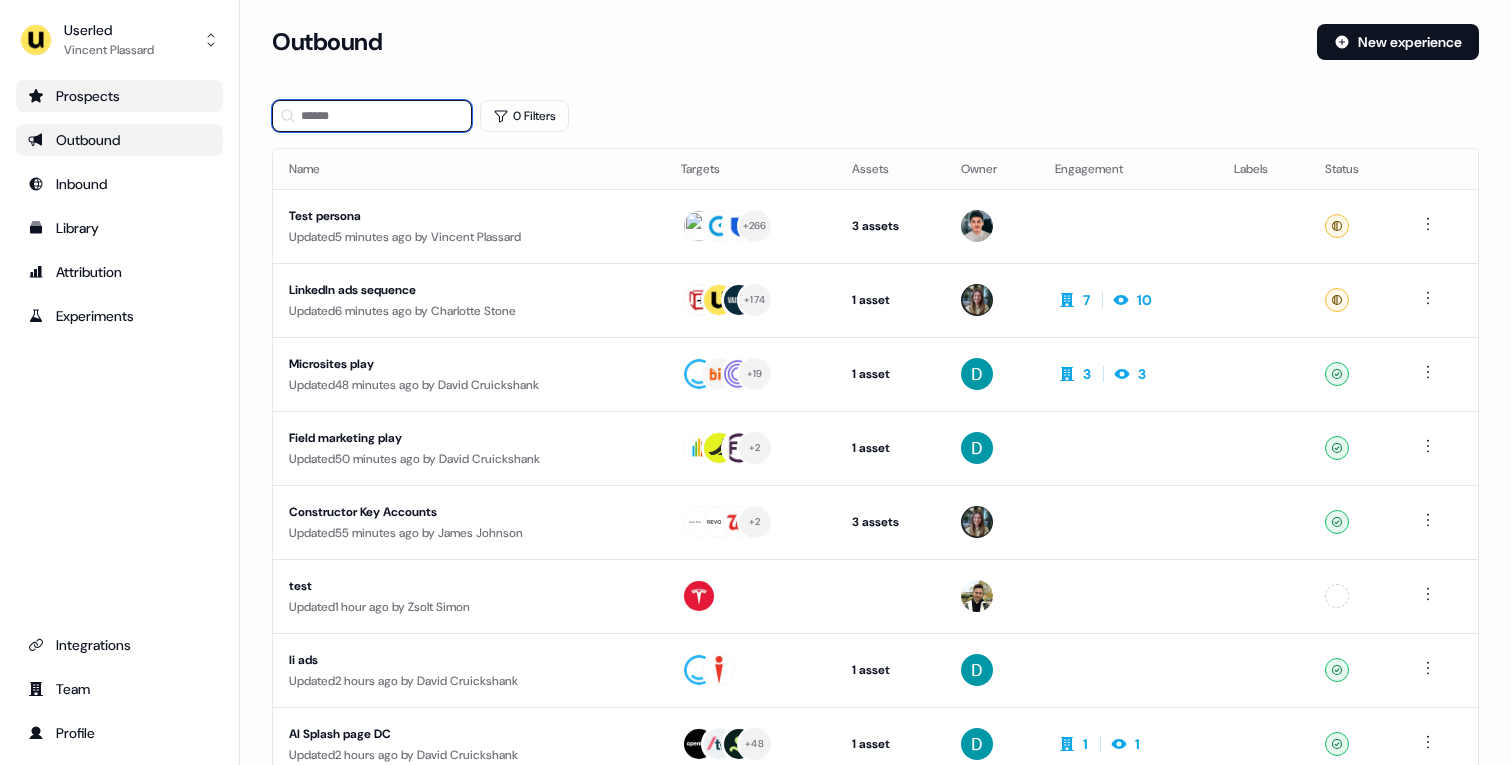 click at bounding box center [372, 116] 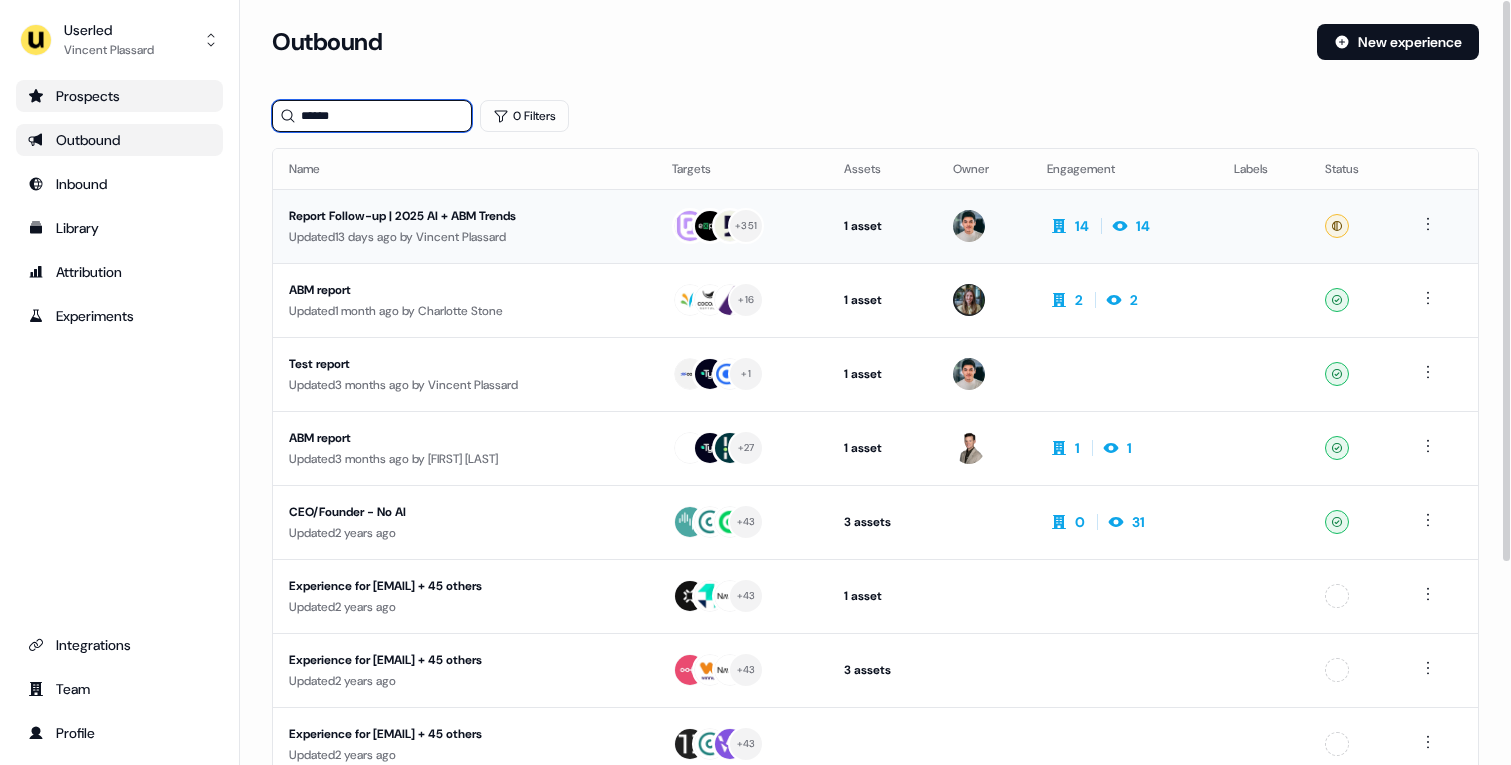 type on "******" 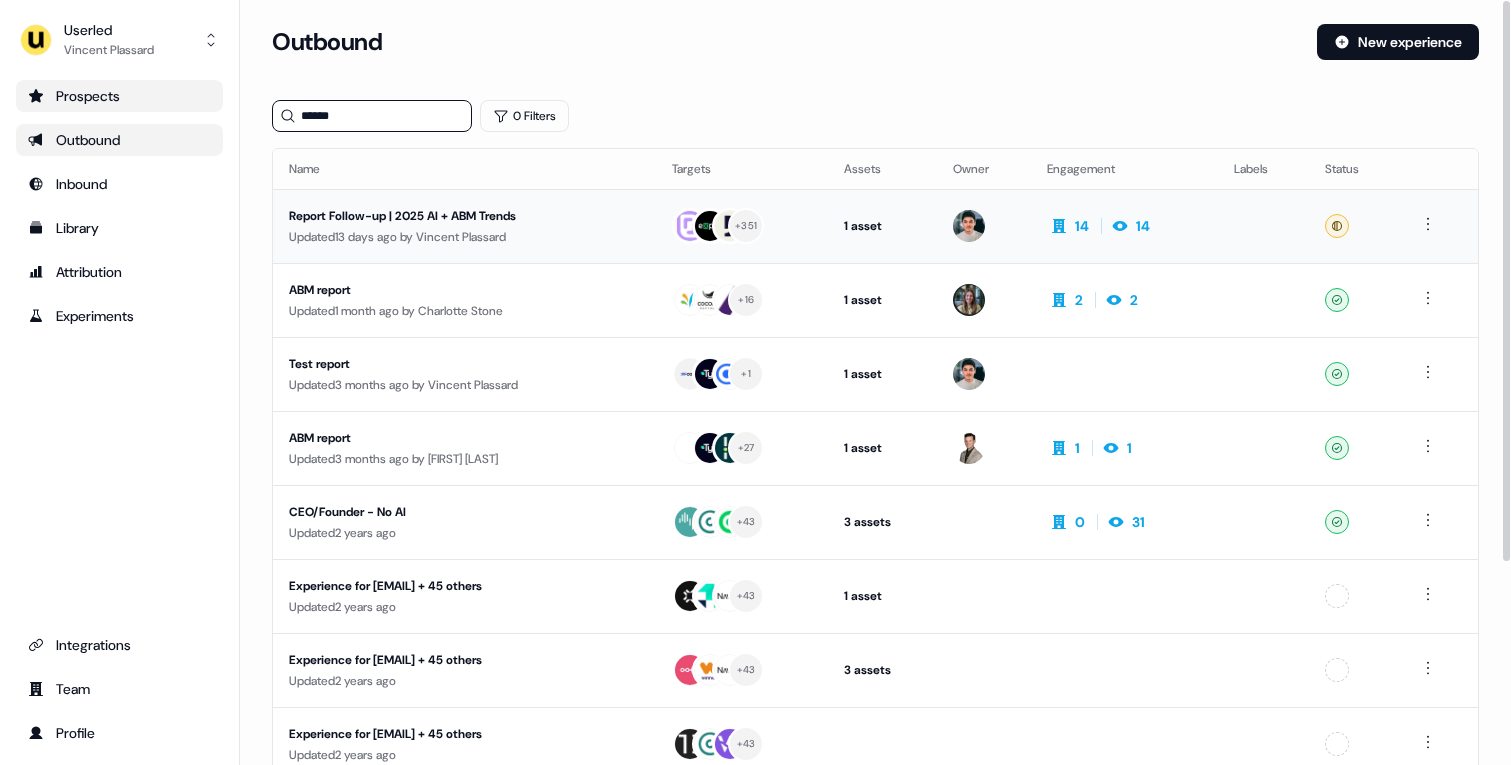 click on "Report Follow-up | 2025 AI + ABM Trends  Updated  13 days ago   by   [FIRST] [LAST]" at bounding box center (464, 226) 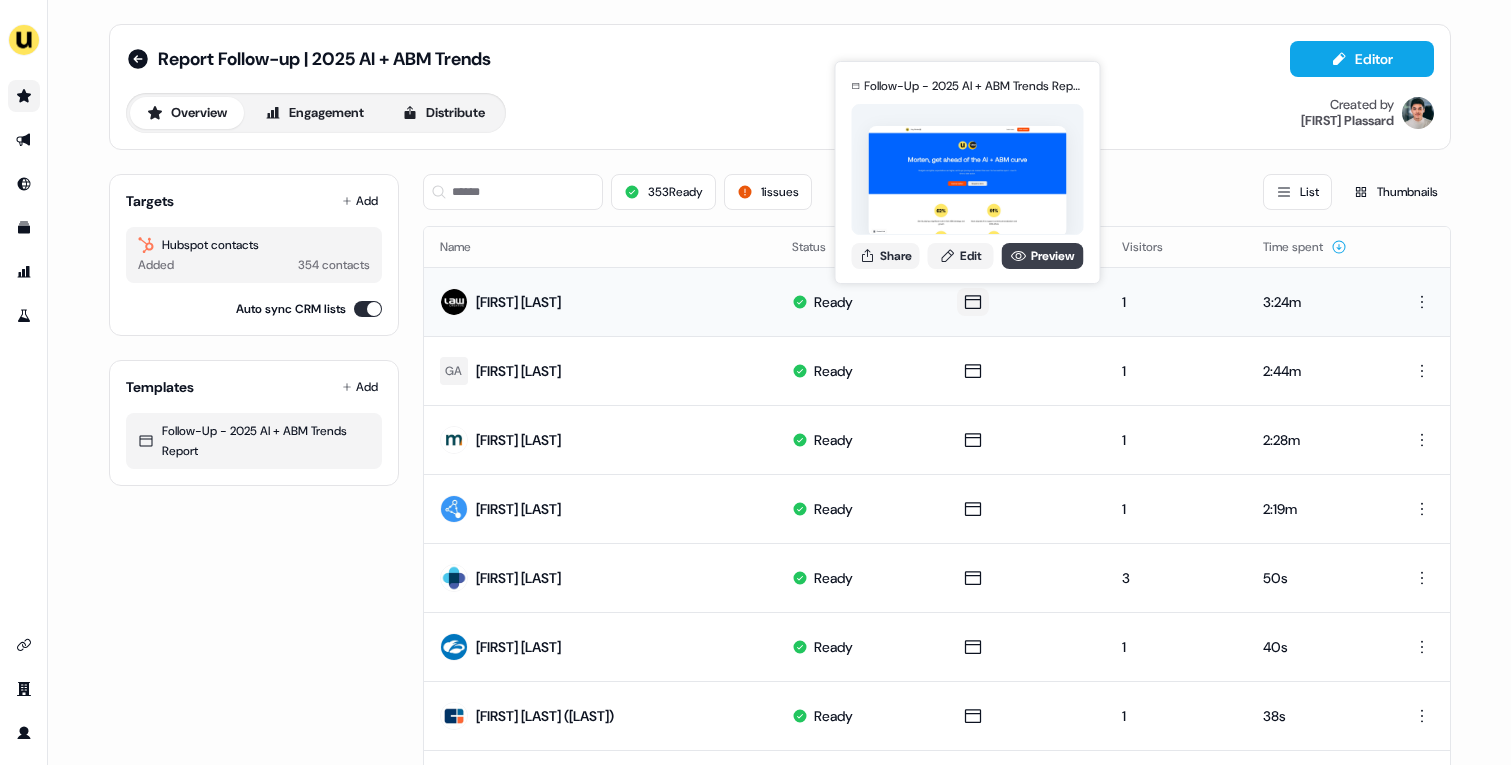 click on "Preview" at bounding box center [1043, 256] 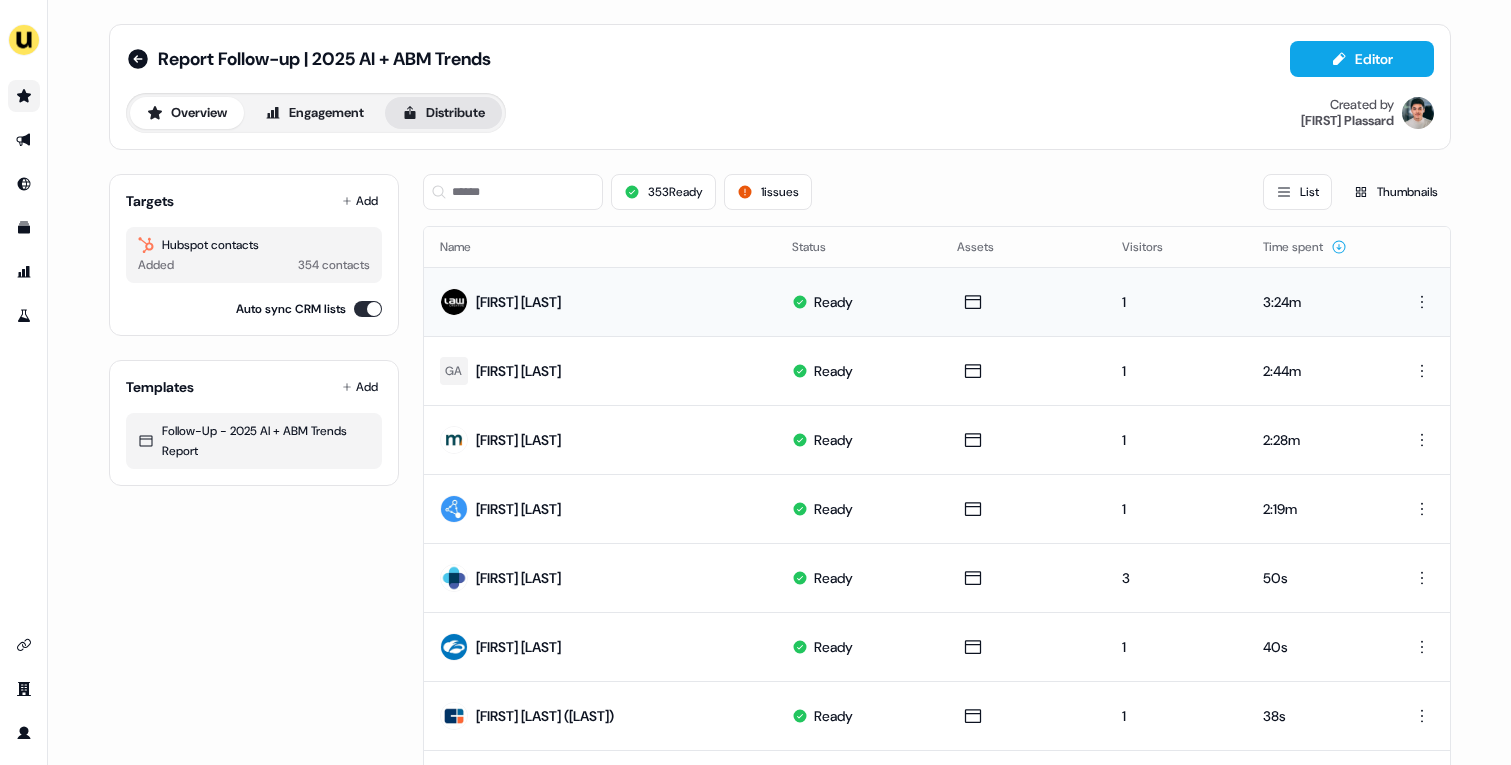 click on "Distribute" at bounding box center (443, 113) 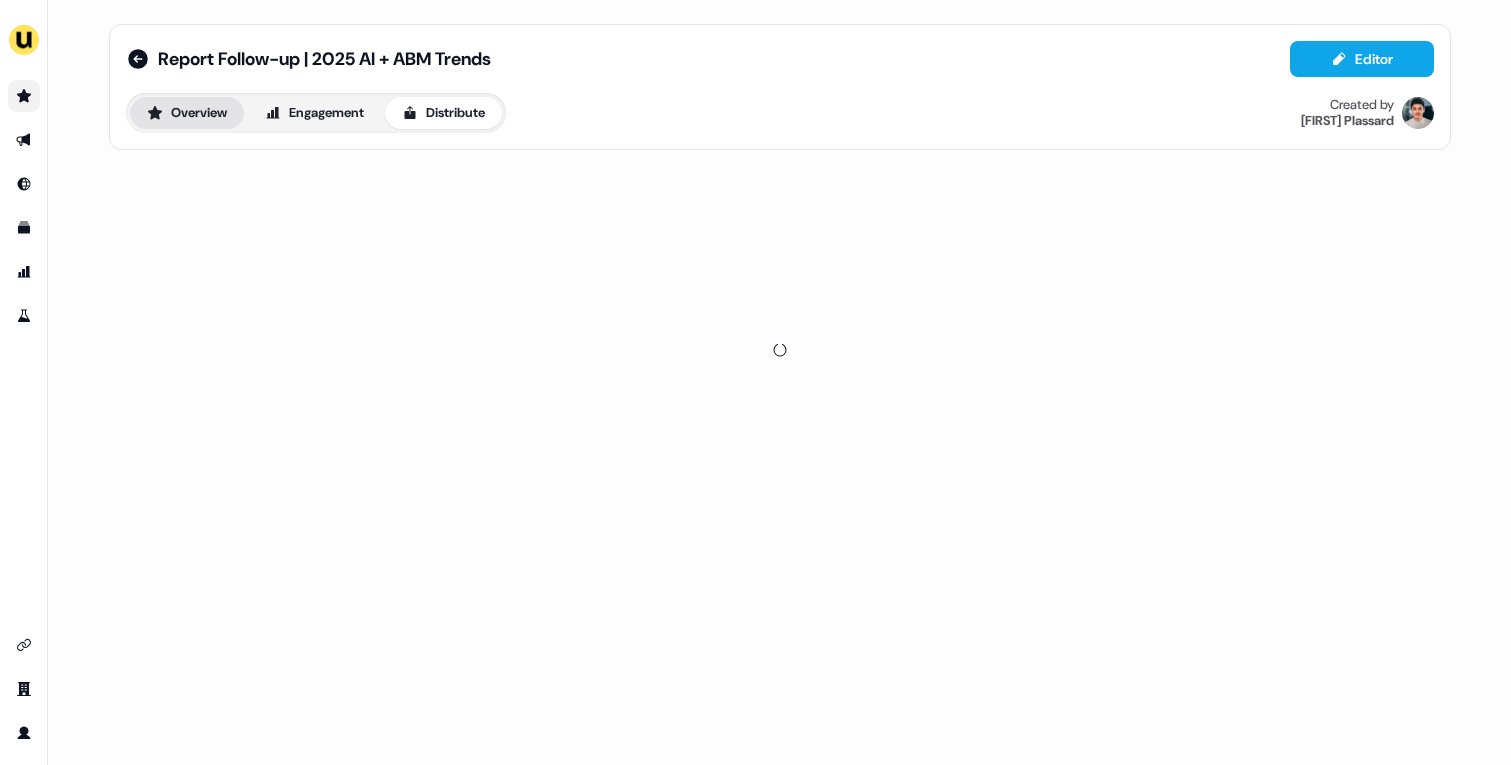 click on "Overview" at bounding box center (187, 113) 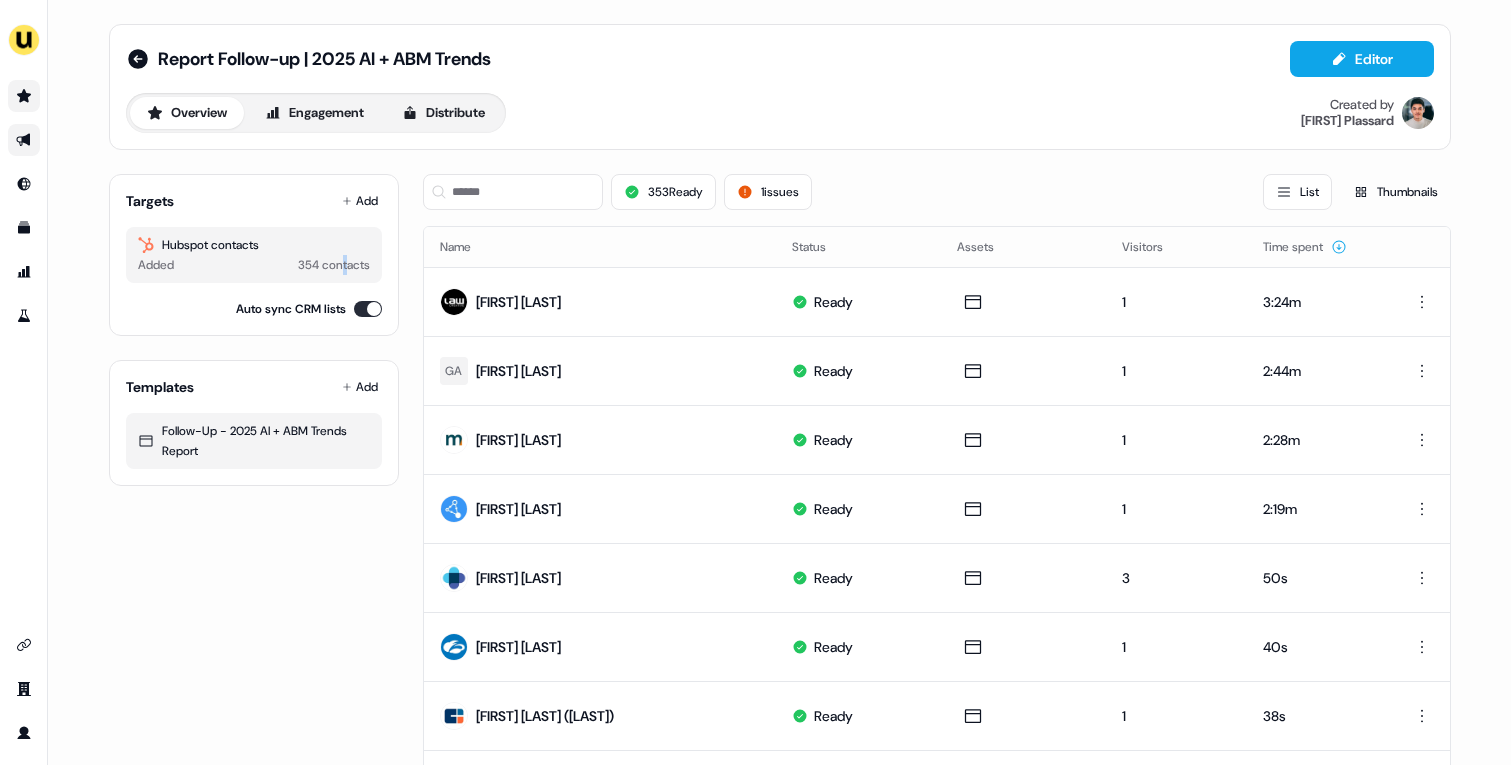 click on "354   contacts" at bounding box center (334, 265) 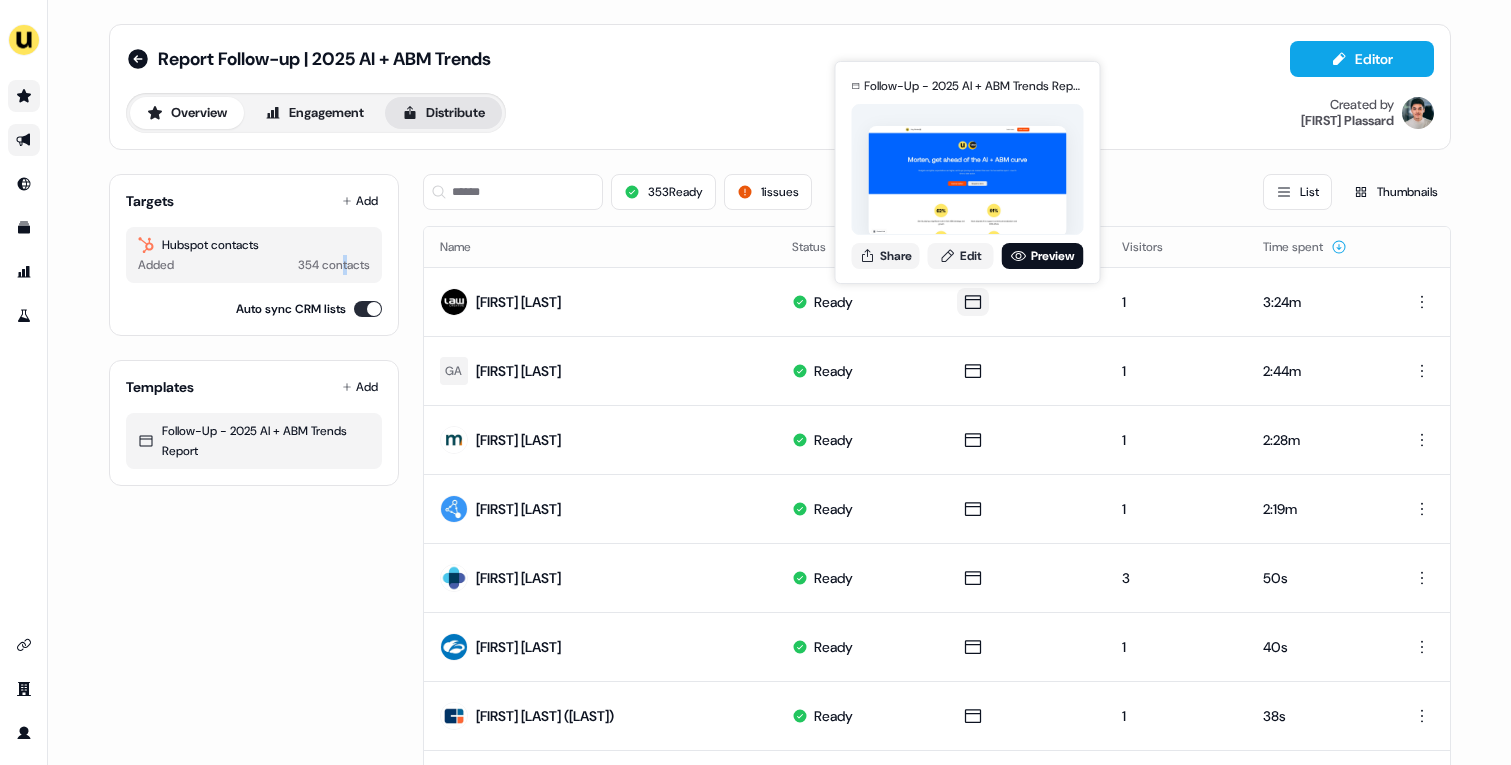 click on "Distribute" at bounding box center (443, 113) 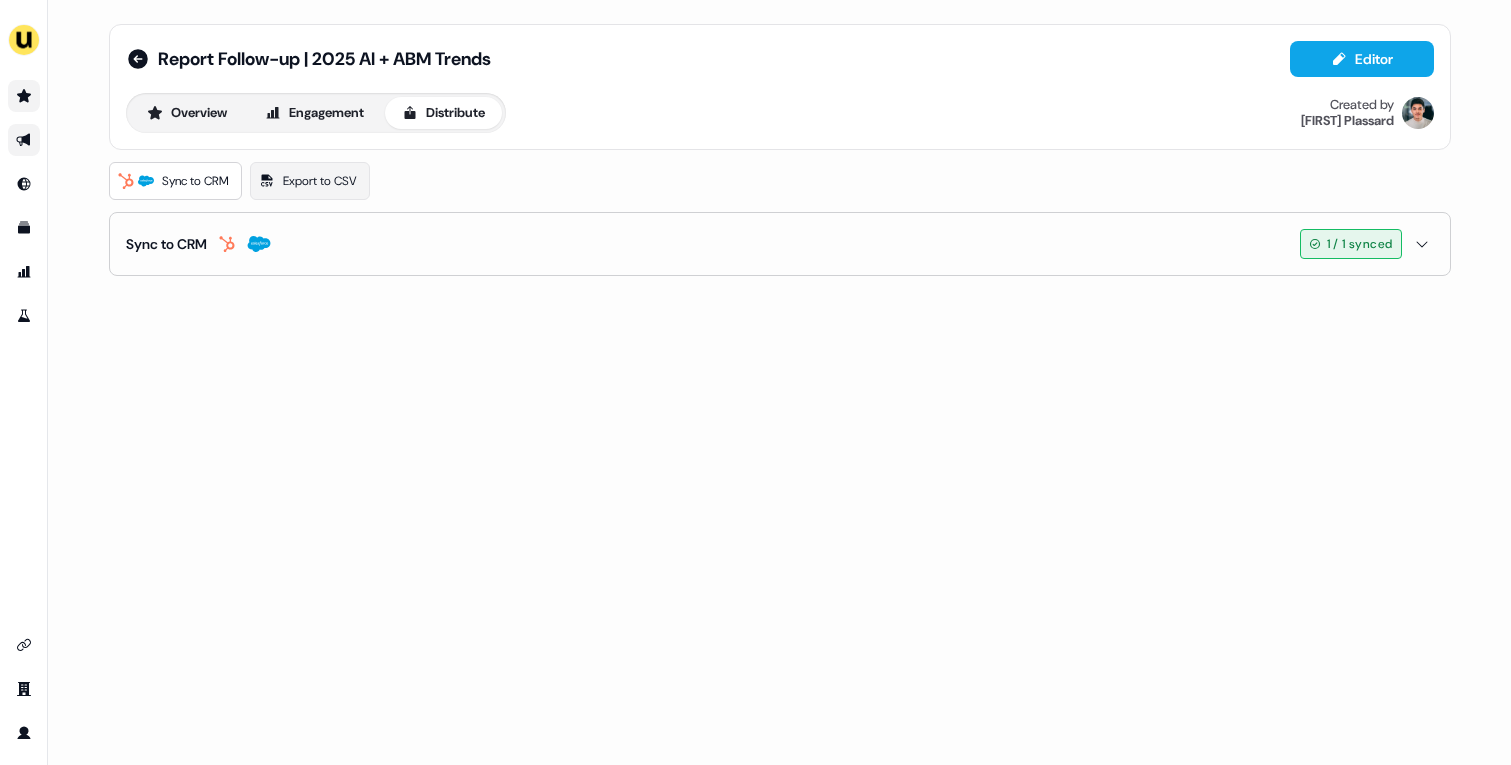 click on "Sync to CRM 1 / 1 synced" at bounding box center [780, 244] 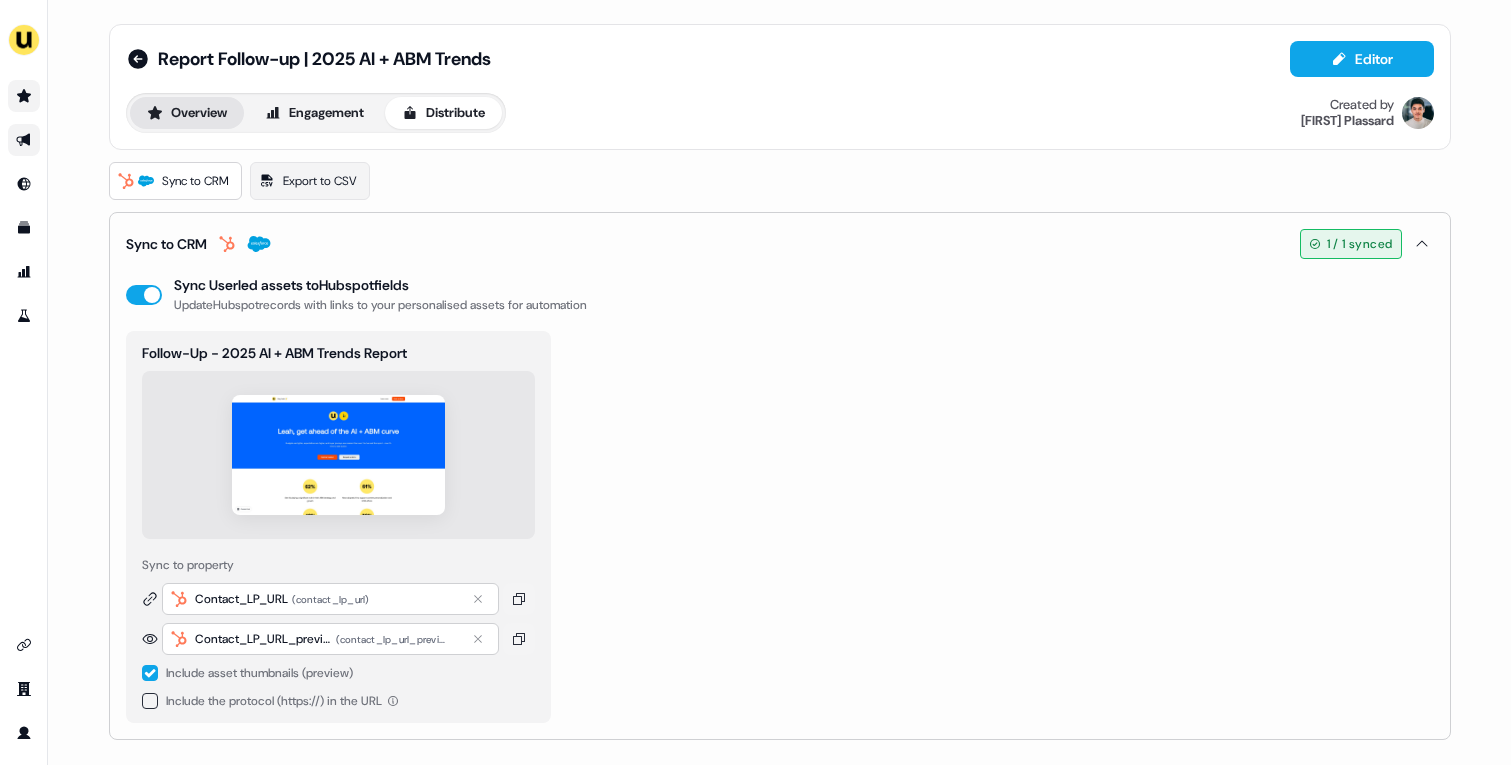 click on "Overview" at bounding box center (187, 113) 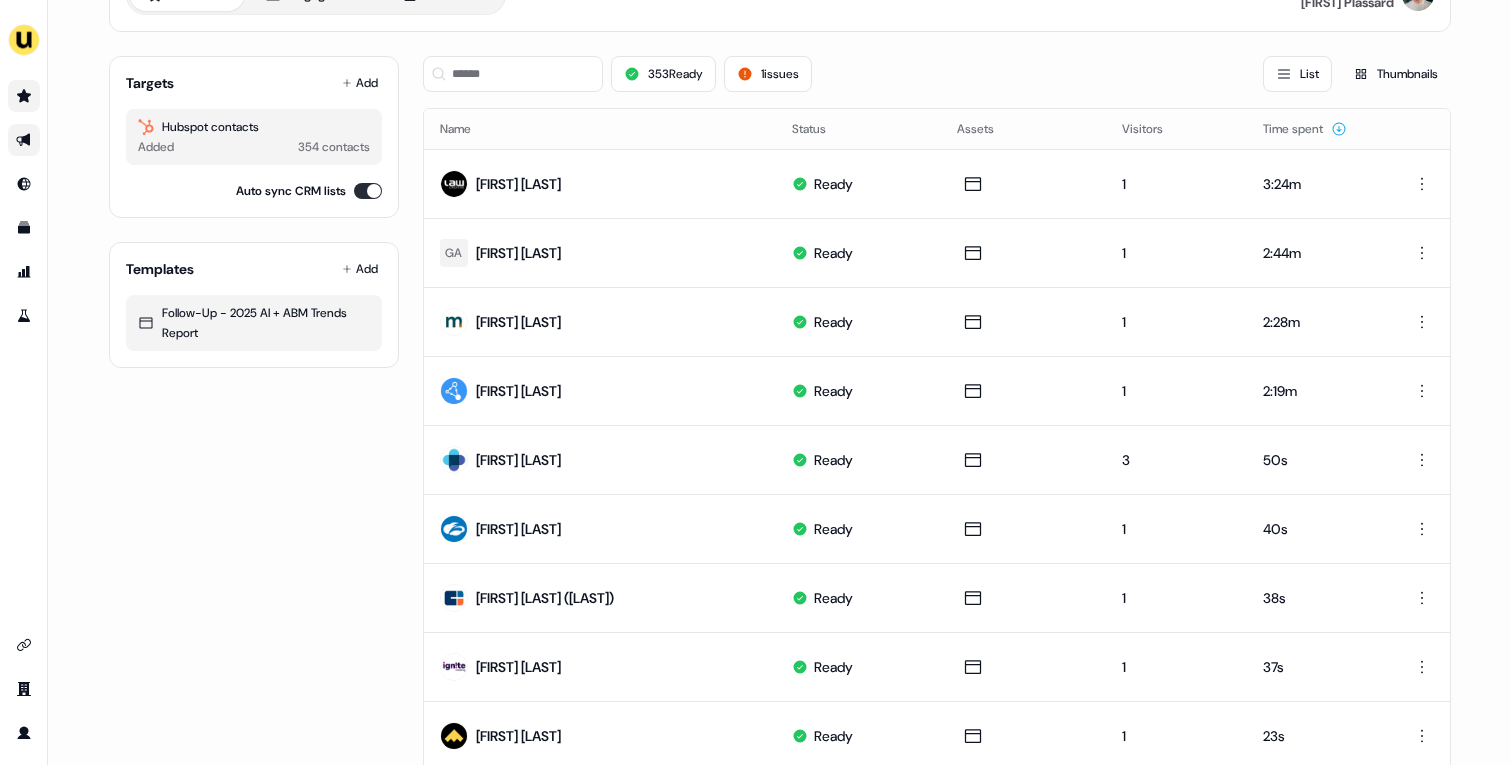 scroll, scrollTop: 123, scrollLeft: 0, axis: vertical 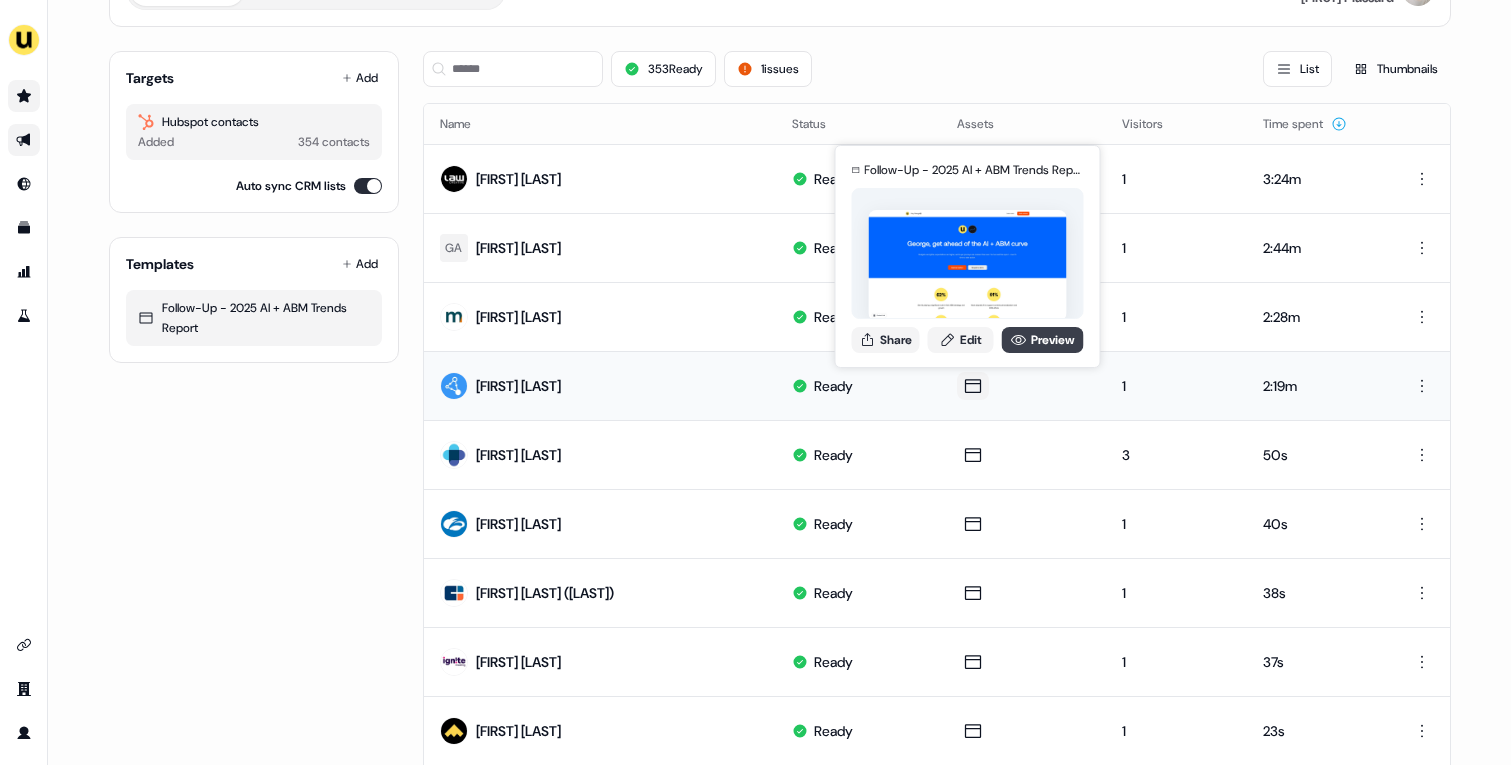 click 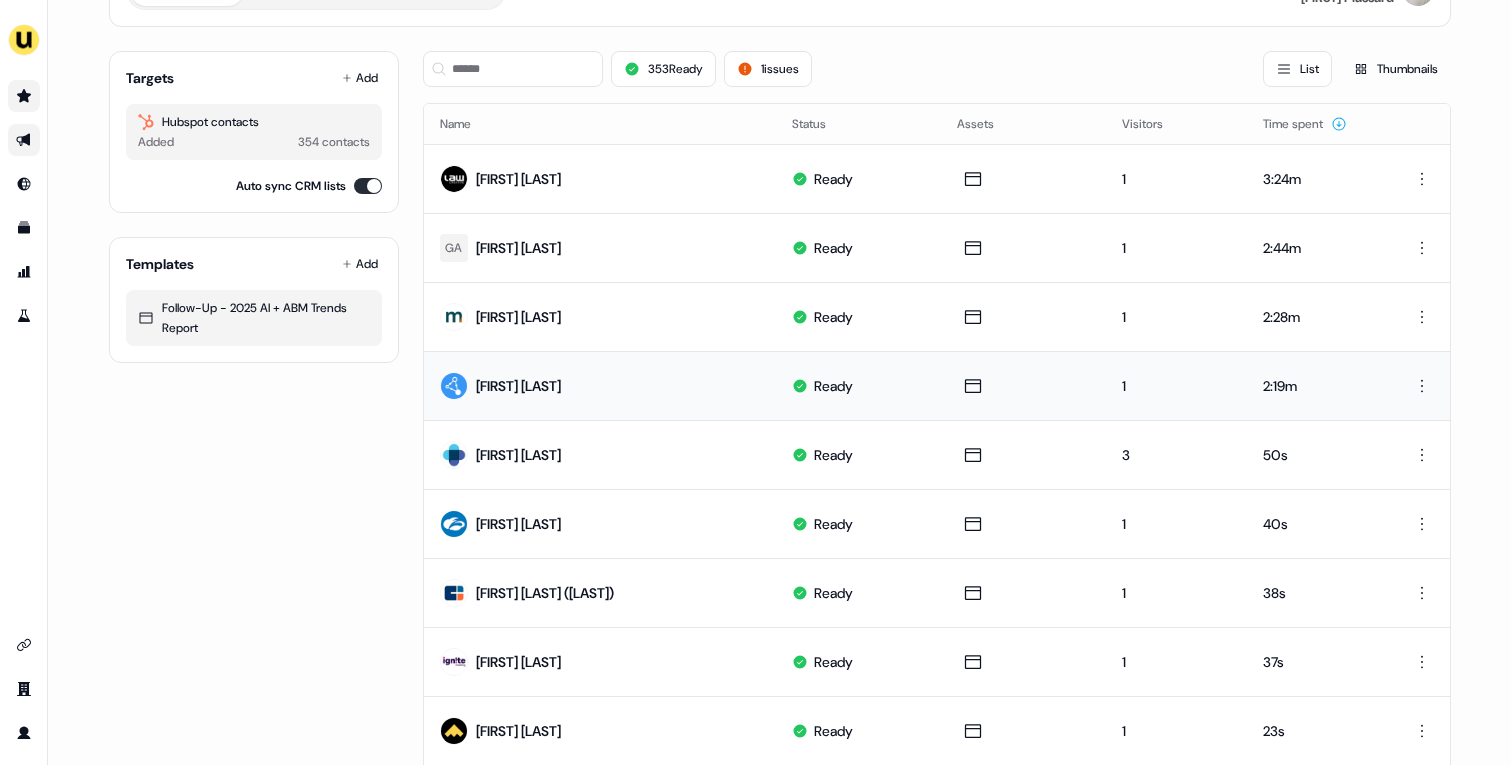 click on "353  Ready 1  issues List Thumbnails" at bounding box center [937, 69] 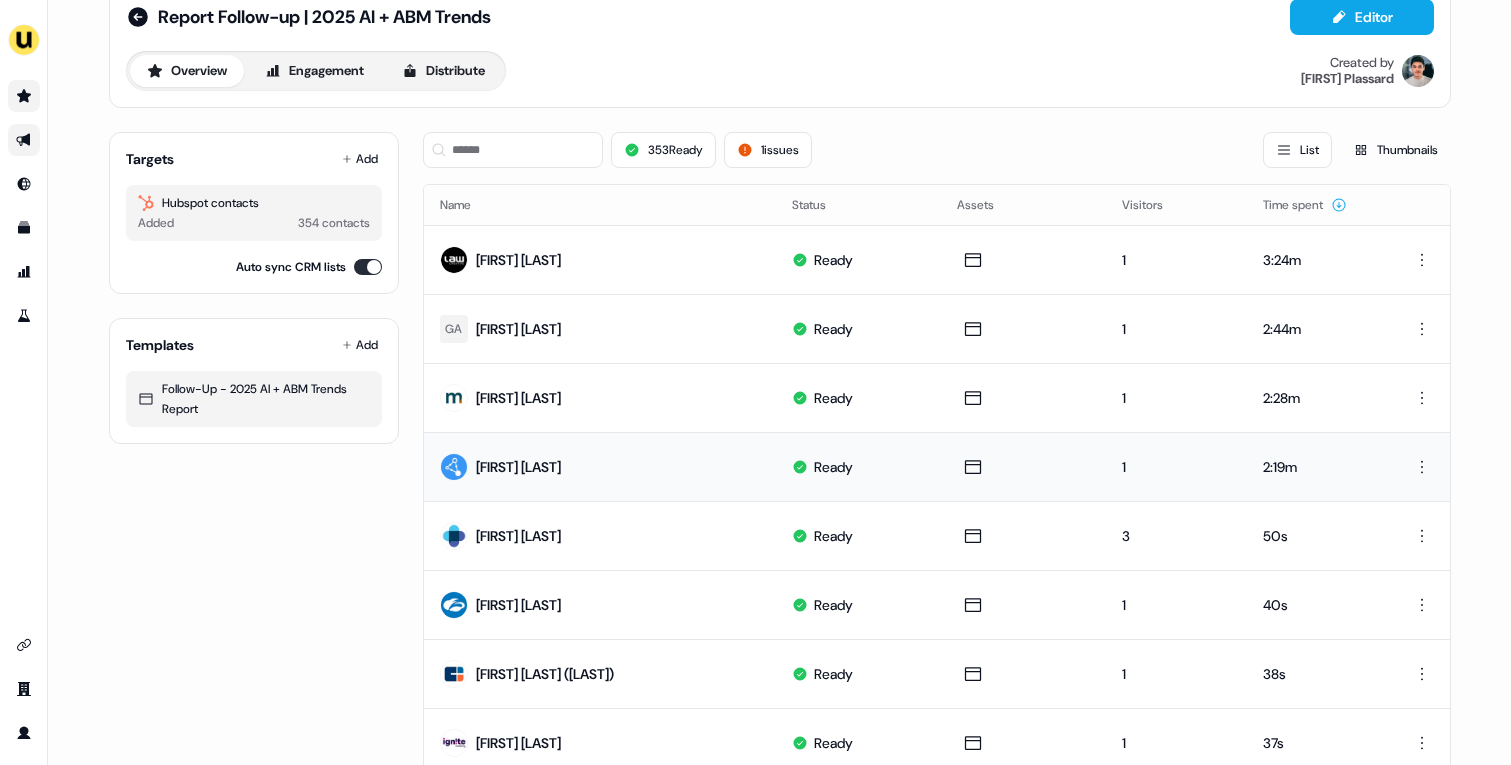 click on "Overview Engagement Distribute Created by [FIRST]   [LAST]" at bounding box center [780, 71] 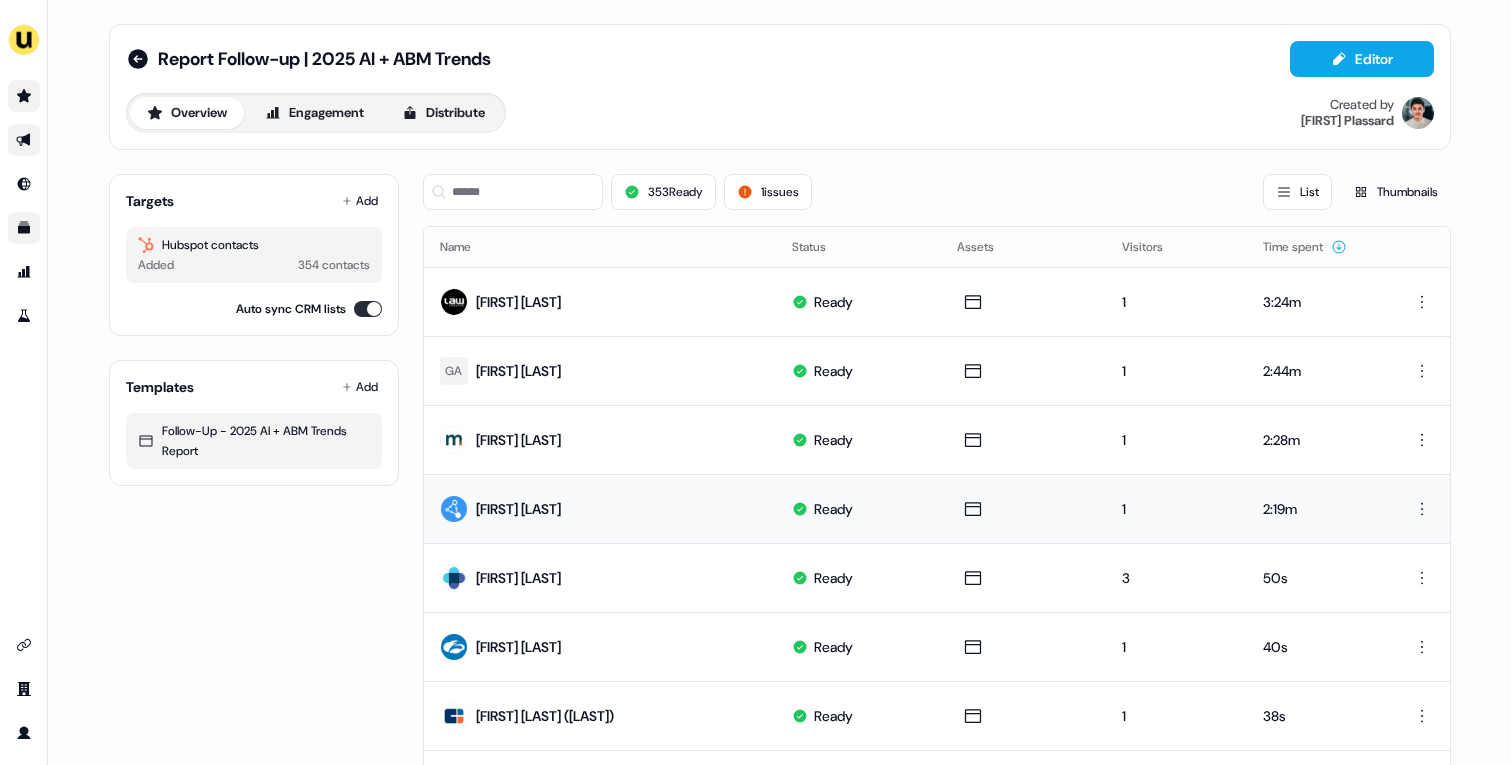 click 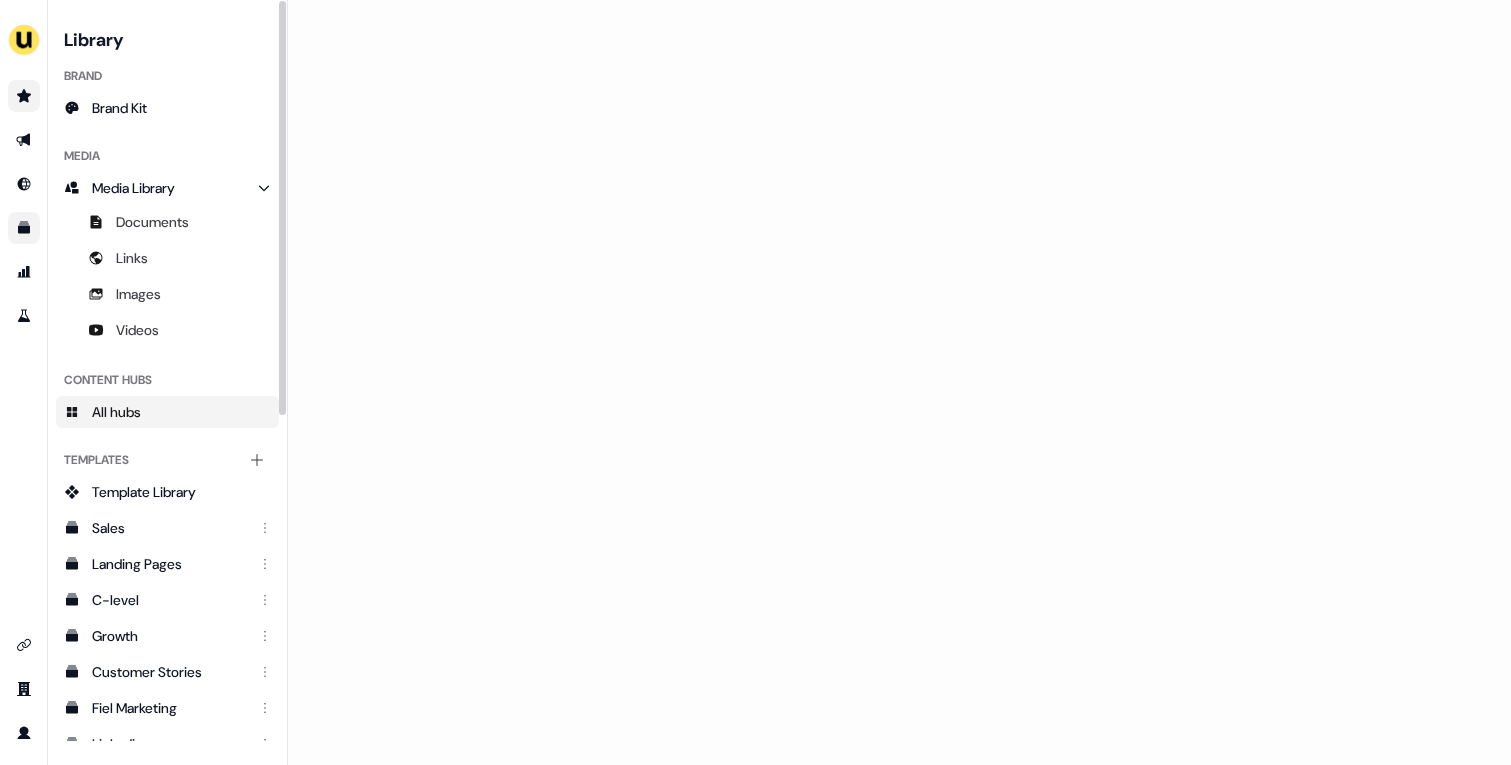 click on "All hubs" at bounding box center (167, 412) 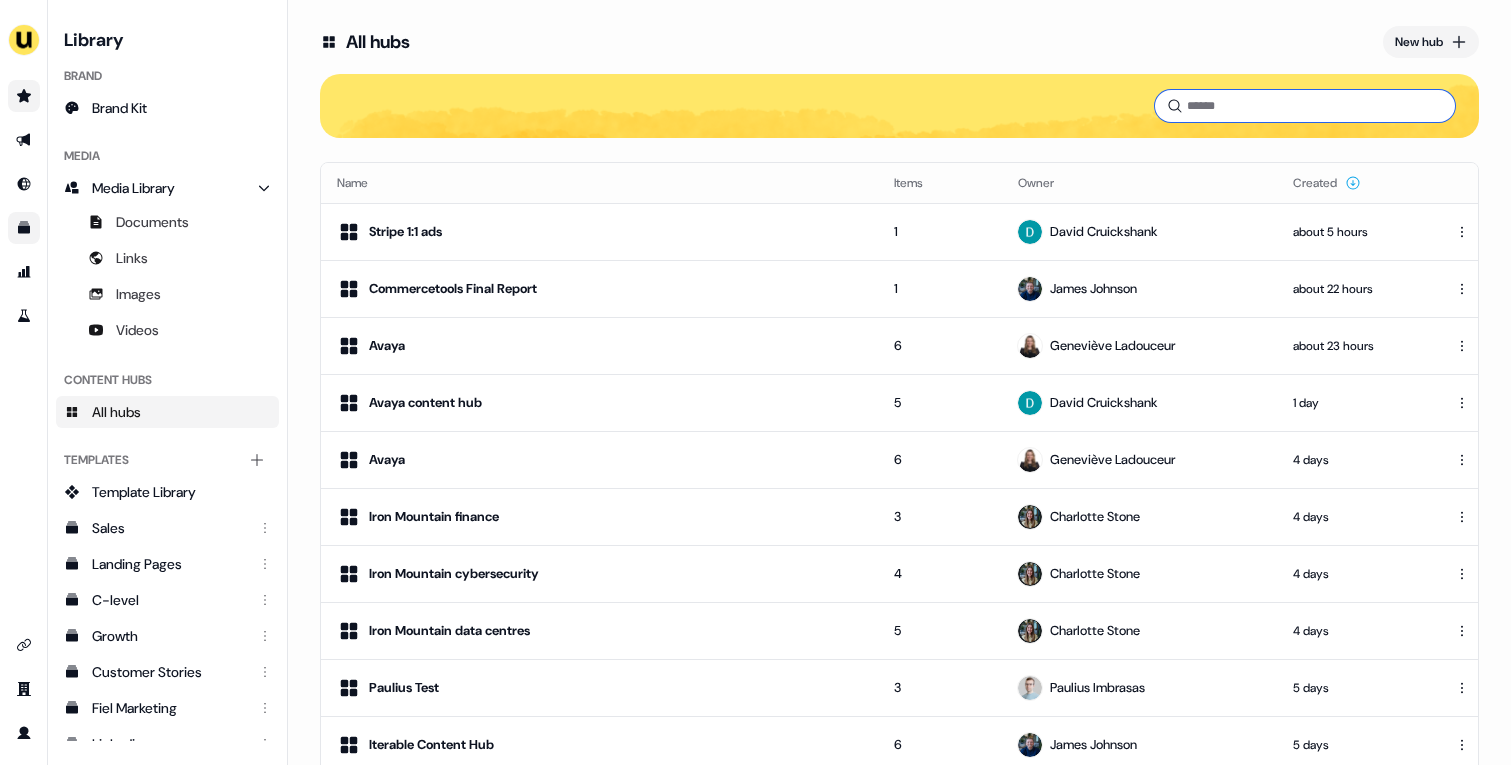 click at bounding box center (1305, 106) 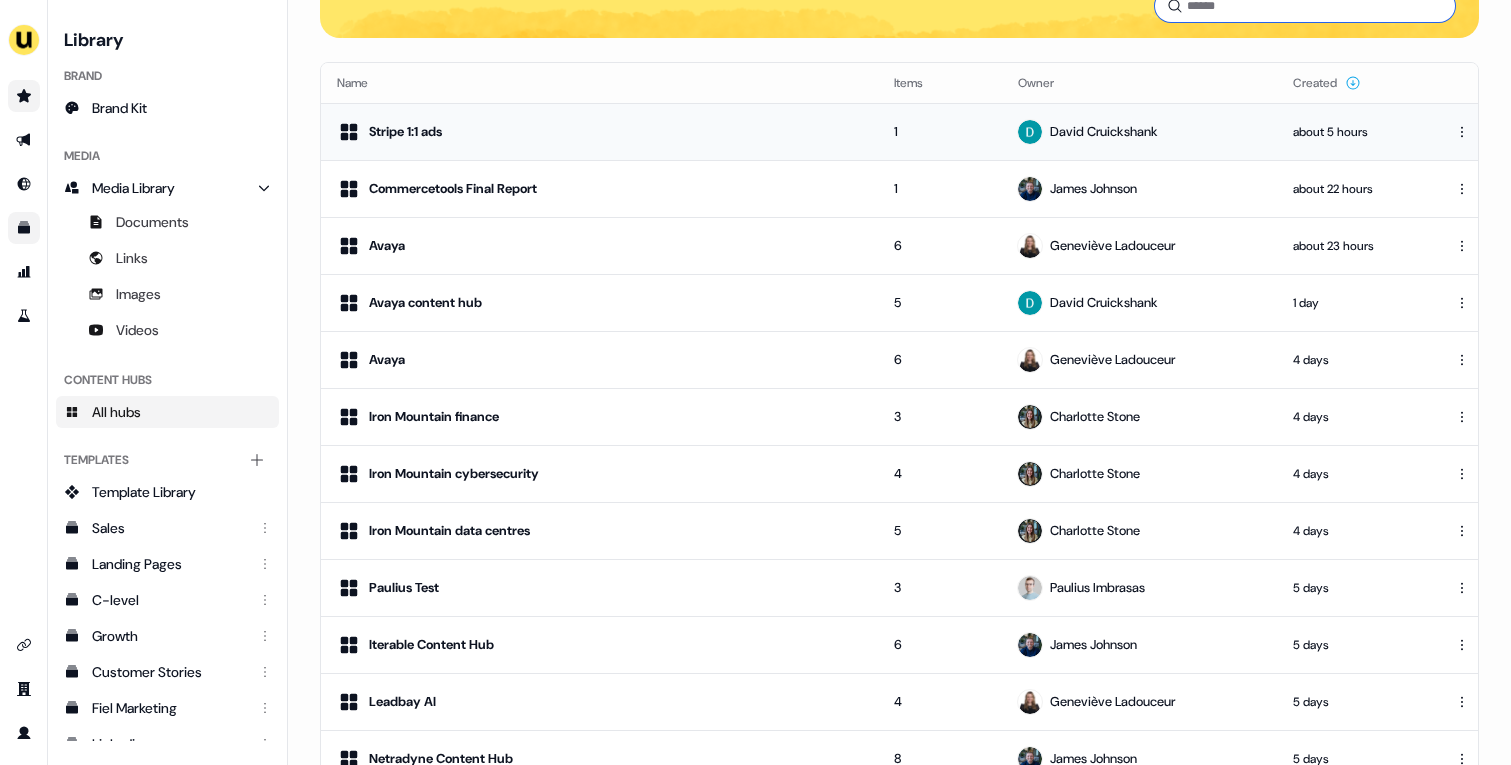 scroll, scrollTop: 0, scrollLeft: 0, axis: both 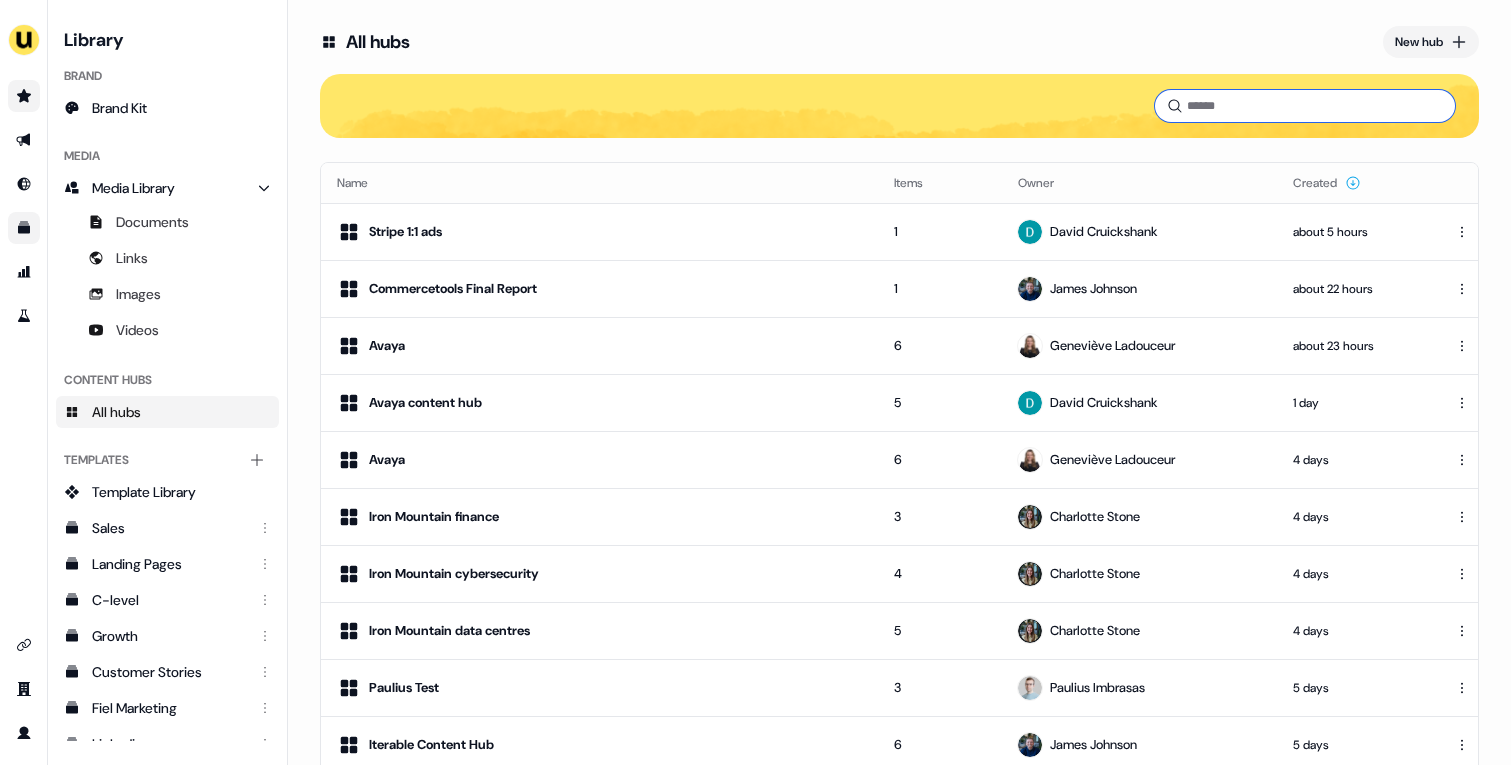 click at bounding box center [1305, 106] 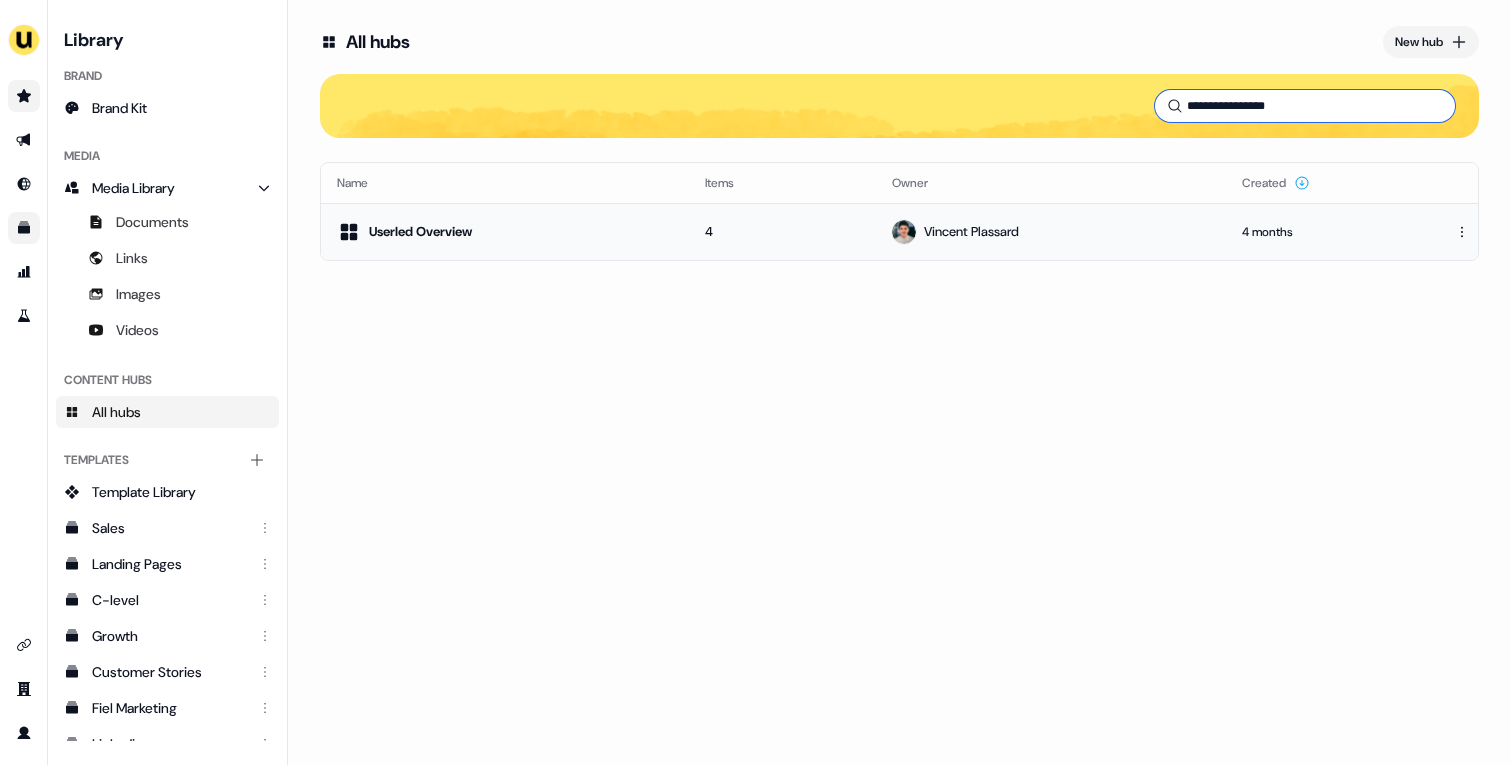 type on "**********" 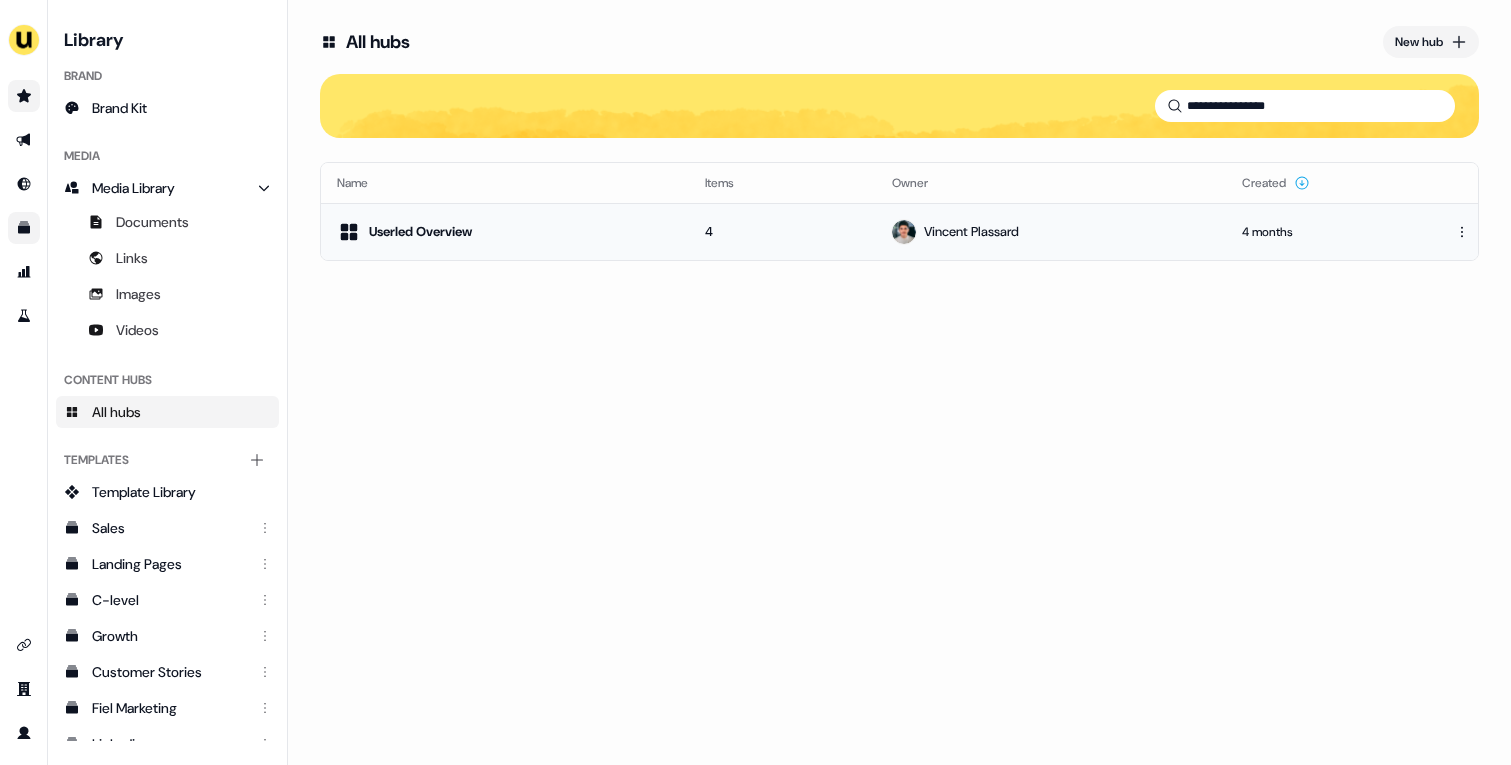 click on "Userled Overview" at bounding box center (505, 232) 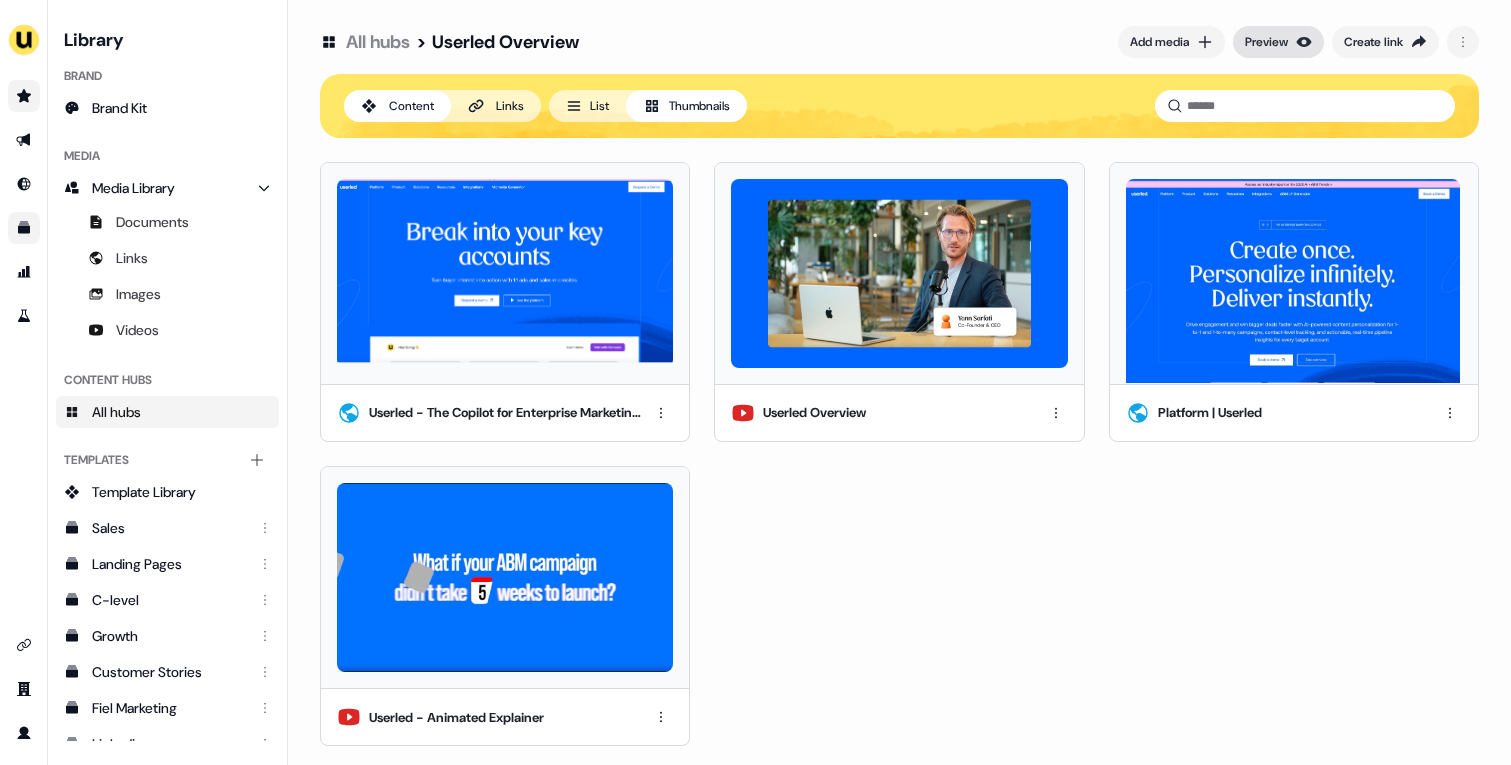 click on "Preview" at bounding box center (1266, 42) 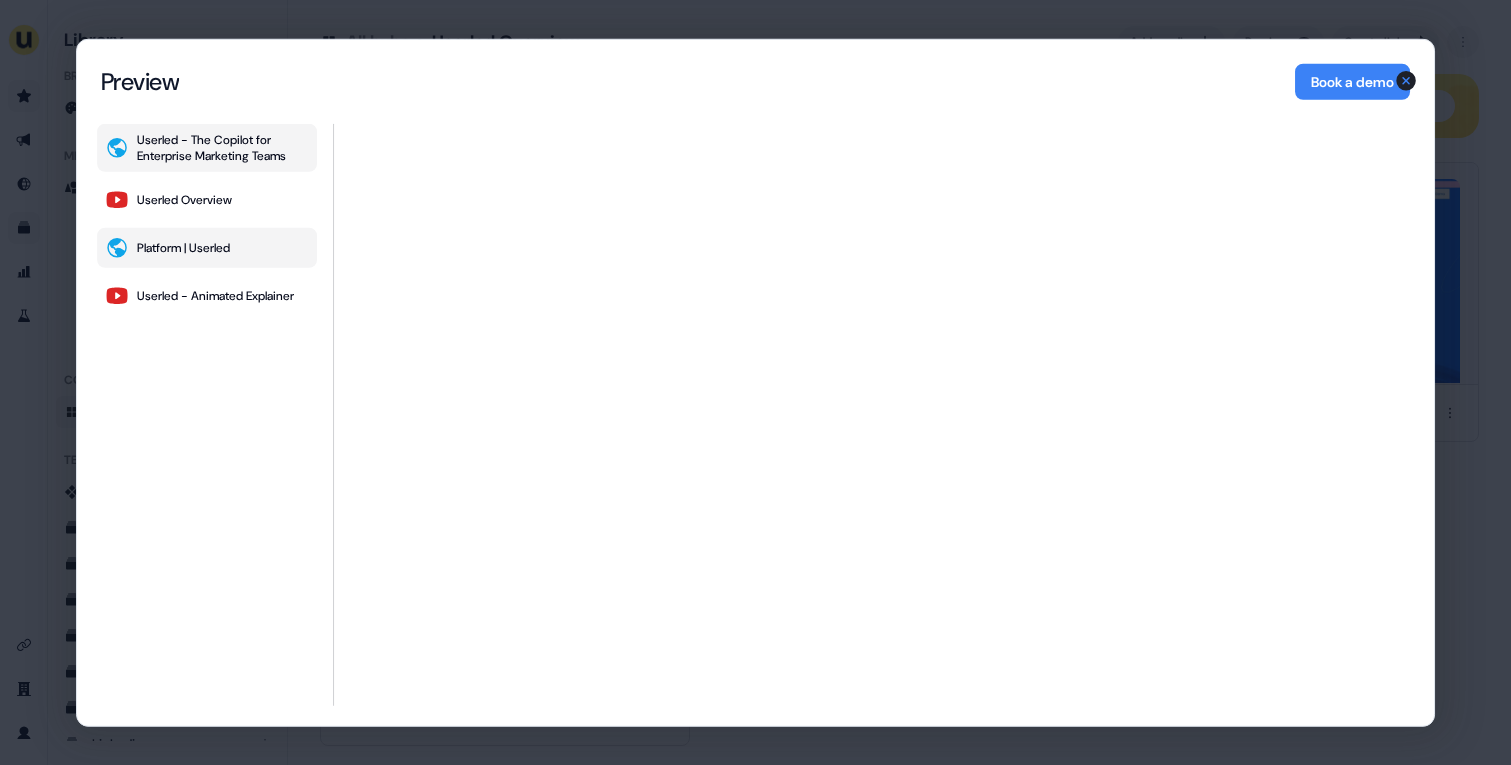click on "Platform | Userled" at bounding box center [207, 247] 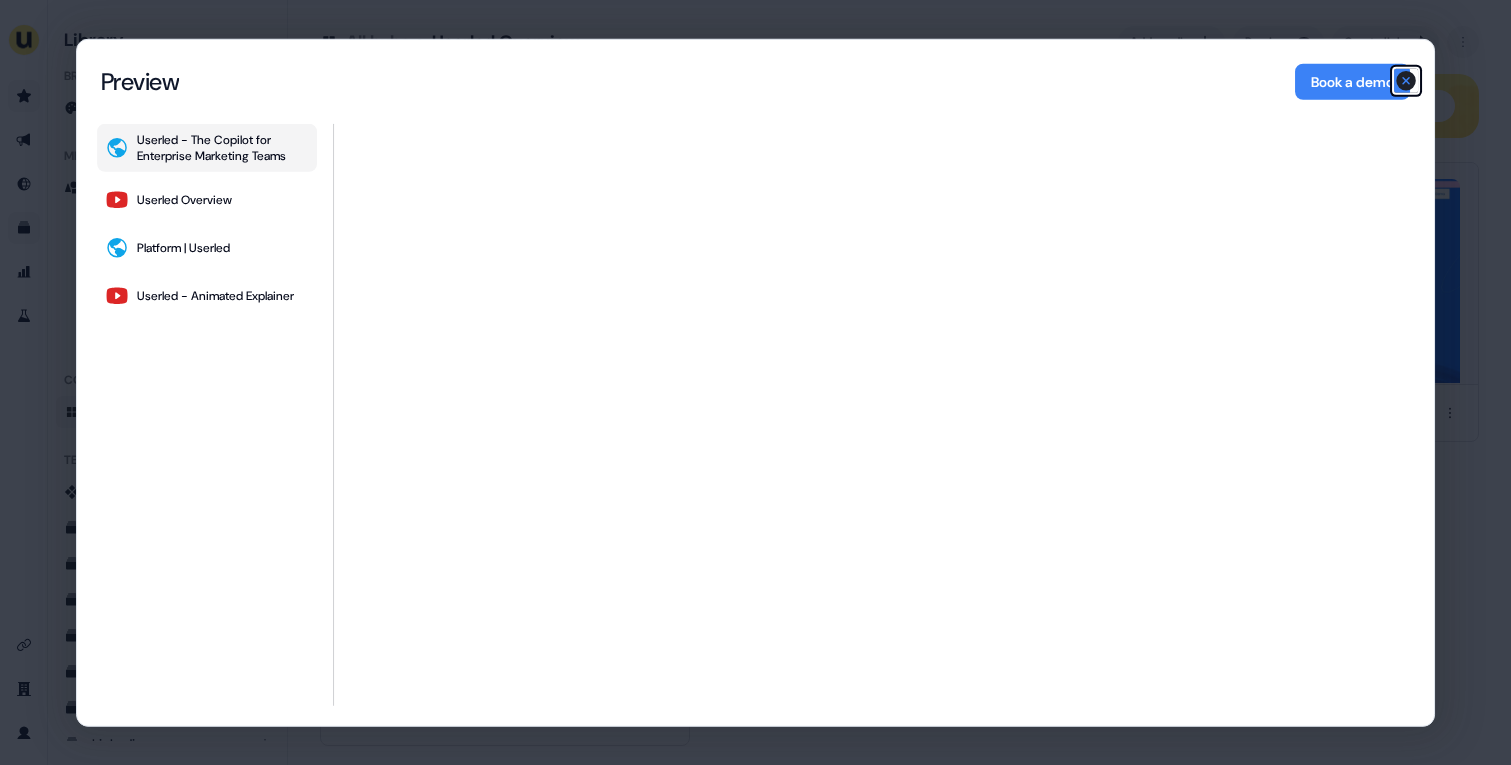 click 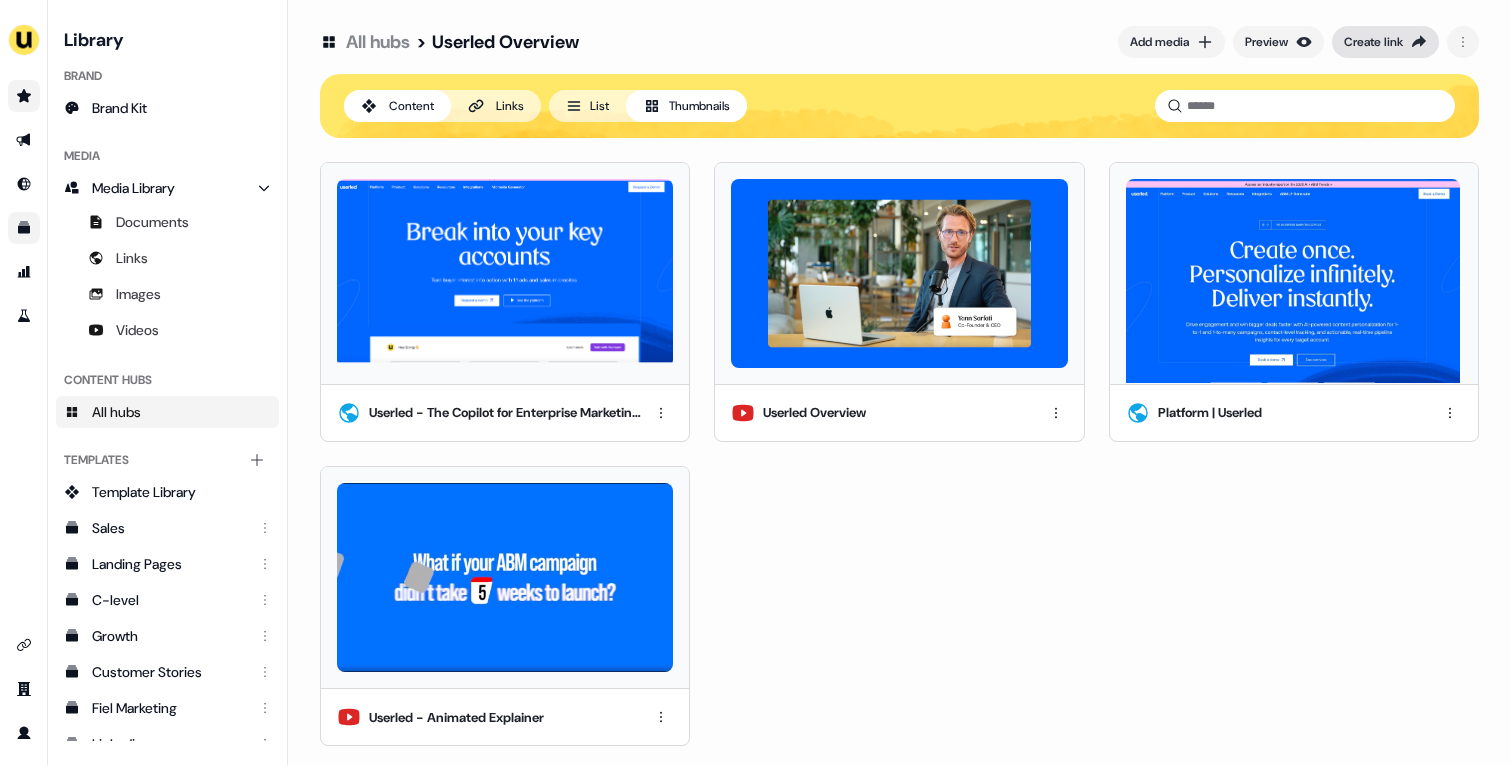 click 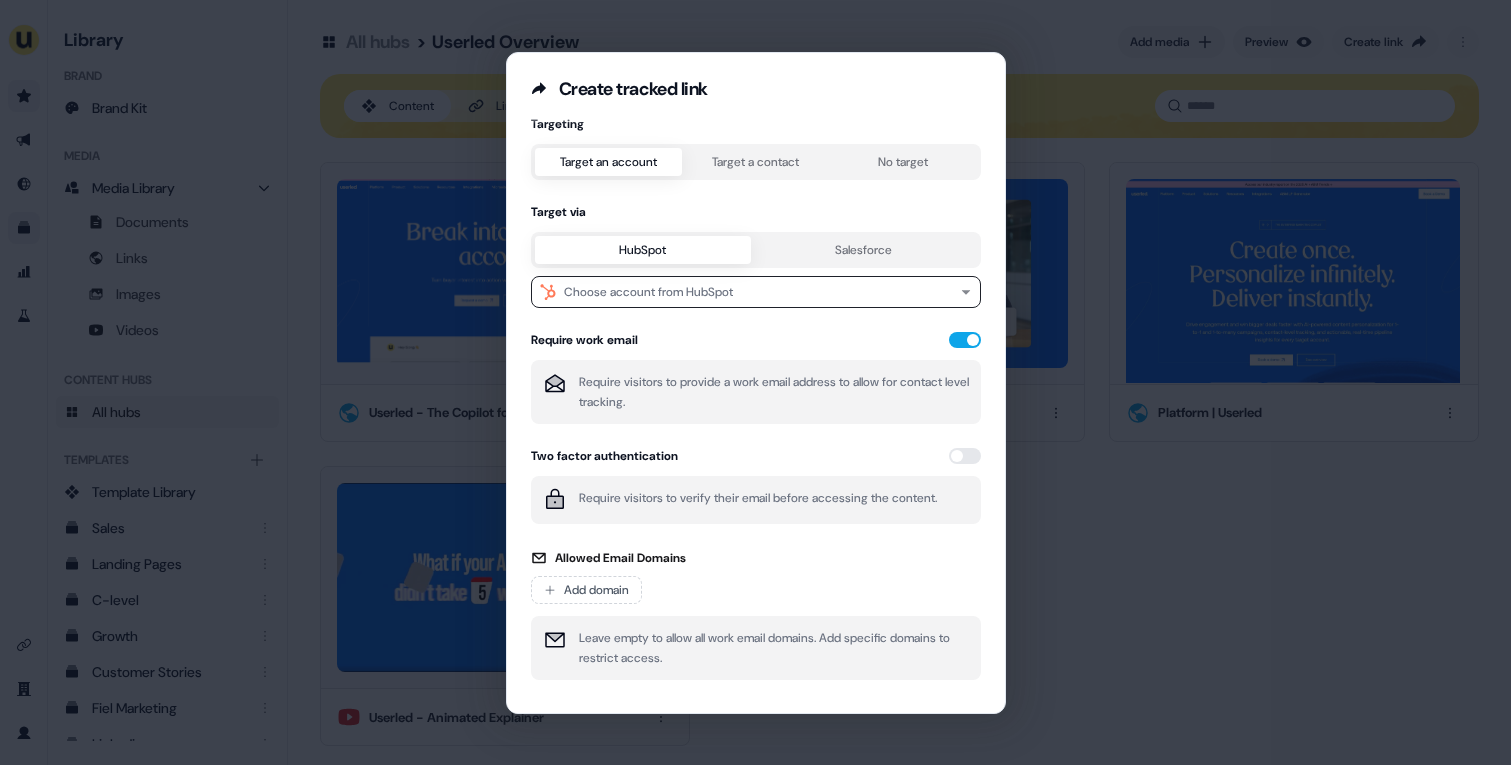 scroll, scrollTop: 7, scrollLeft: 0, axis: vertical 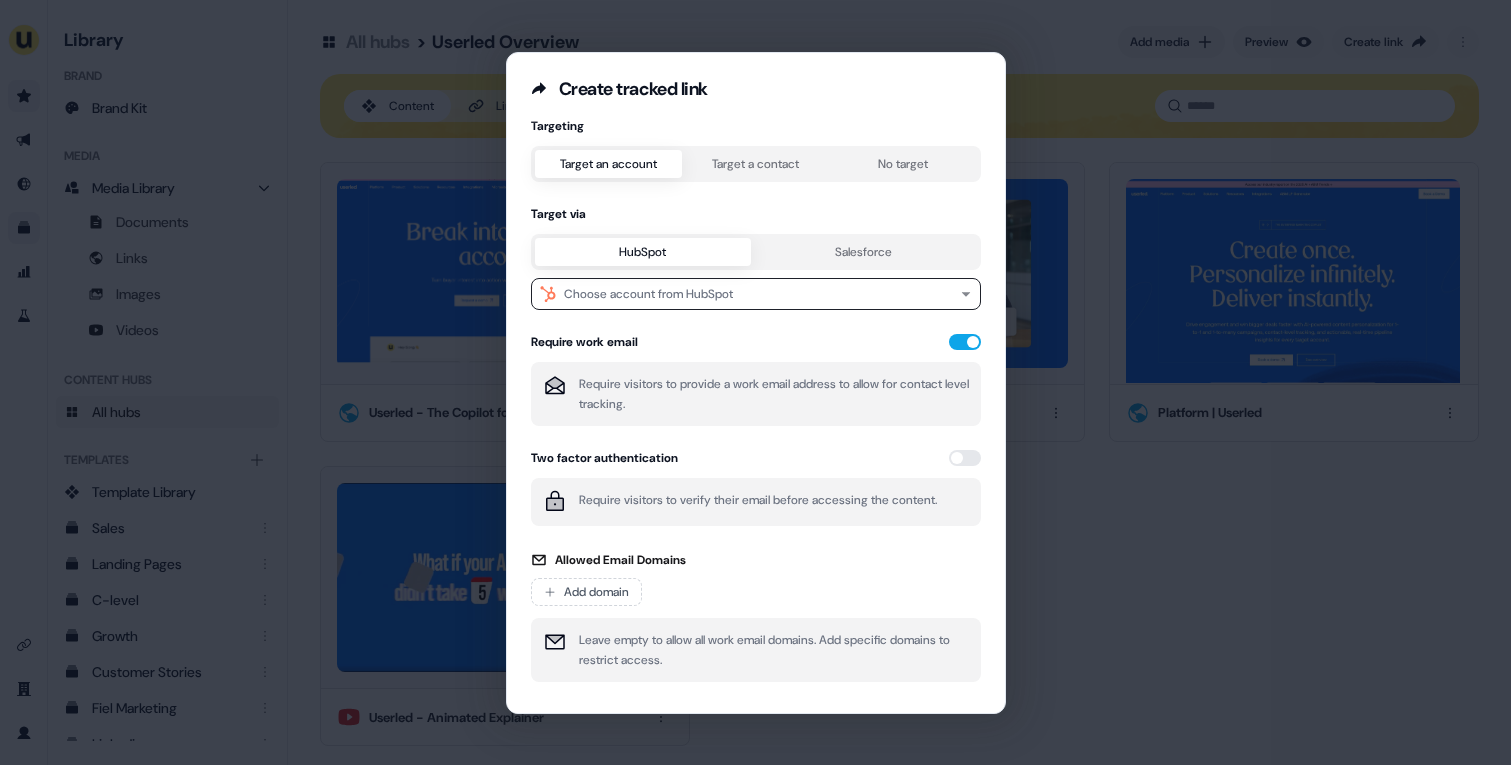 click on "Create tracked link Targeting Target an account Target a contact No target Target via HubSpot Salesforce Choose account from HubSpot Require work email Require visitors to provide a work email address to allow for contact level tracking. Two factor authentication Require visitors to verify their email before accessing the content. Allowed Email Domains Add domain Leave empty to allow all work email domains. Add specific domains to restrict access. Cancel Next" at bounding box center (755, 382) 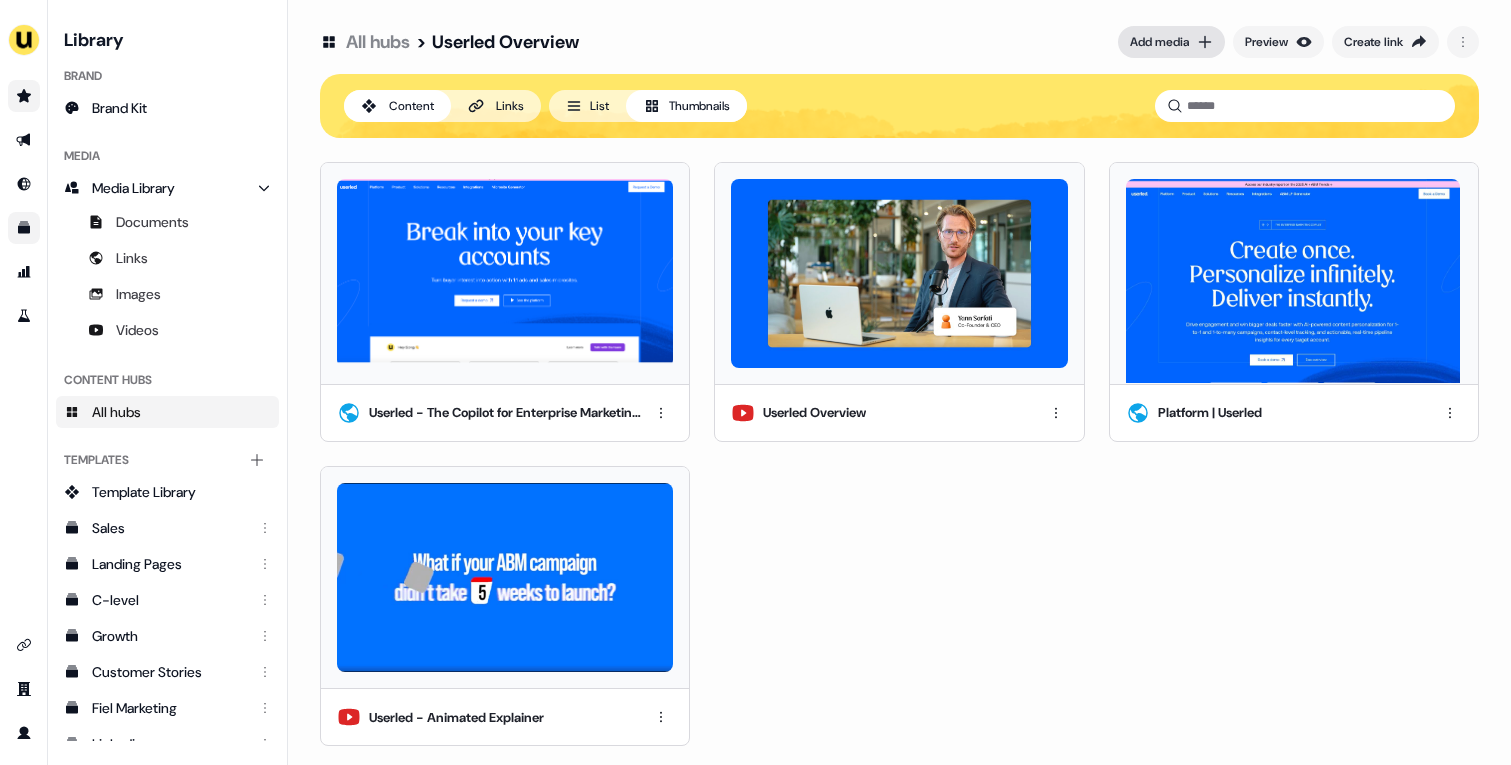 click on "Add media" at bounding box center (1159, 42) 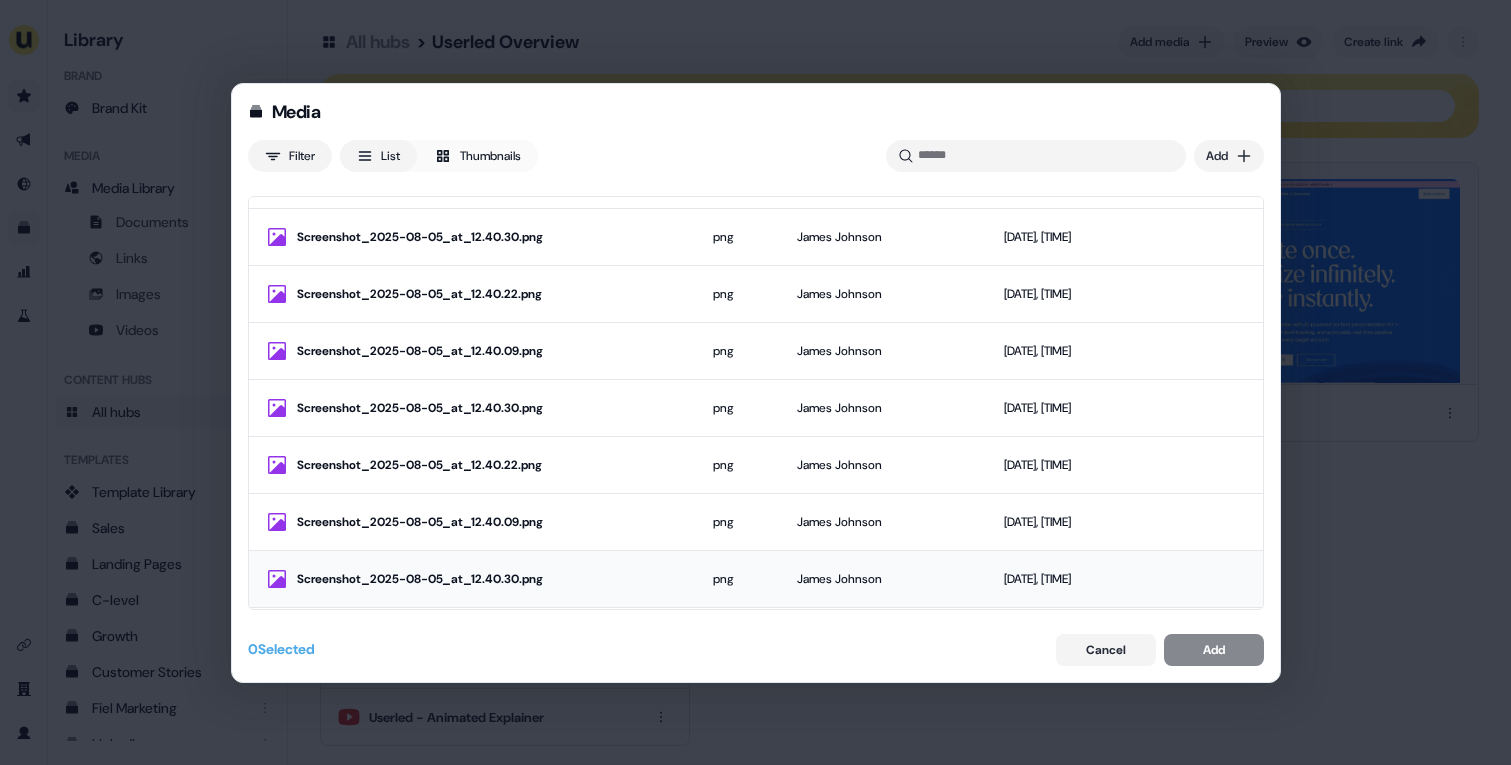 scroll, scrollTop: 545, scrollLeft: 0, axis: vertical 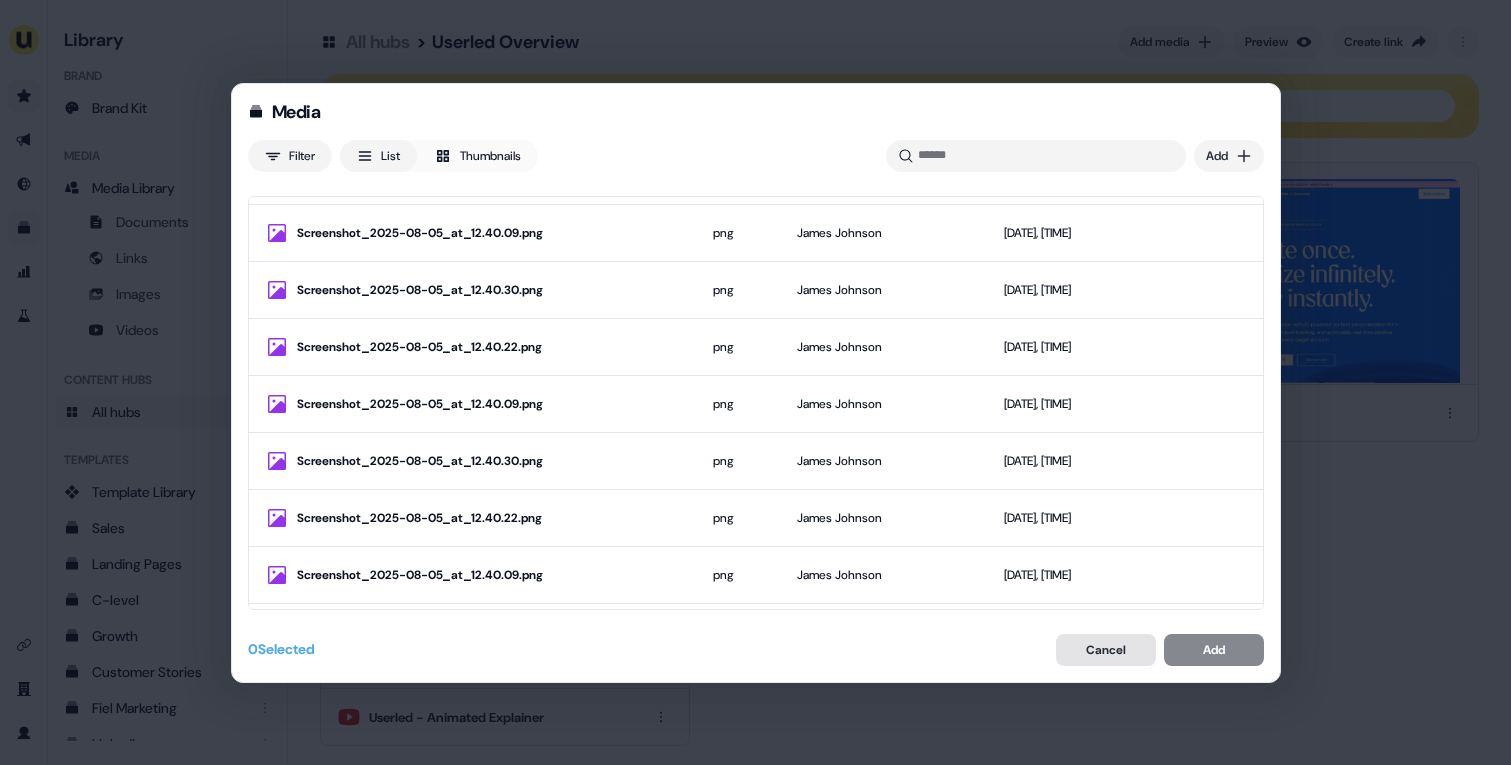 click on "Cancel" at bounding box center (1106, 650) 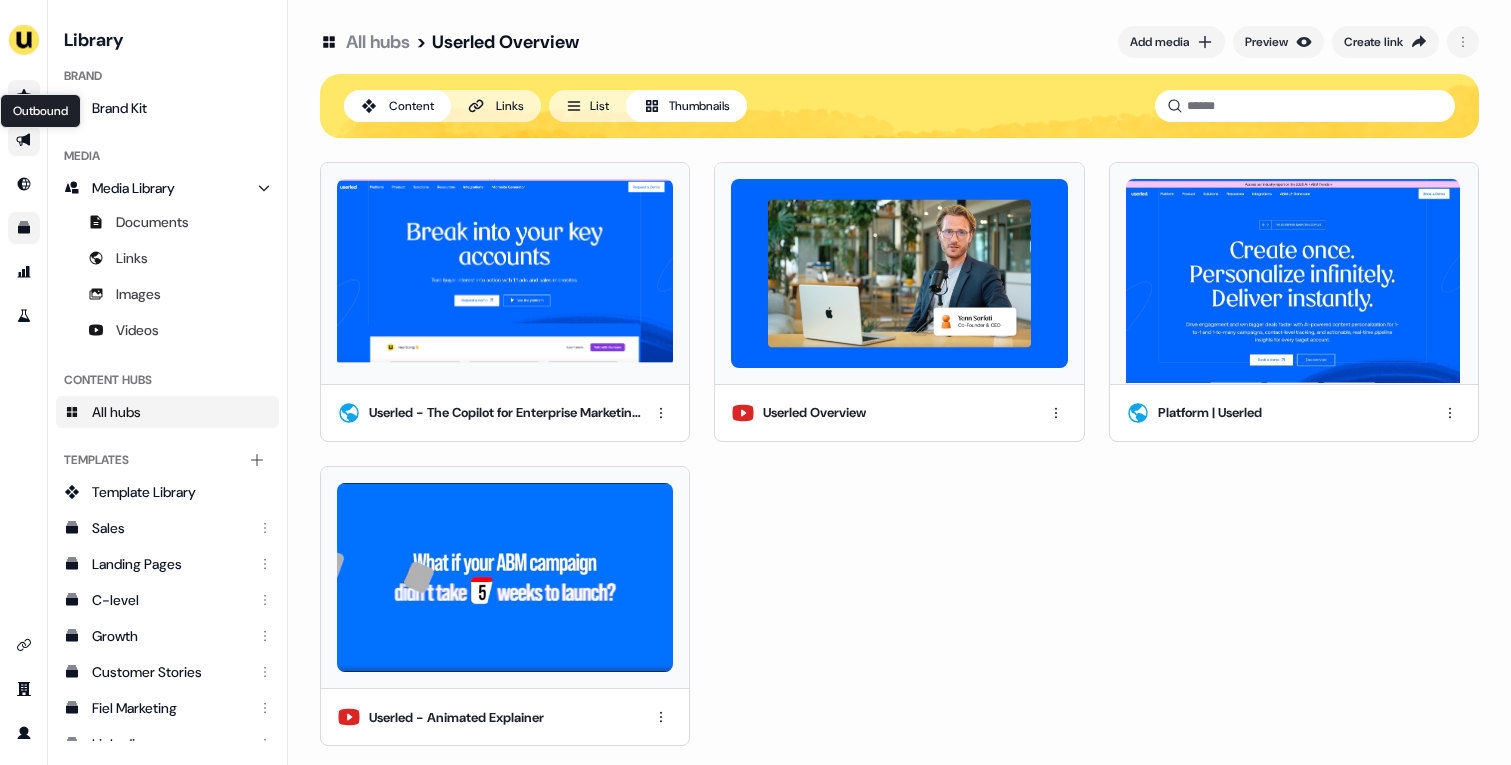 click 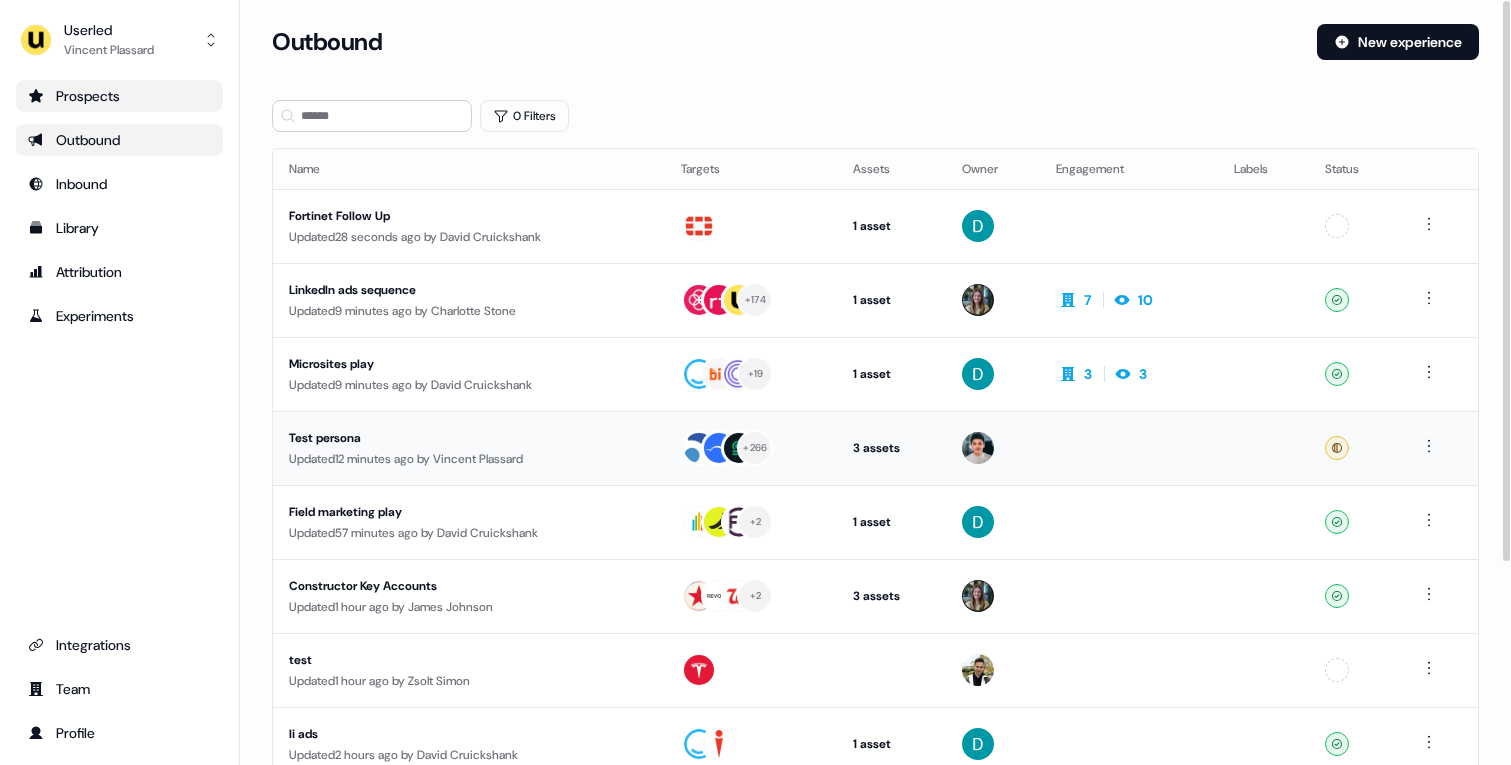 click on "Test persona" at bounding box center (469, 438) 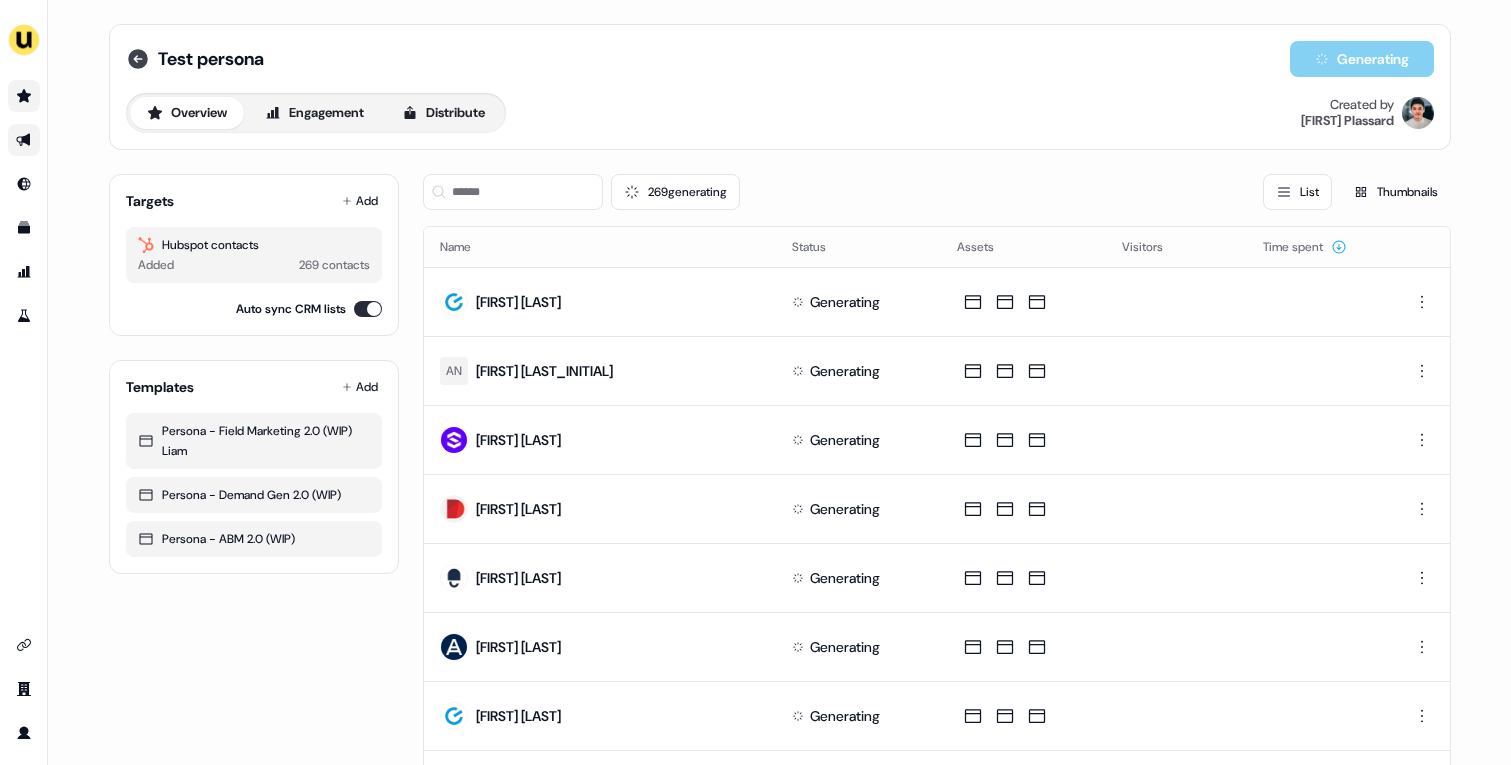 click 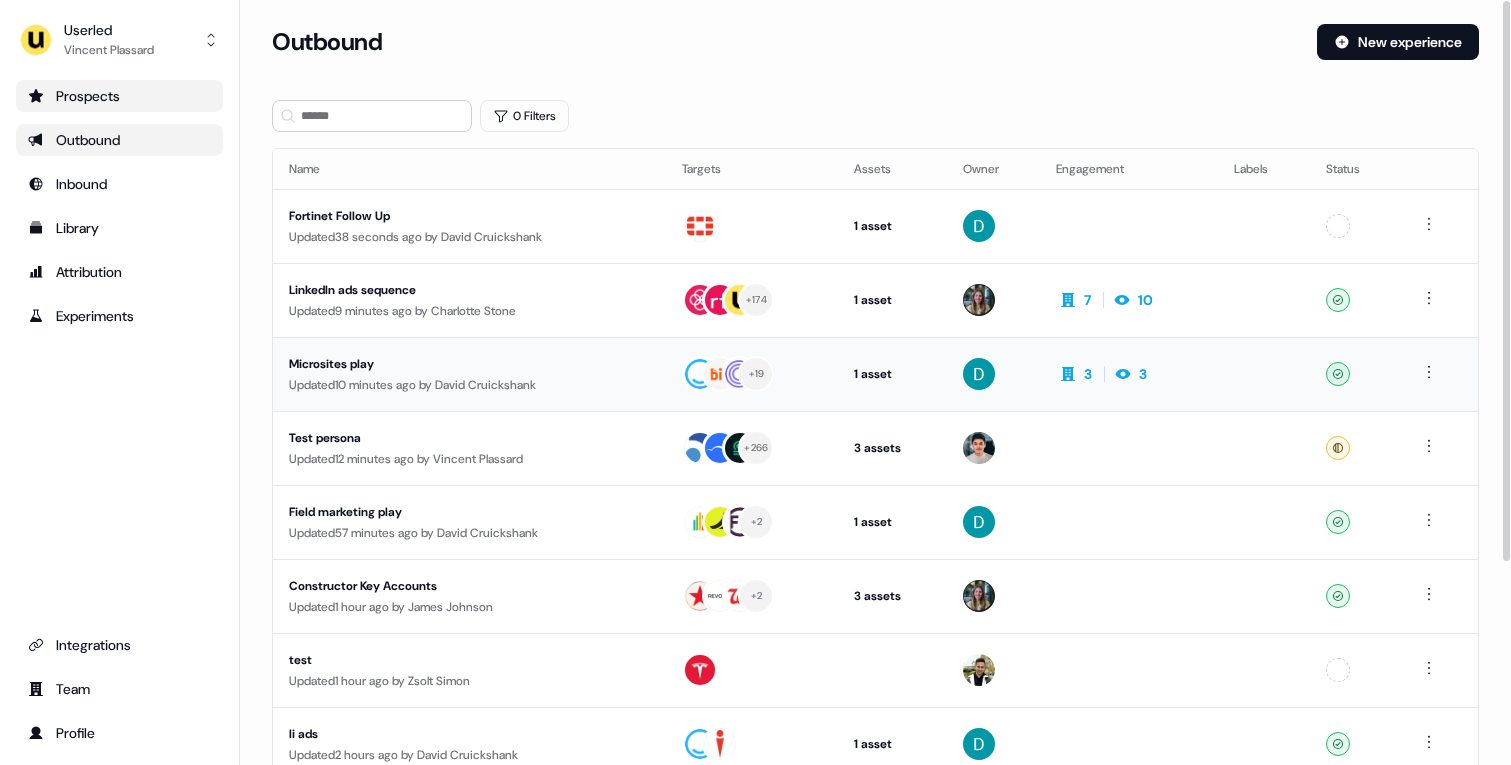 click on "Updated  10 minutes ago   by   [FIRST] [LAST]" at bounding box center (469, 385) 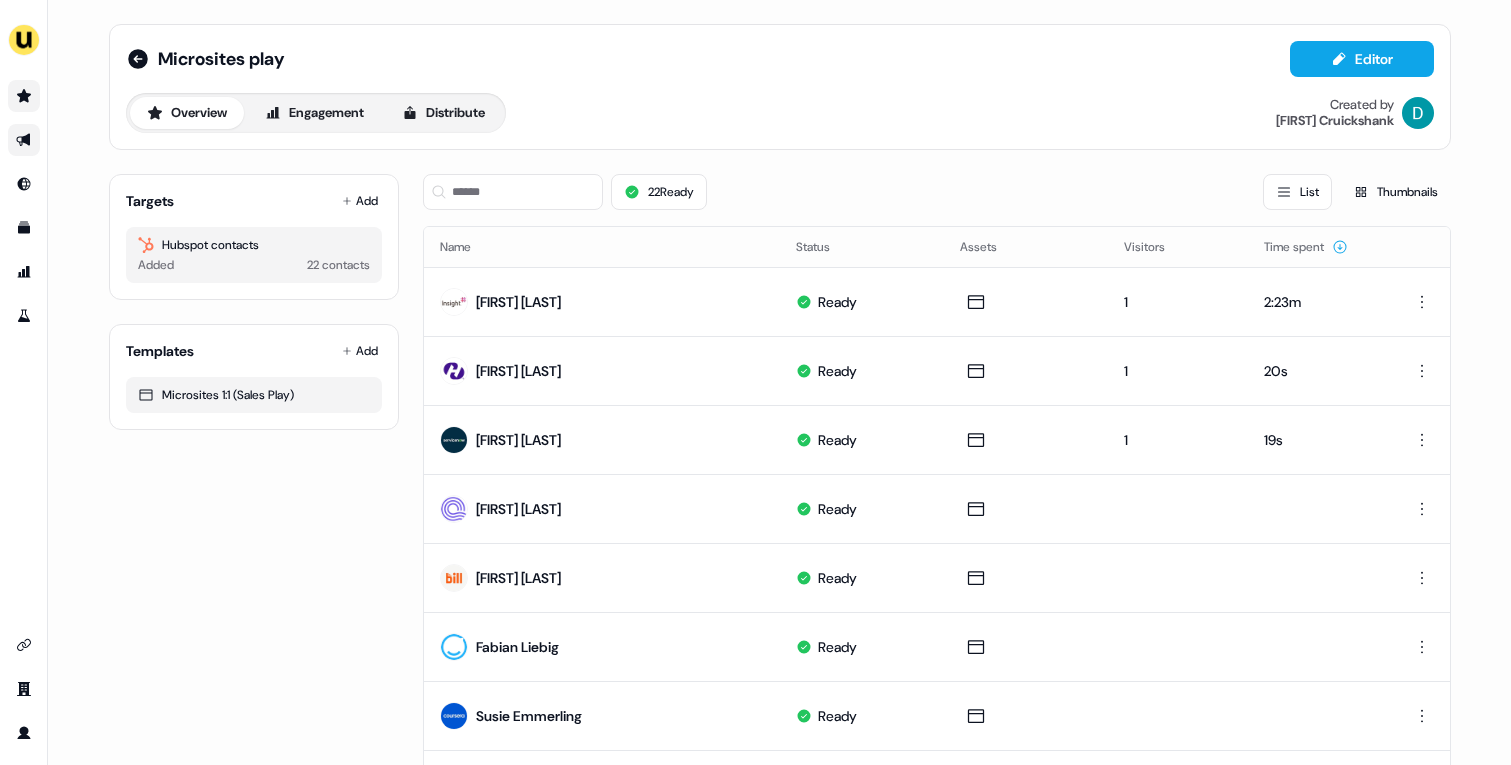click 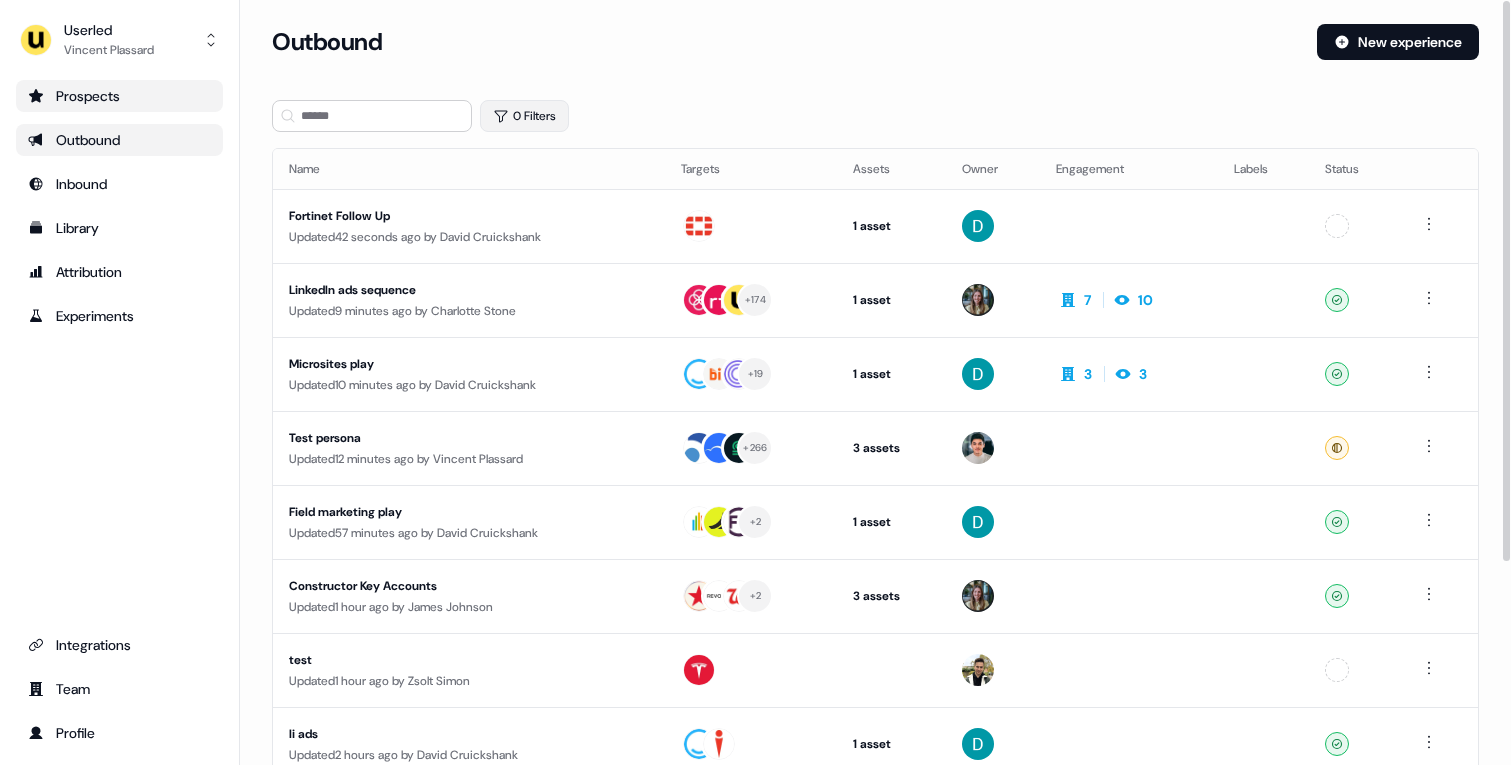 click on "0   Filters" at bounding box center [524, 116] 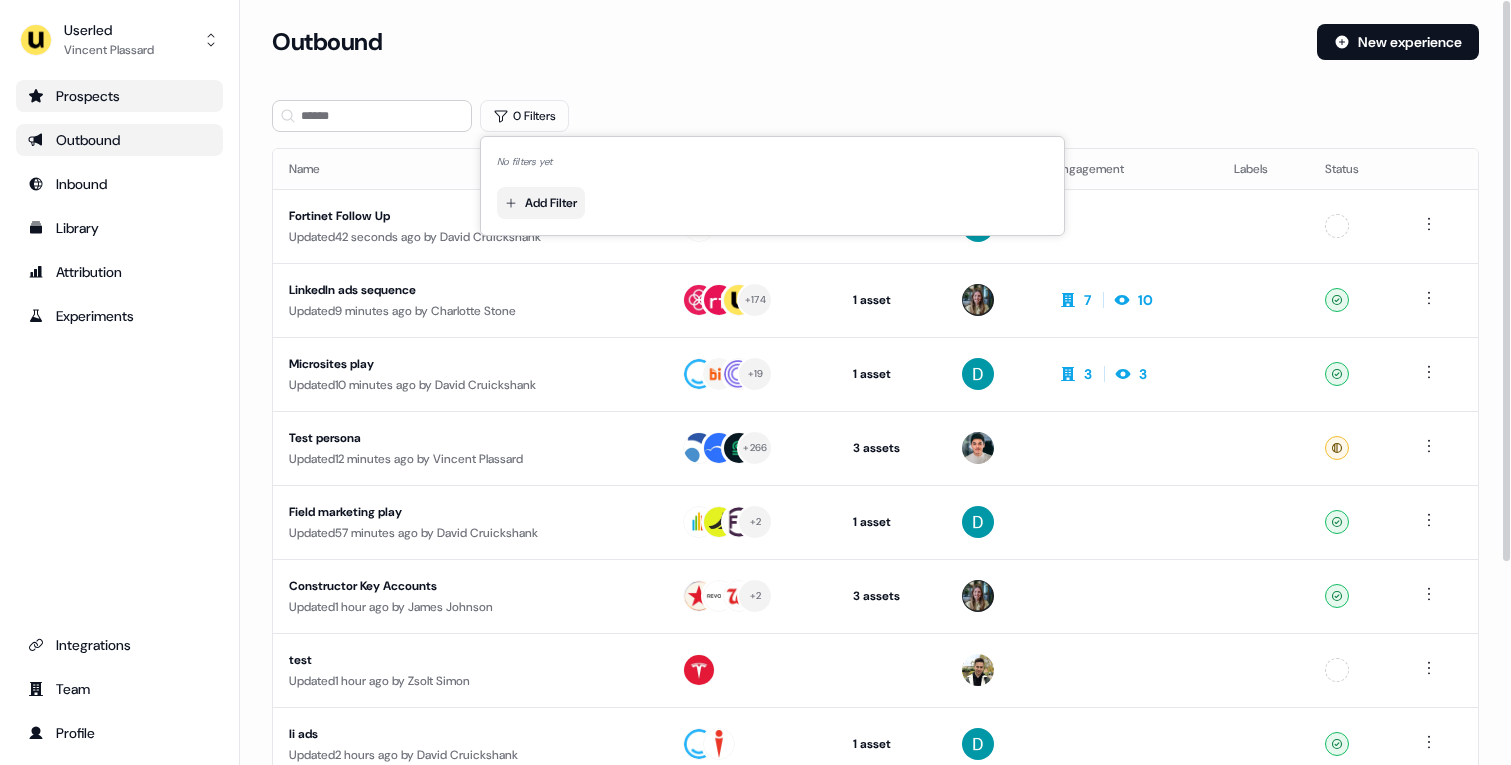 click on "For the best experience switch devices to a bigger screen. Go to Userled.io Userled [FIRST] [LAST] Prospects Outbound Inbound Library Attribution Experiments Integrations Team Profile Loading... Outbound New experience 0   Filters Name Targets Assets Owner Engagement Labels Status Fortinet Follow Up Updated  42 seconds ago   by   [FIRST] [LAST] 1   asset Post-demo follow-up Unconfigured LinkedIn ads sequence  Updated  9 minutes ago   by   [FIRST] [LAST] + 174 1   asset Outreach (Starter) 7 10 Ready Microsites play Updated  10 minutes ago   by   [FIRST] [LAST] + 19 1   asset Outreach (Starter) 3 3 Ready Test persona Updated  12 minutes ago   by   [FIRST] [LAST] + 266 3   assets Outreach (Starter), Outreach (Starter), Outreach (Starter) Ready Field marketing play Updated  57 minutes ago   by   [FIRST] [LAST] + 2 1   asset Outreach (Starter) Ready Constructor Key Accounts  Updated  1 hour ago   by   [FIRST] [LAST] + 2 3   assets Webinar, Outreach (Starter), LinkedIn Square Ready test Updated" at bounding box center (755, 382) 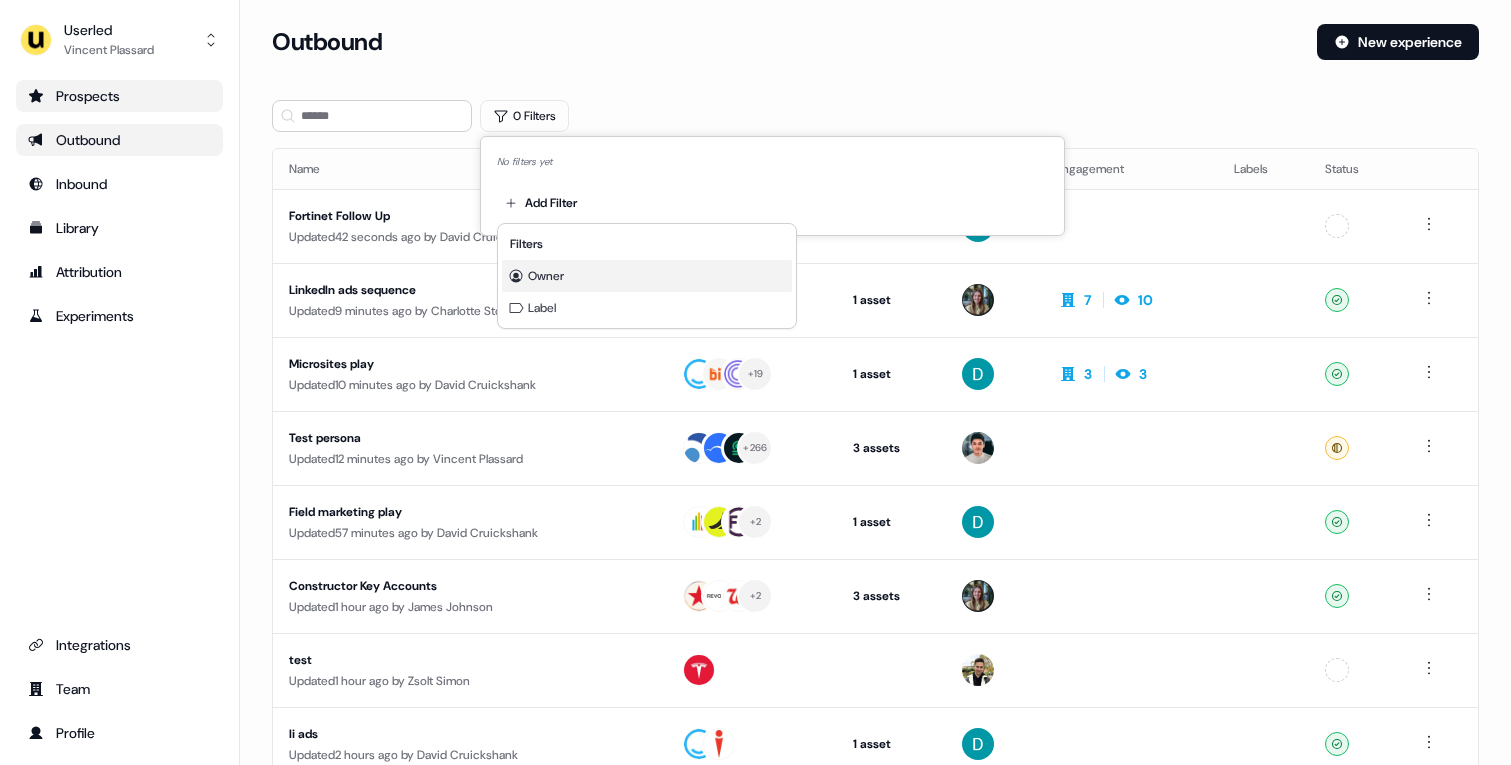 click on "Owner" at bounding box center (546, 276) 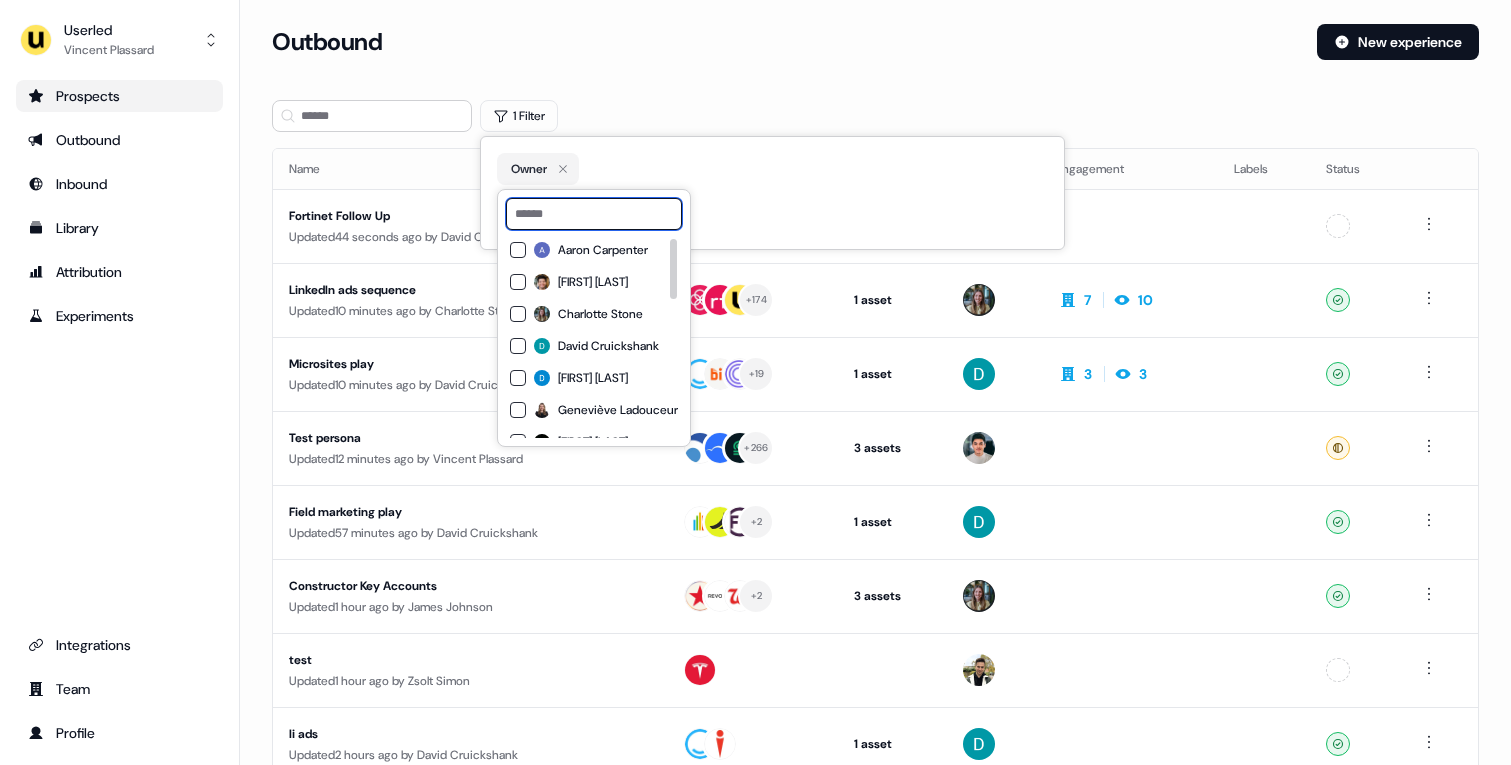 click at bounding box center (594, 214) 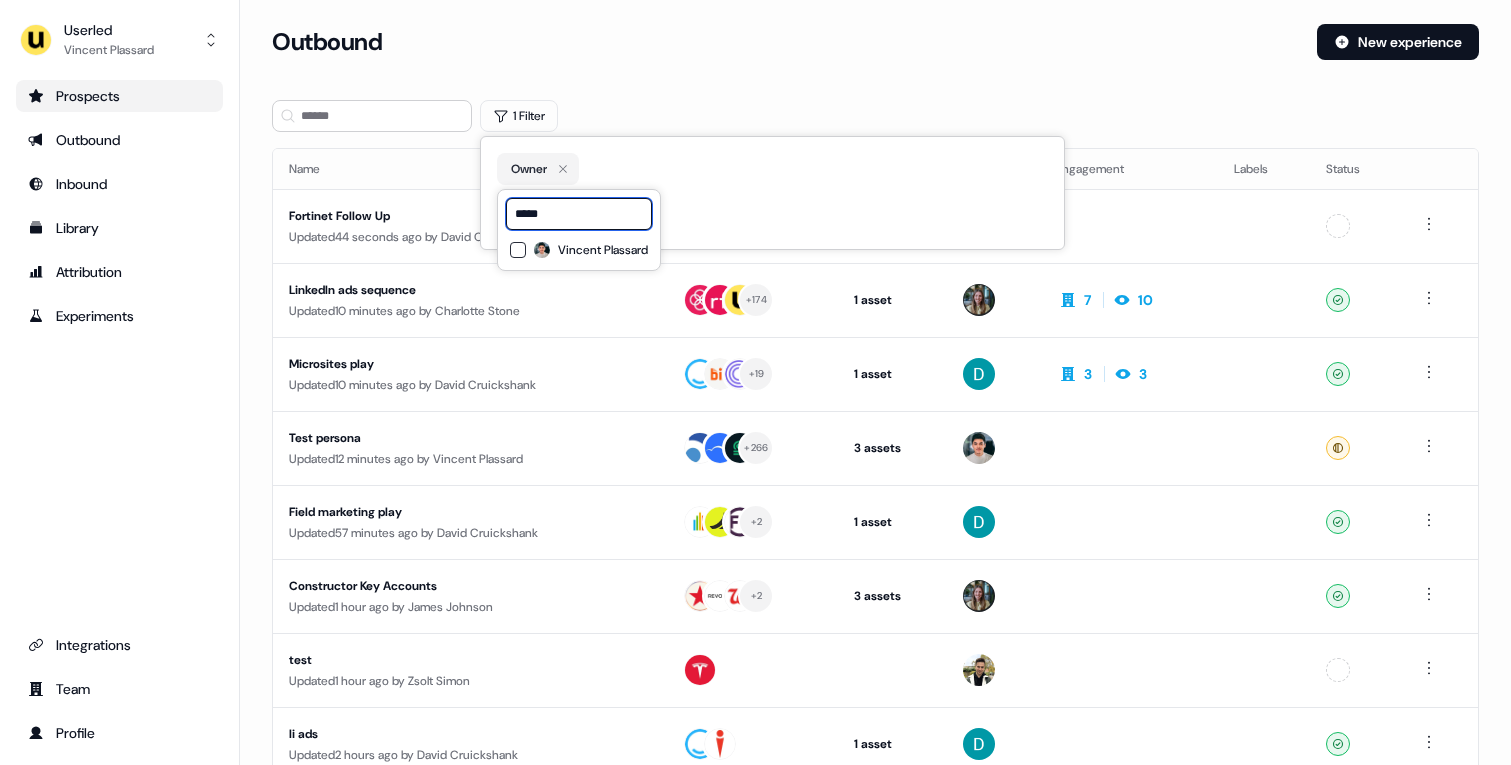 type on "*****" 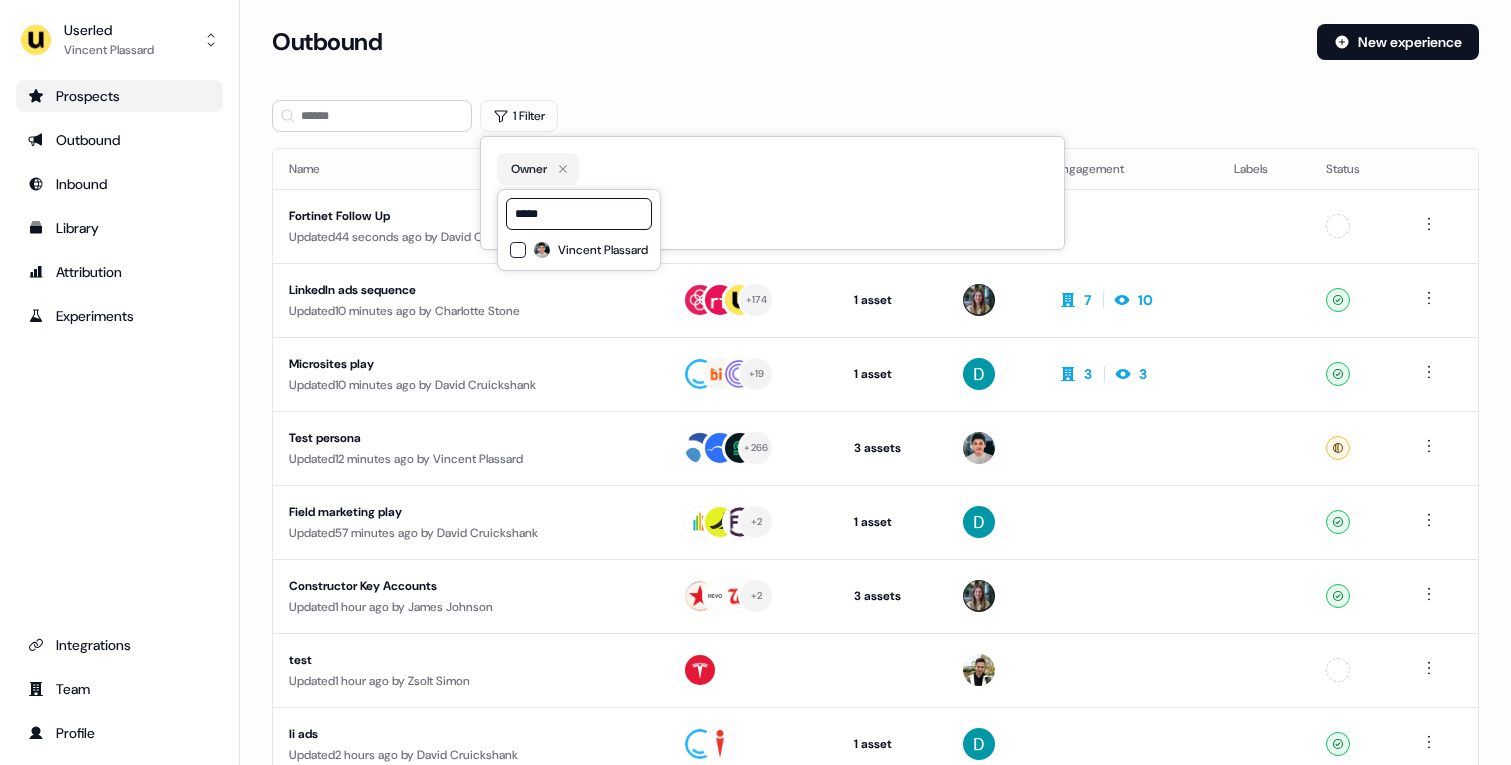 click on "Vincent Plassard" at bounding box center (603, 250) 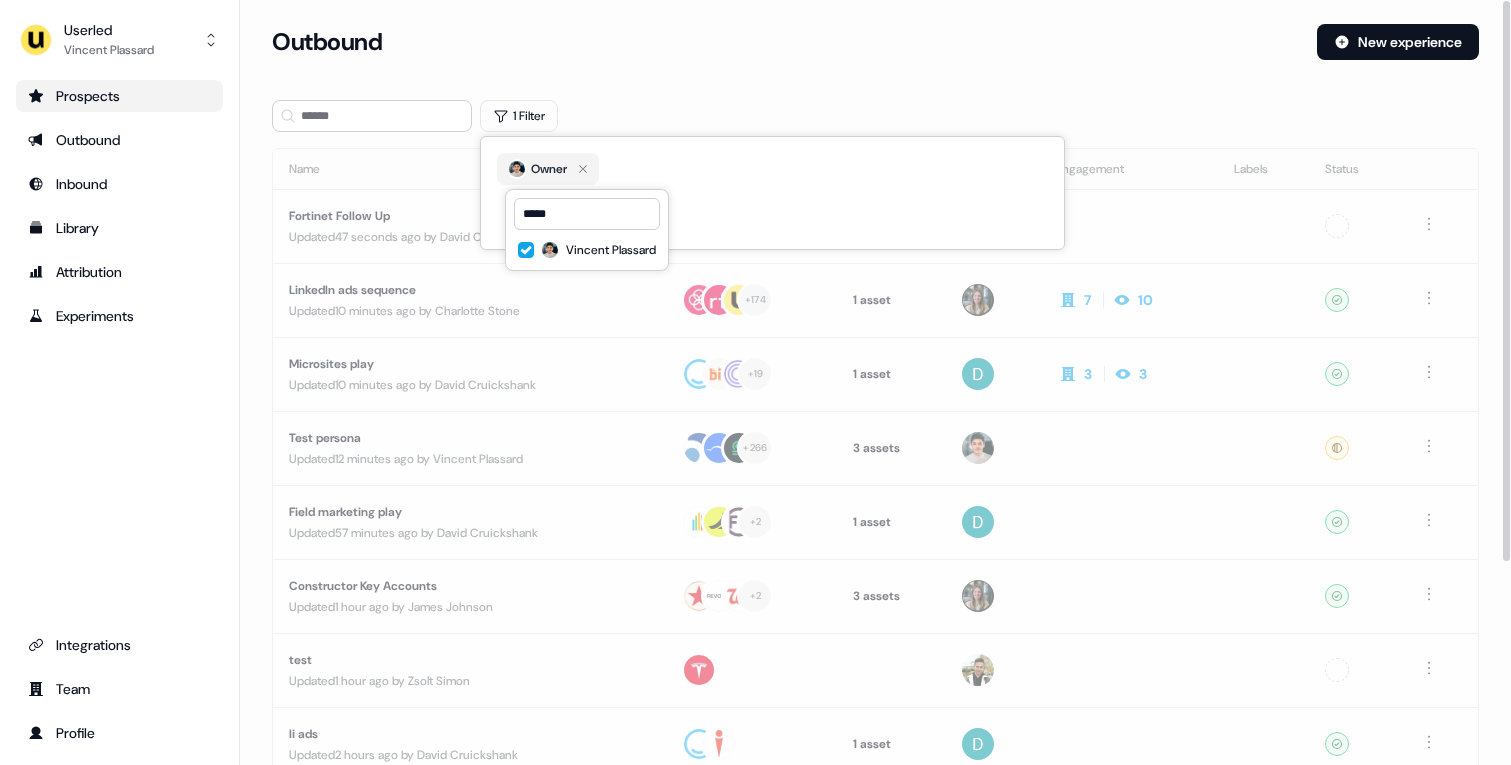 click on "Outbound New experience" at bounding box center (875, 54) 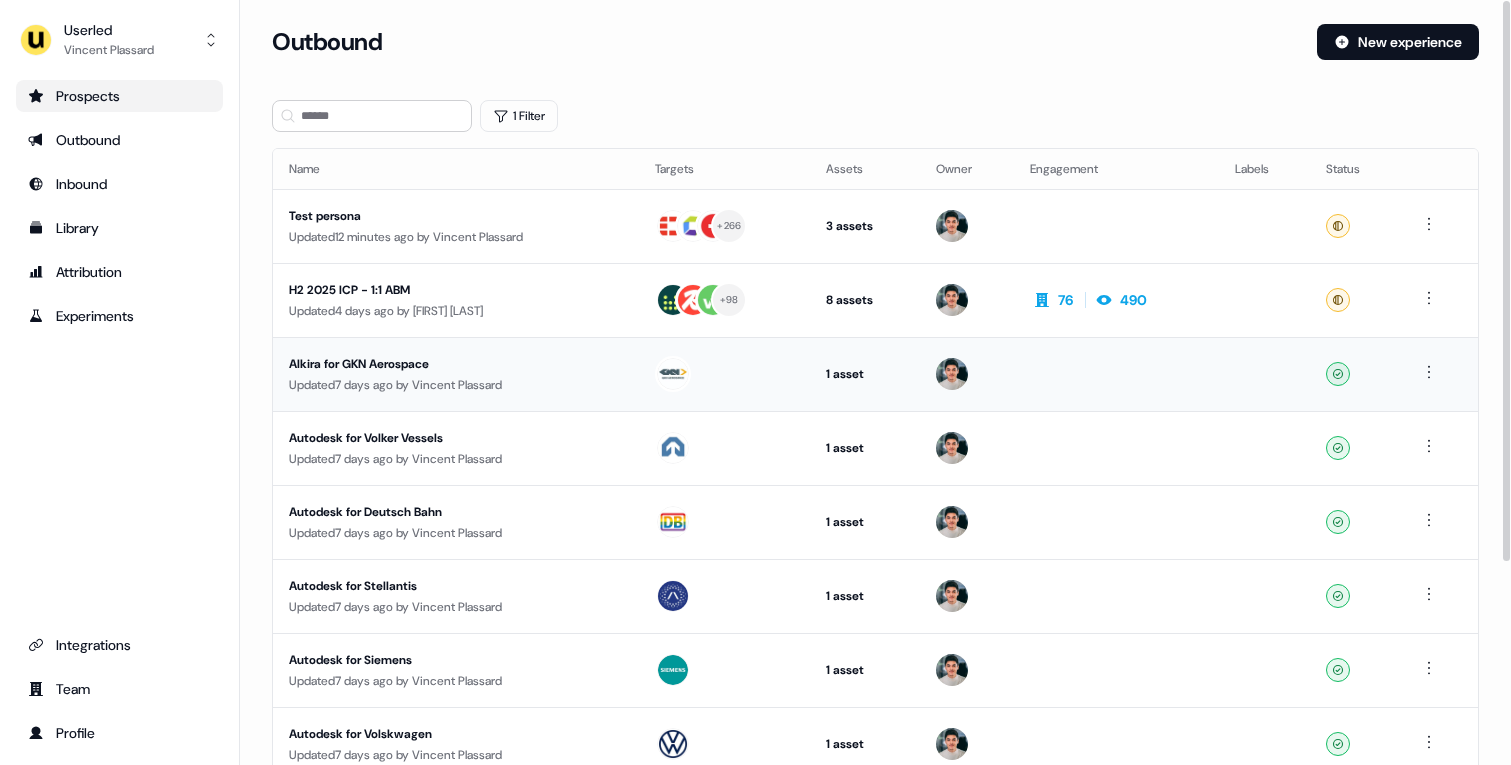 scroll, scrollTop: 14, scrollLeft: 0, axis: vertical 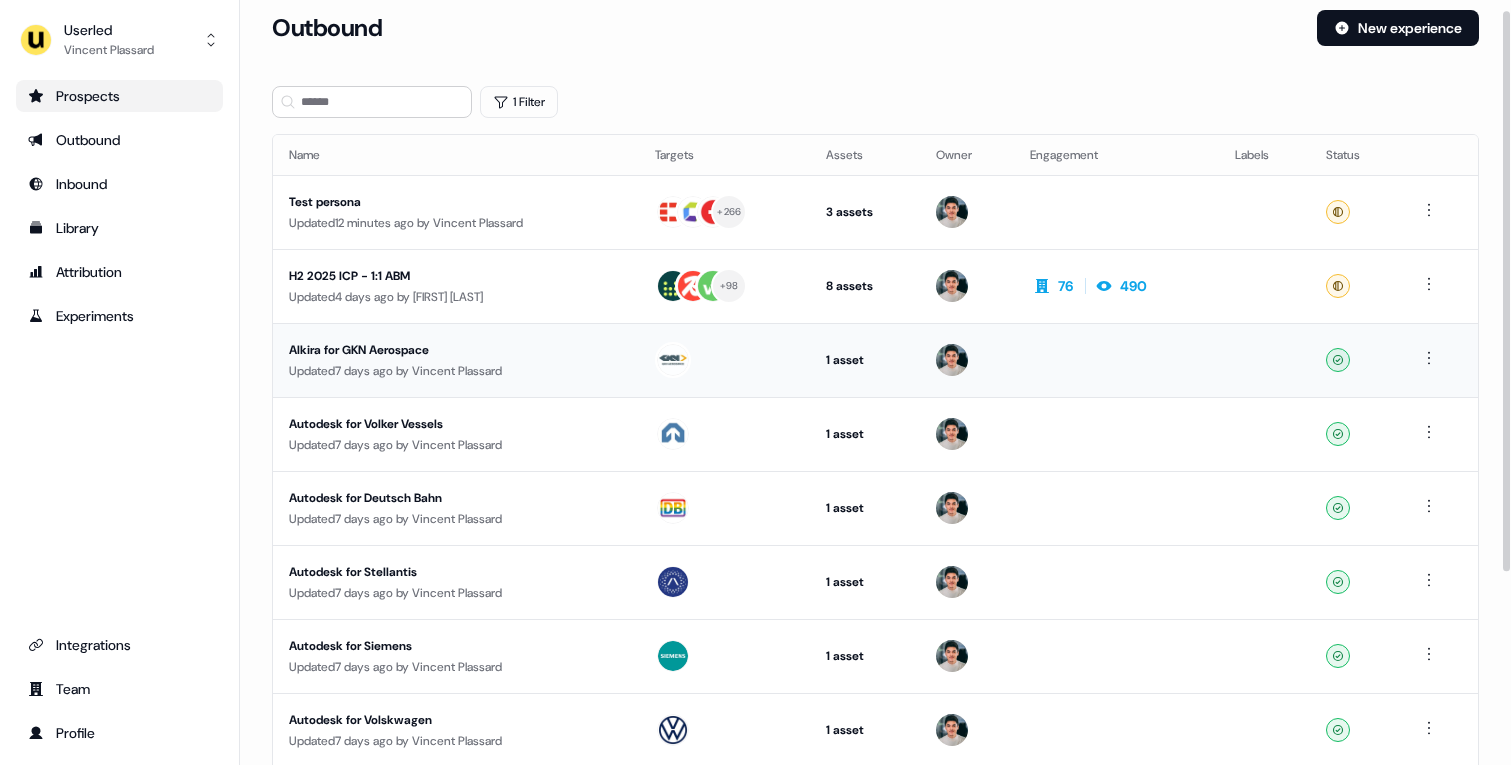 click on "Updated 7 days ago by [FIRST] [LAST]" at bounding box center (456, 371) 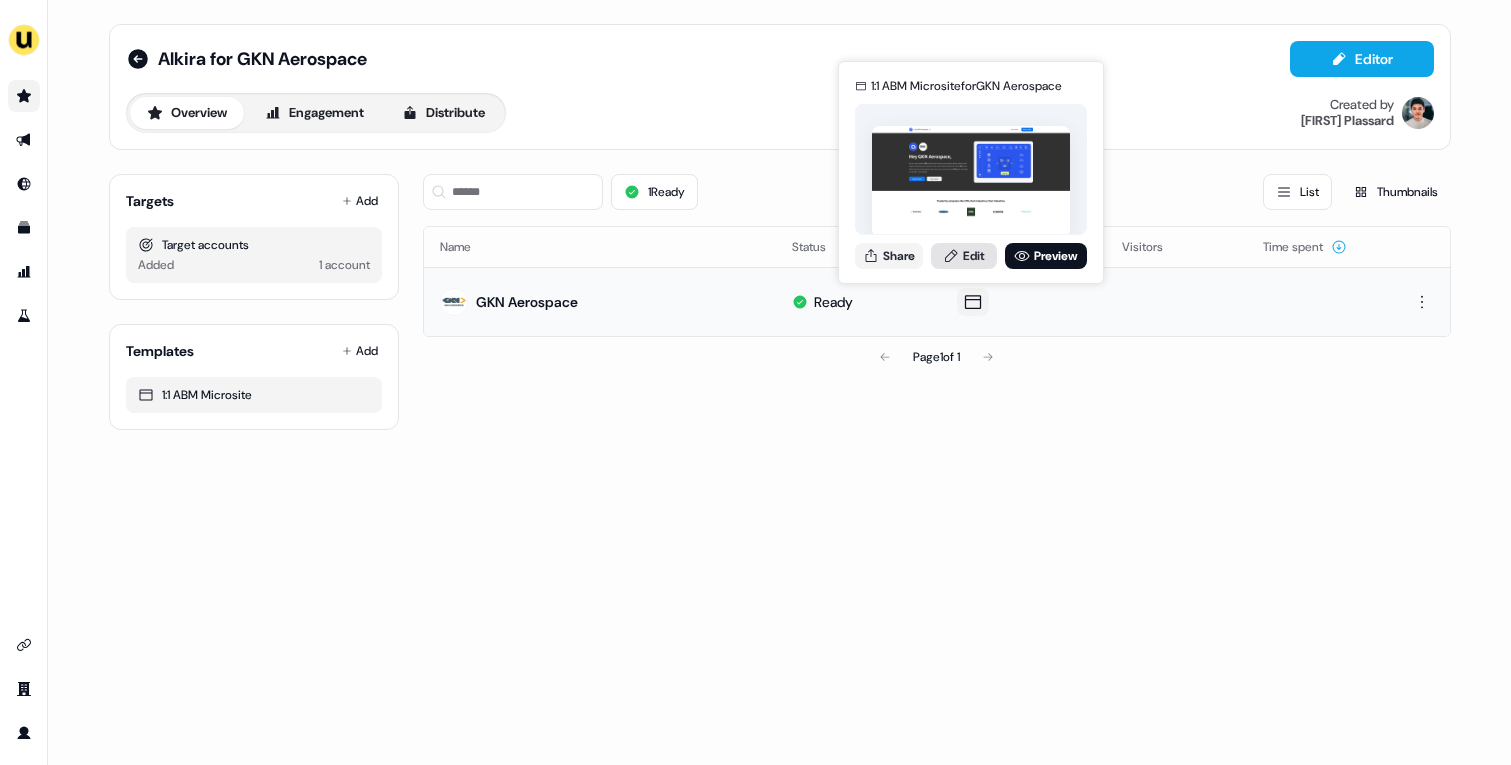 click on "Edit" at bounding box center (964, 256) 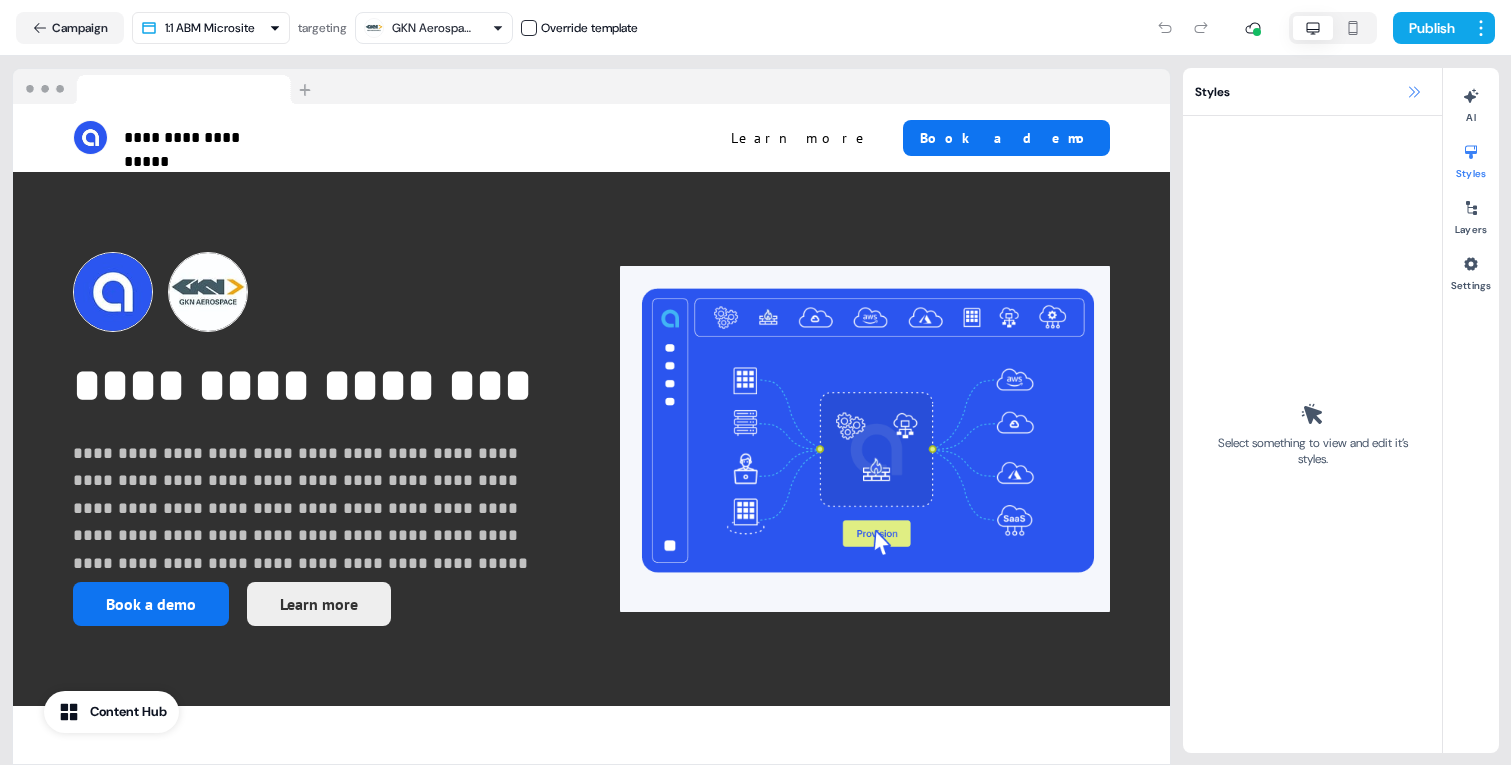 click 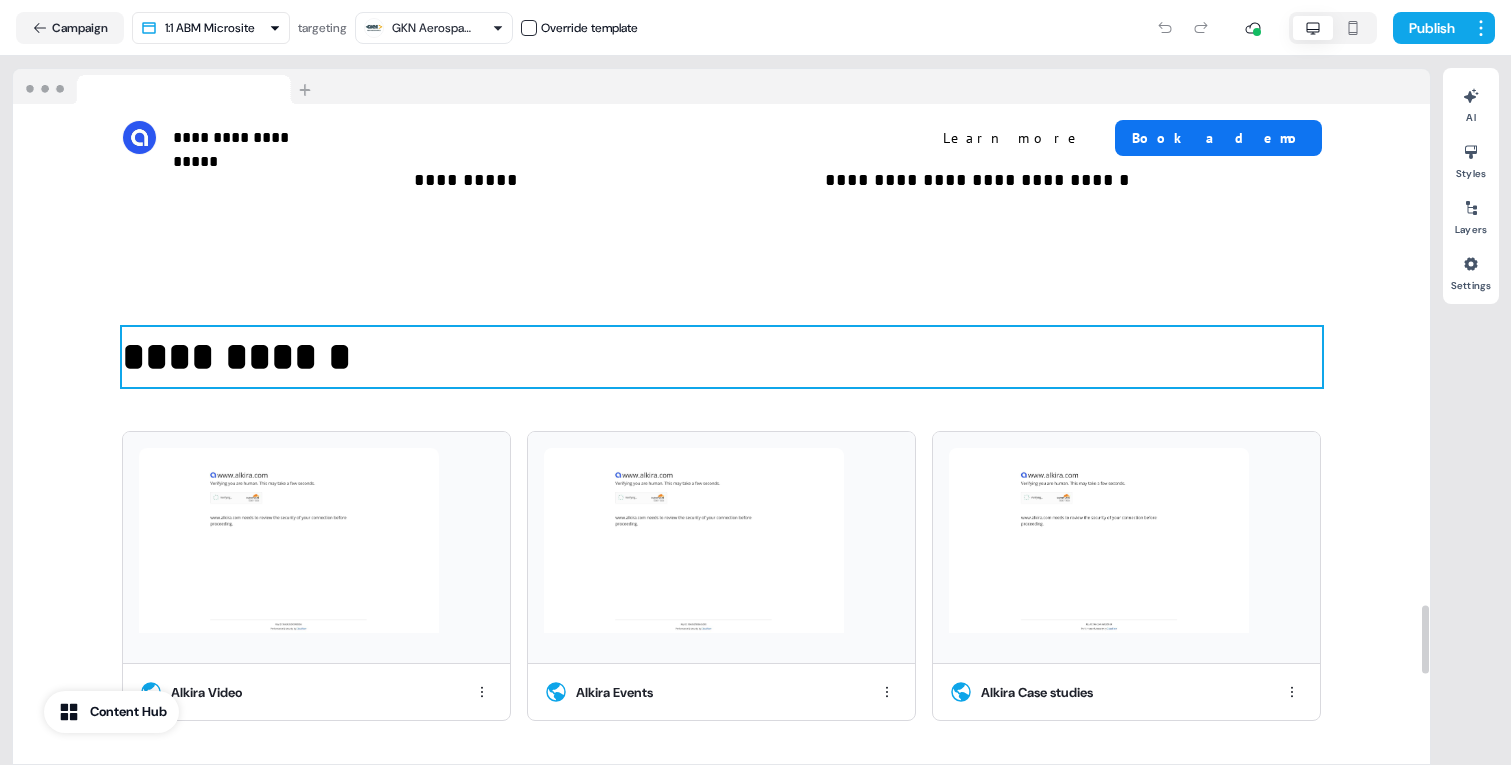 scroll, scrollTop: 4782, scrollLeft: 0, axis: vertical 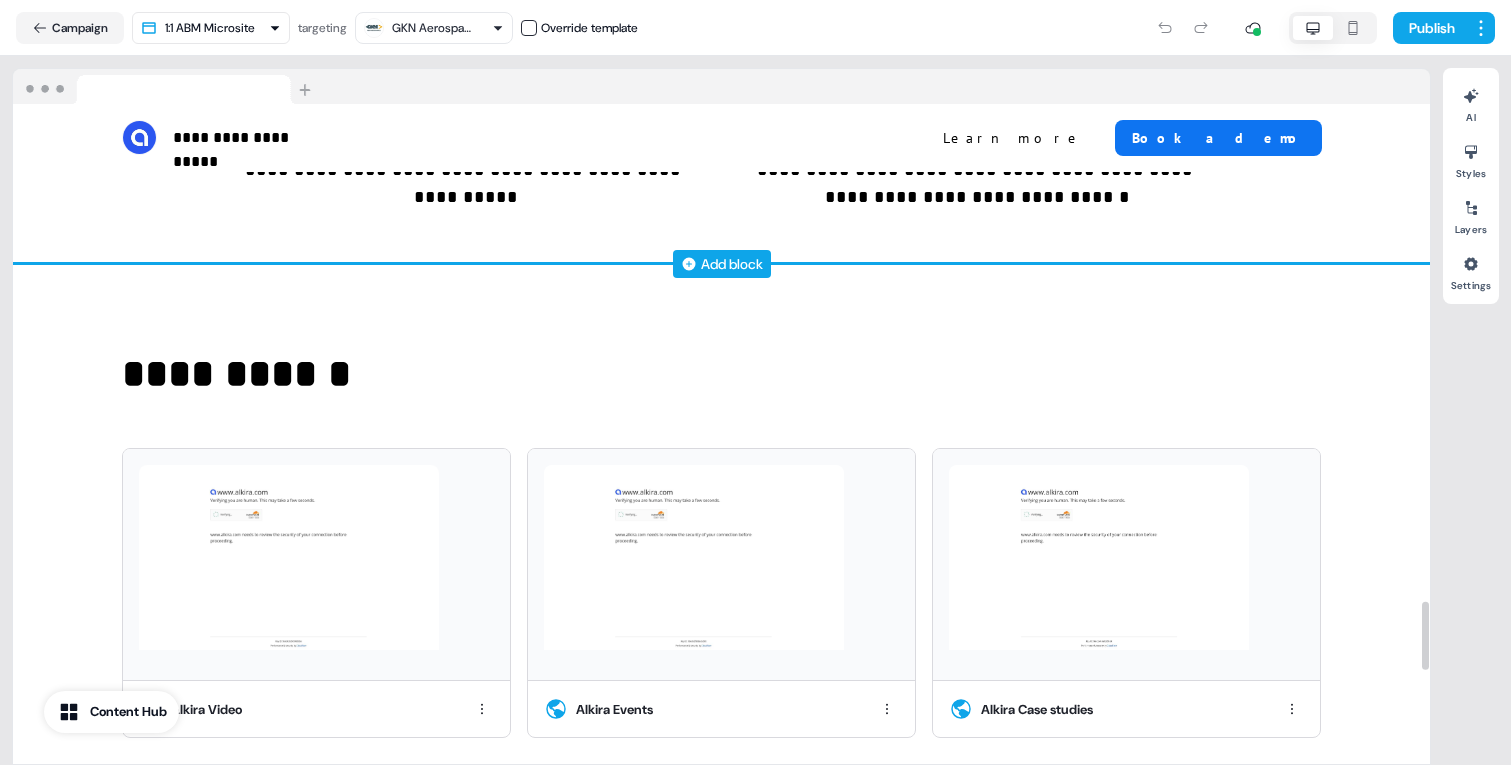 click on "Add block" at bounding box center (732, 264) 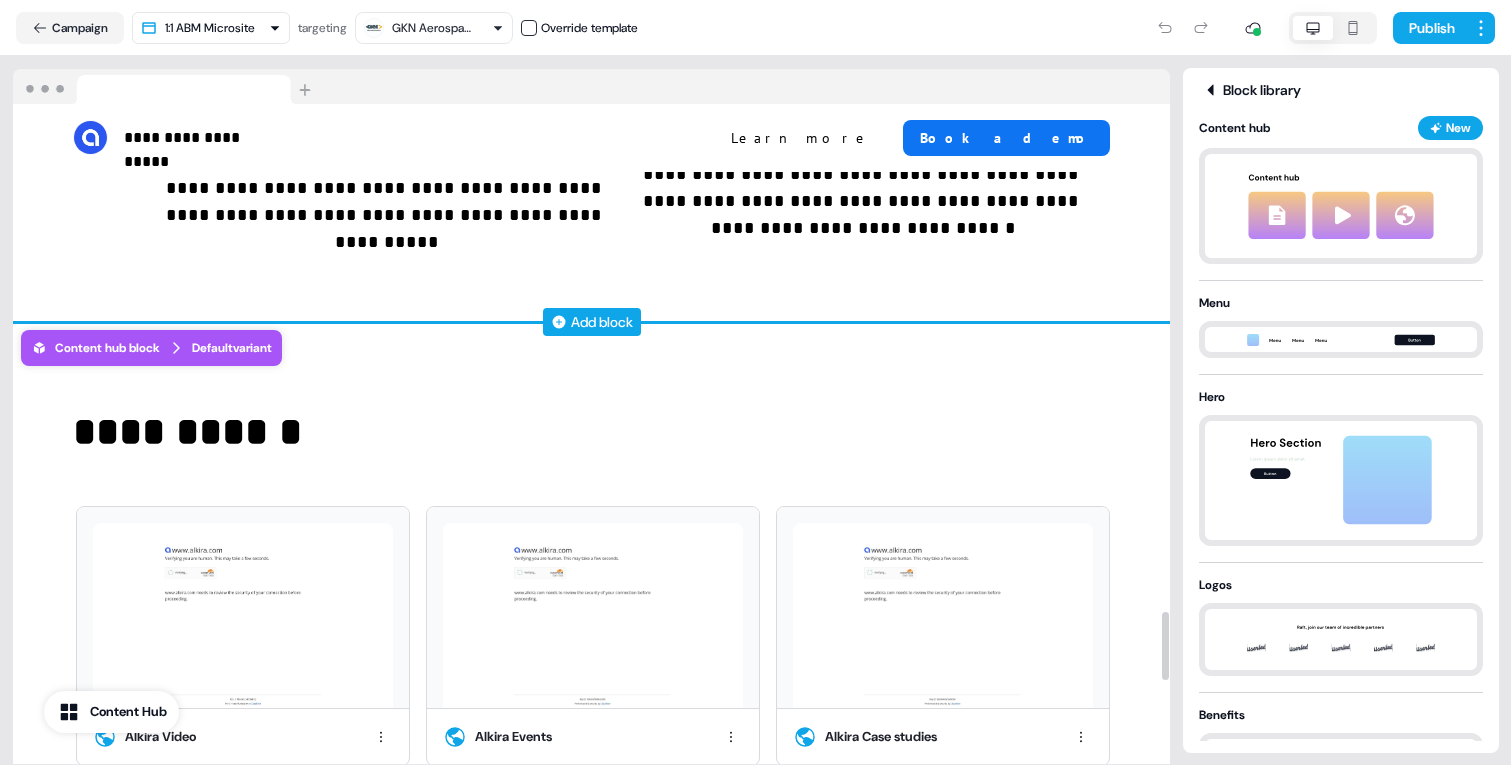 scroll, scrollTop: 4881, scrollLeft: 0, axis: vertical 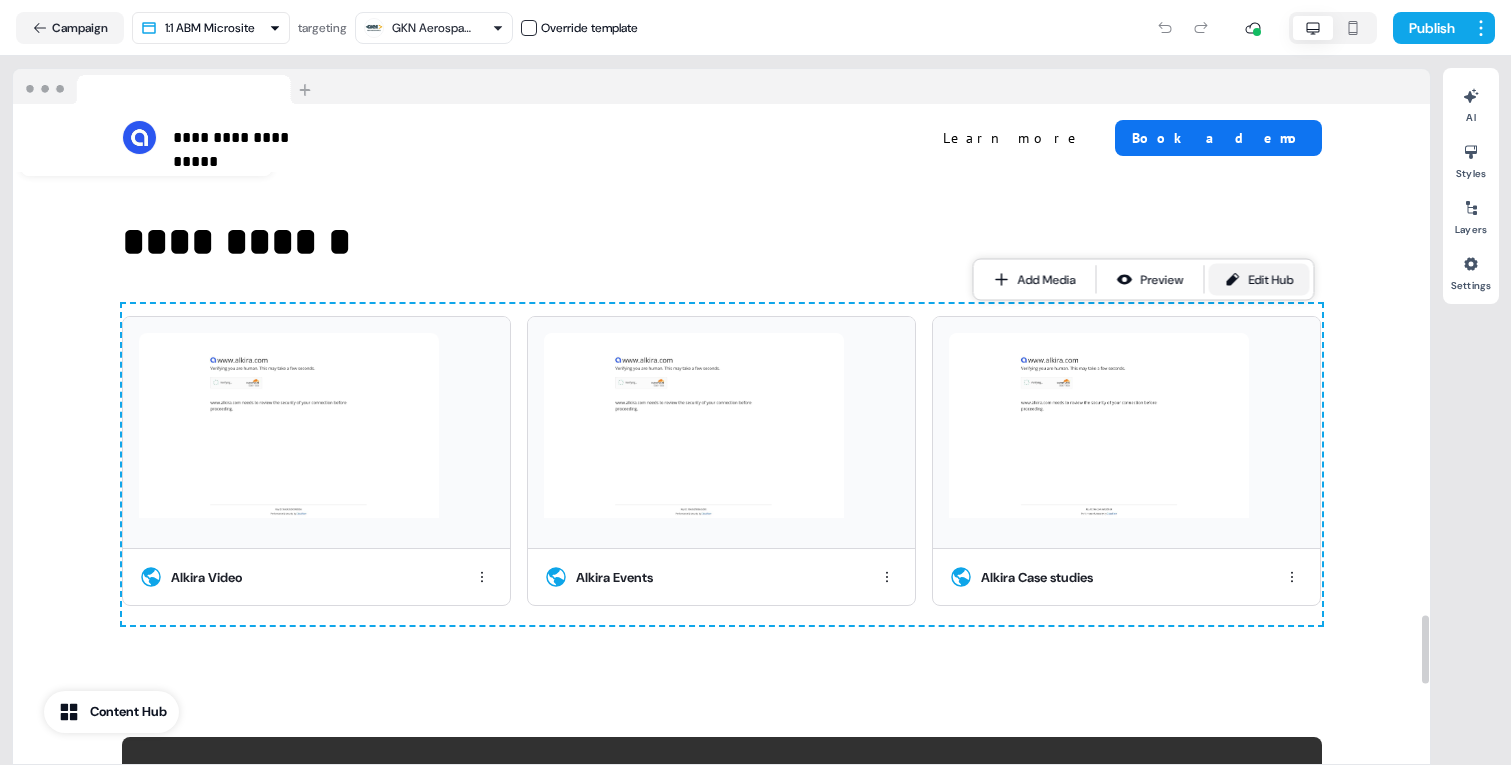 click 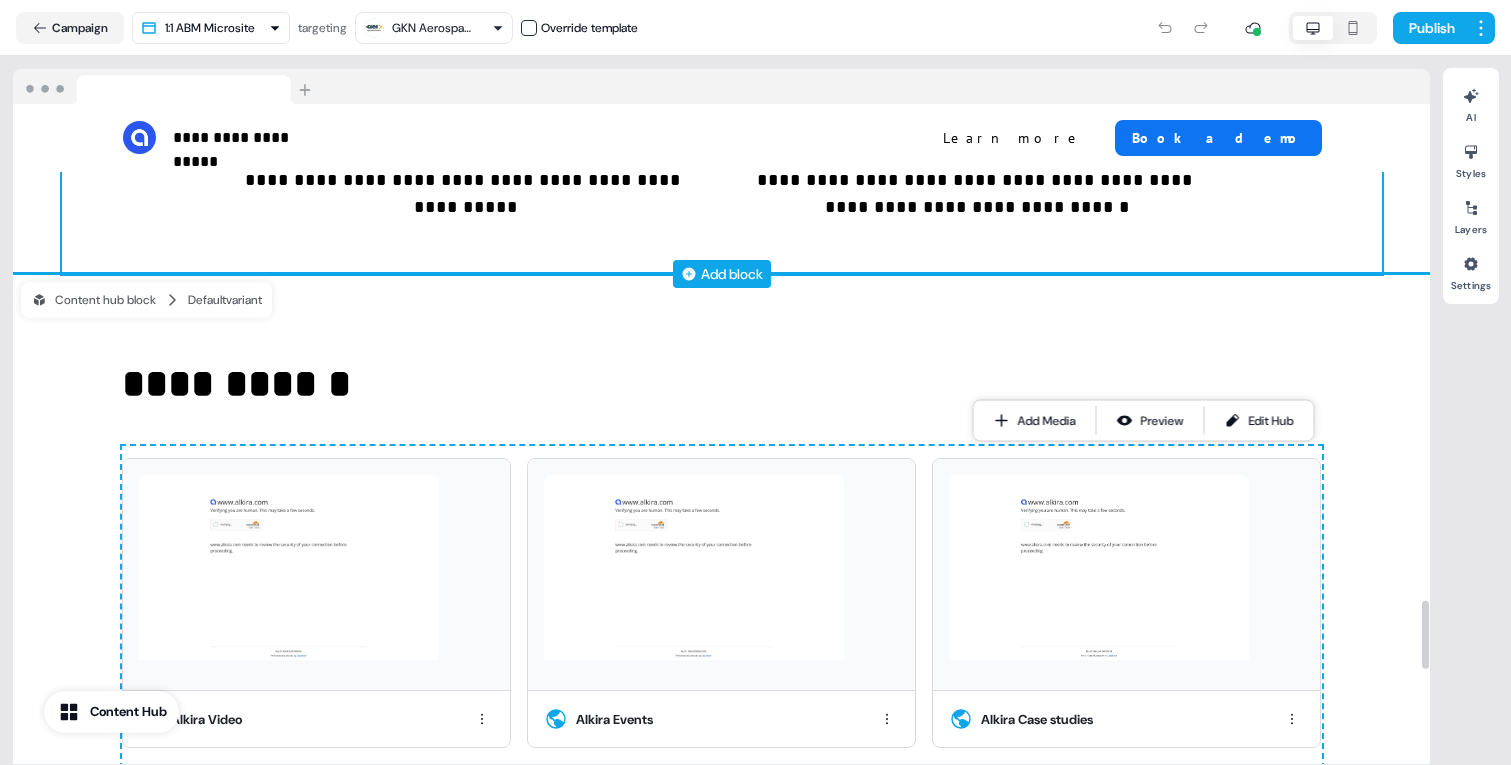 scroll, scrollTop: 4773, scrollLeft: 0, axis: vertical 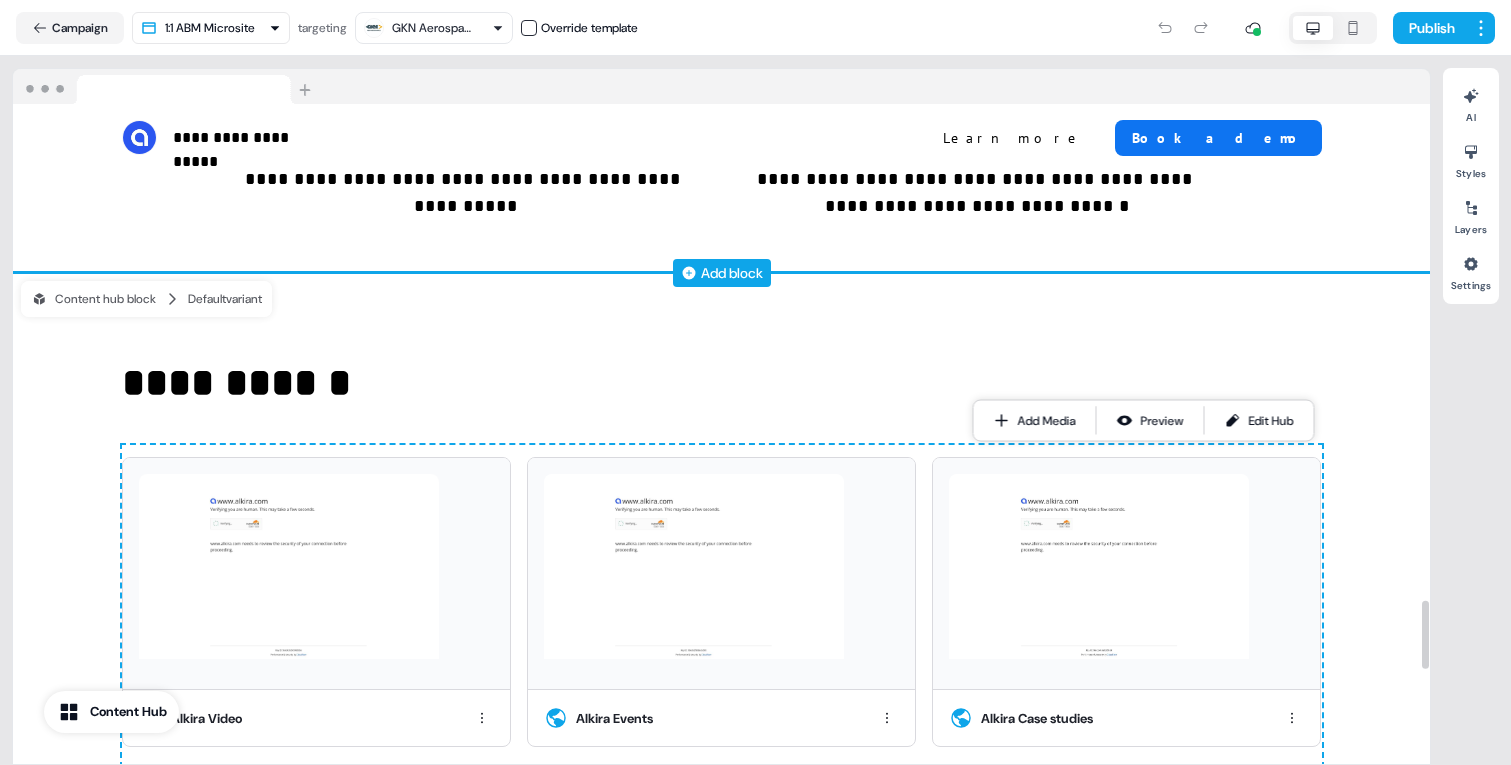 click on "Add block" at bounding box center (732, 273) 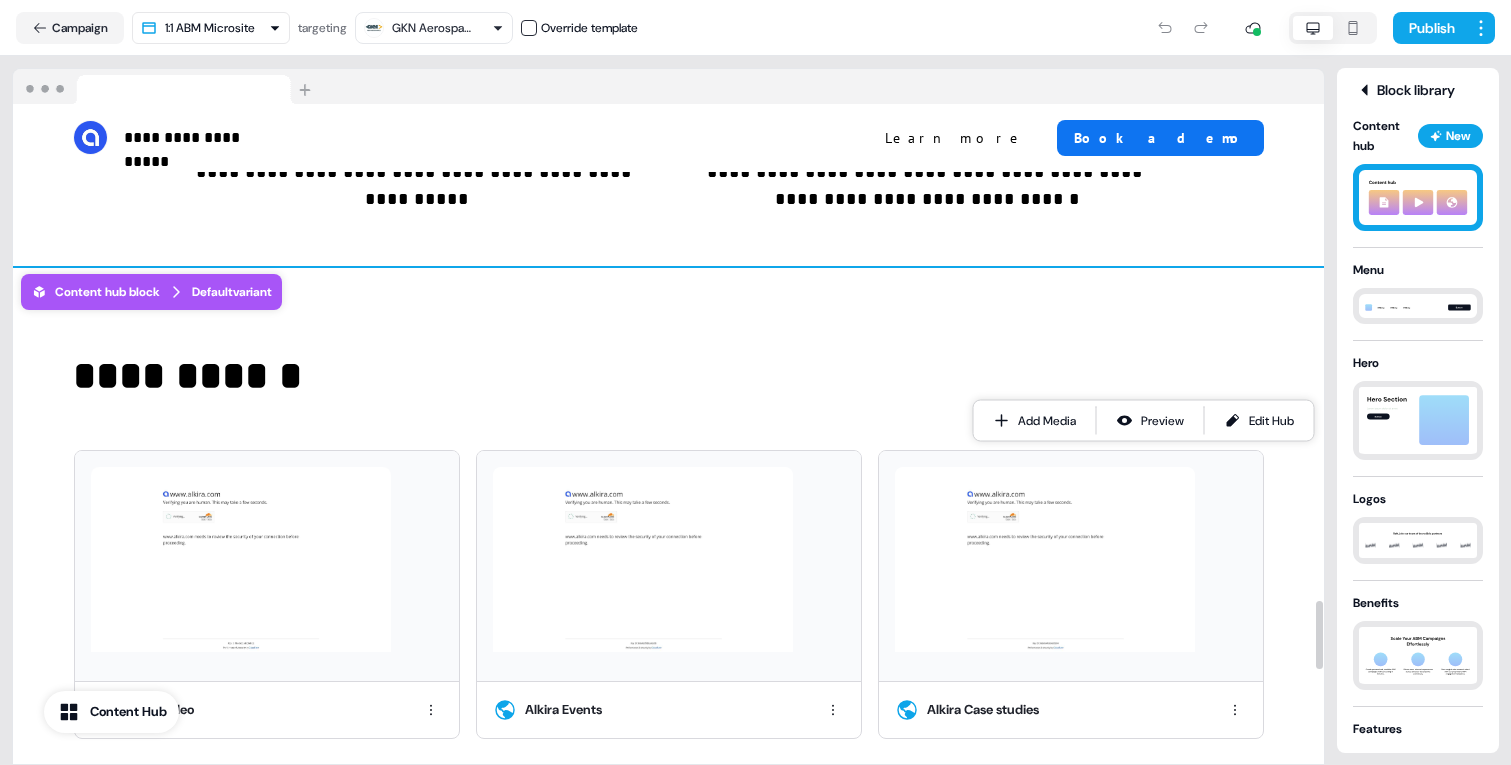 scroll, scrollTop: 4872, scrollLeft: 0, axis: vertical 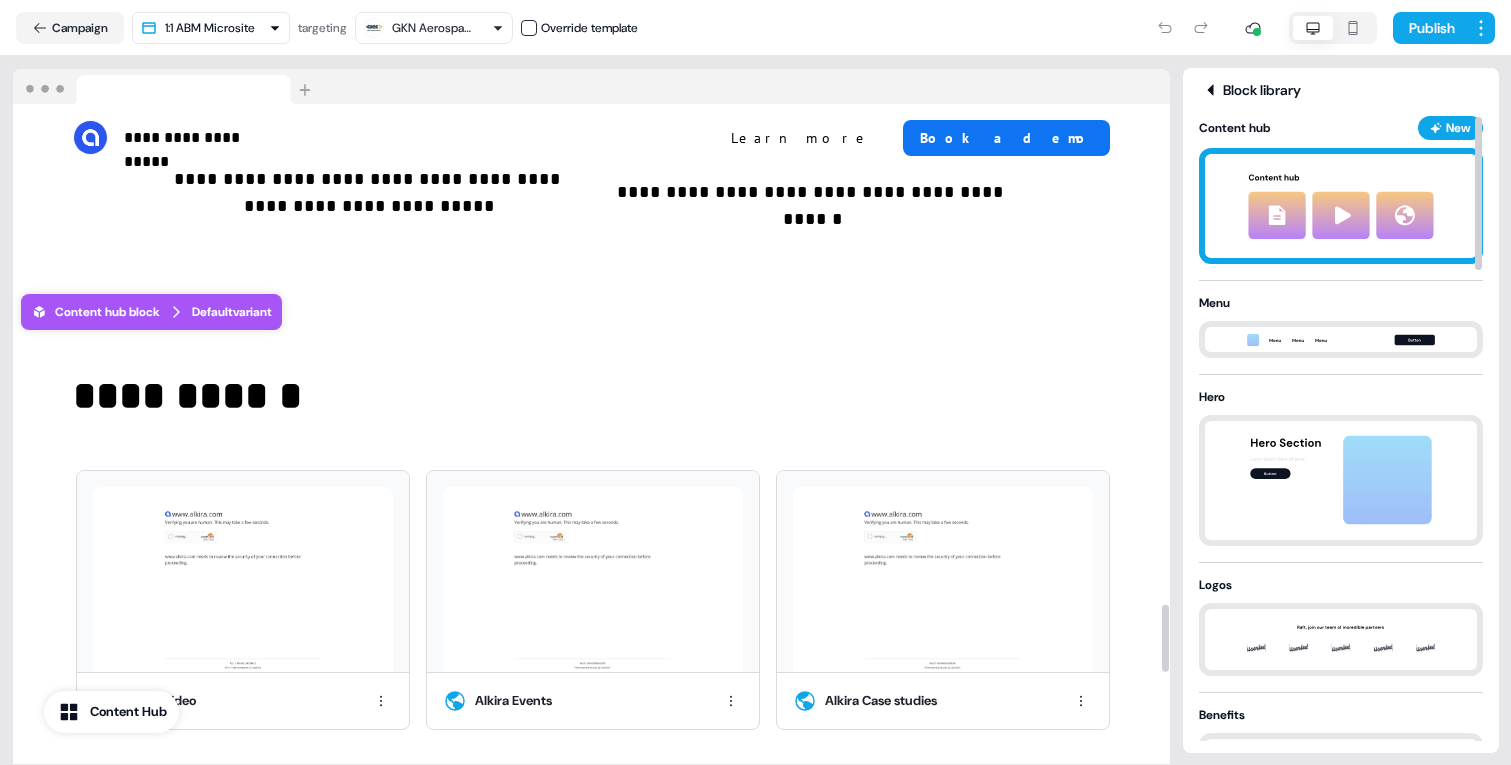 click at bounding box center (1341, 206) 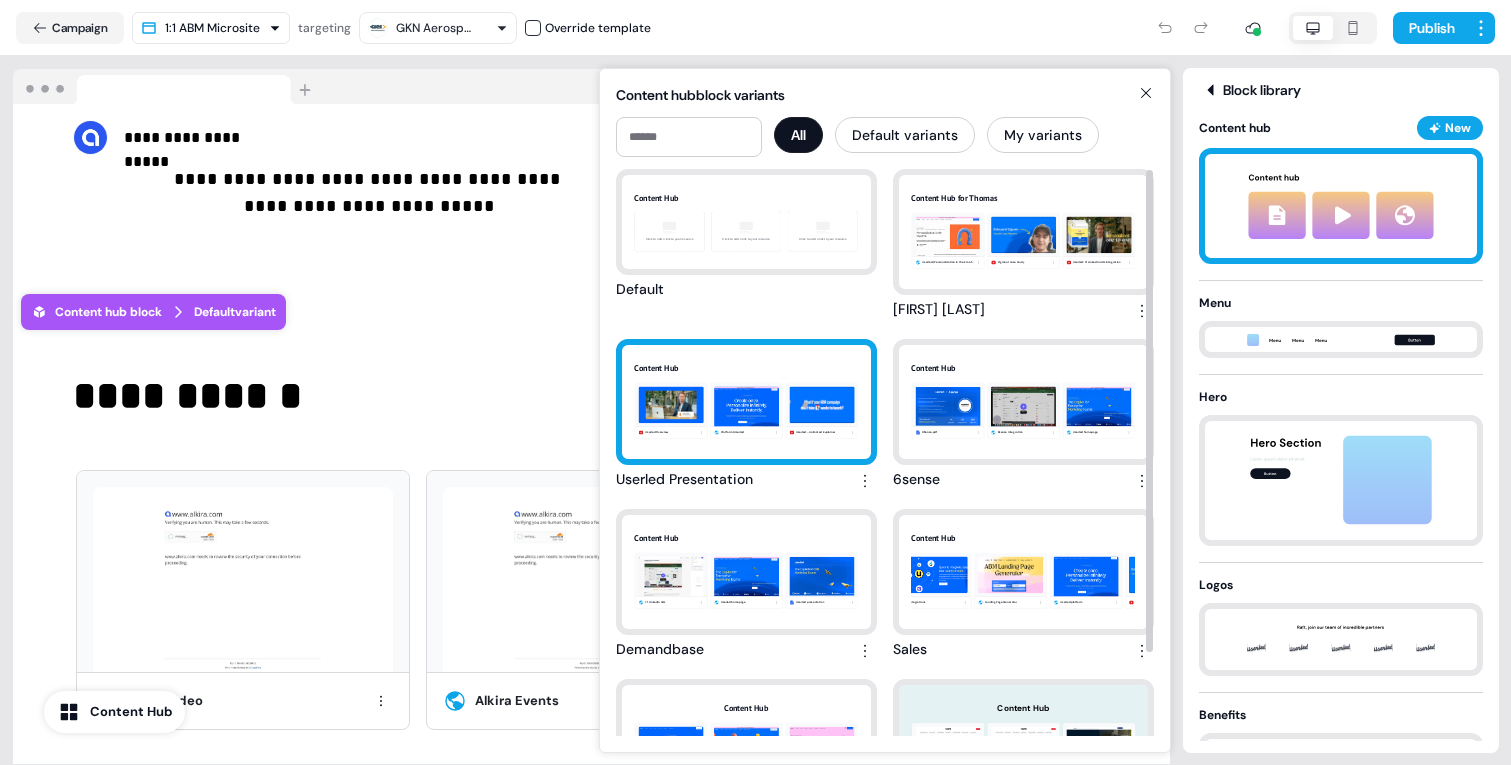 scroll, scrollTop: 96, scrollLeft: 0, axis: vertical 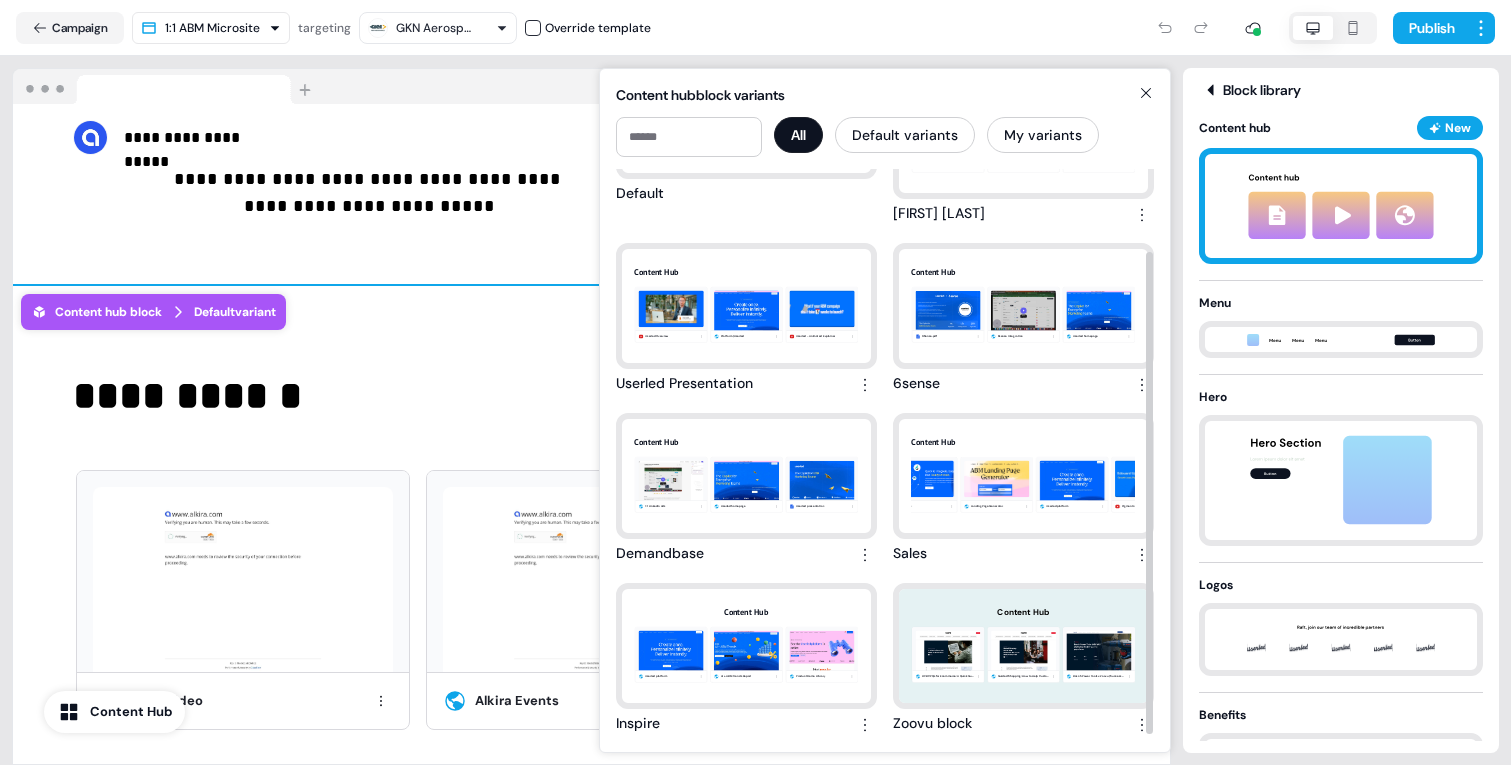 click on "**********" at bounding box center [591, 557] 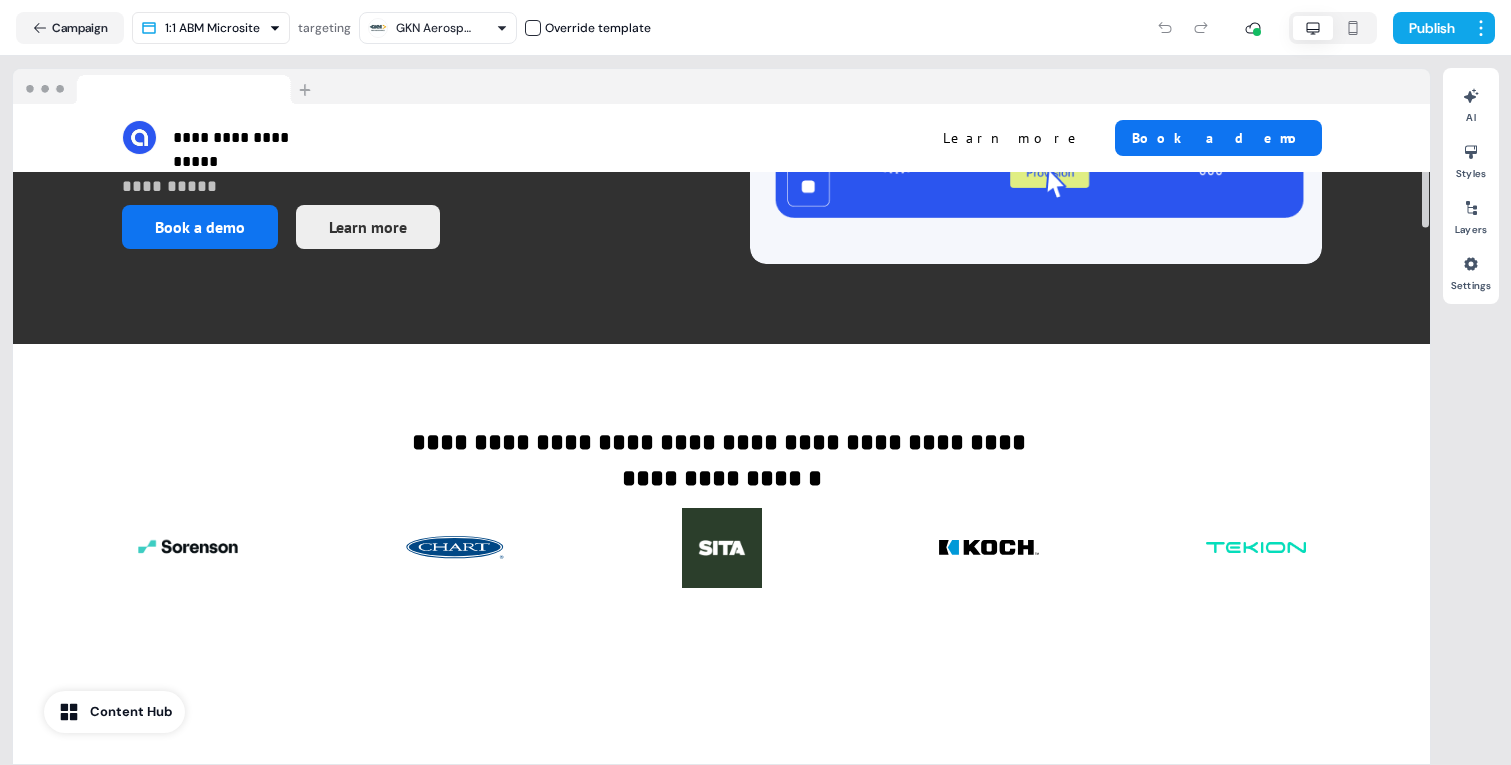 scroll, scrollTop: 0, scrollLeft: 0, axis: both 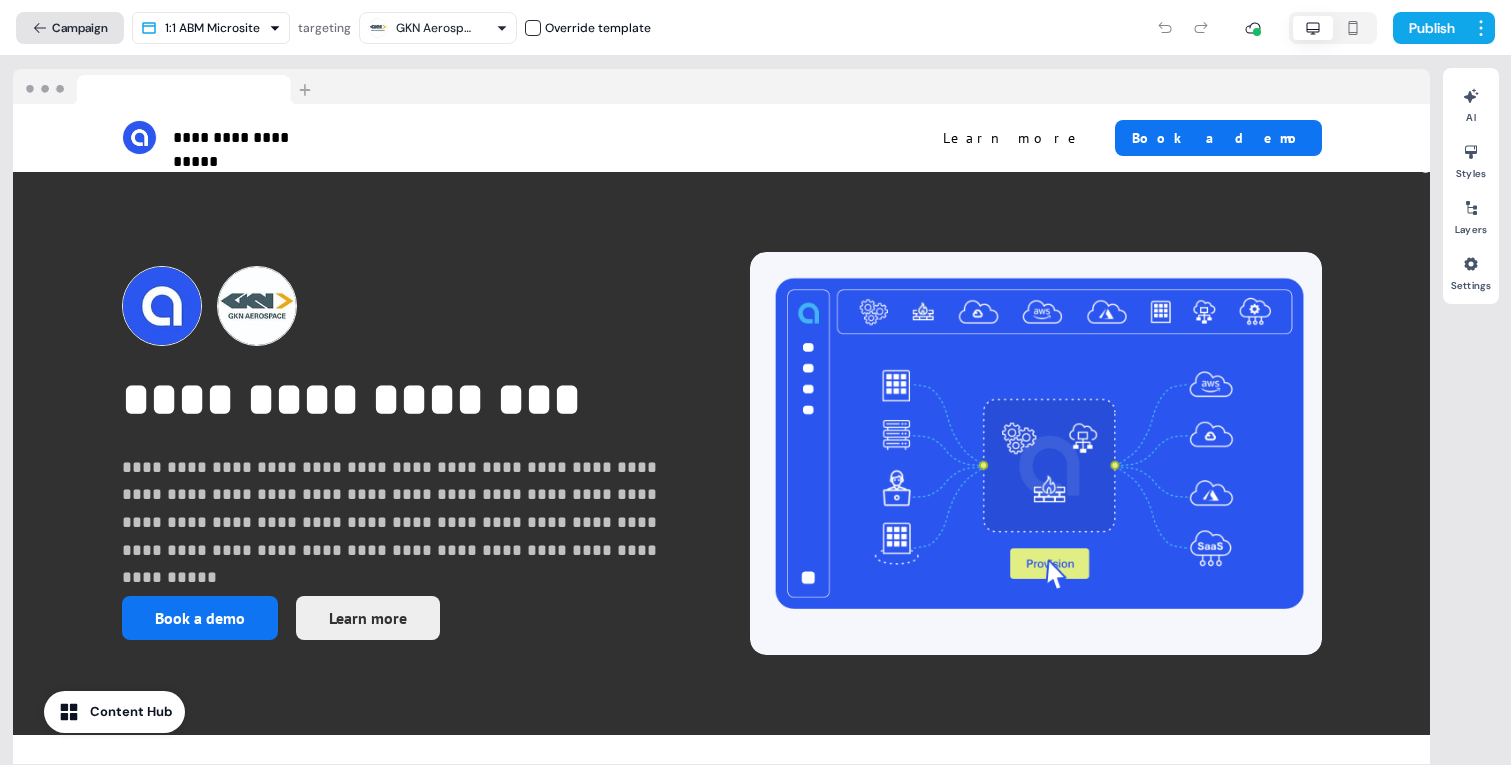 click on "Campaign" at bounding box center [70, 28] 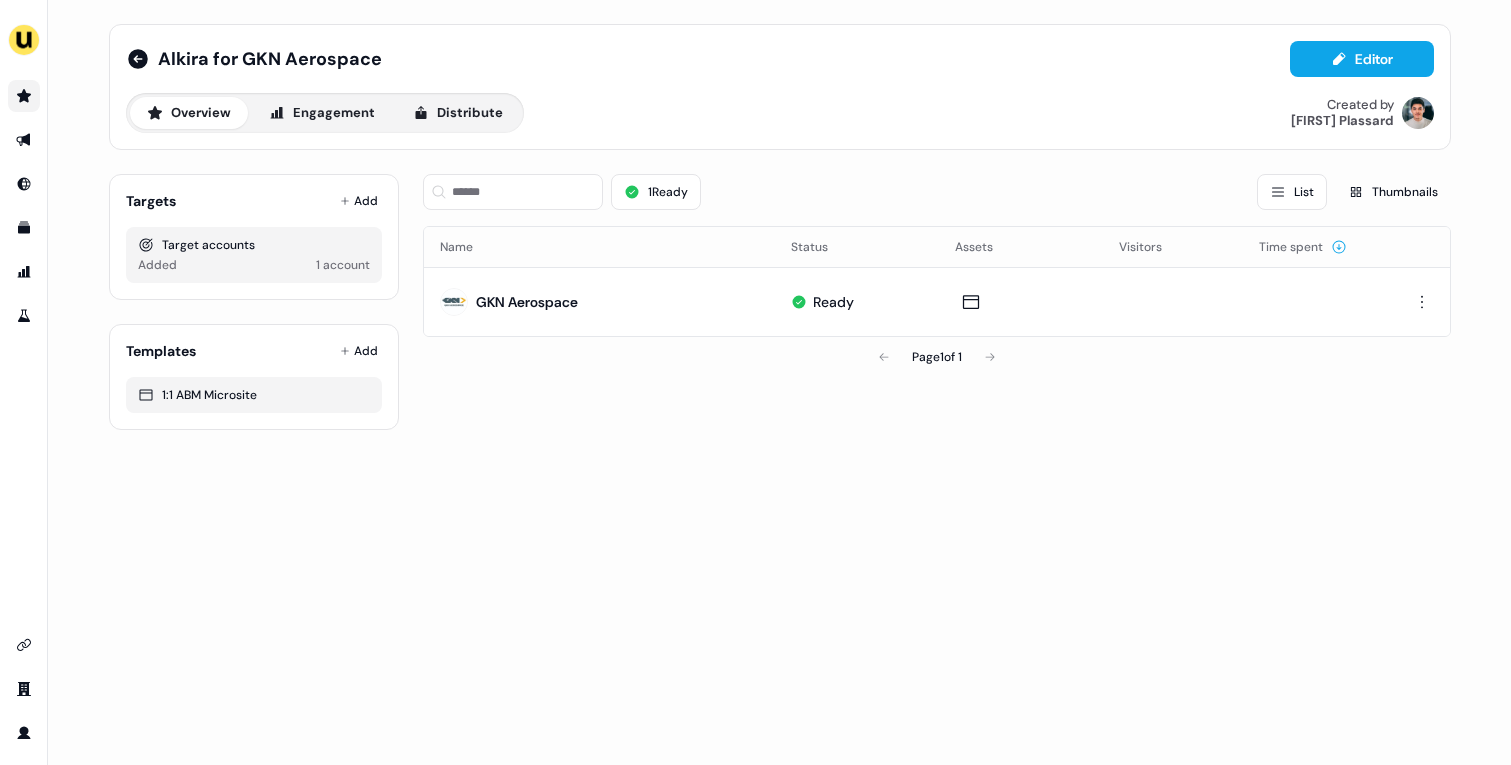 click on "Alkira for GKN Aerospace Editor" at bounding box center [780, 59] 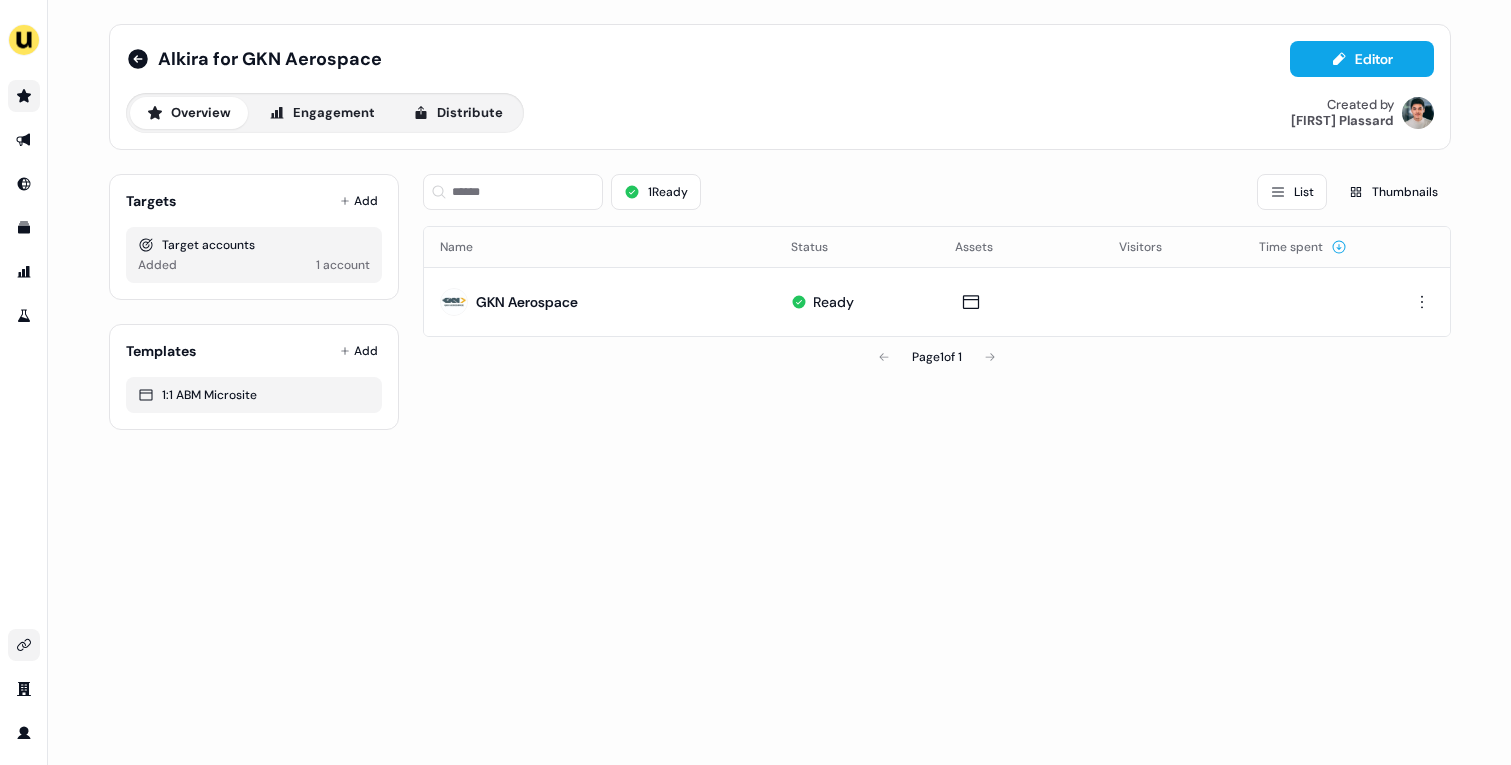 click 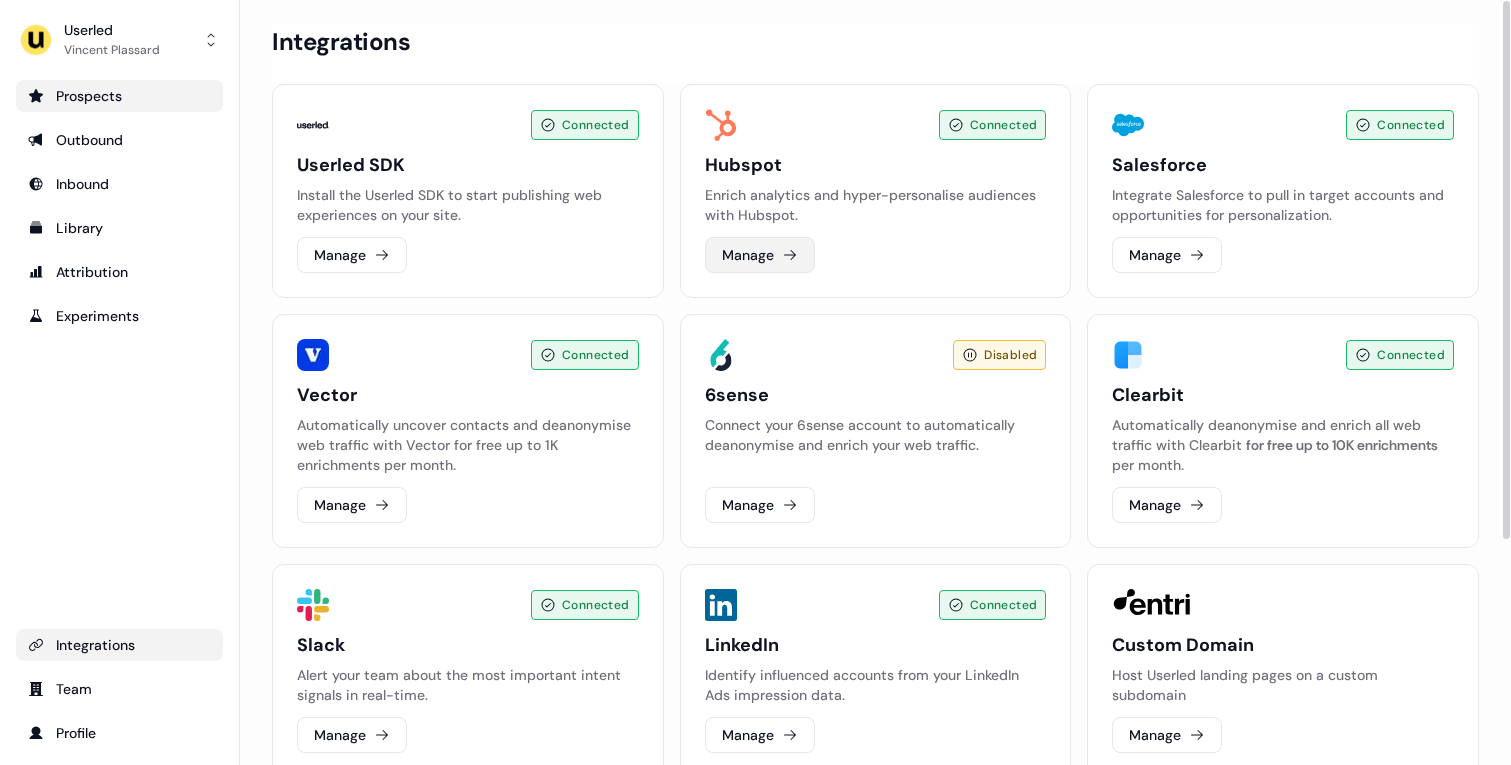 click on "Manage" at bounding box center [760, 255] 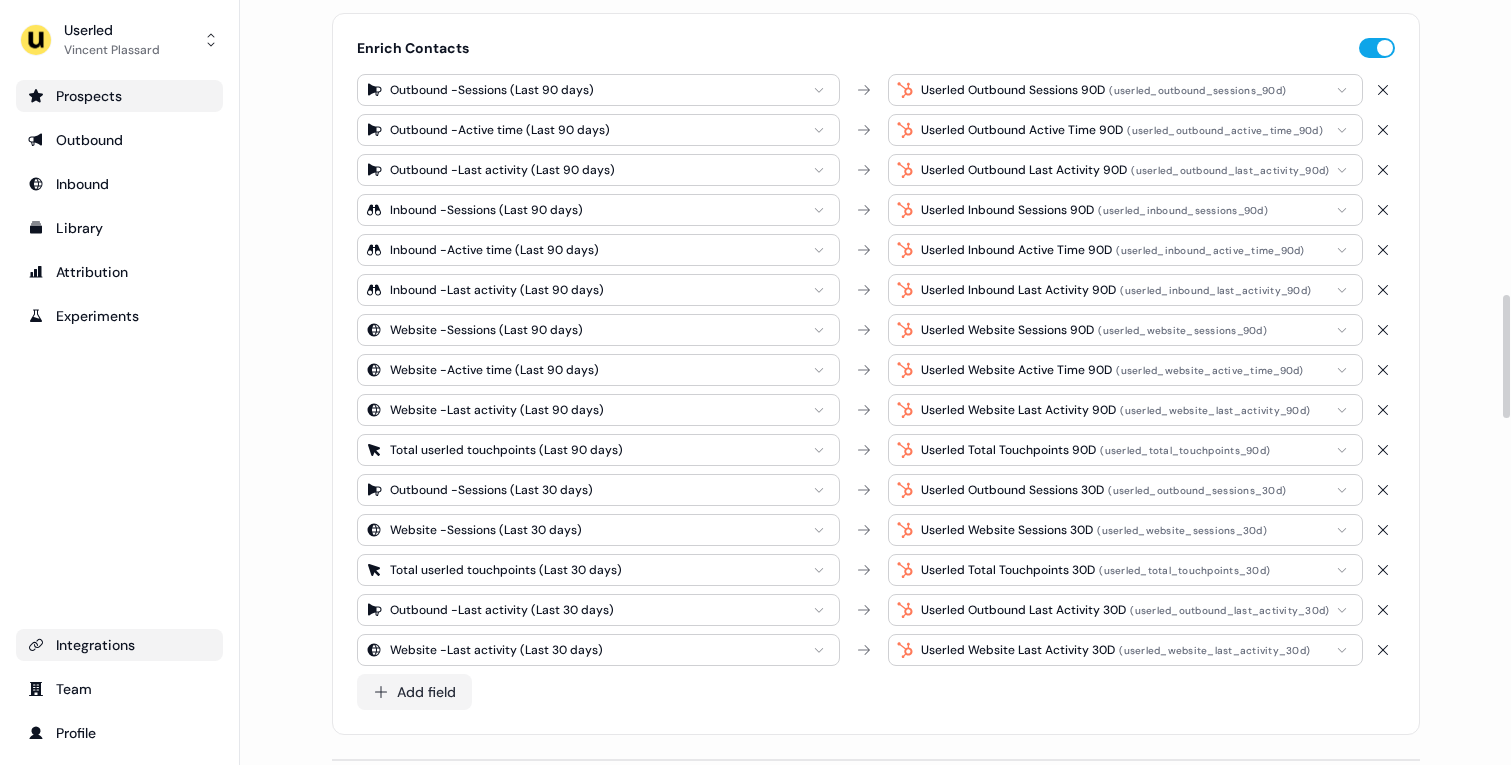 scroll, scrollTop: 1833, scrollLeft: 0, axis: vertical 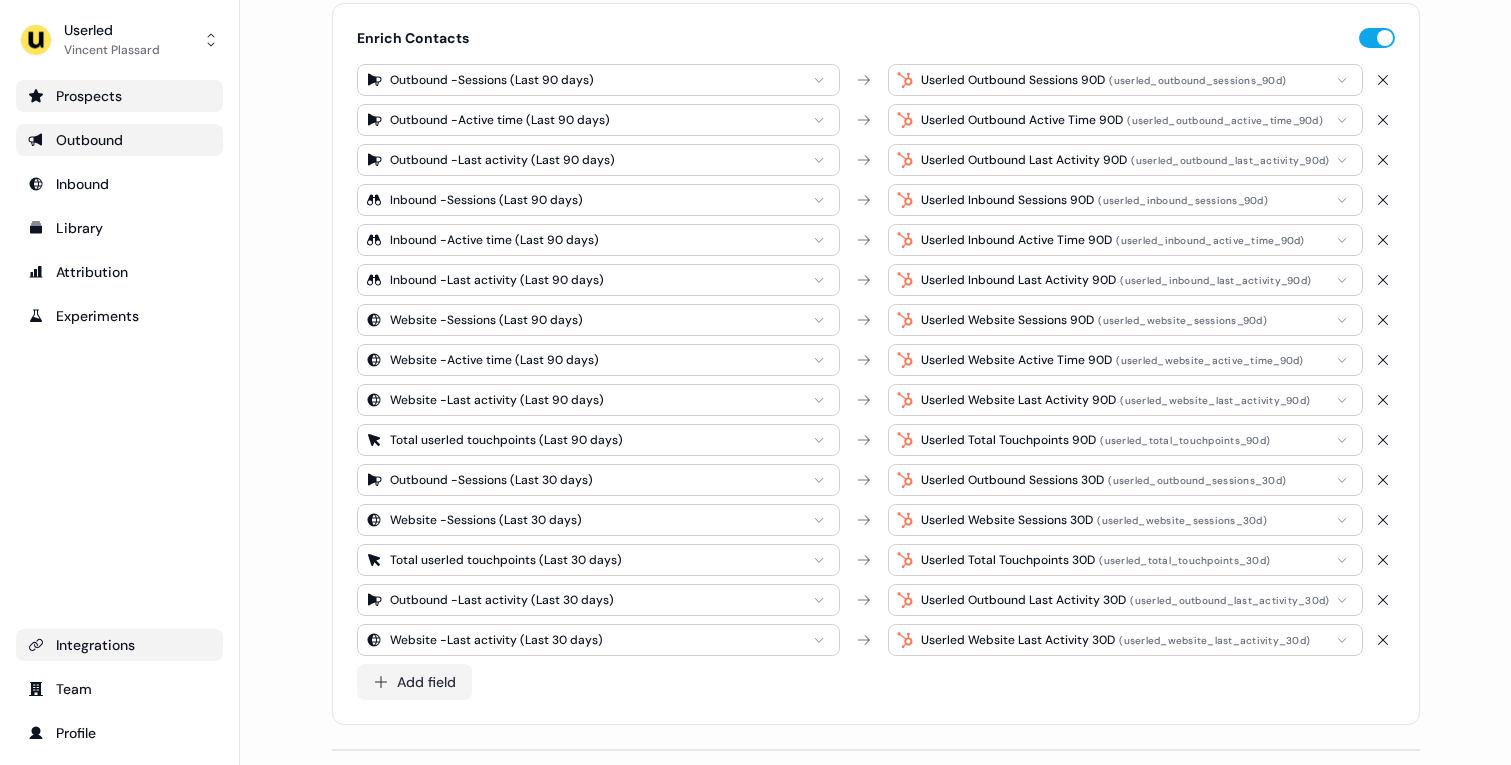 click on "Outbound" at bounding box center (119, 140) 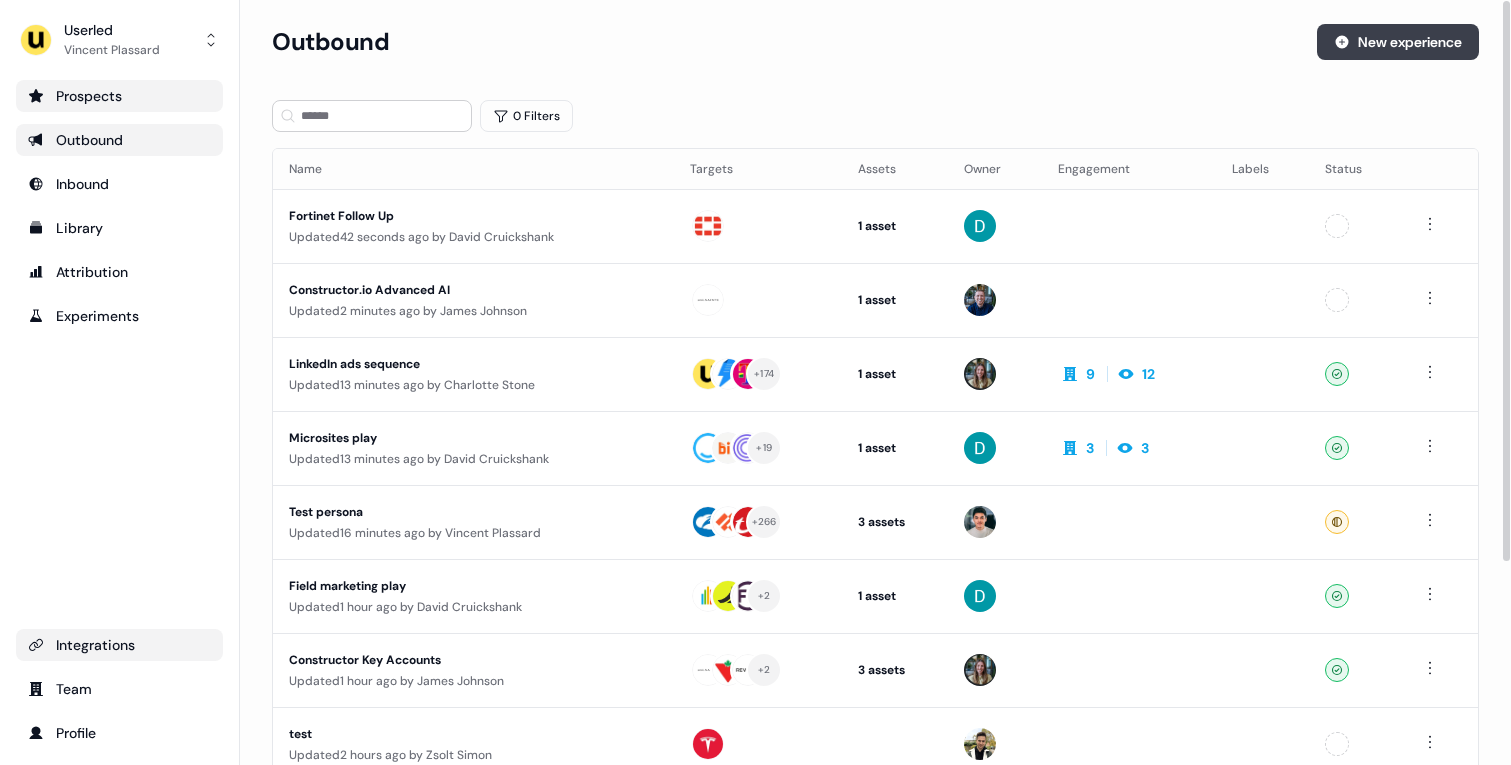 click 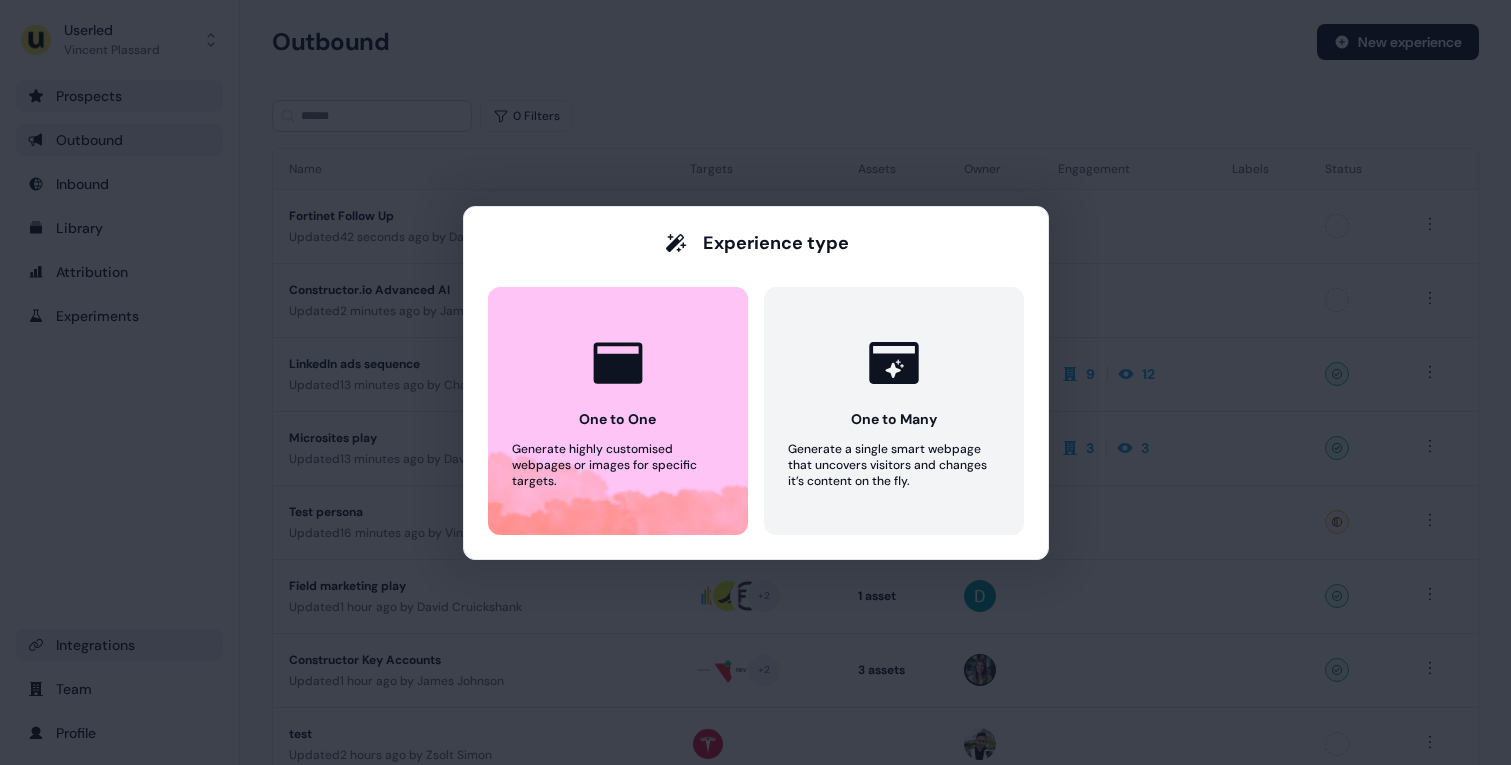 drag, startPoint x: 925, startPoint y: 434, endPoint x: 971, endPoint y: 280, distance: 160.72336 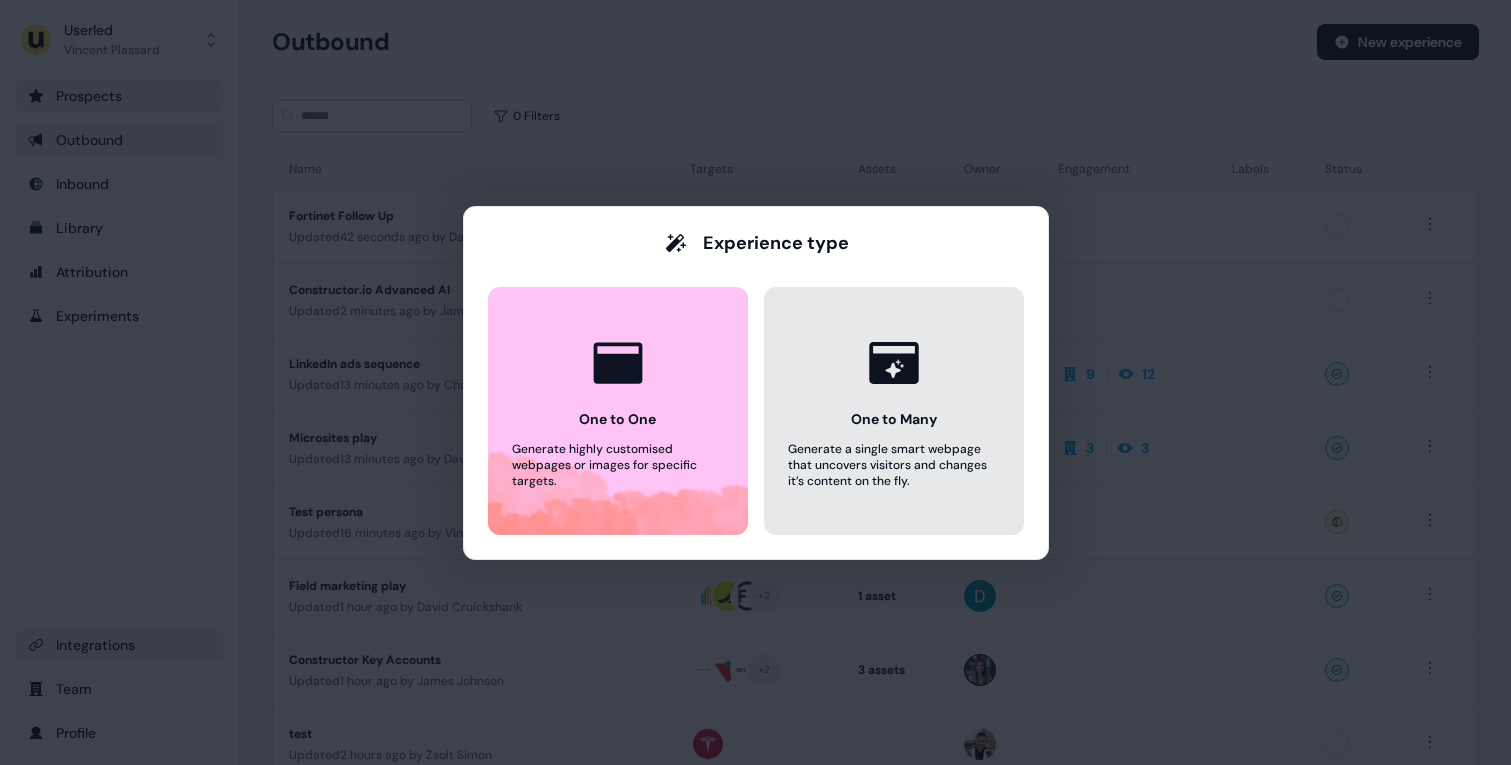 click 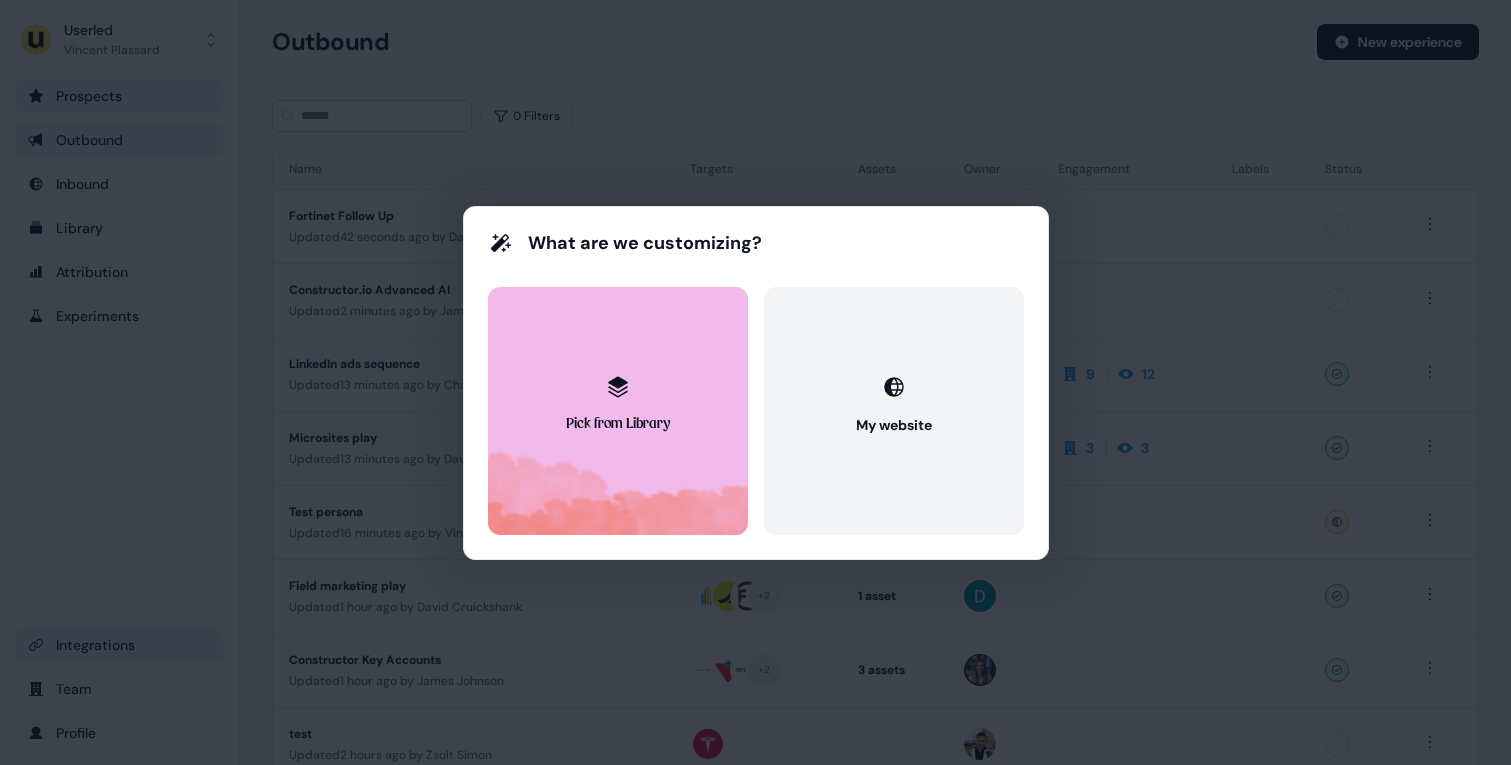 click on "Pick from Library" at bounding box center (618, 411) 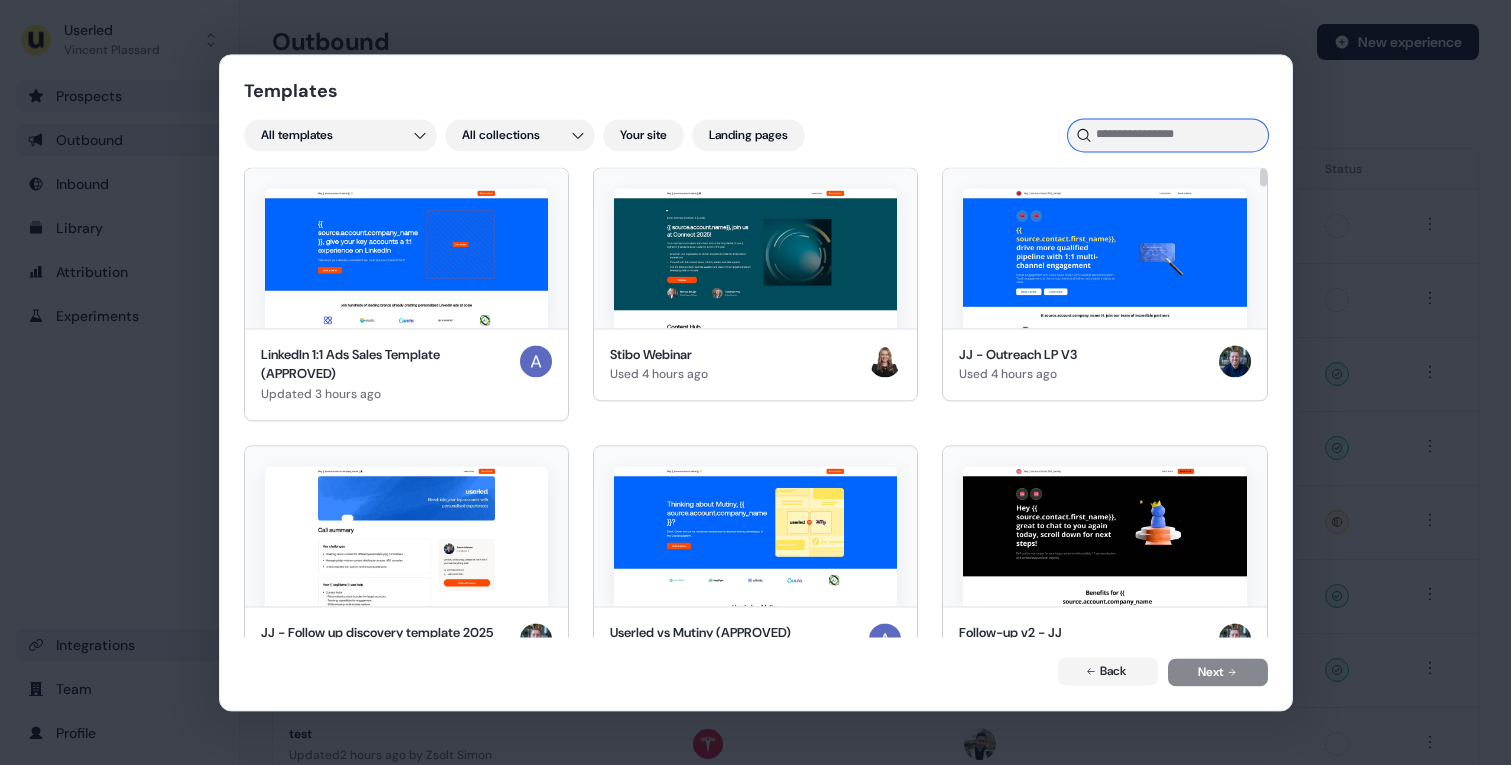 click at bounding box center [1168, 135] 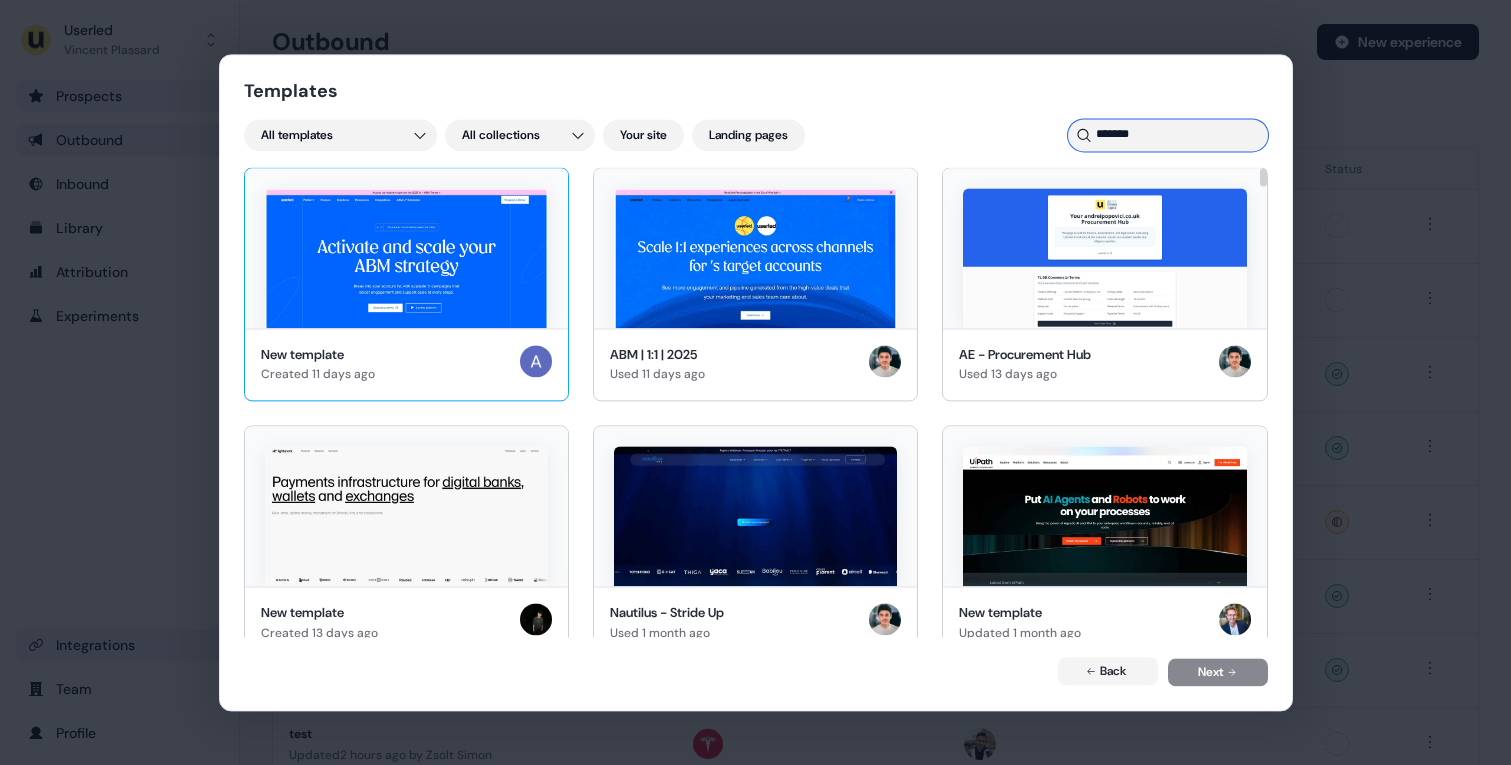 type on "*******" 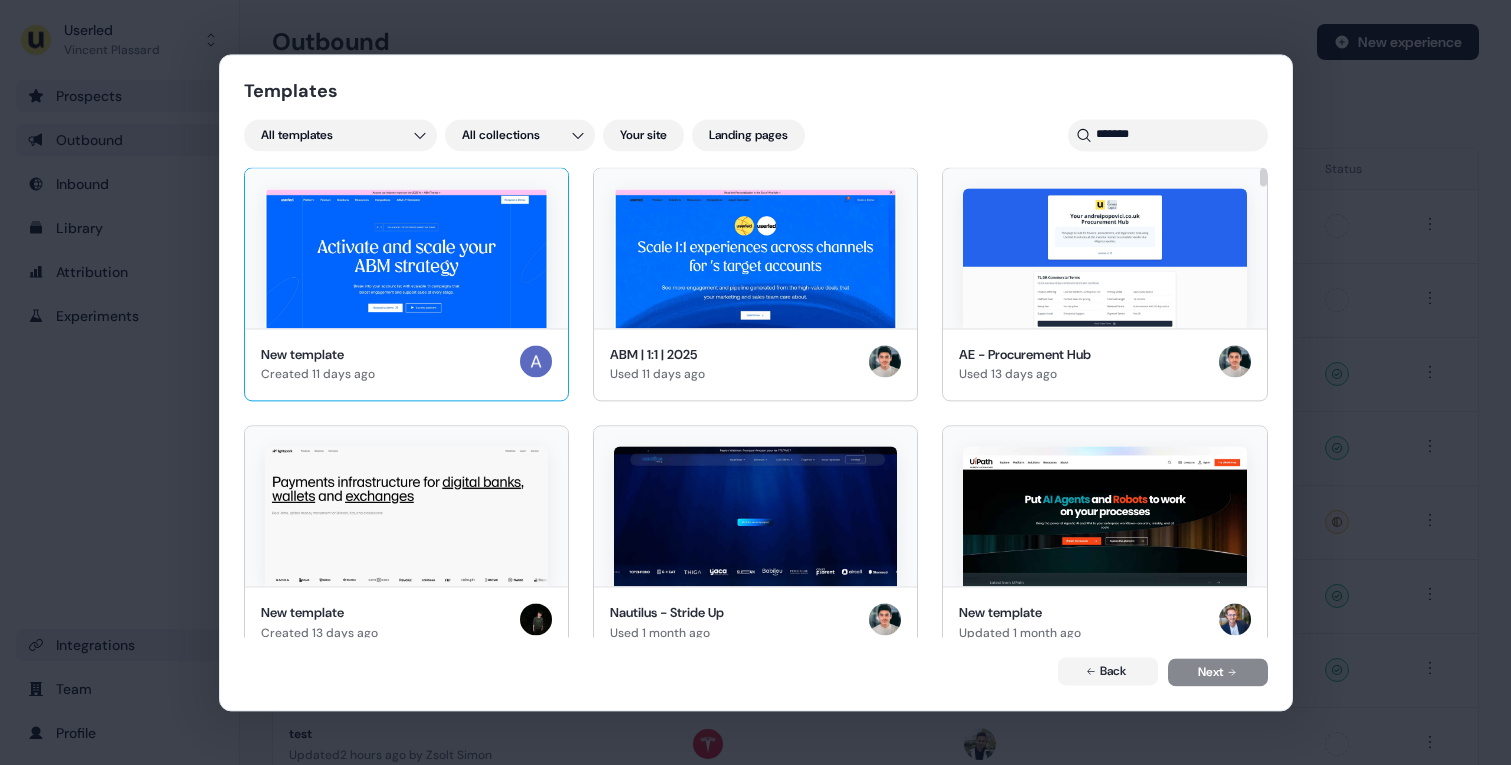 click at bounding box center (406, 258) 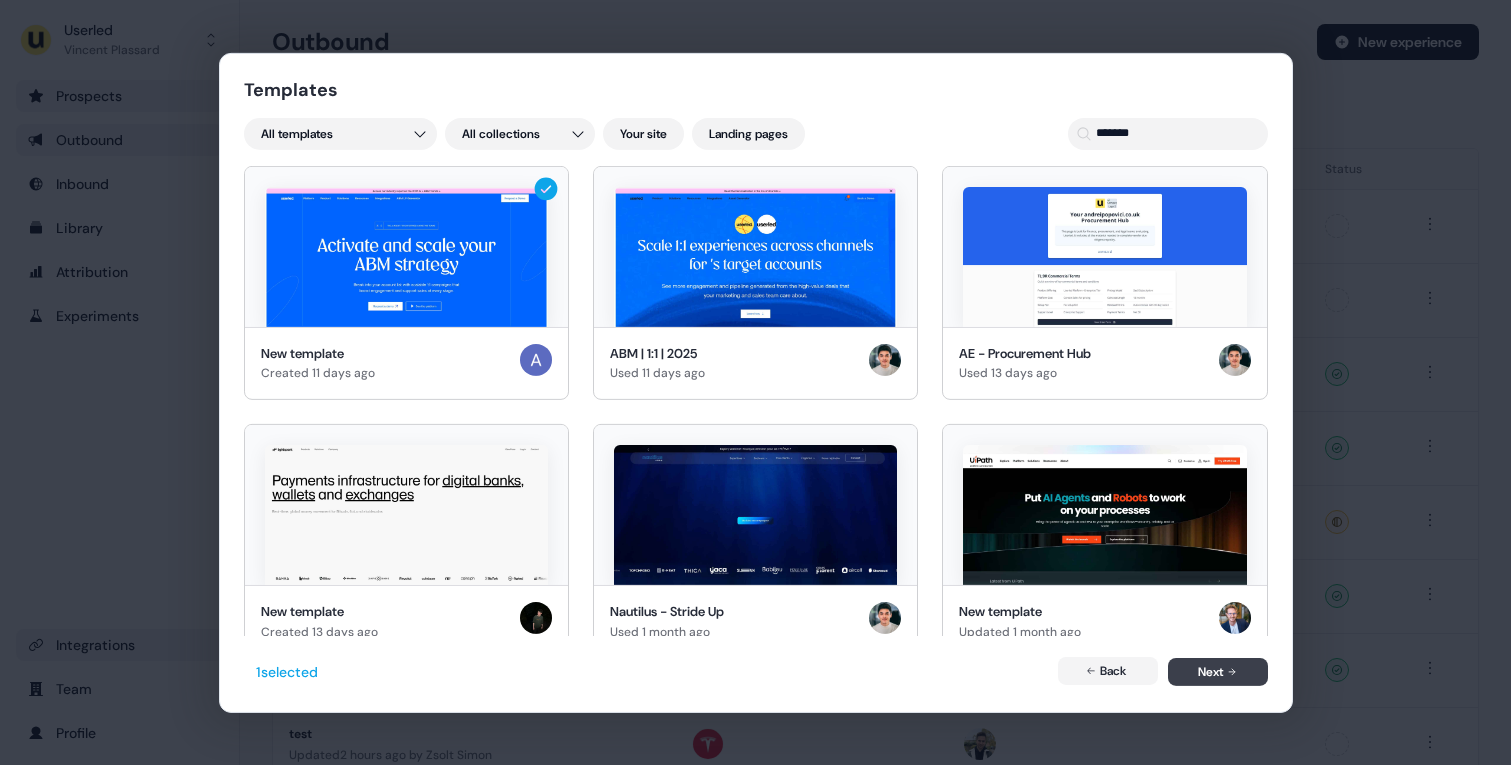 click on "Next" at bounding box center (1218, 672) 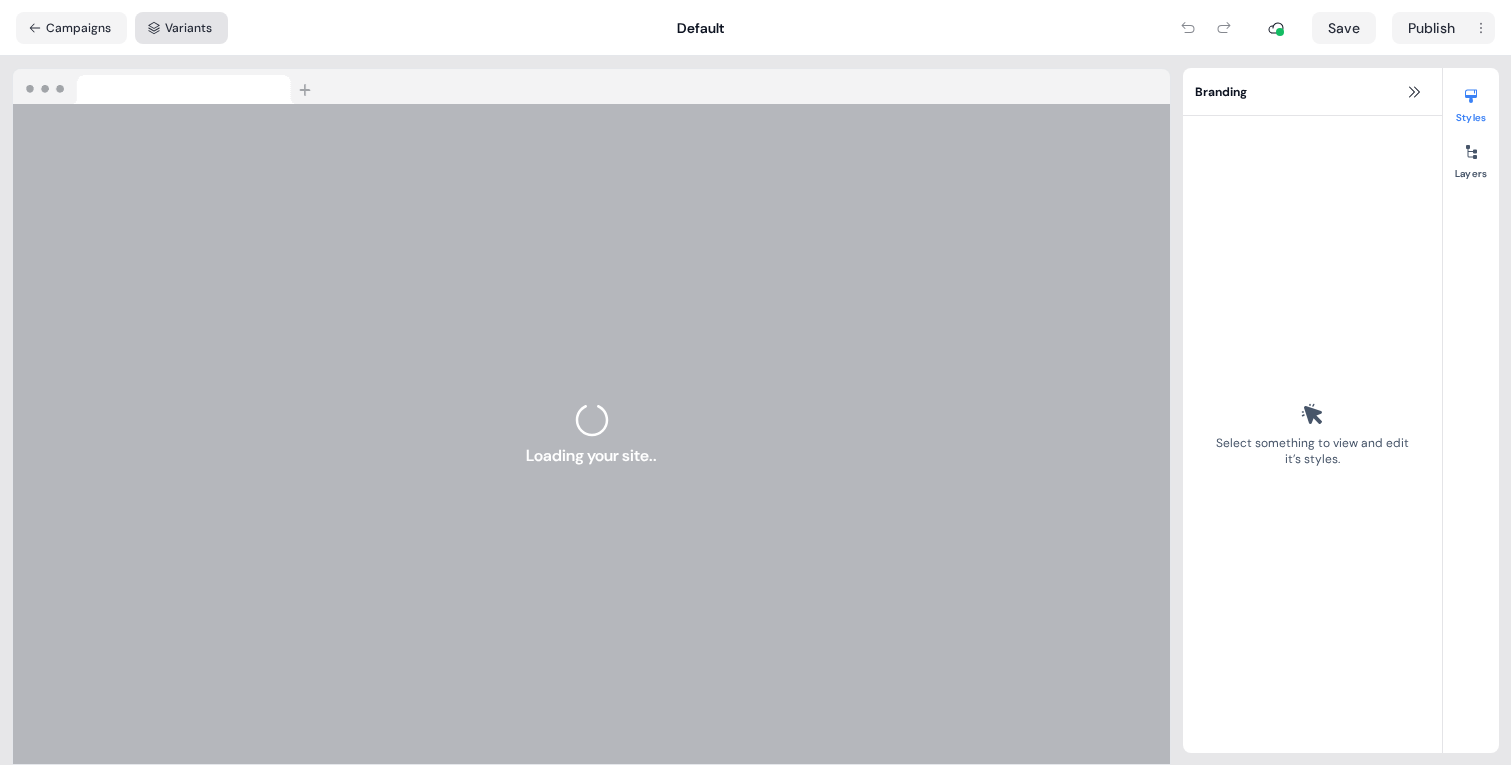 click on "Variants" at bounding box center [181, 28] 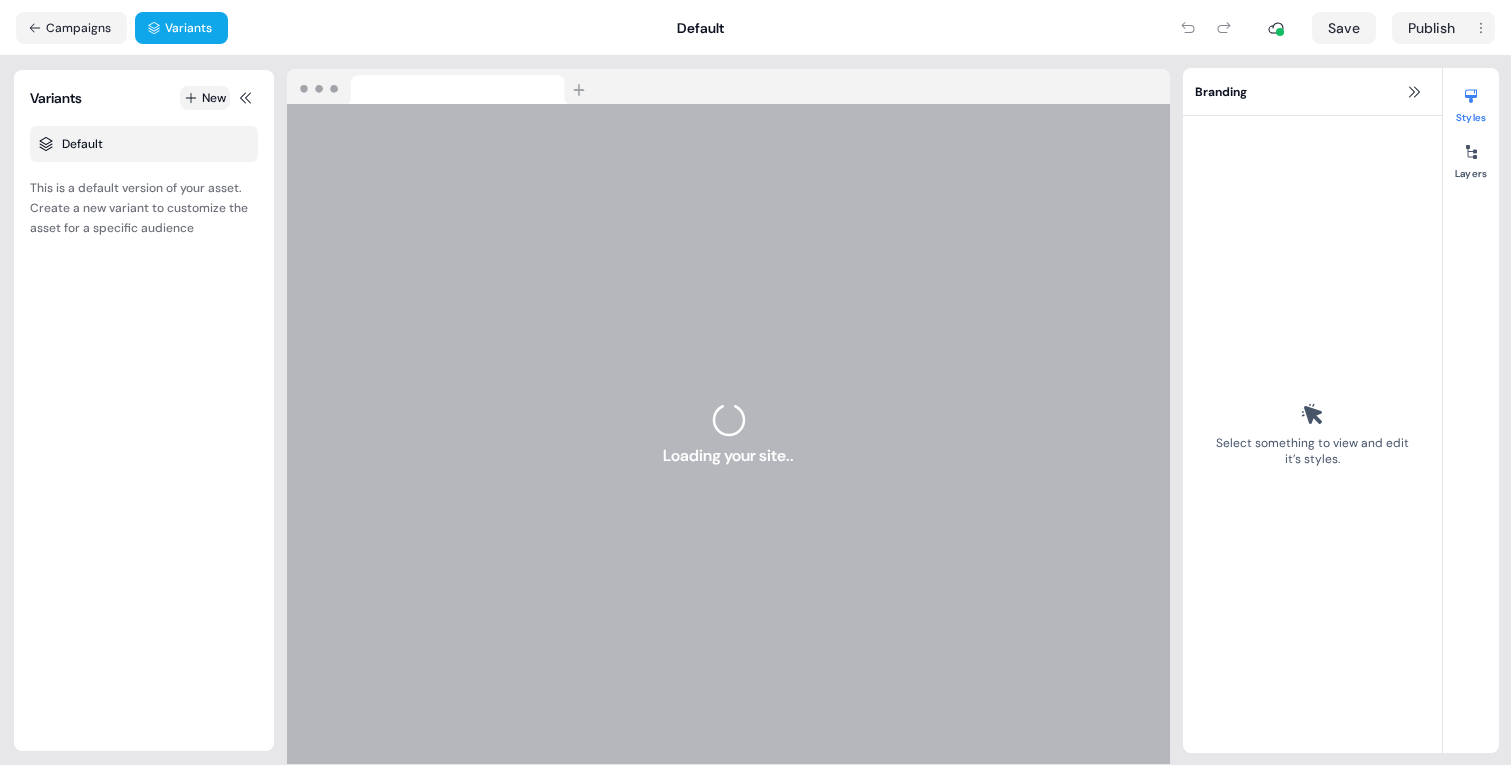 click on "New" at bounding box center [205, 98] 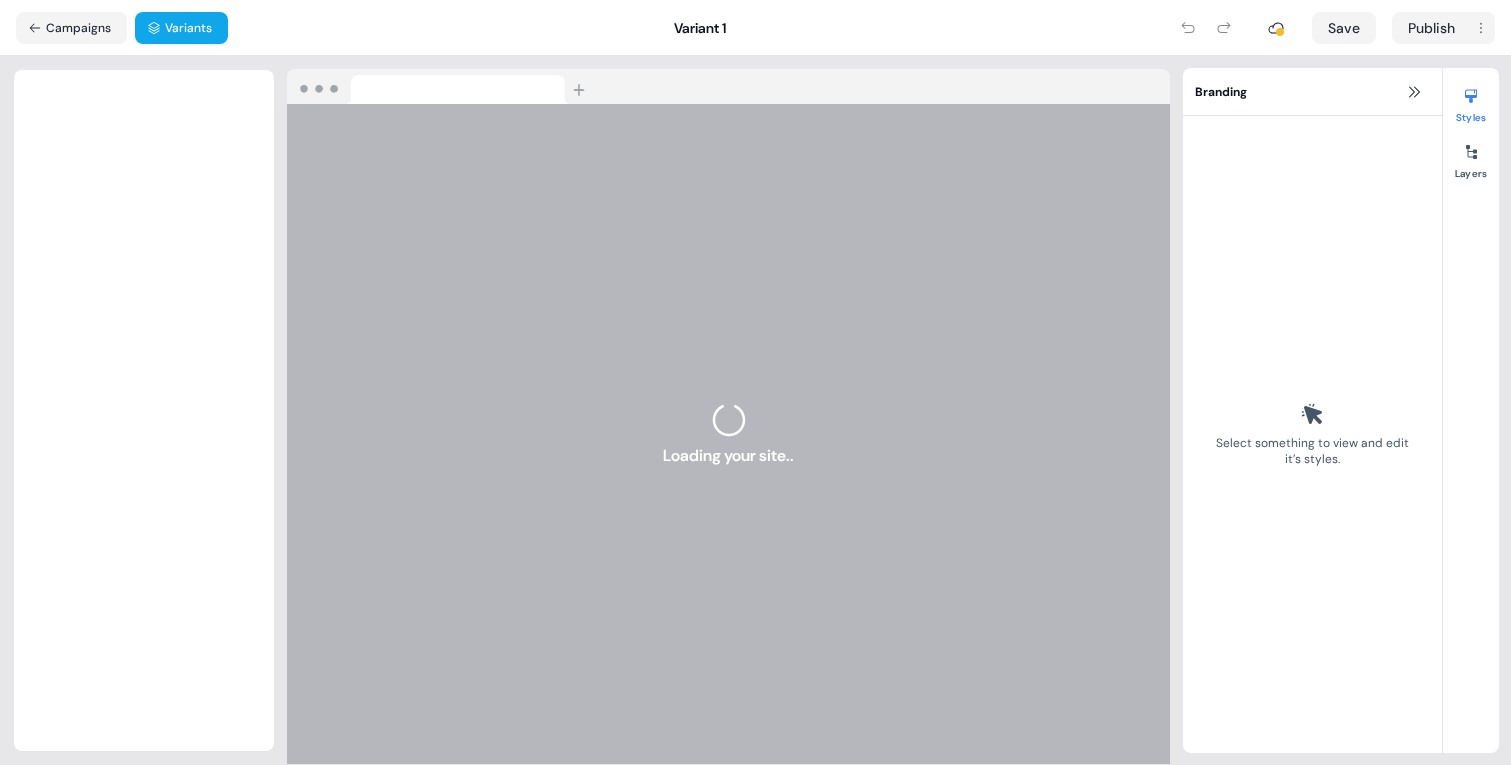scroll, scrollTop: 0, scrollLeft: 0, axis: both 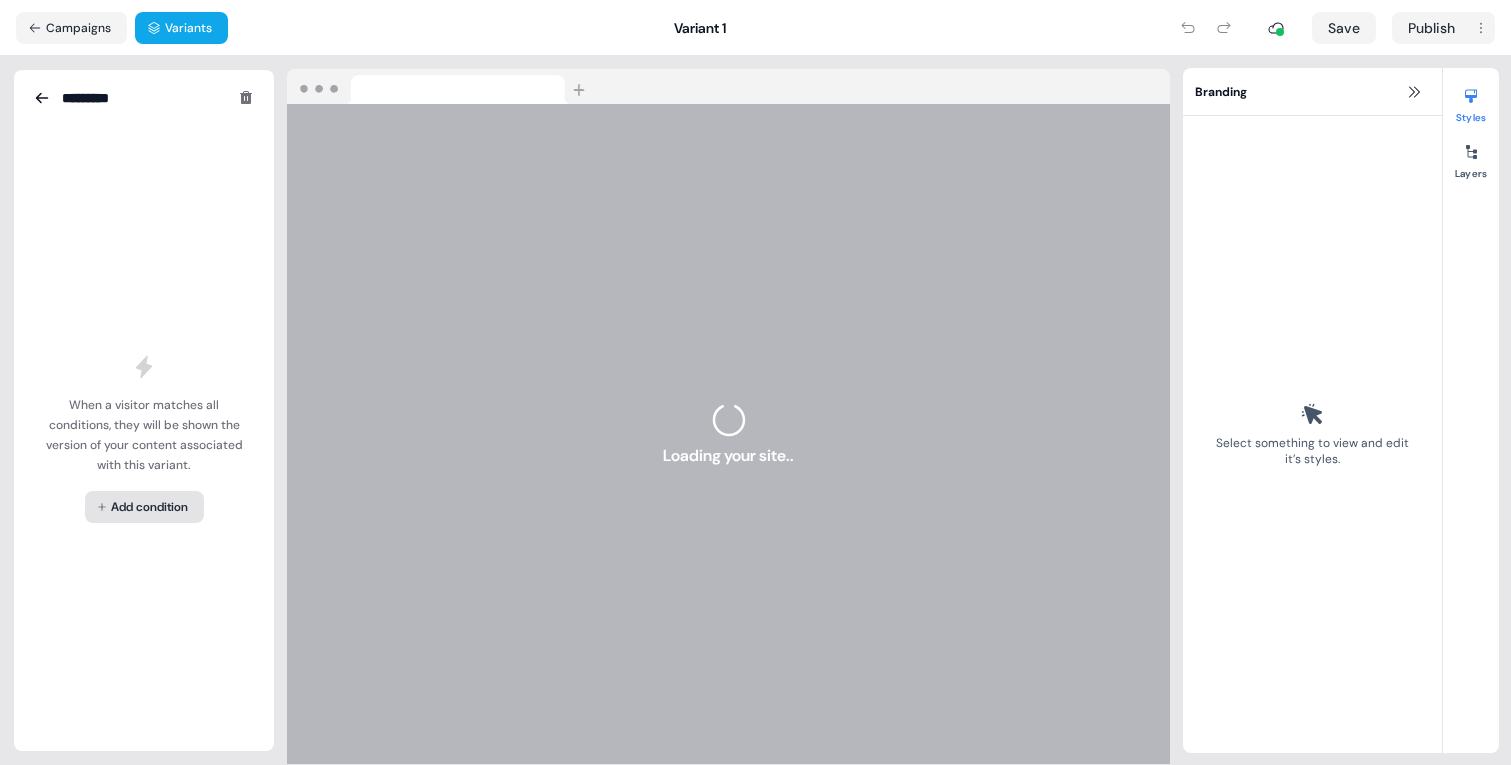 click on "For the best experience switch devices to a bigger screen. Go to Userled.io Dynamic asset Editor Overview Engagement Distribute Created by [FIRST]   [LAST] Loading... Campaigns Variants Variant 1 Save Publish Variants New Default Variant 1 1 Variant 2 1 Loading your site.. Styles Layers 08 Branding Select something to view and edit it’s styles. Styles Layers 08" at bounding box center [755, 382] 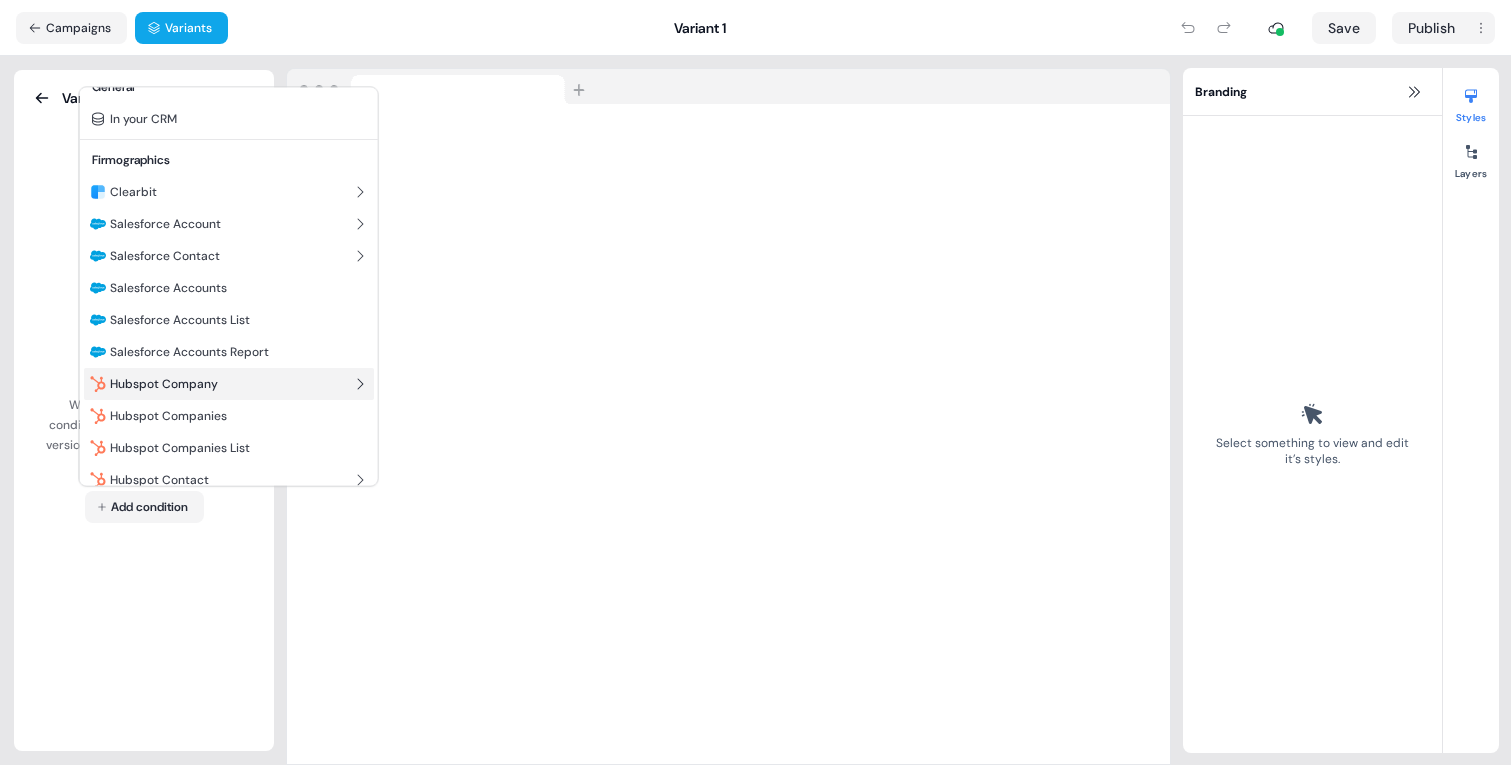 scroll, scrollTop: 99, scrollLeft: 0, axis: vertical 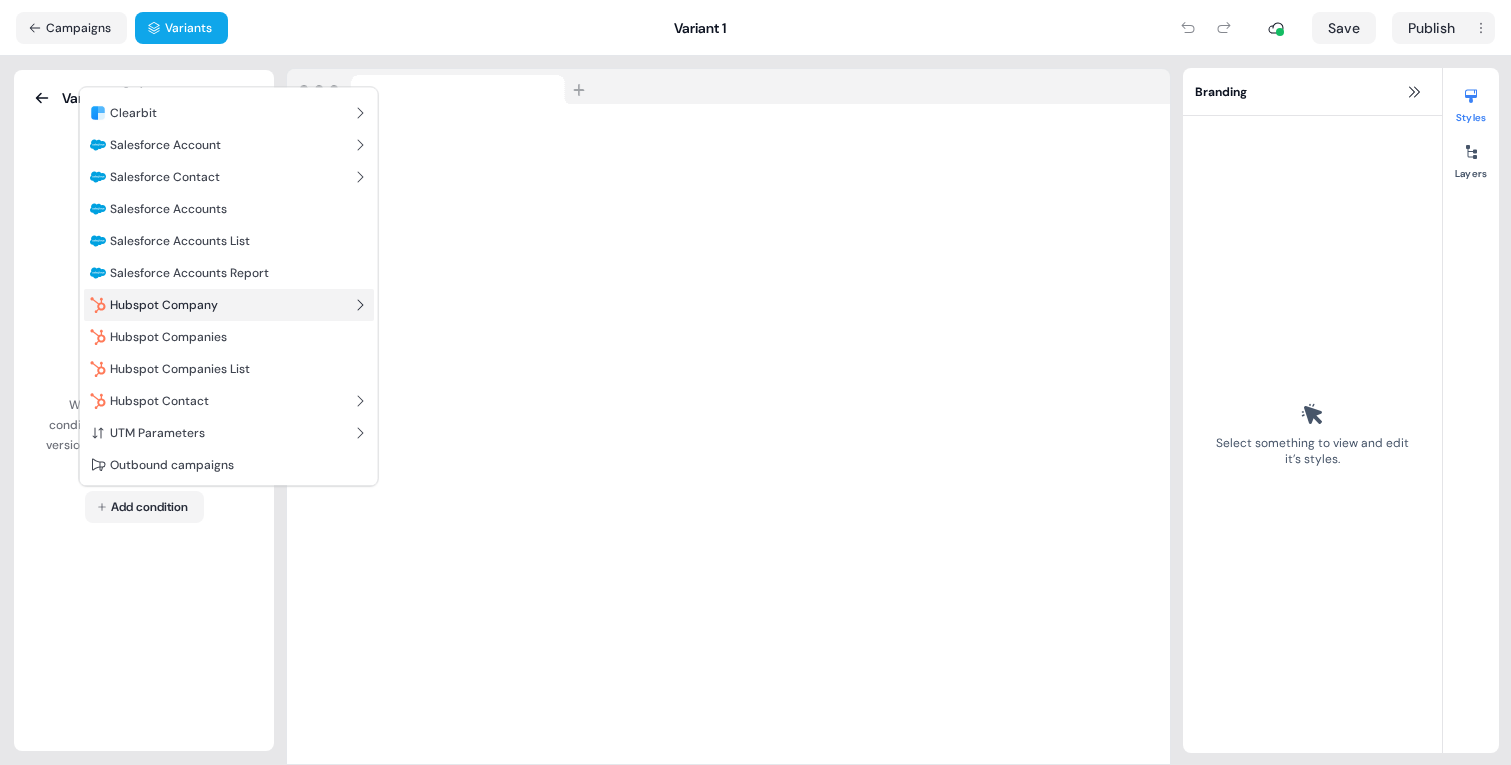 click on "Hubspot Company" at bounding box center [229, 306] 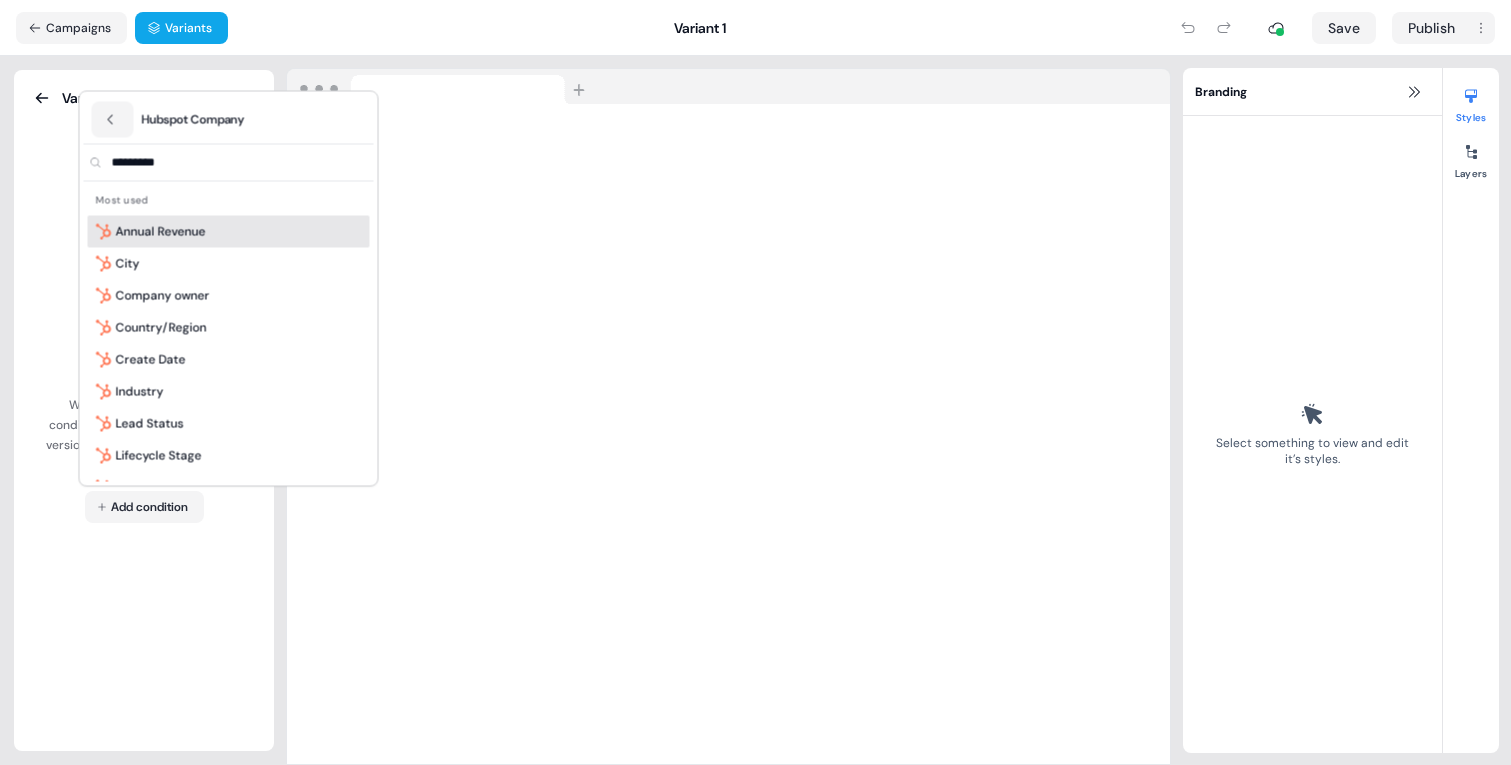 scroll, scrollTop: 0, scrollLeft: 0, axis: both 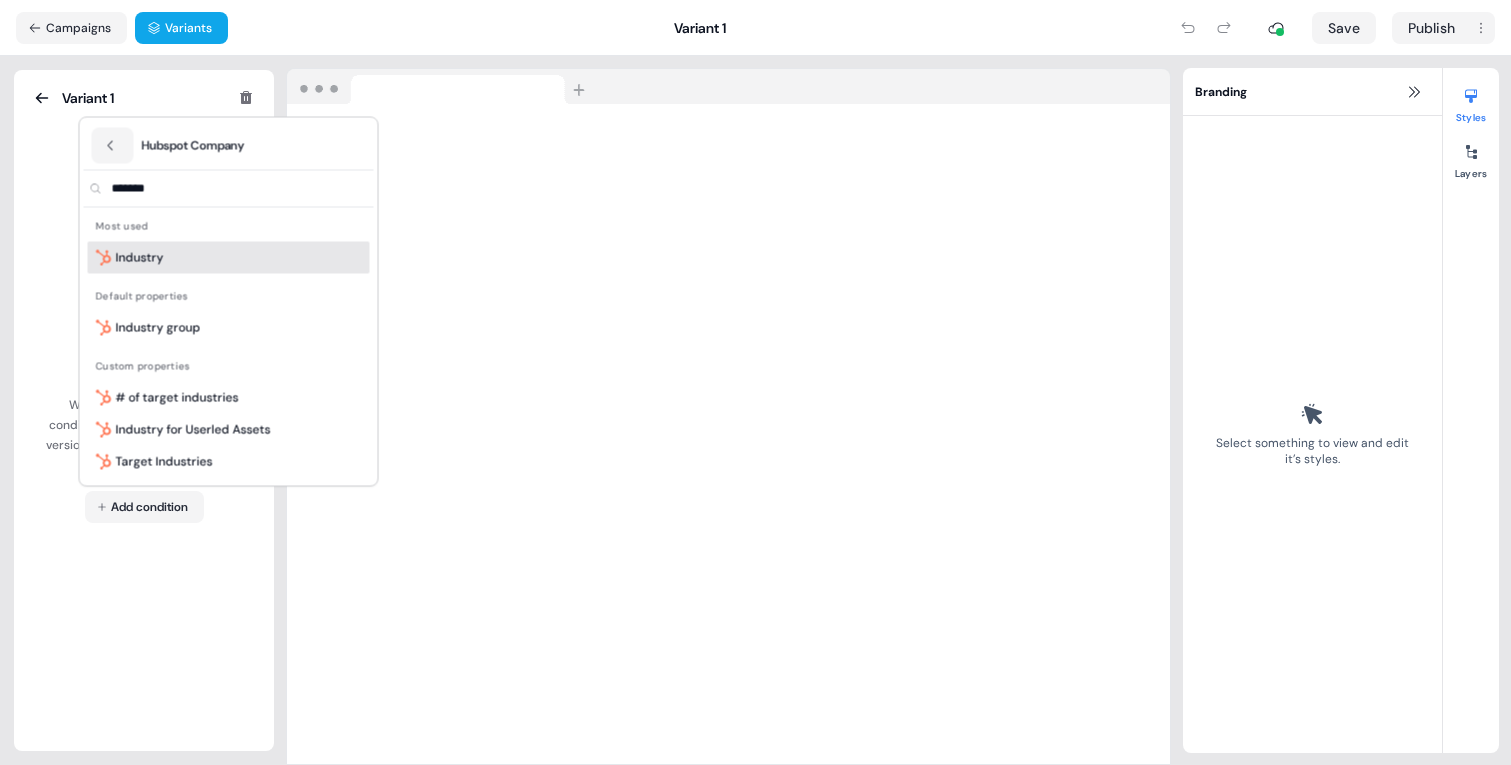 type on "*******" 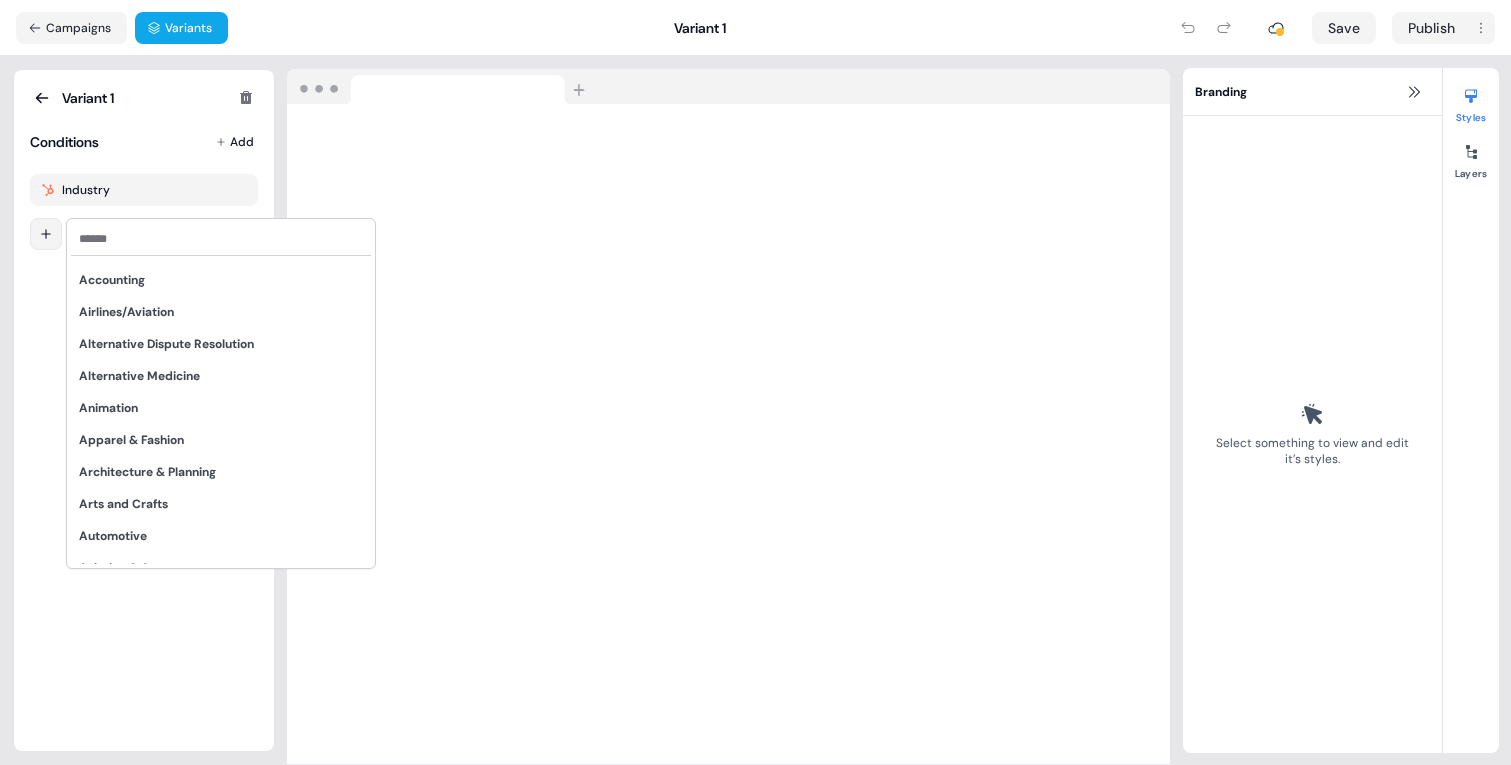 click on "For the best experience switch devices to a bigger screen. Go to Userled.io Dynamic asset Editor Overview Engagement Distribute Created by [FIRST] [LAST] Loading... Campaigns Variants Variant 1 Save Publish Variant 1 Conditions Add Industry Loading your site.. Branding Select something to view and edit it’s styles. Styles Layers 08 Accounting Airlines/Aviation Alternative Dispute Resolution Alternative Medicine Animation Apparel & Fashion Architecture & Planning Arts and Crafts Automotive Aviation & Aerospace Banking Biotechnology Broadcast Media Building Materials Business Supplies and Equipment Capital Markets Chemicals Civic & Social Organization Civil Engineering Commercial Real Estate Computer & Network Security Computer Games Computer Hardware Computer Networking Computer Software Internet Construction Consumer Electronics Consumer Goods Consumer Services Cosmetics Dairy Defense & Space Design Education Management E-Learning Electrical/Electronic Manufacturing Entertainment" at bounding box center [755, 382] 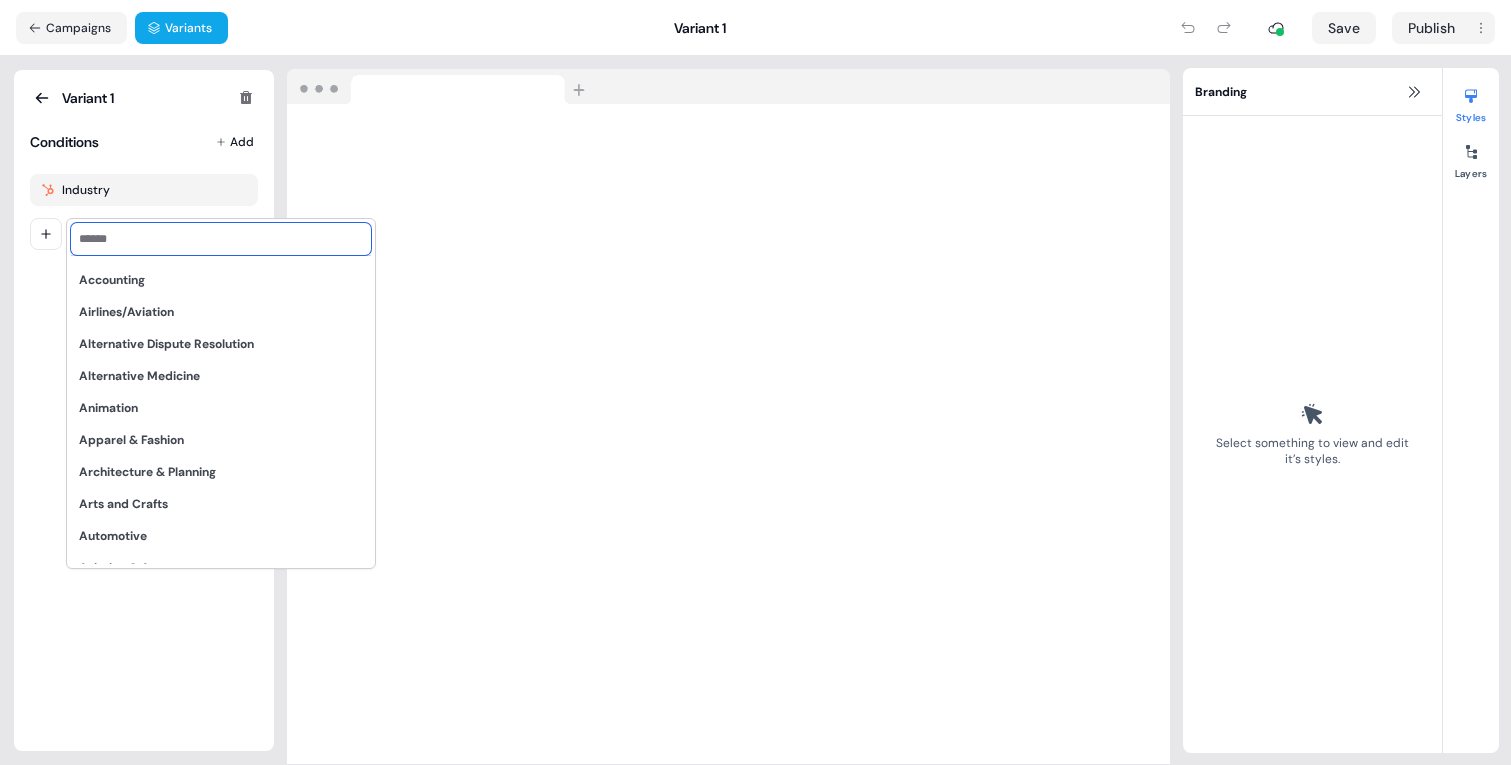 click at bounding box center (221, 239) 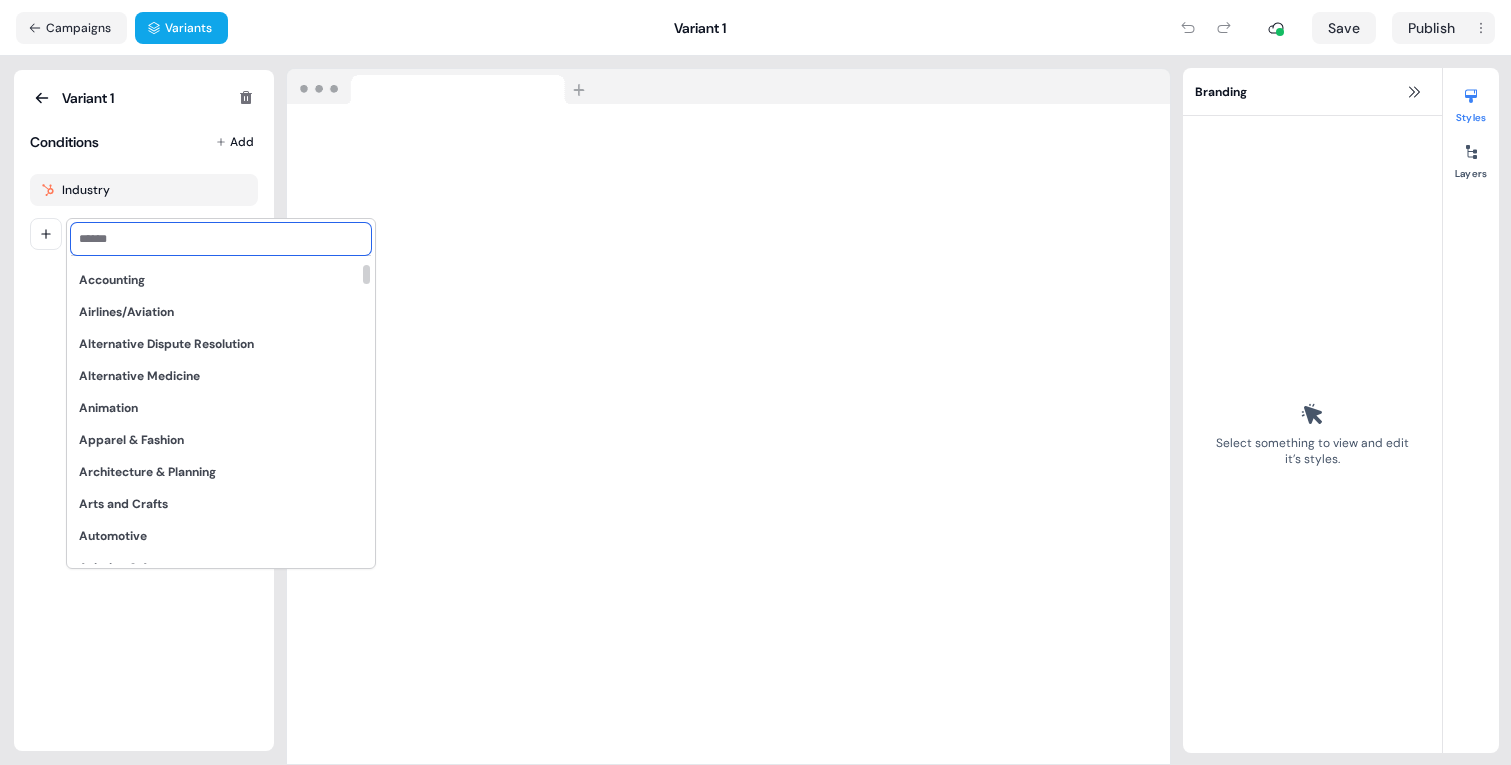 click at bounding box center (221, 239) 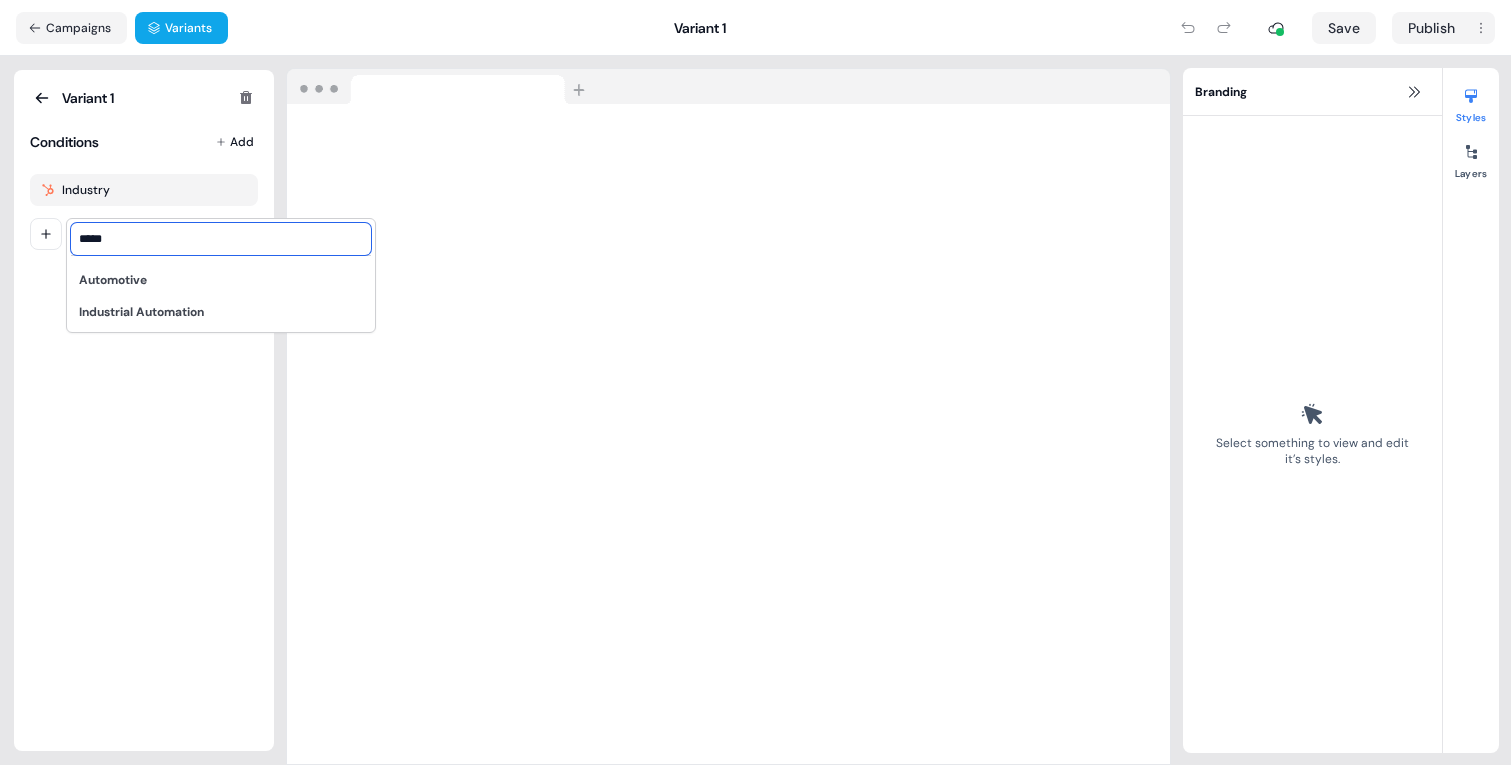 type on "*****" 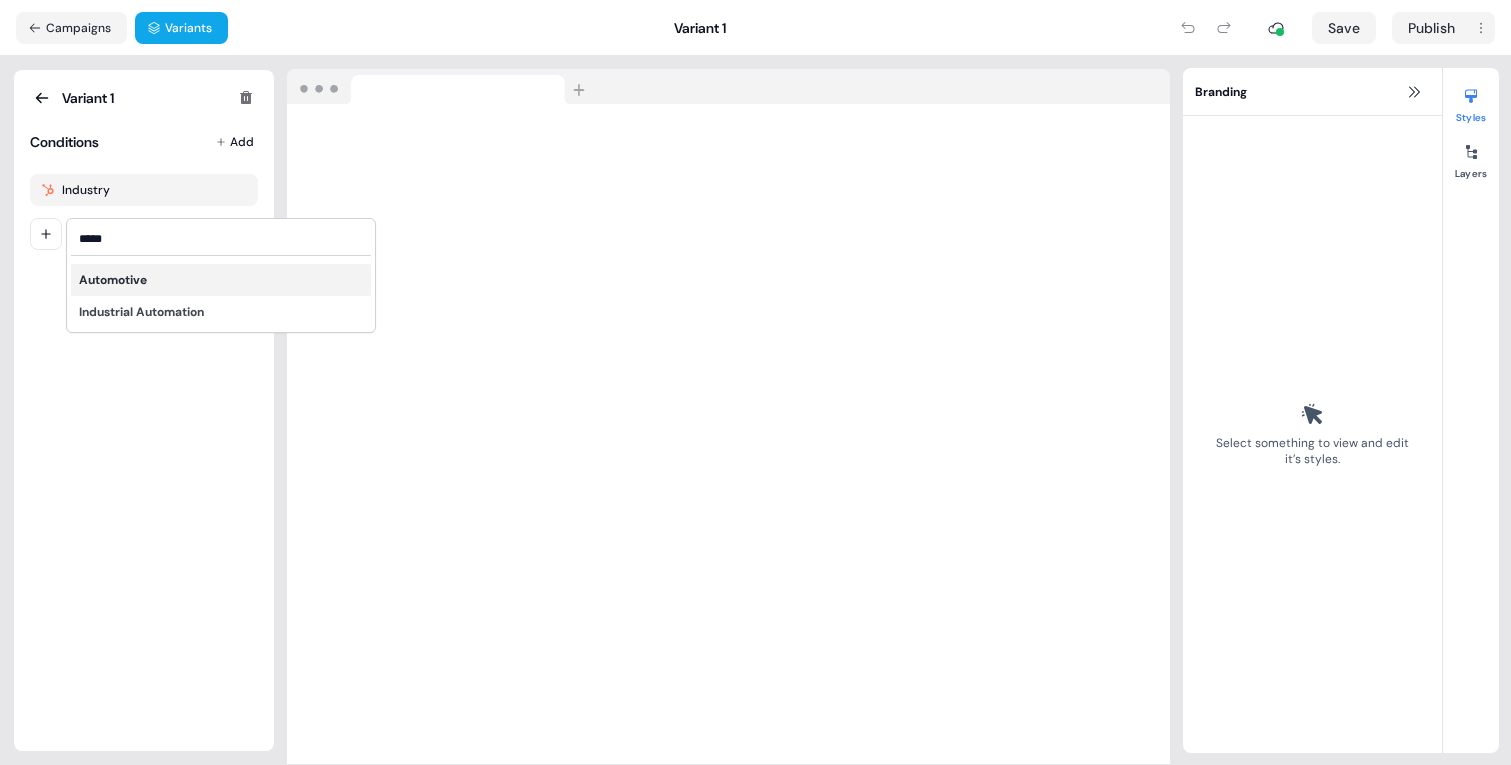 click on "Automotive" at bounding box center (113, 280) 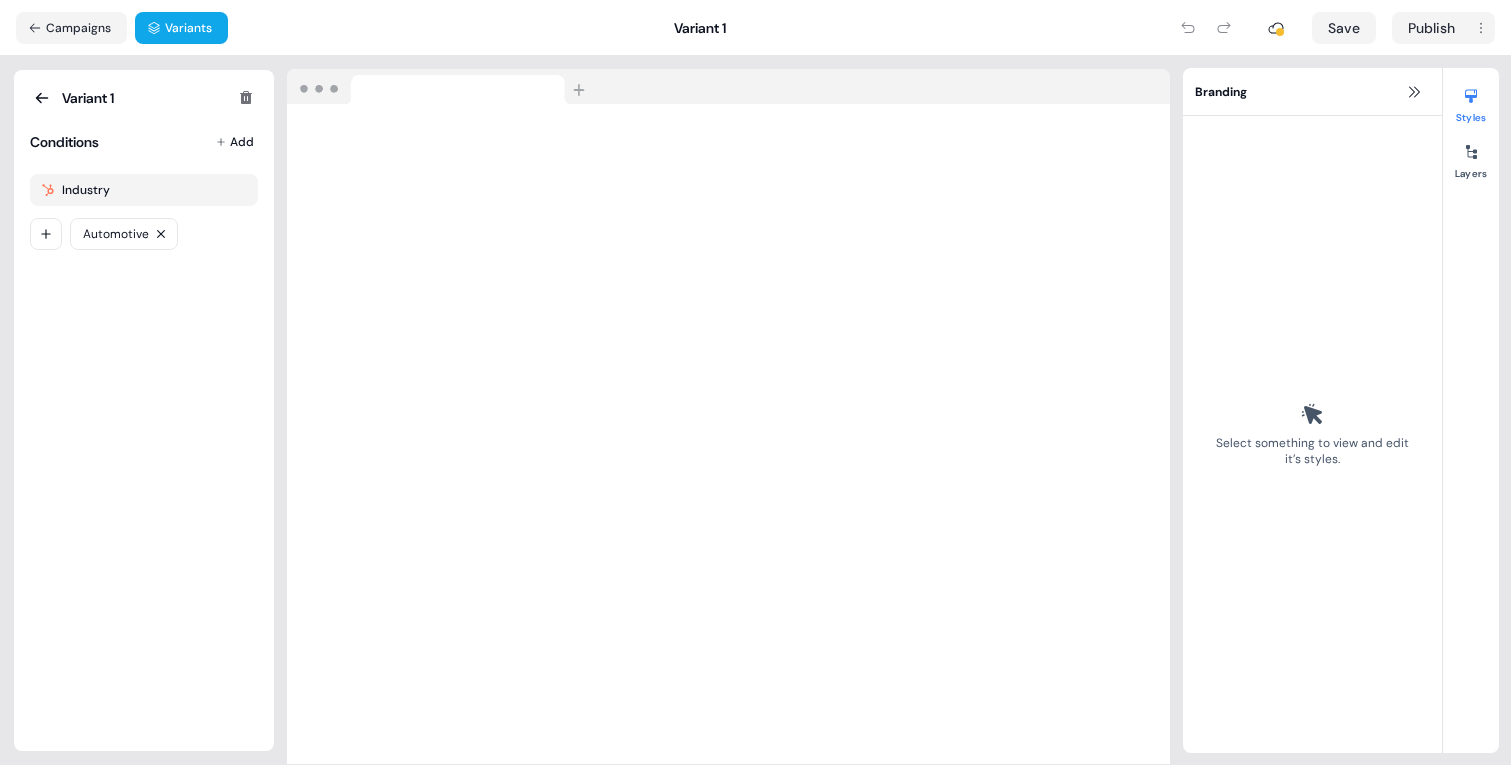 click on "Variant 1 Conditions Add Industry Automotive" at bounding box center (144, 410) 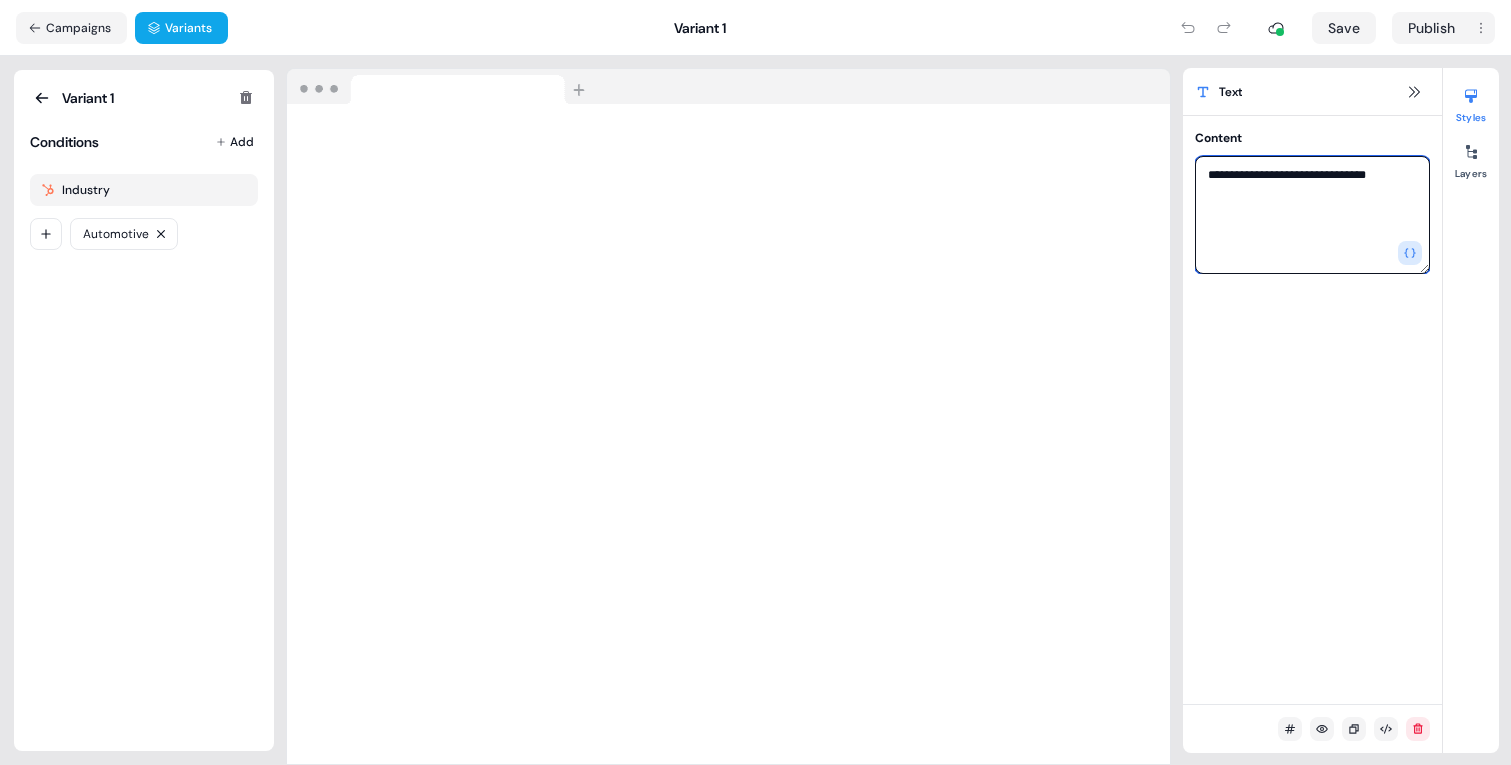 click on "**********" at bounding box center (1312, 215) 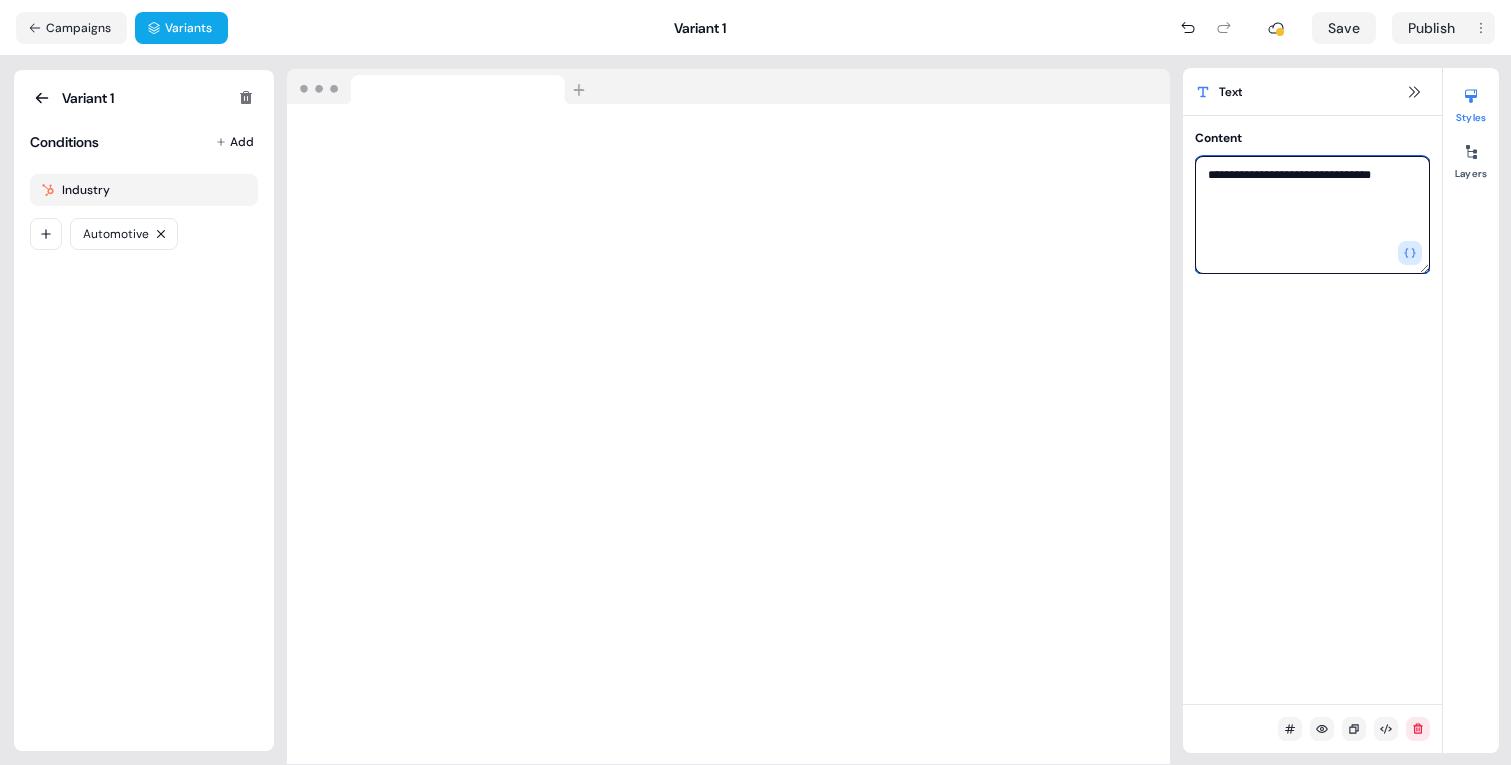click on "**********" at bounding box center [1312, 215] 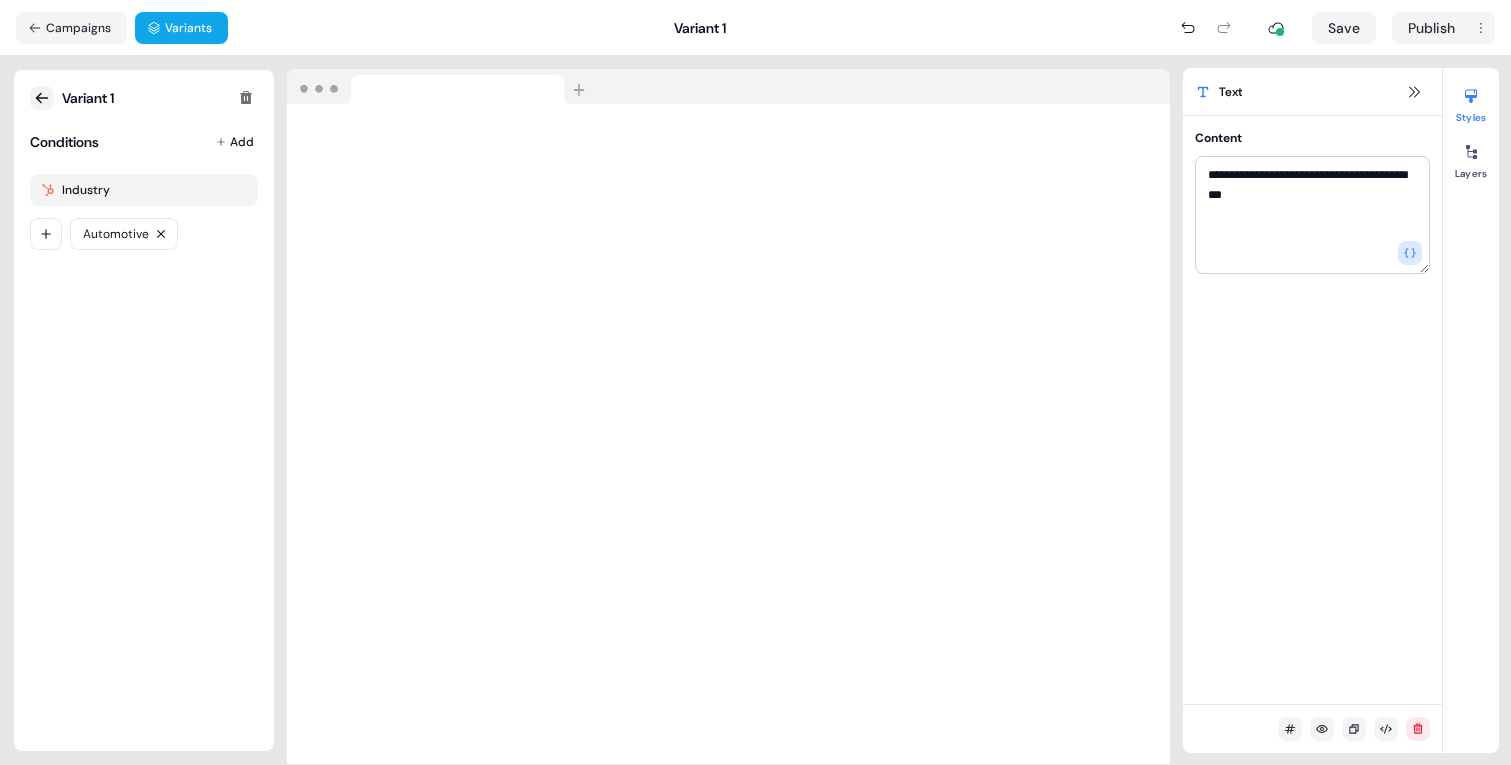 click 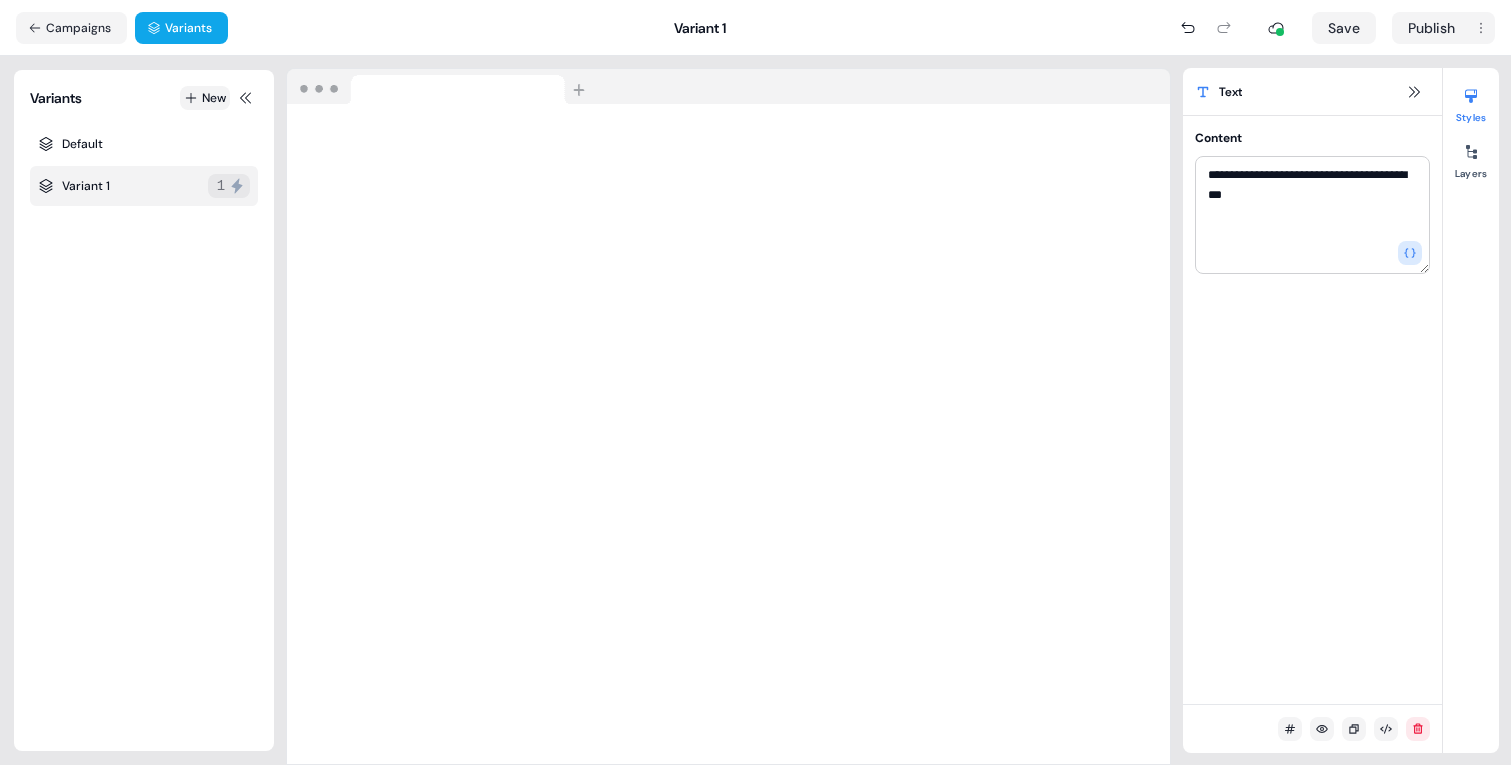 click on "New" at bounding box center (205, 98) 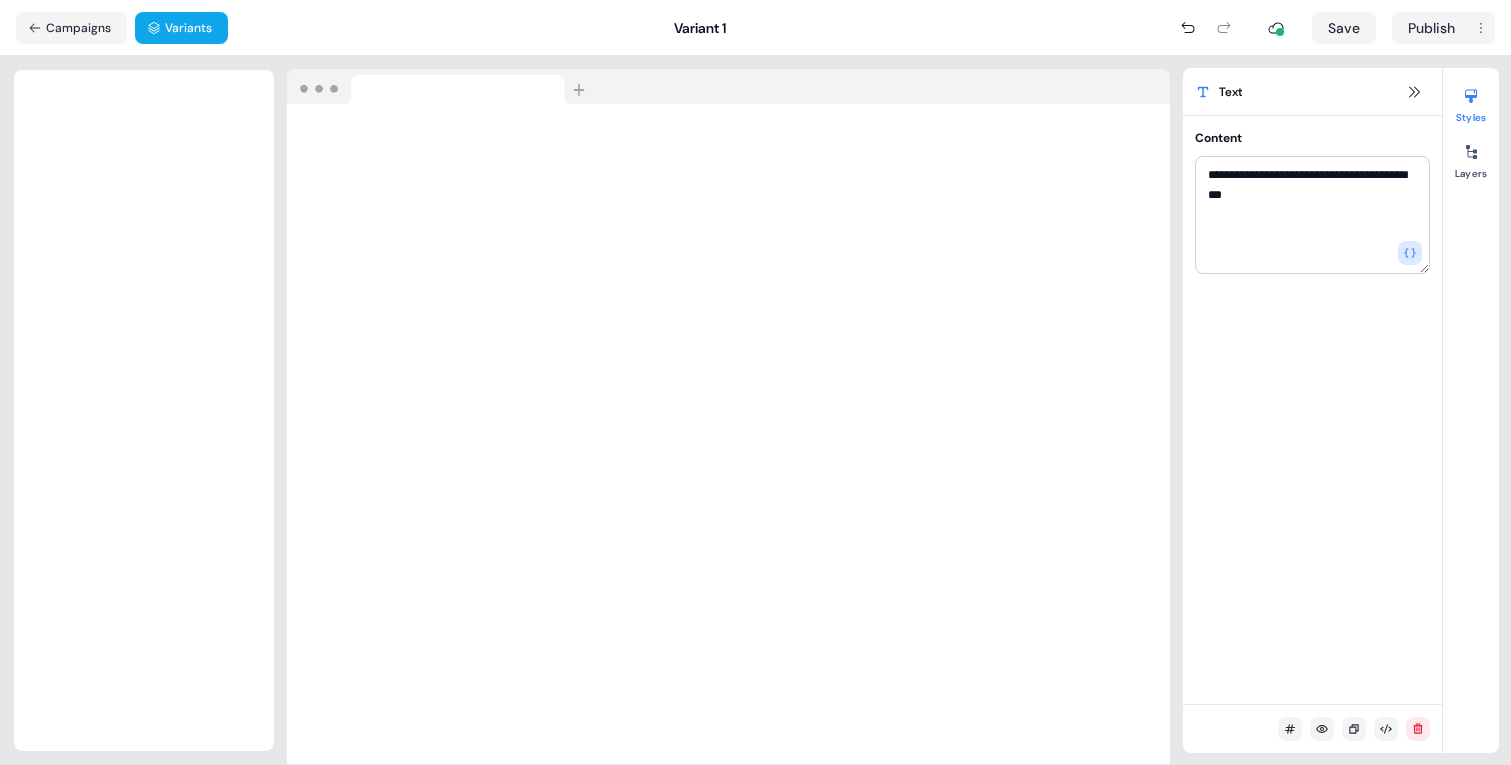 type on "**********" 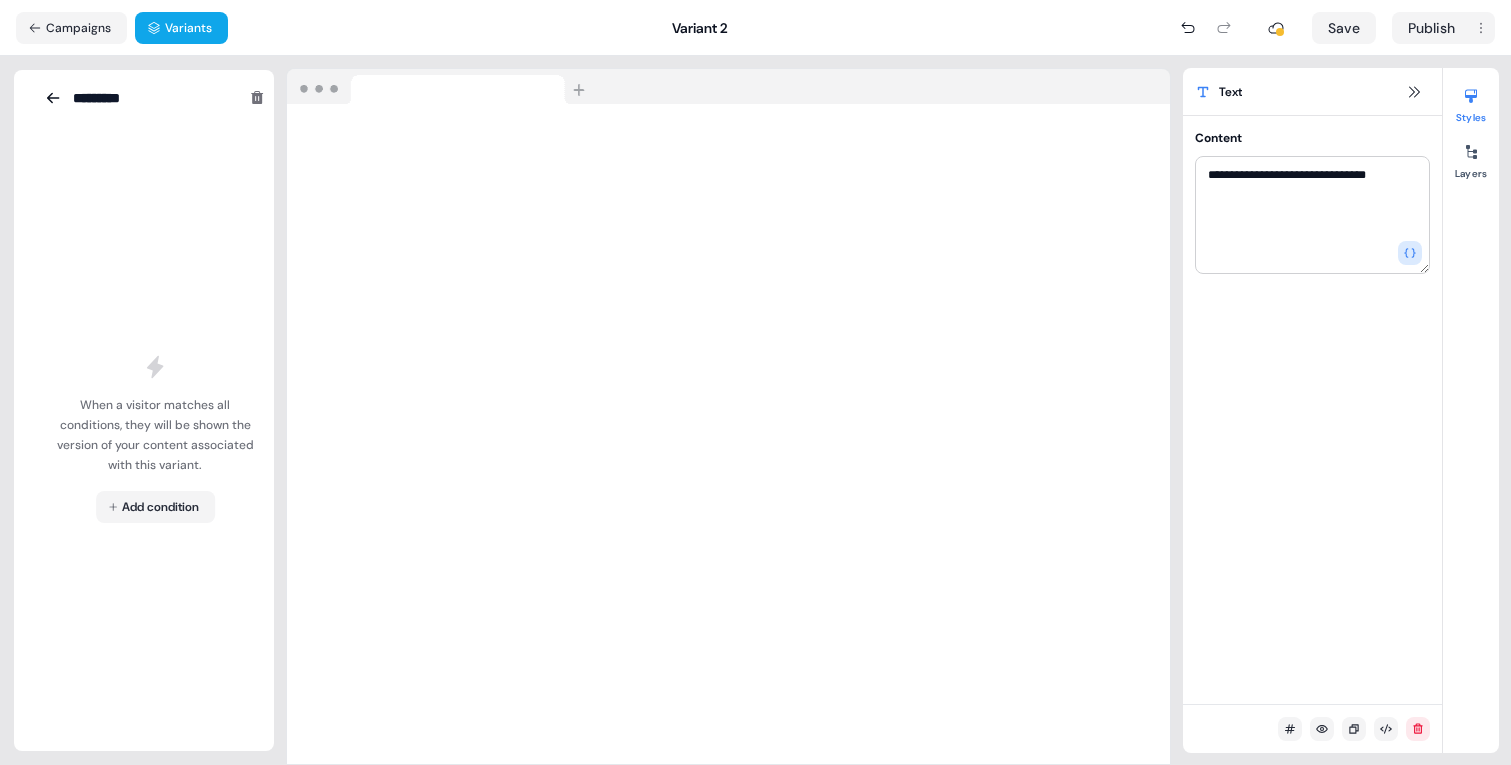 scroll, scrollTop: 0, scrollLeft: 0, axis: both 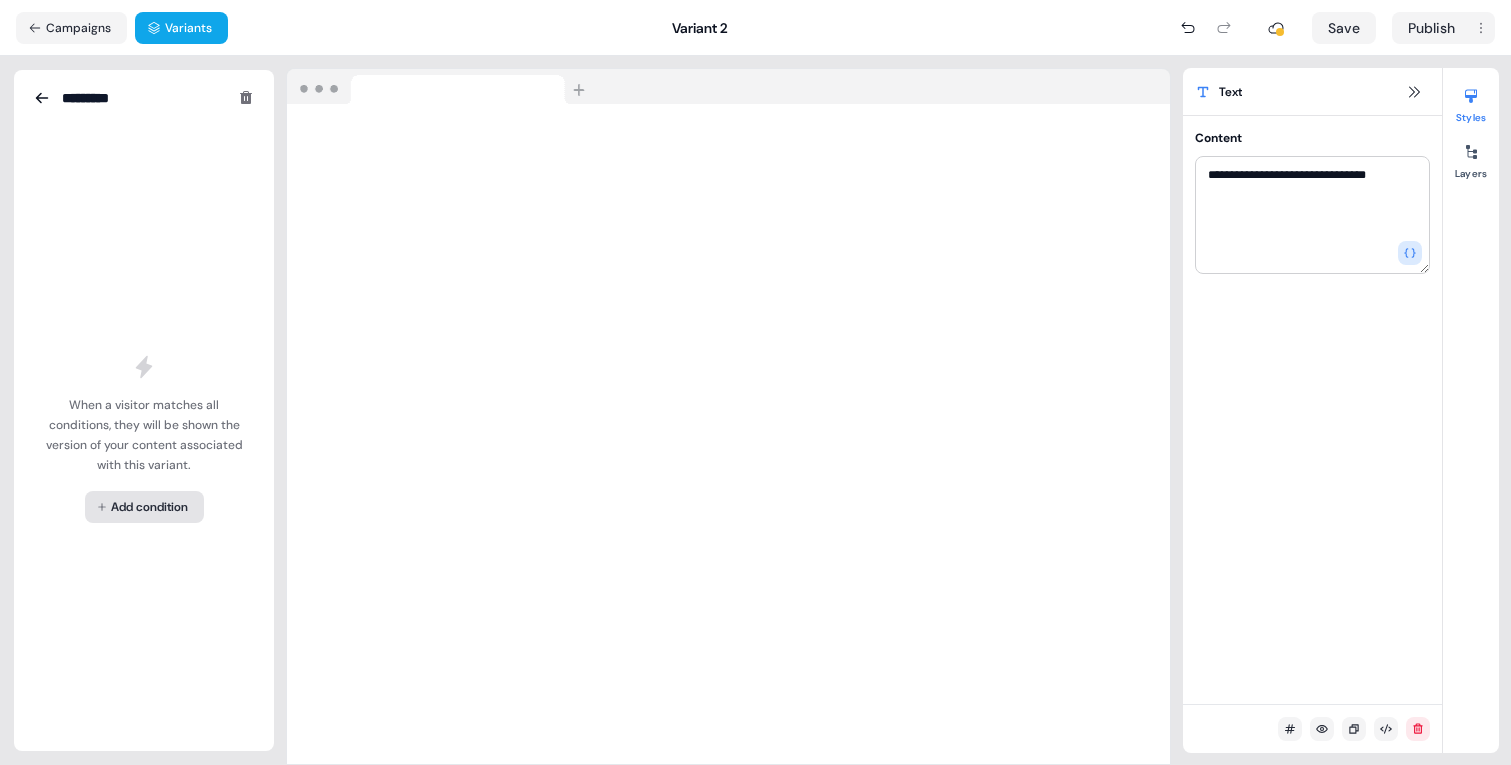 click on "**********" at bounding box center (755, 382) 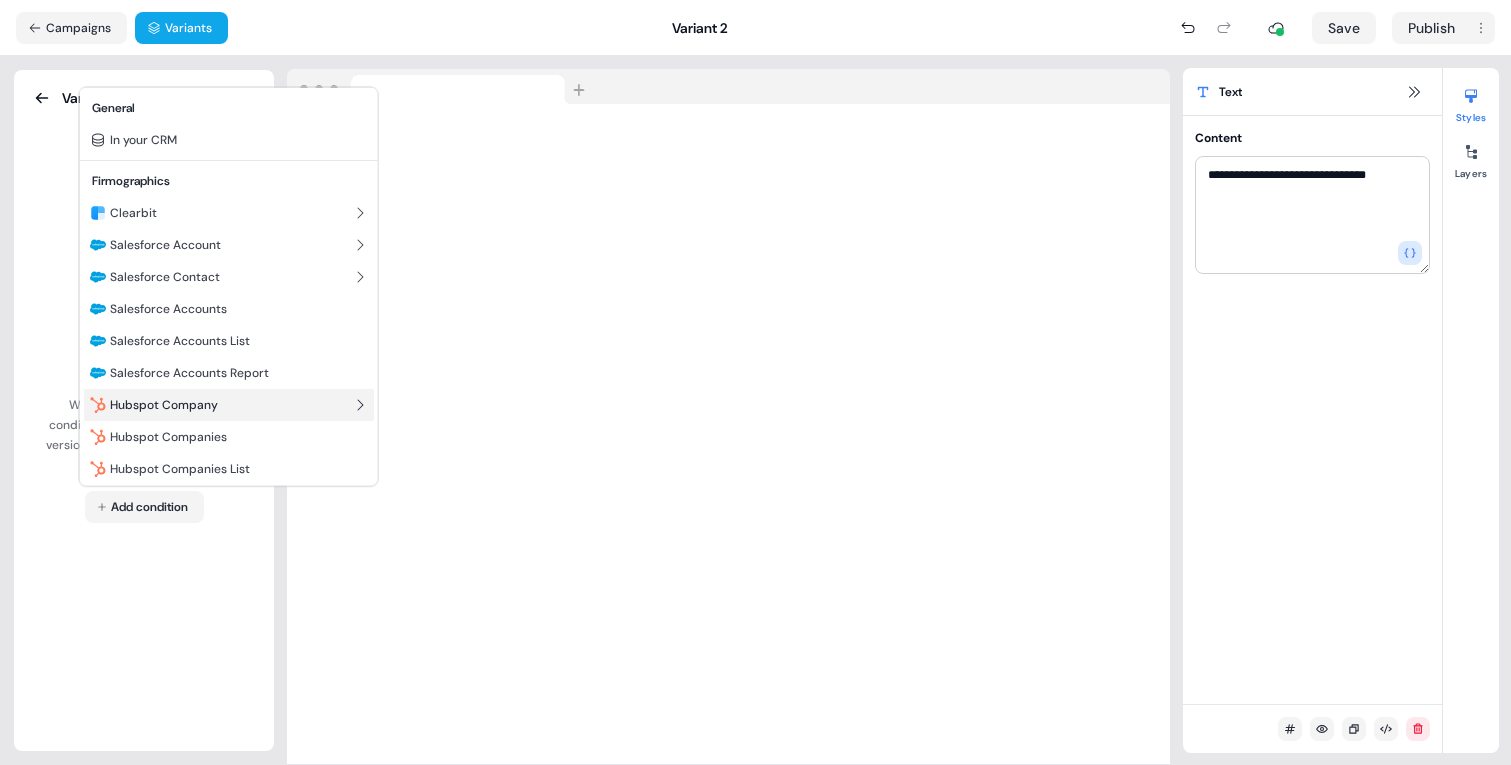 click on "Hubspot Company" at bounding box center (164, 405) 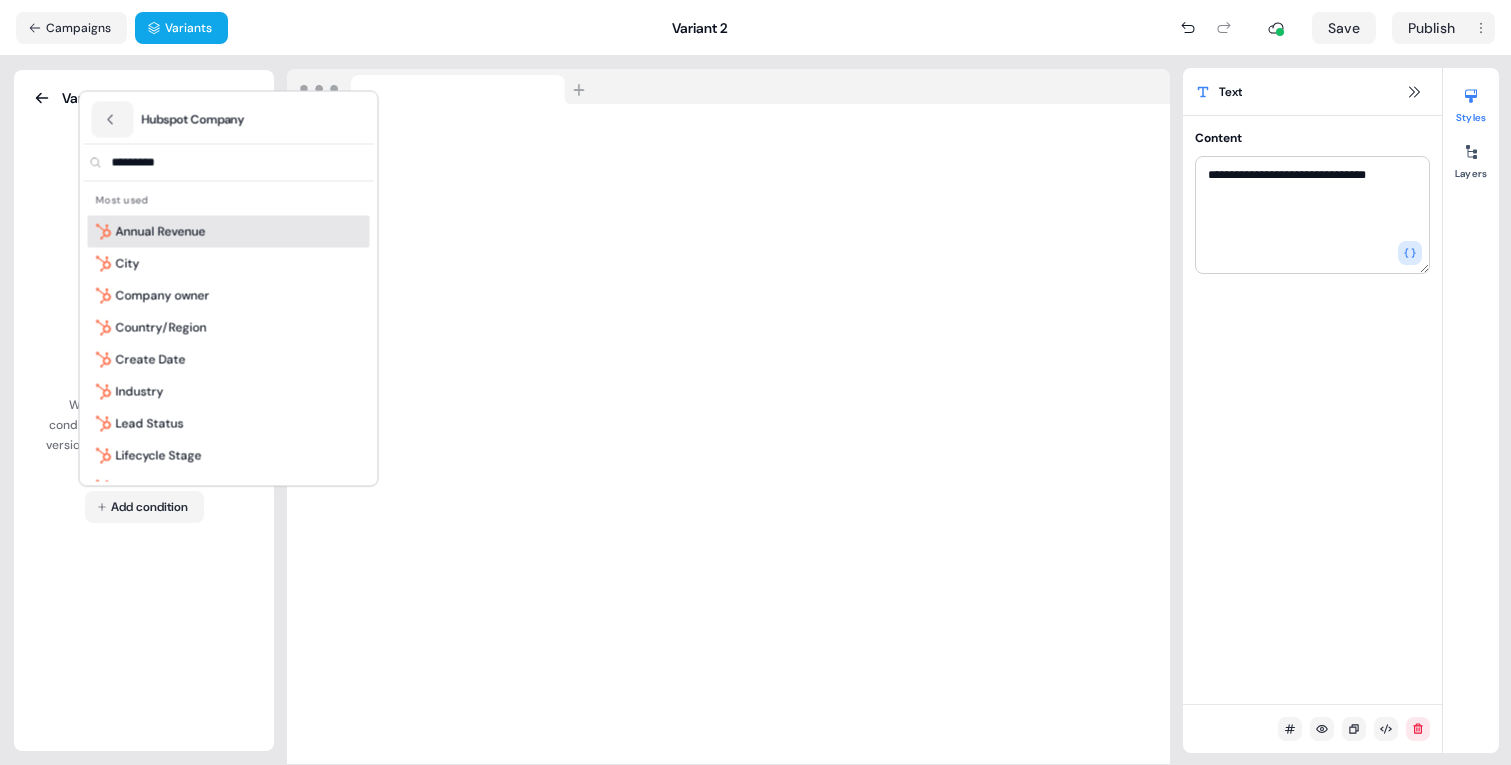 click at bounding box center (241, 163) 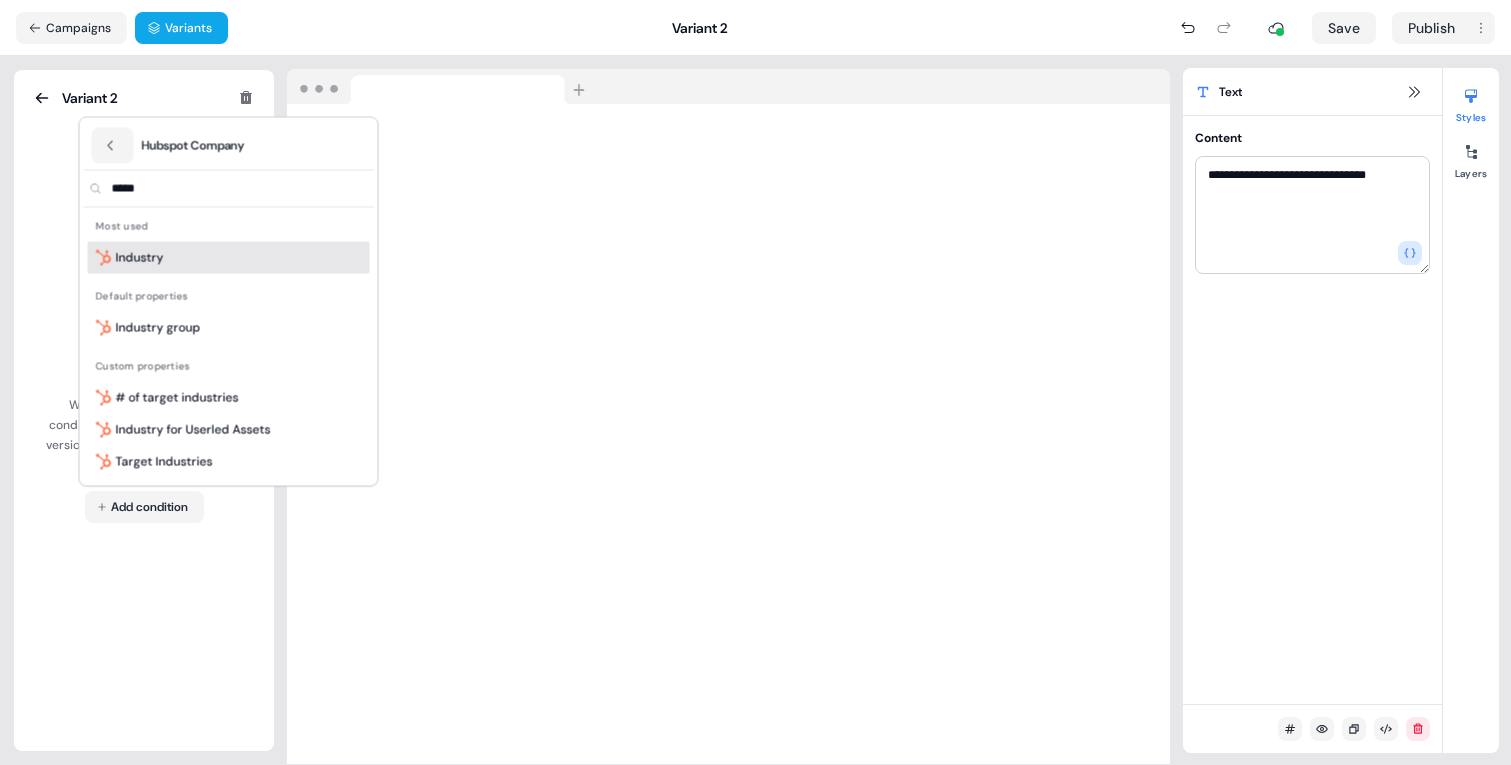 type on "*****" 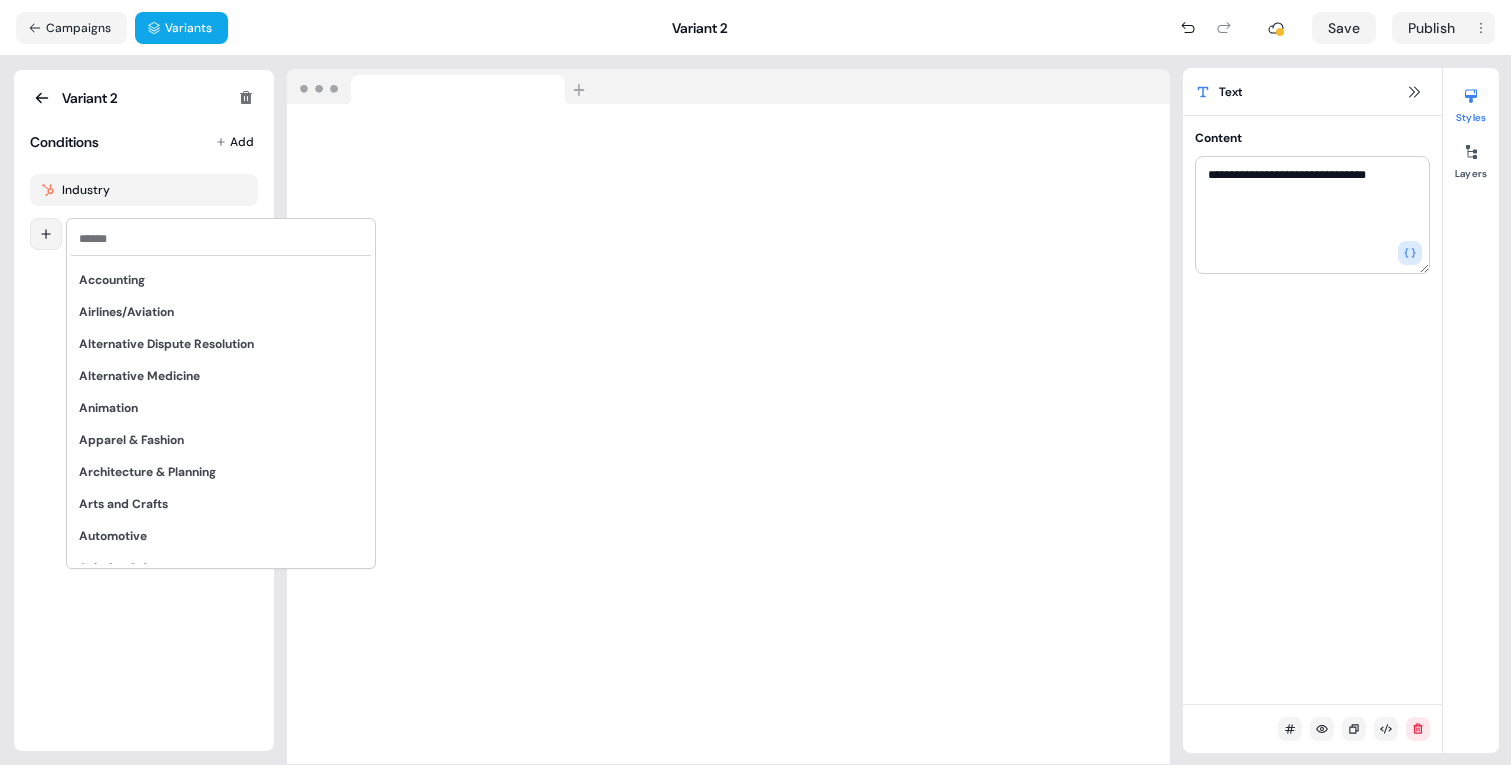 click on "**********" at bounding box center (755, 382) 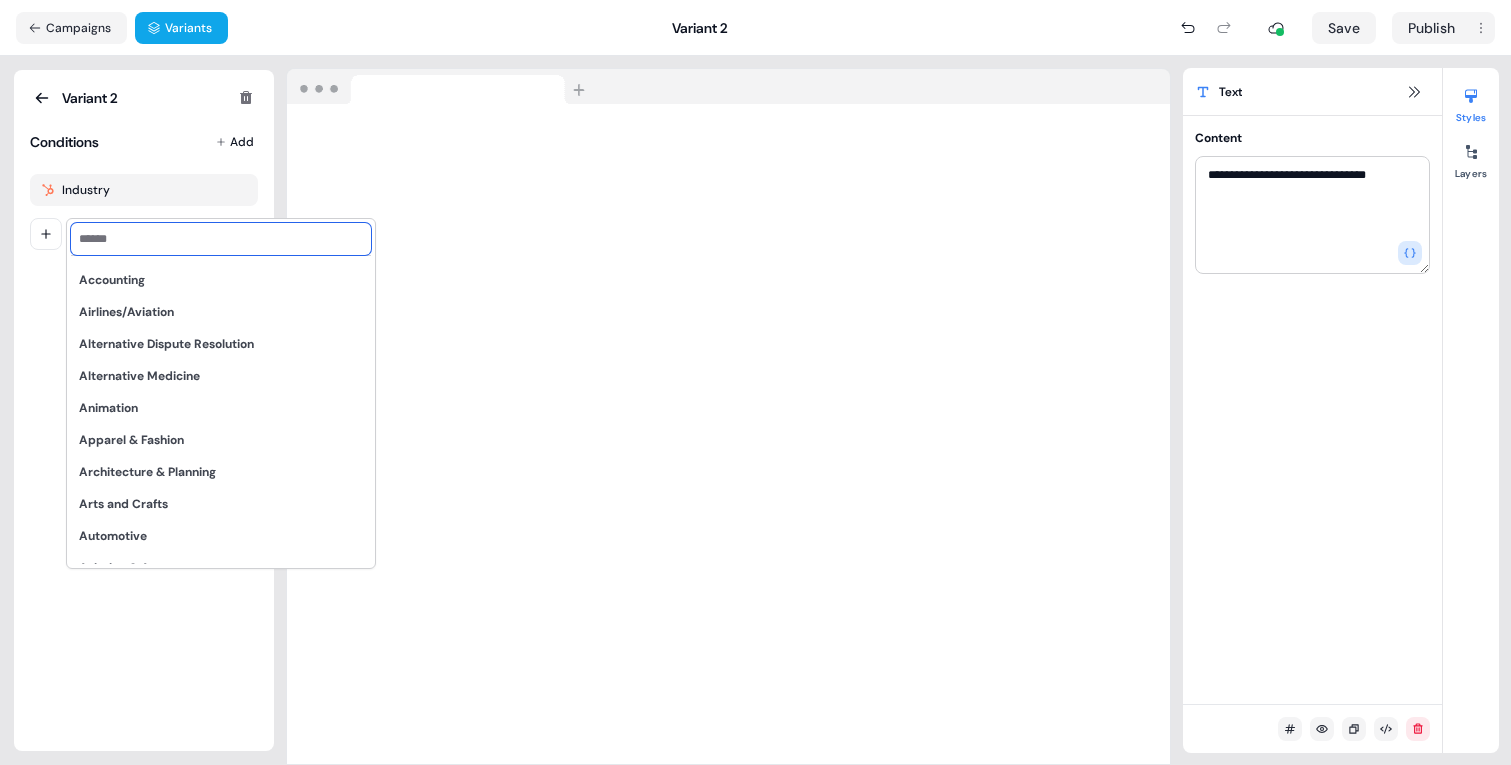 click at bounding box center (221, 239) 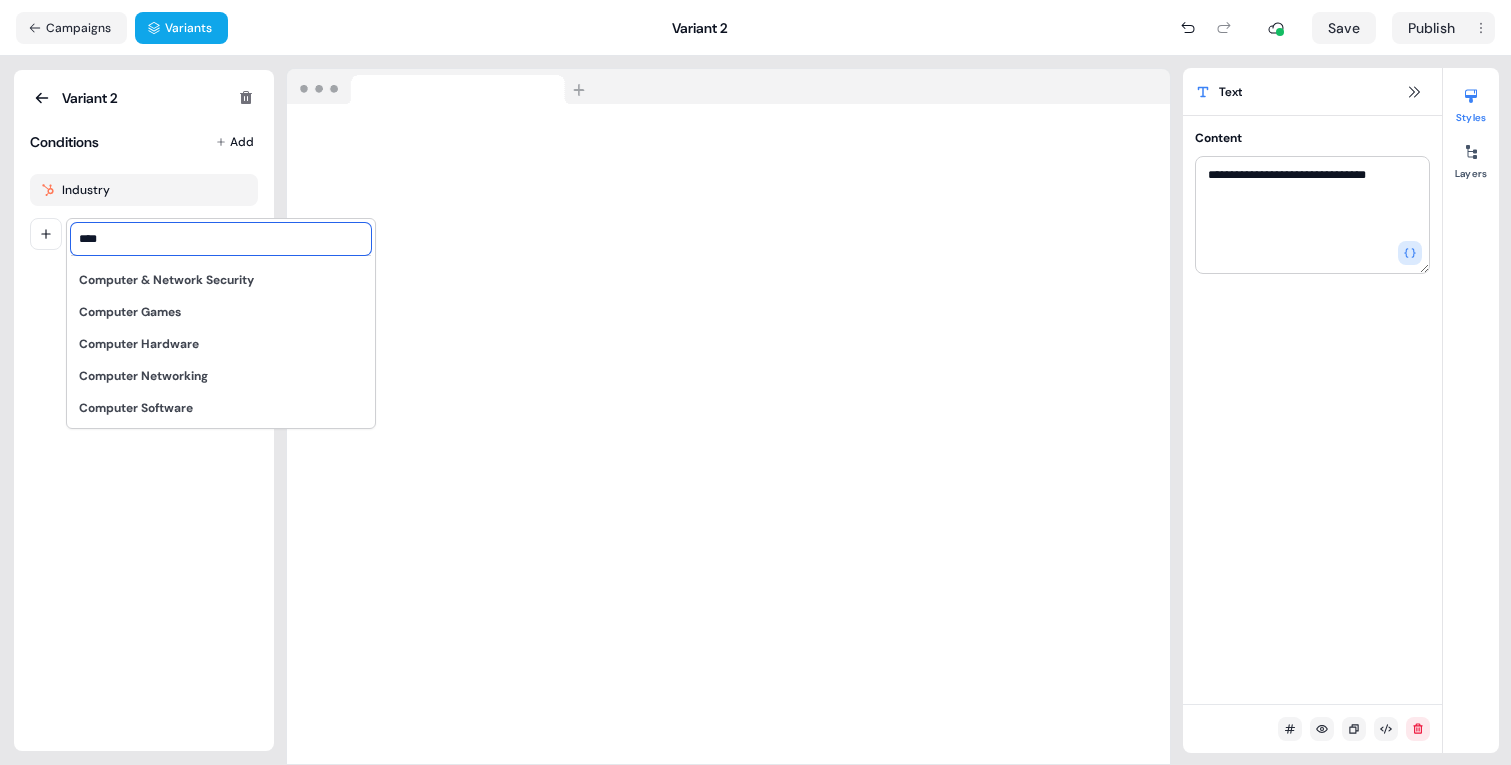 type on "****" 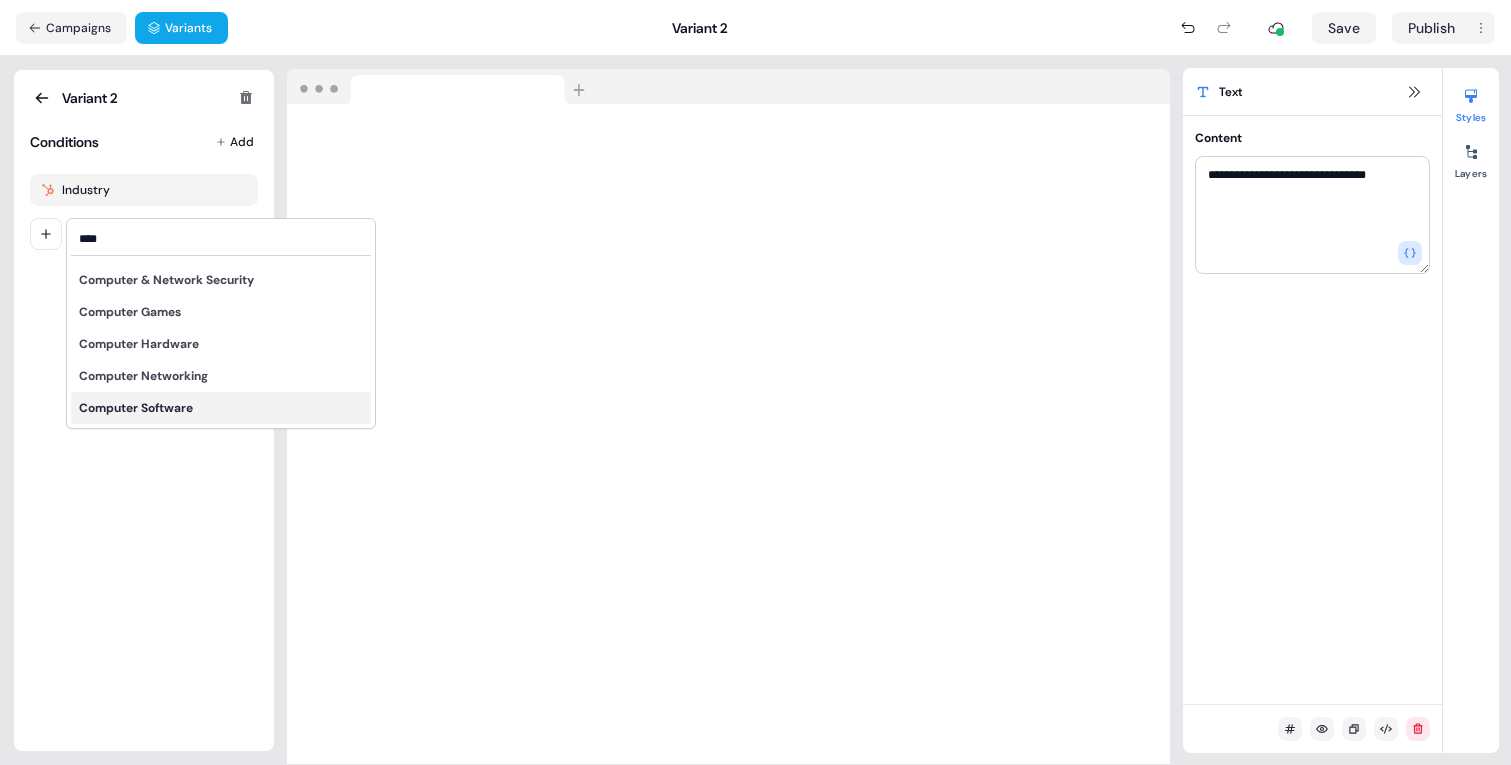 click on "Computer Software" at bounding box center (136, 408) 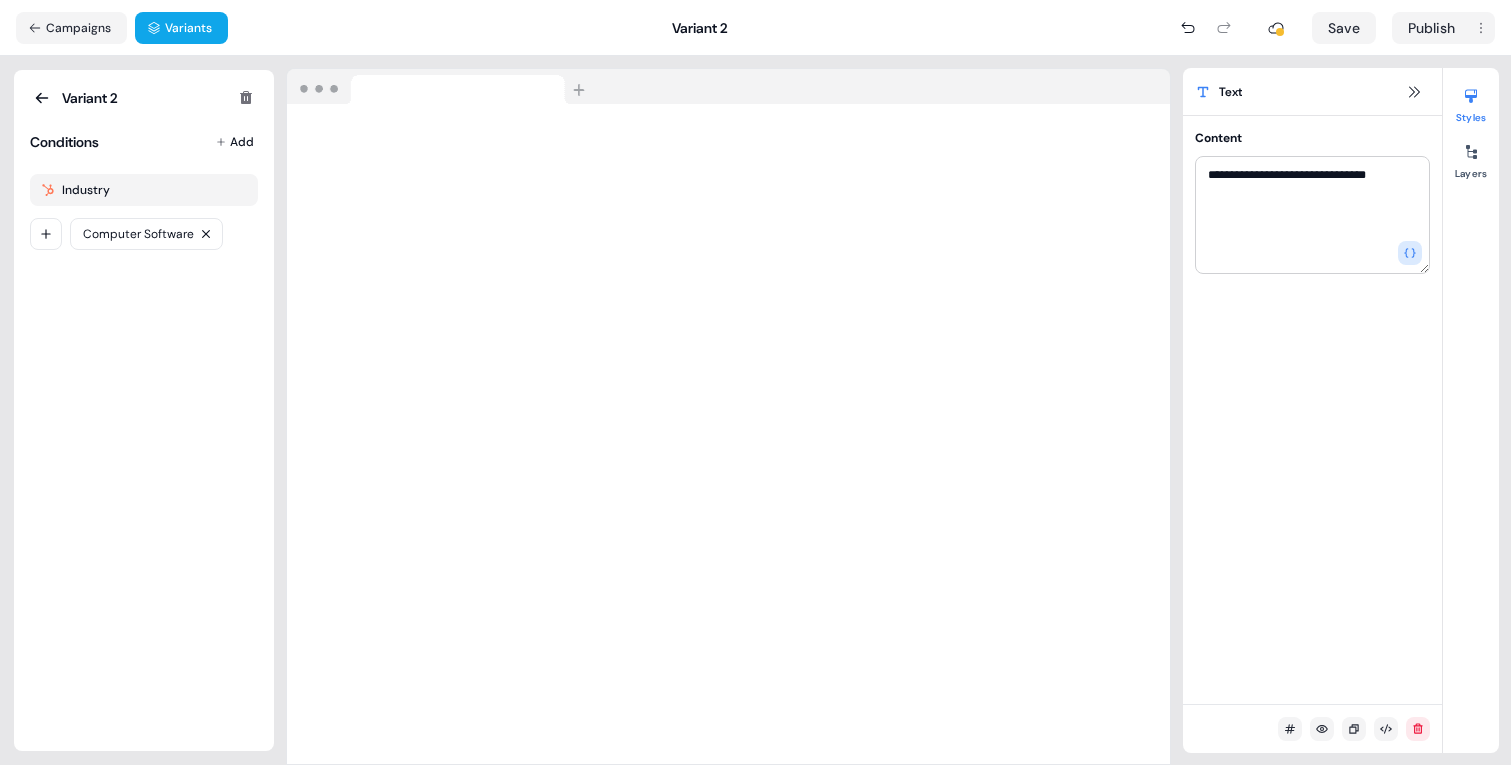 click on "Variant 2 Conditions Add Industry Computer Software" at bounding box center [144, 410] 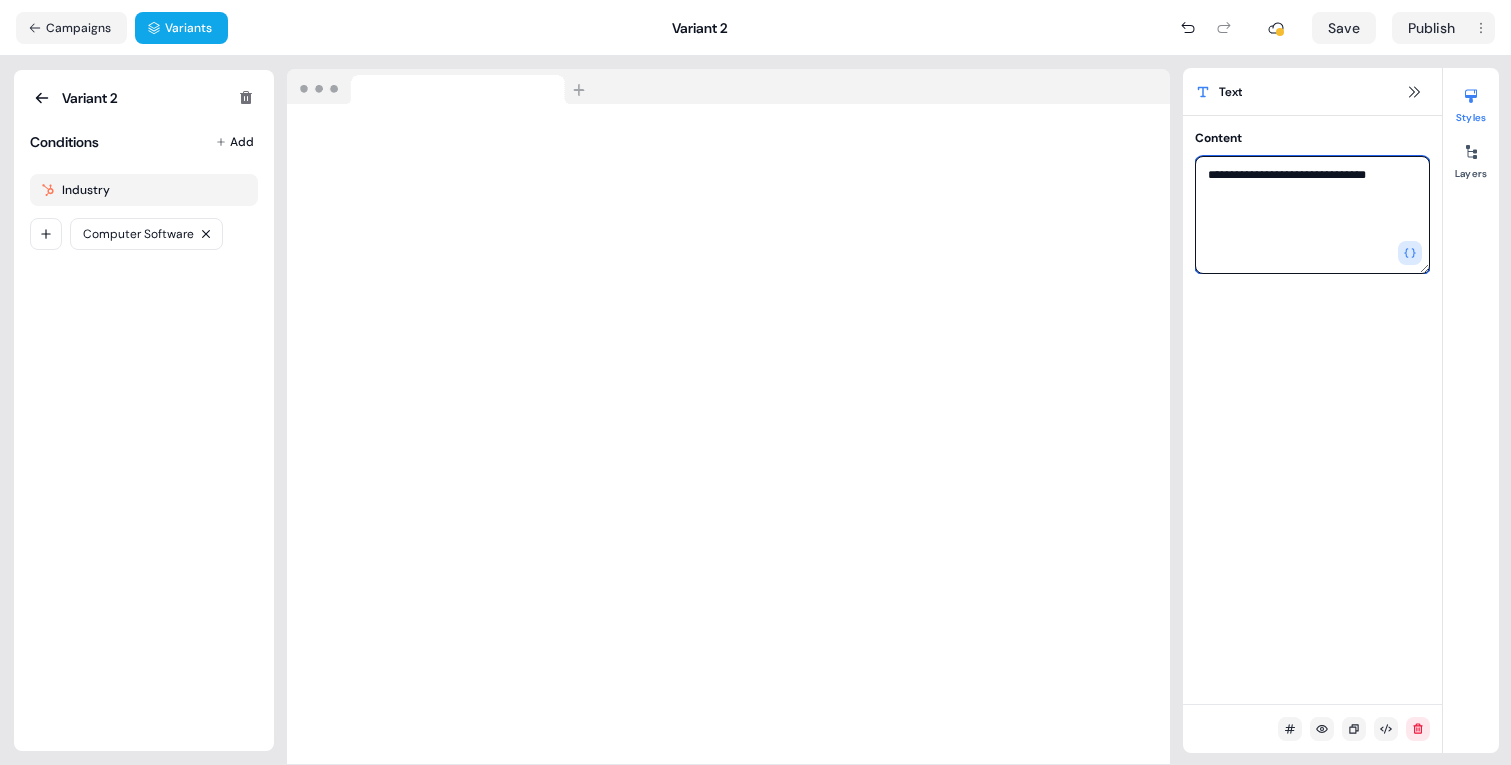 click on "**********" at bounding box center (1312, 215) 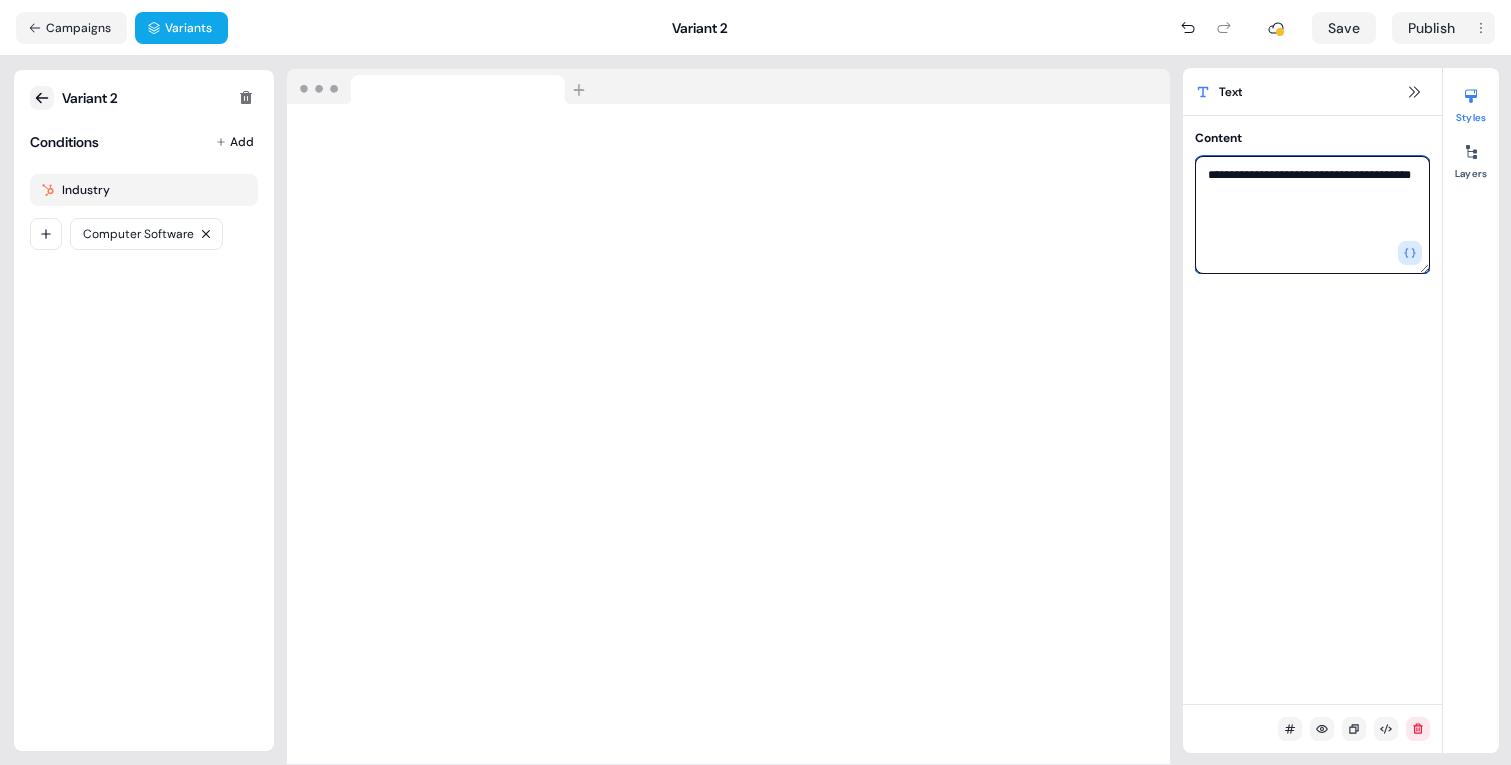 type on "**********" 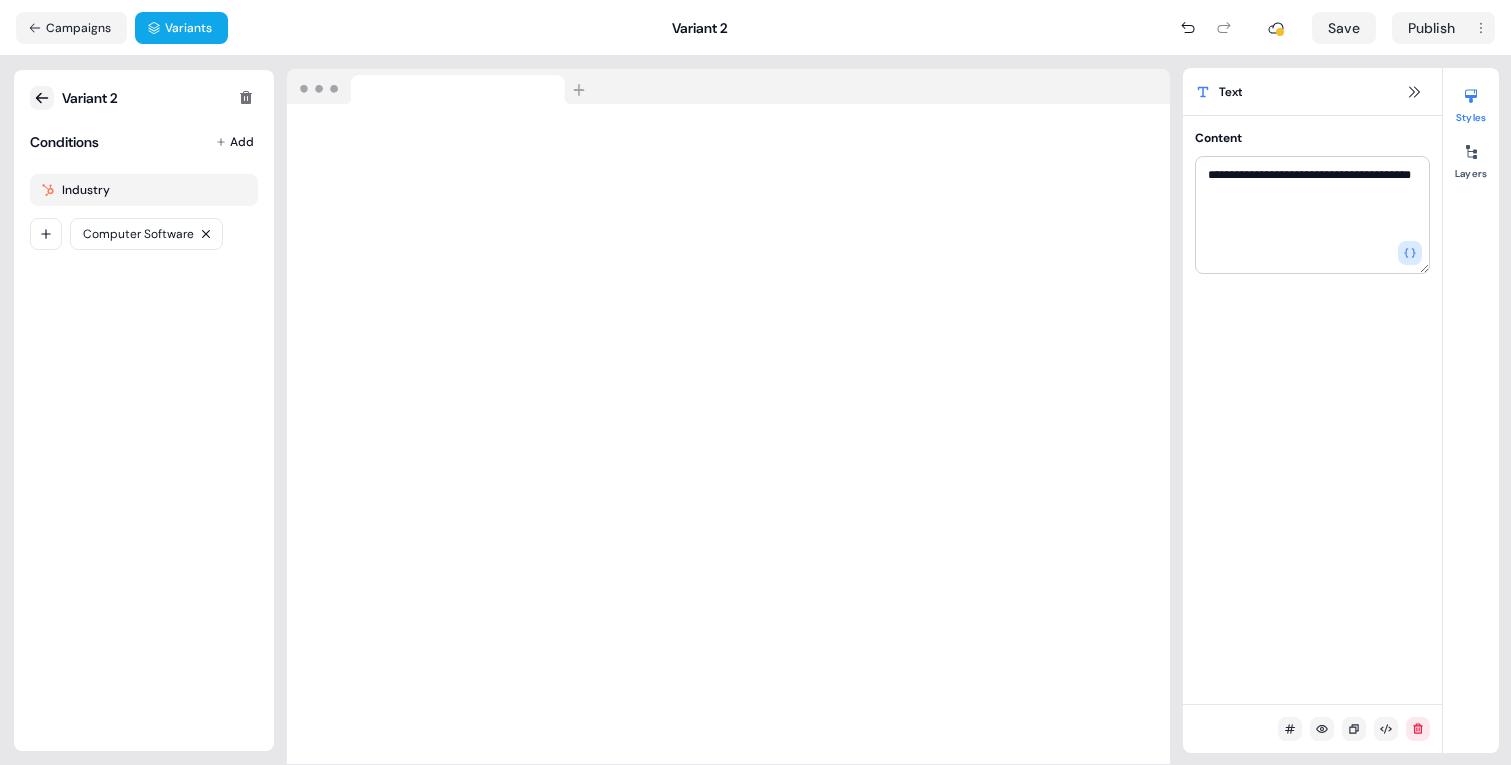 click 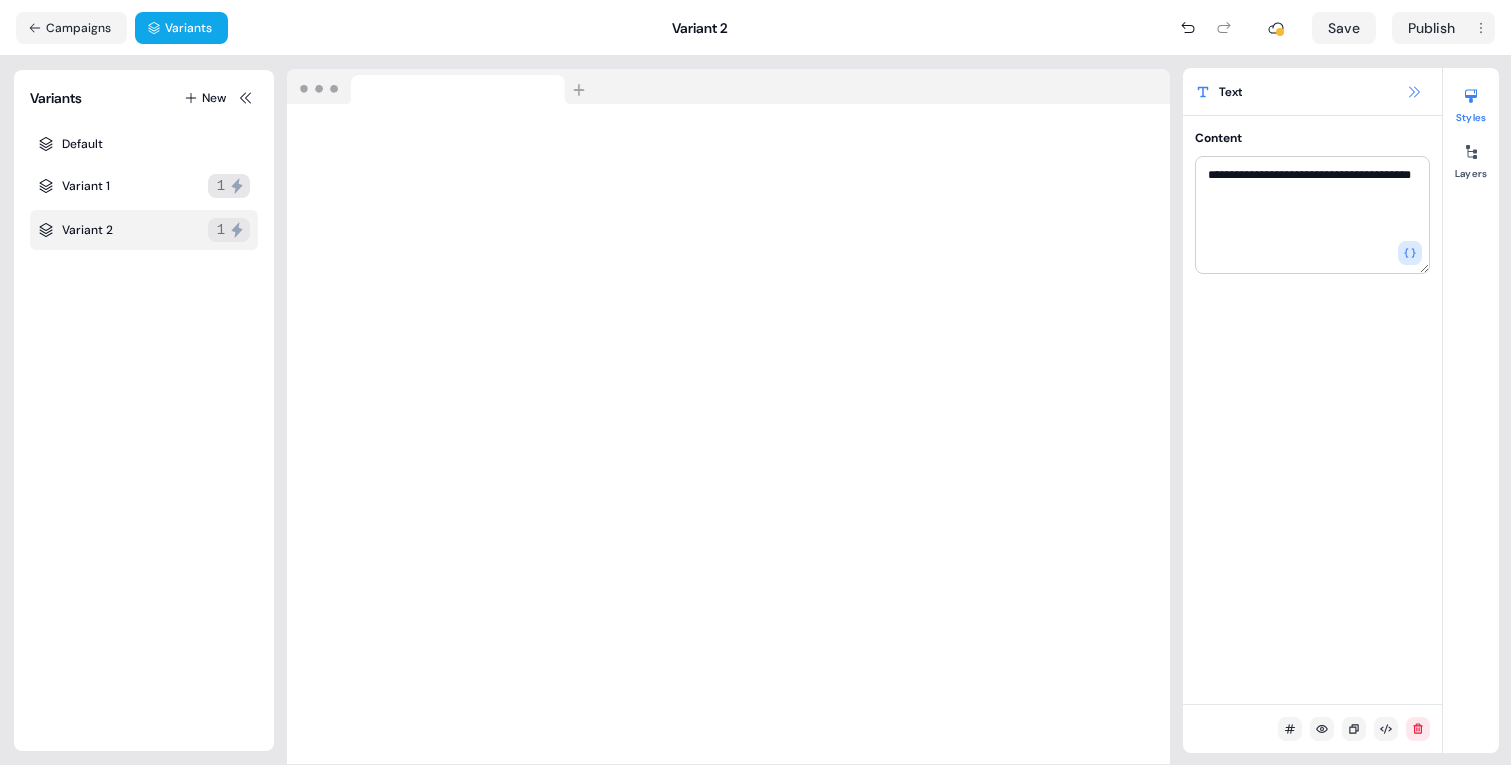 click 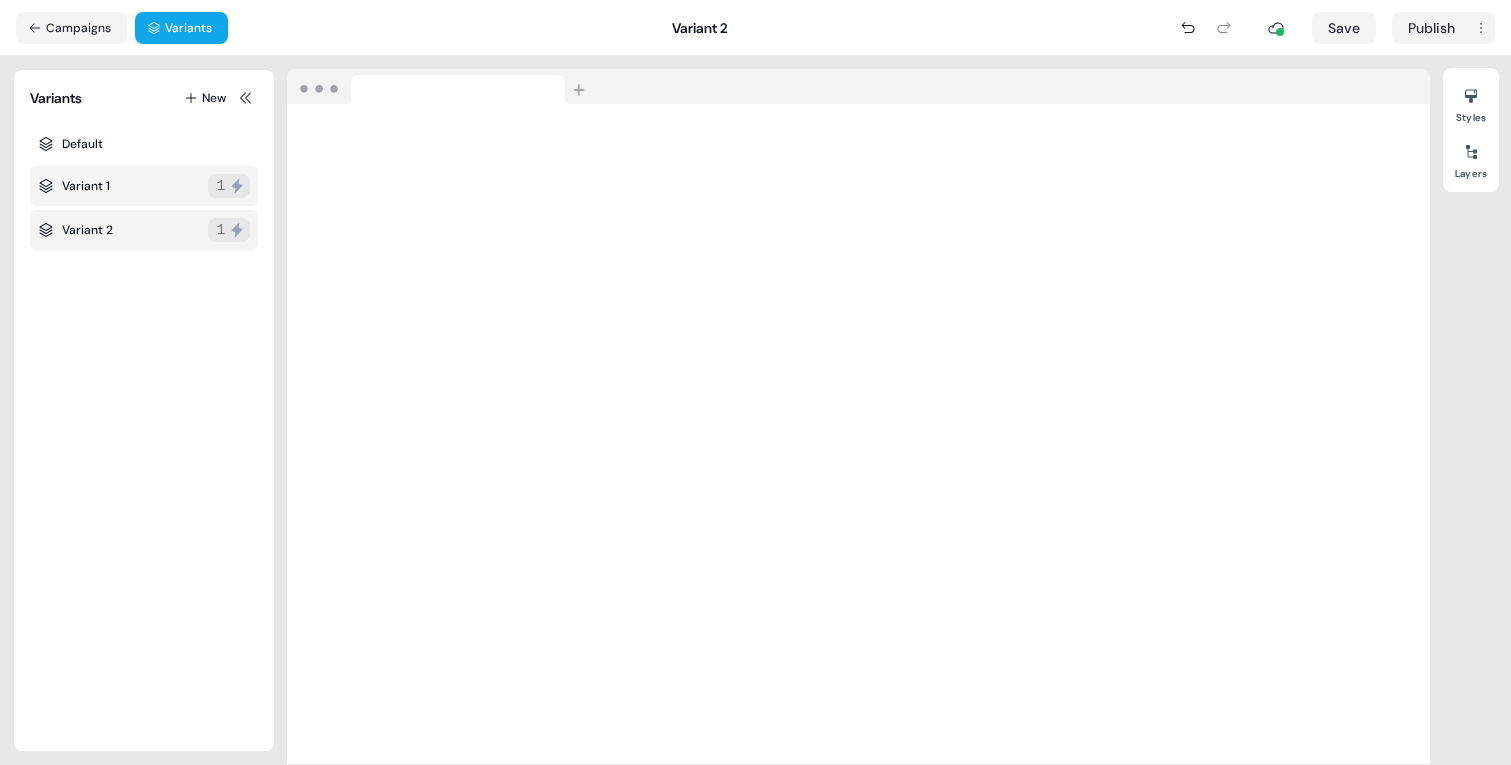 click on "Variant 1 1" at bounding box center (144, 186) 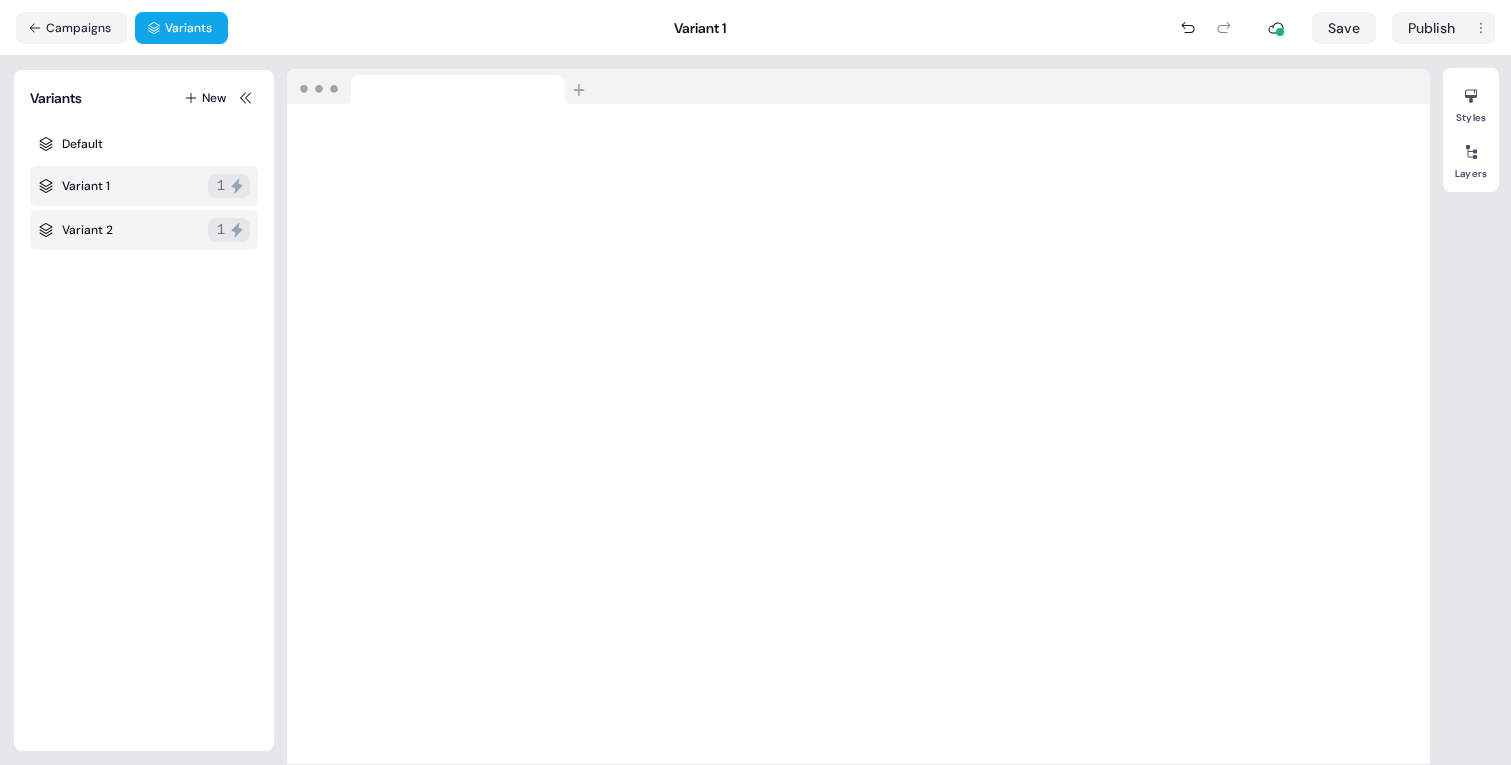 click on "Variant 2" at bounding box center [87, 230] 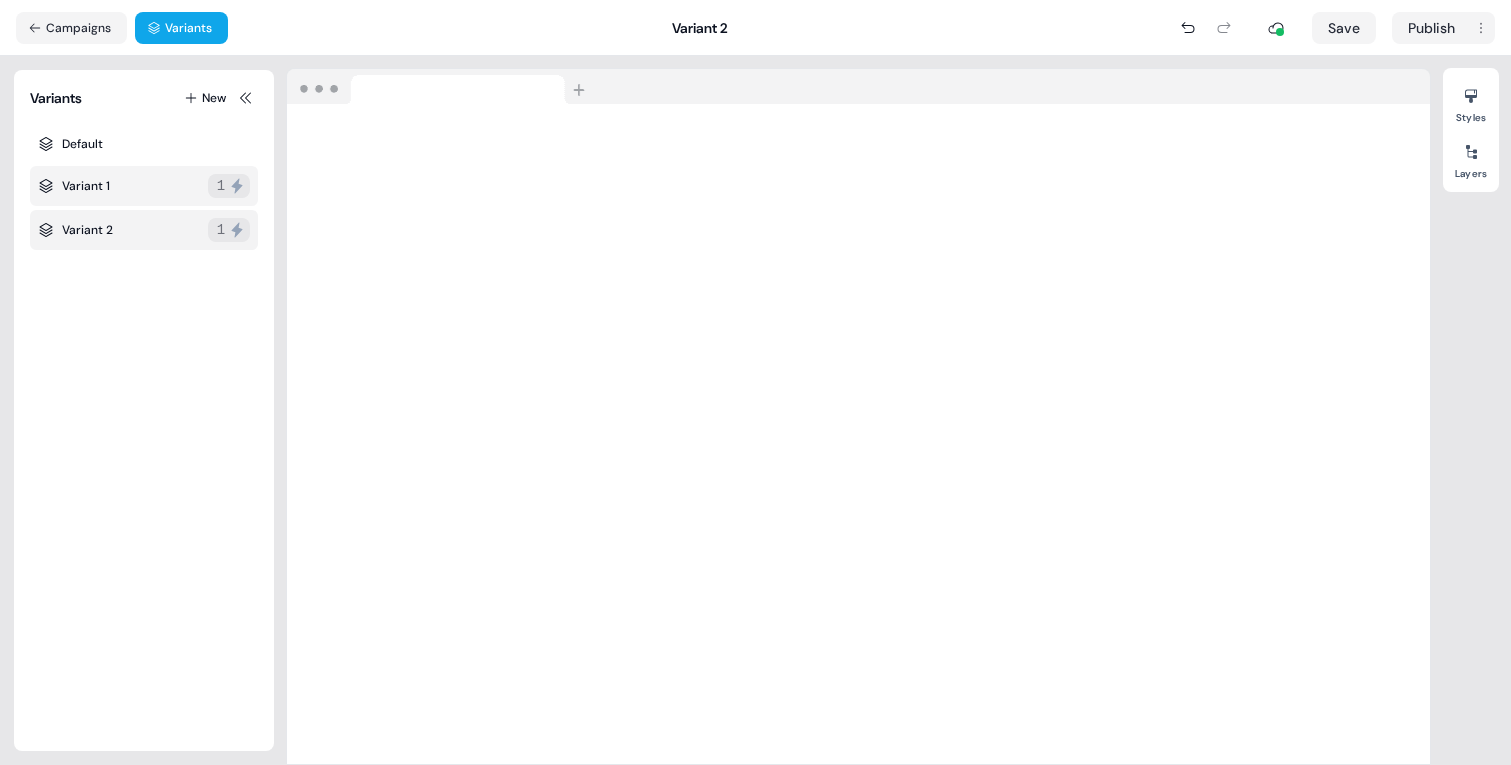 click on "Variant 1 1" at bounding box center (144, 186) 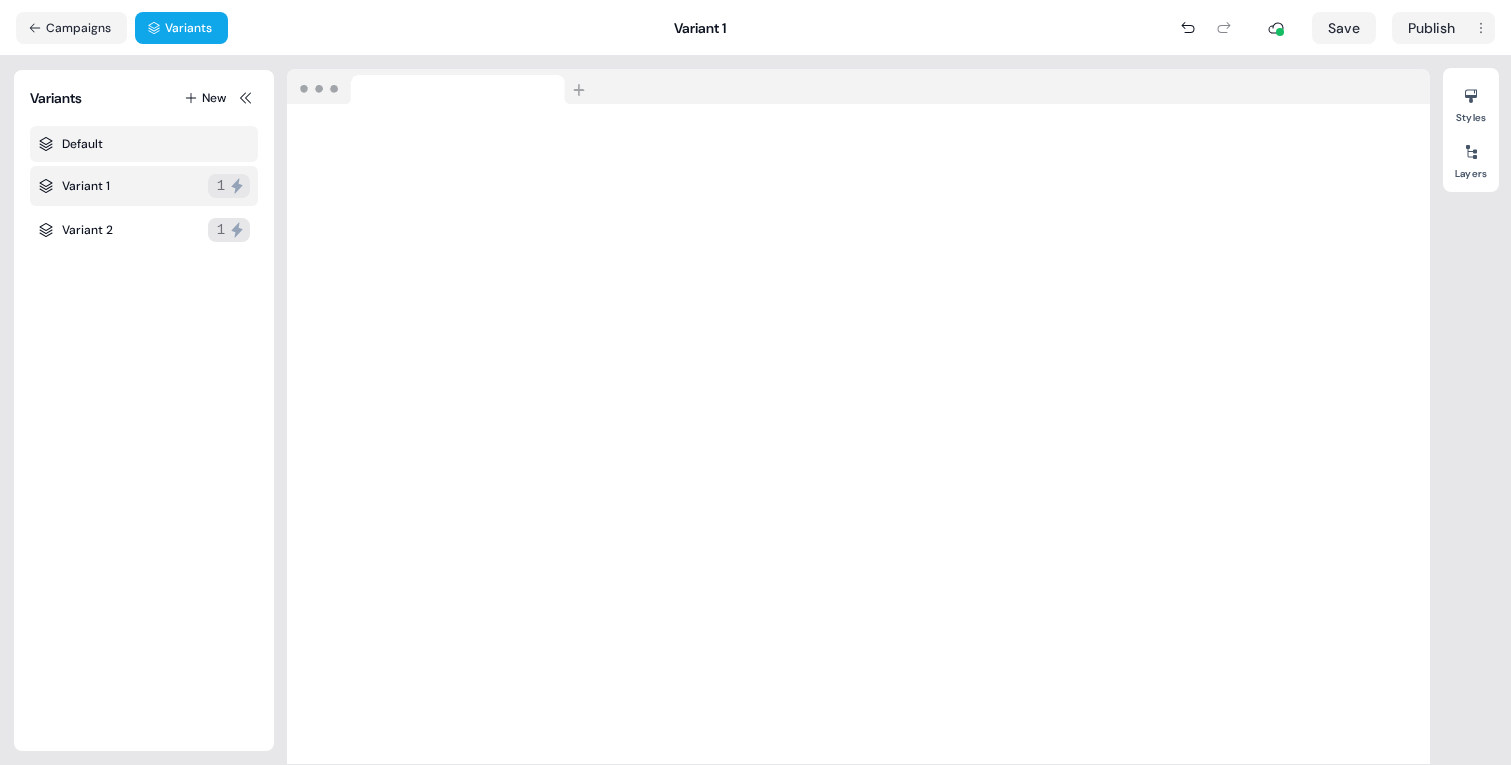 click on "Default" at bounding box center [144, 144] 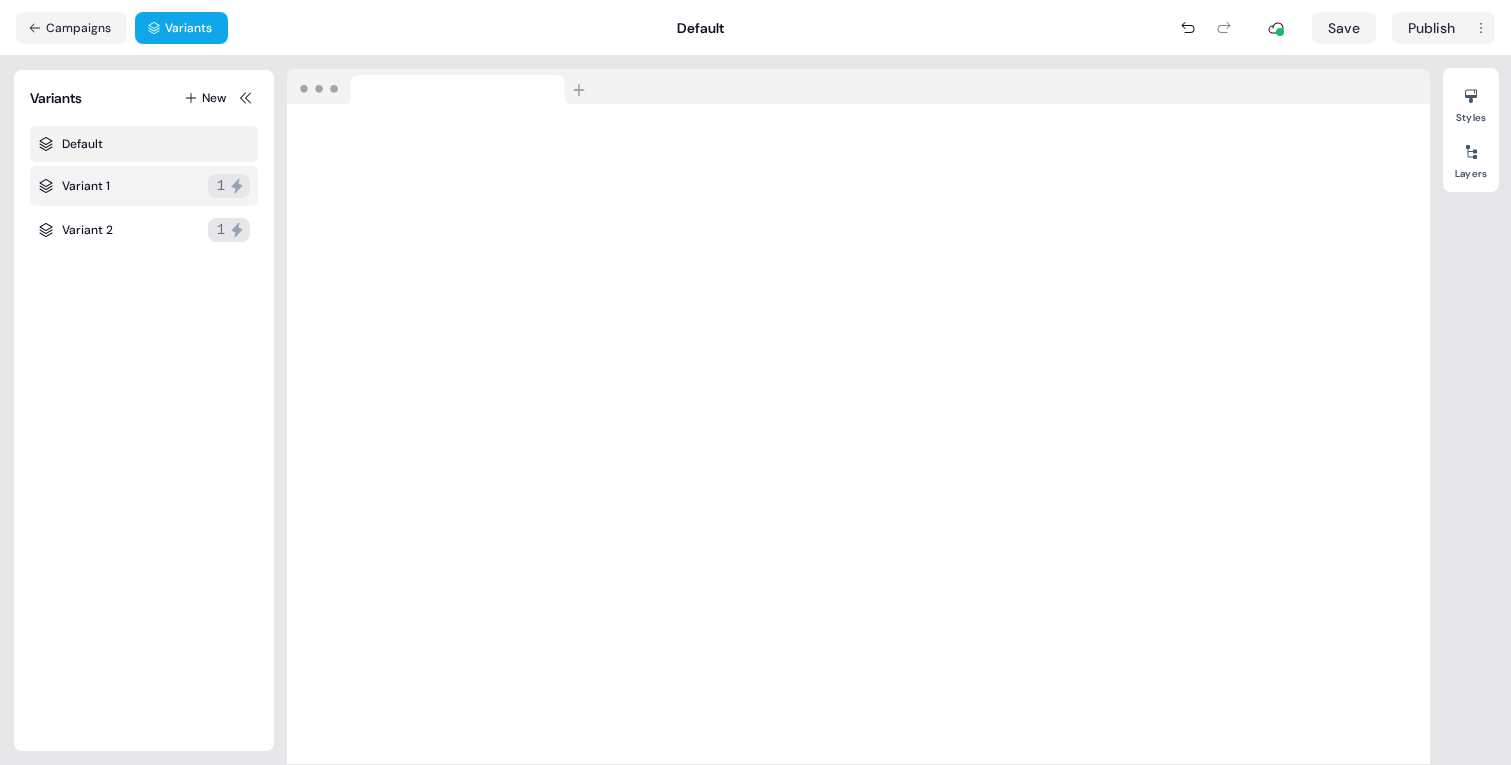 click on "Variant 1 1" at bounding box center (144, 186) 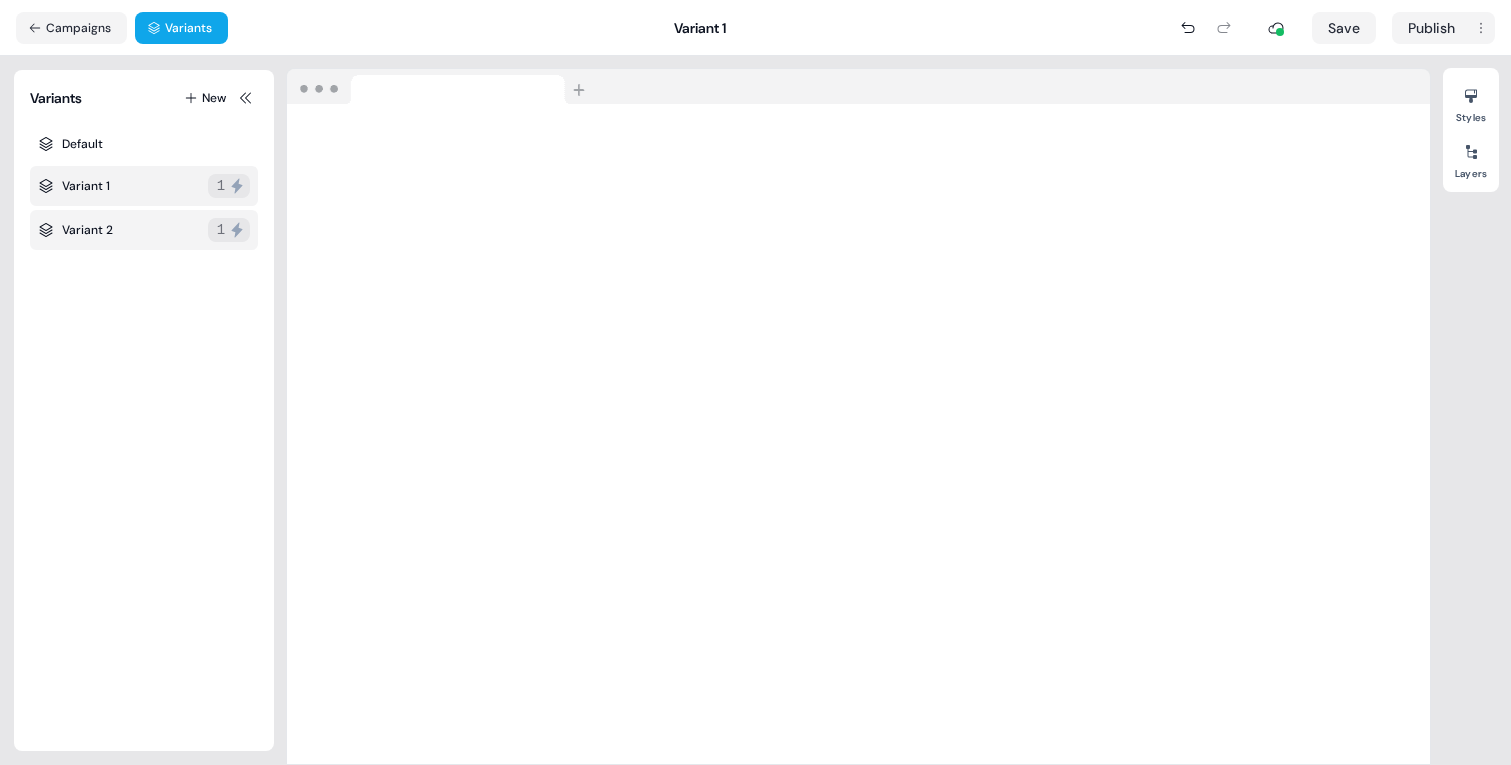 click on "Variant 2 1" at bounding box center (144, 230) 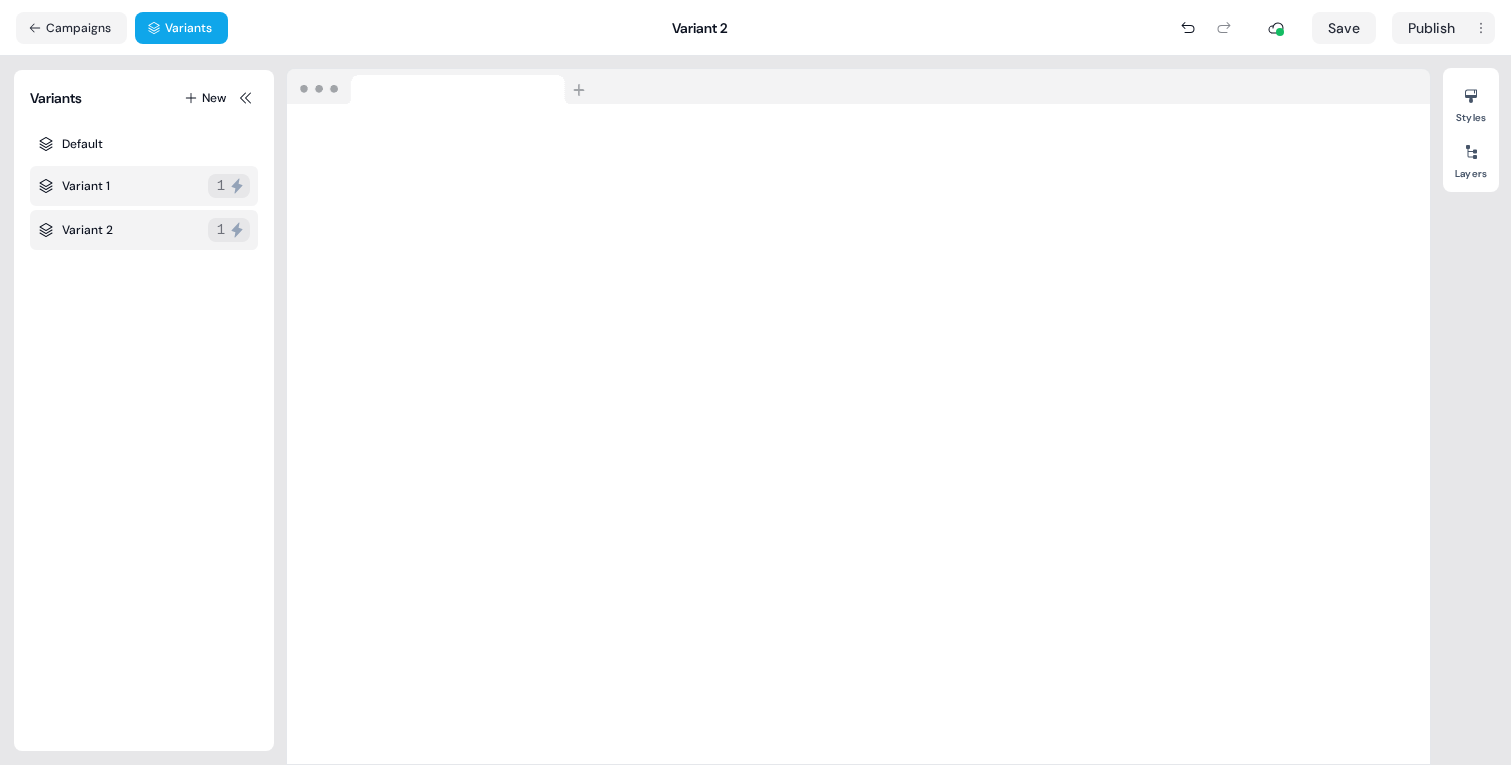 click on "Variant 1" at bounding box center [86, 186] 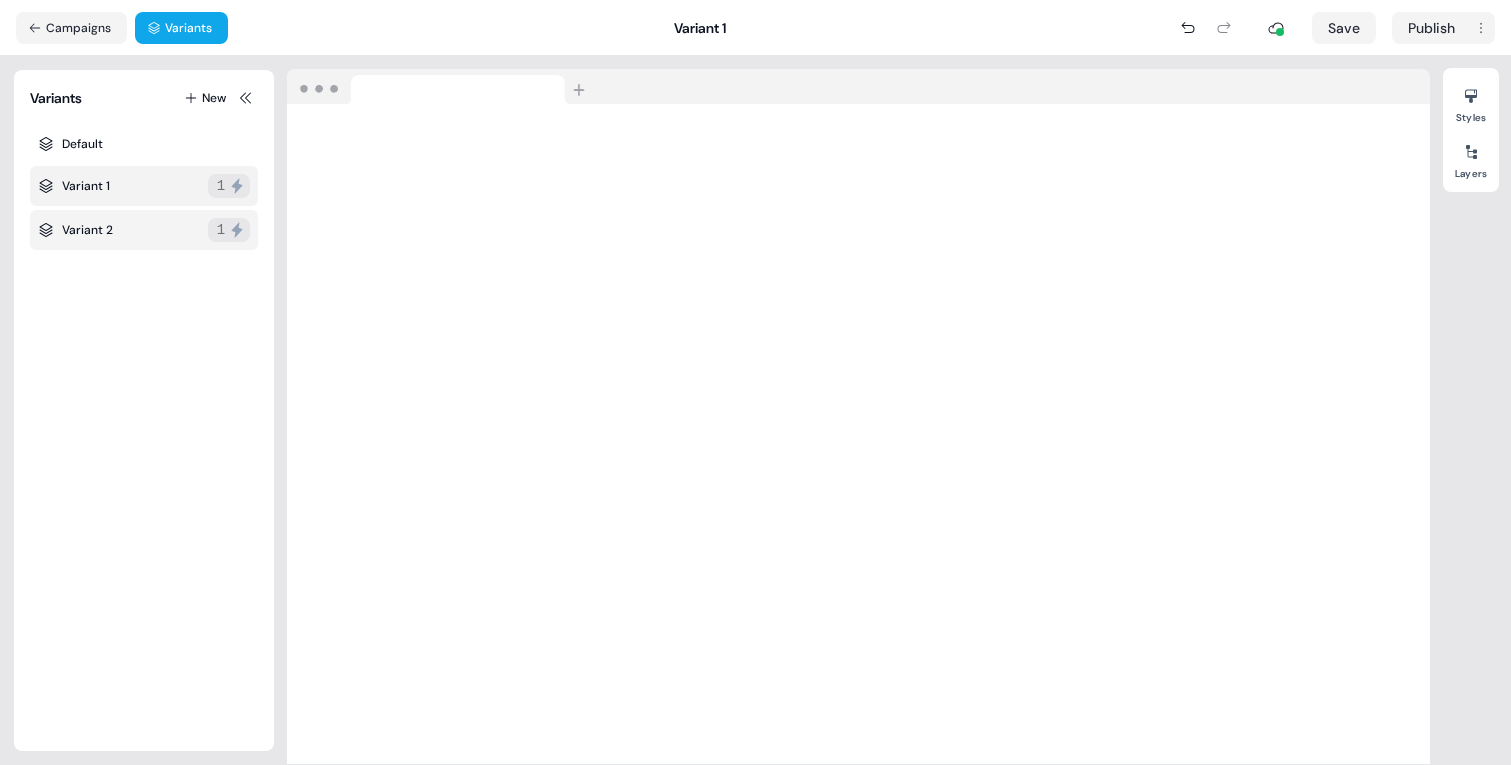 click on "Variant 2 1" at bounding box center (144, 230) 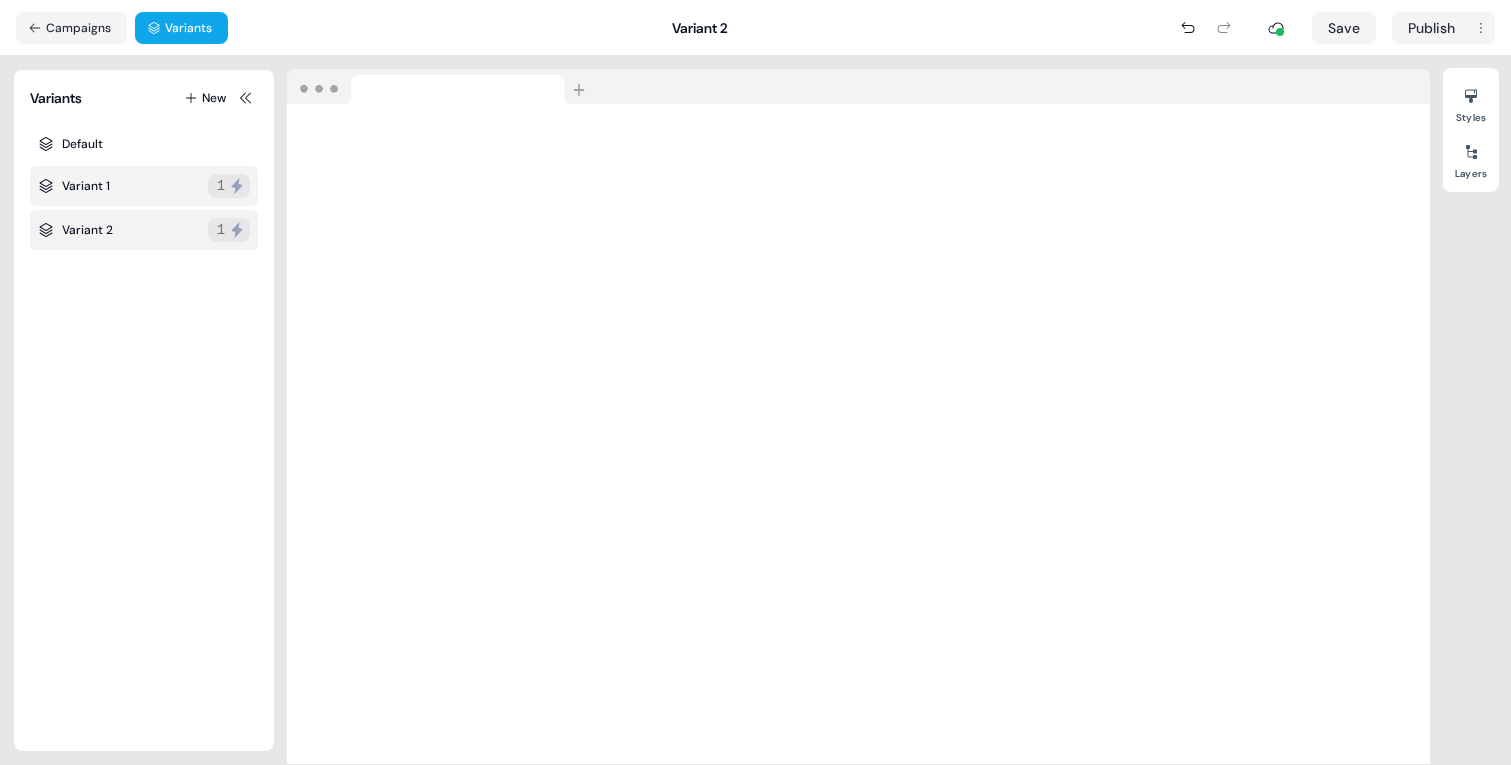 click on "Variant 1 1" at bounding box center (144, 186) 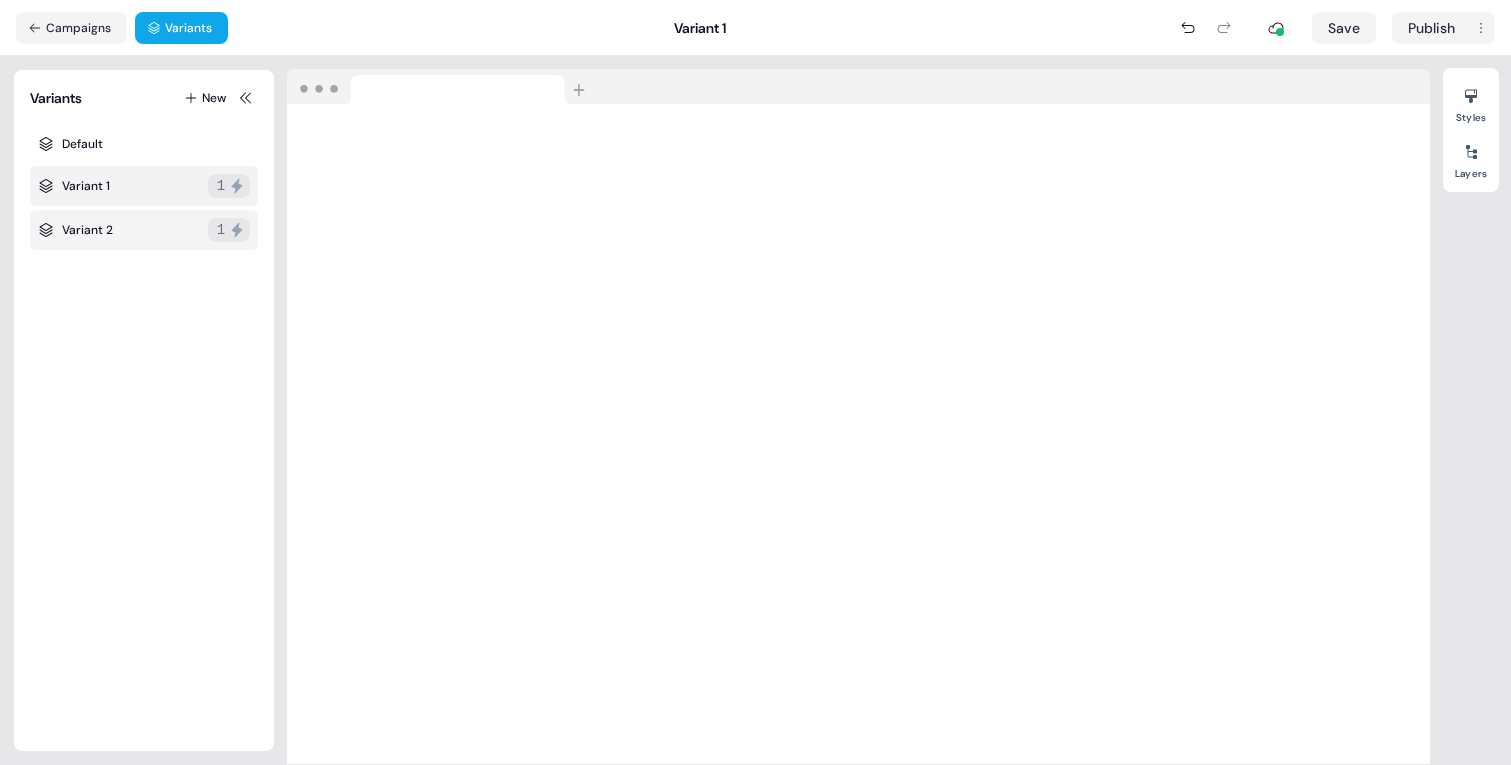click on "Variant 2" at bounding box center [87, 230] 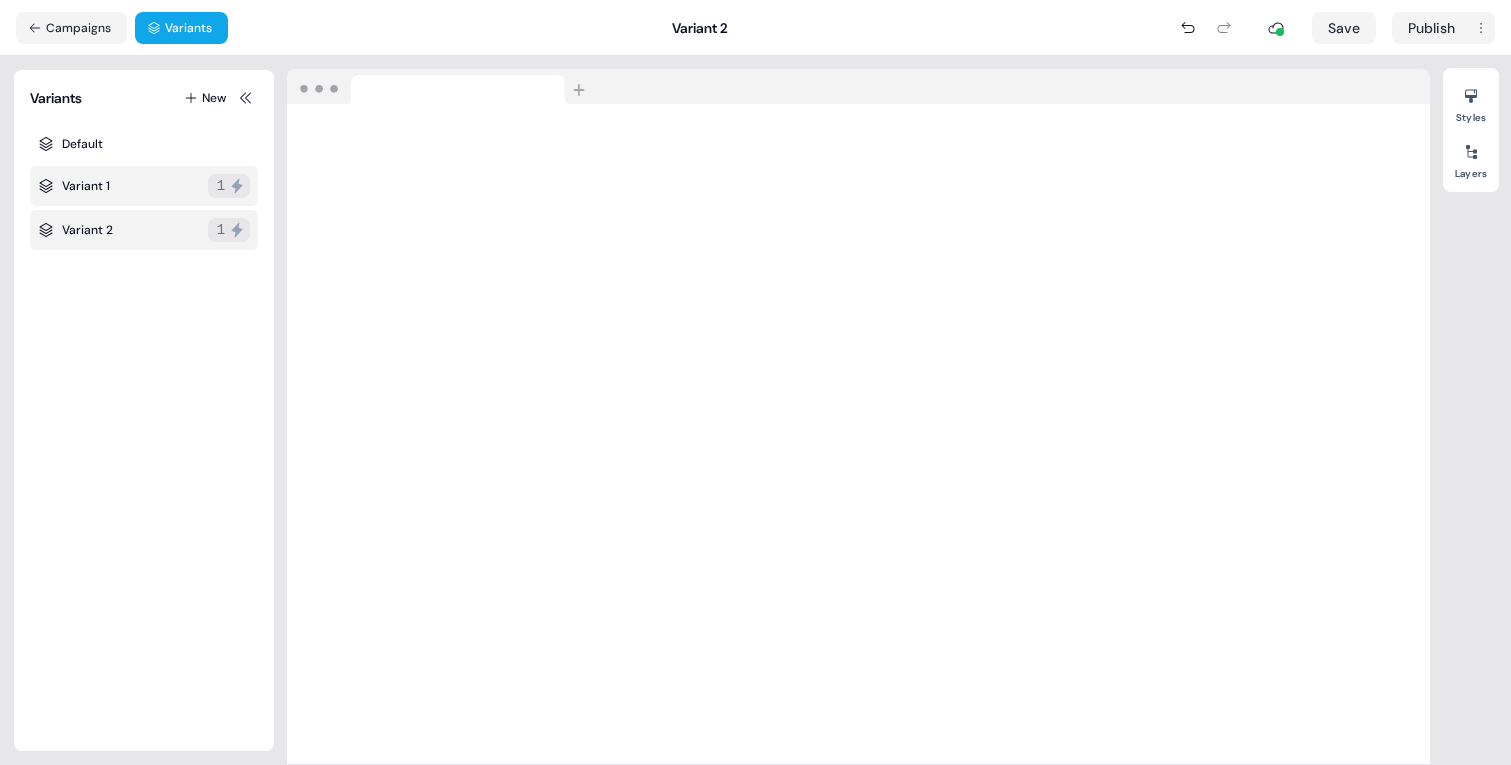 click on "Variant 1 1" at bounding box center (144, 186) 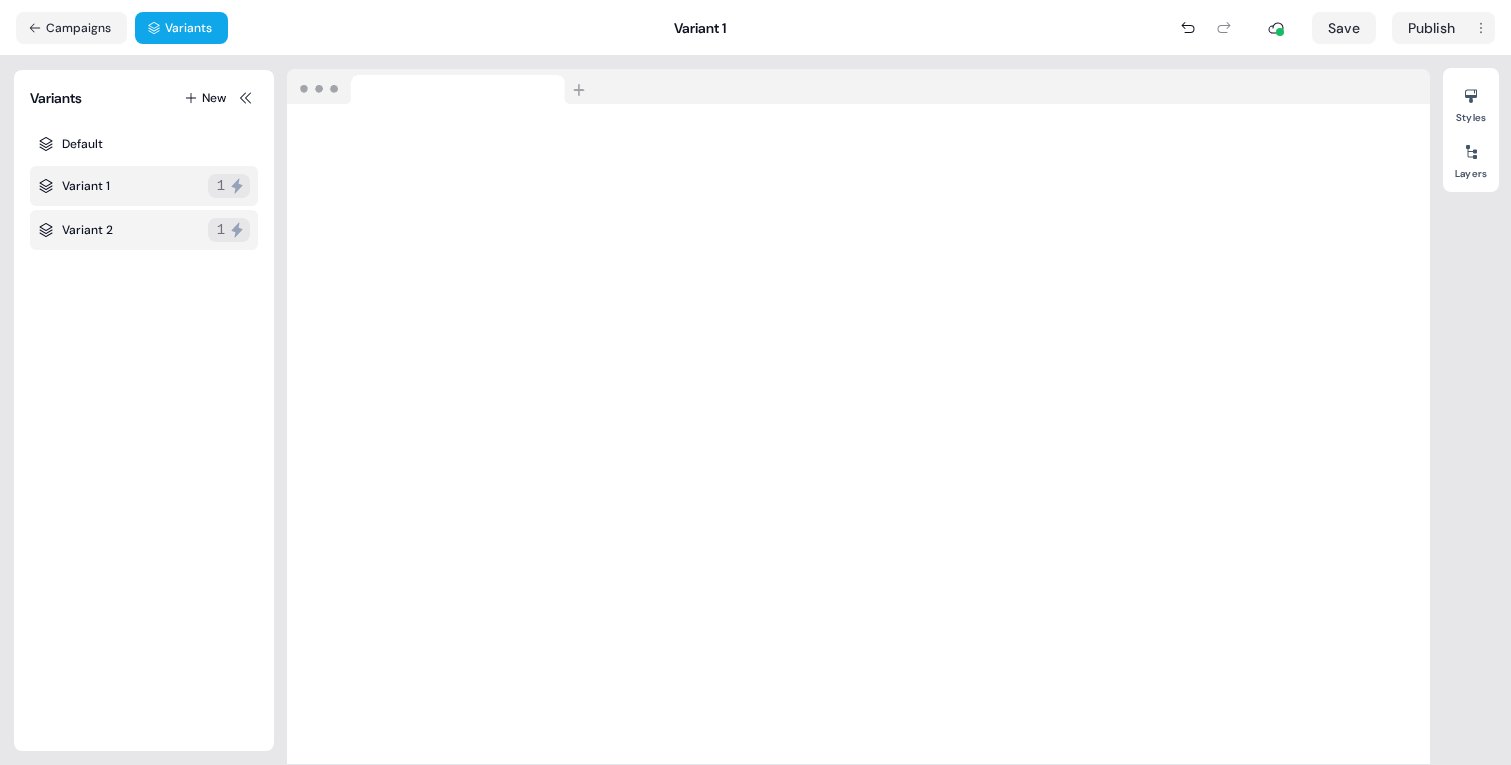 click on "Variant 2" at bounding box center [87, 230] 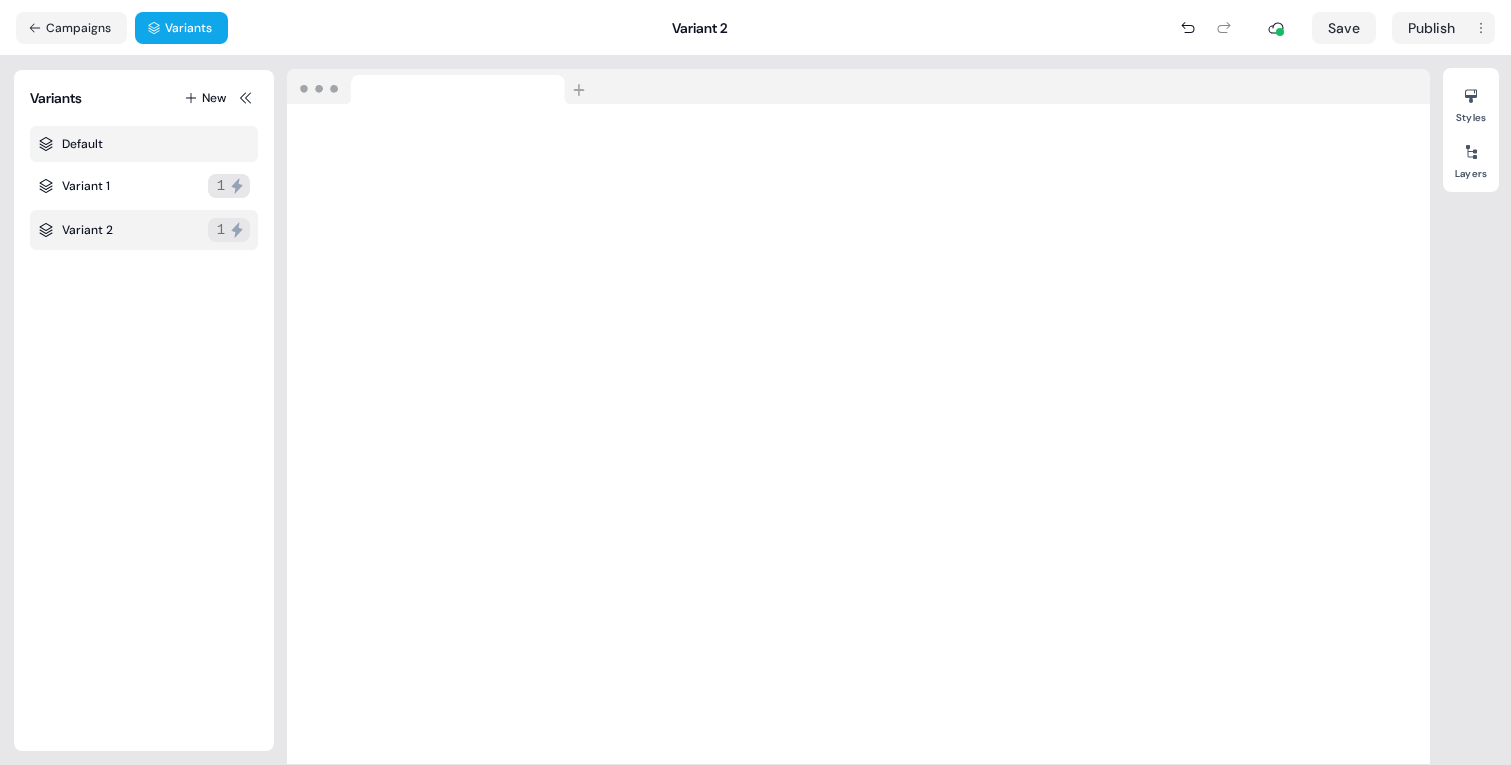 click on "Default" at bounding box center (144, 144) 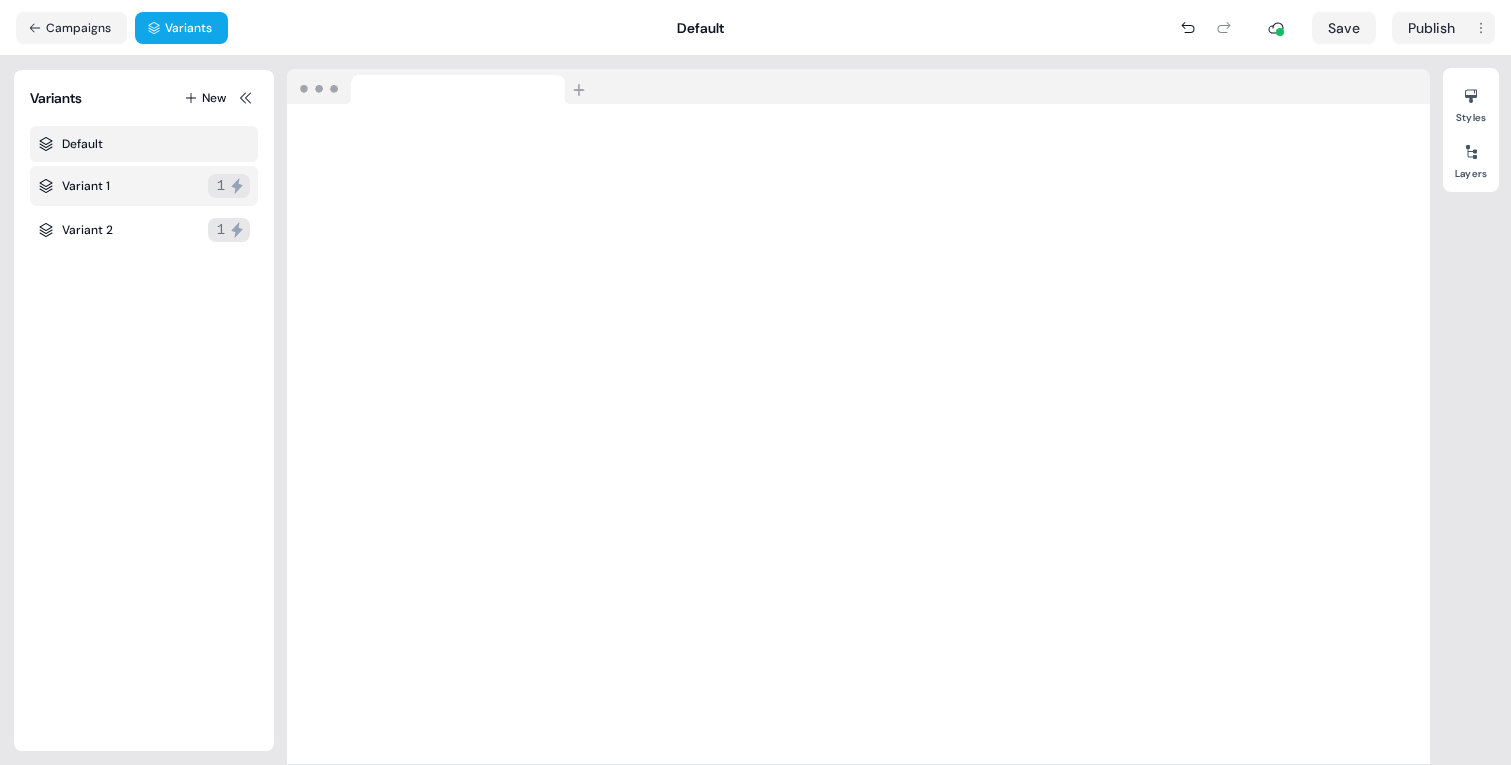 click on "Variant 1" at bounding box center [86, 186] 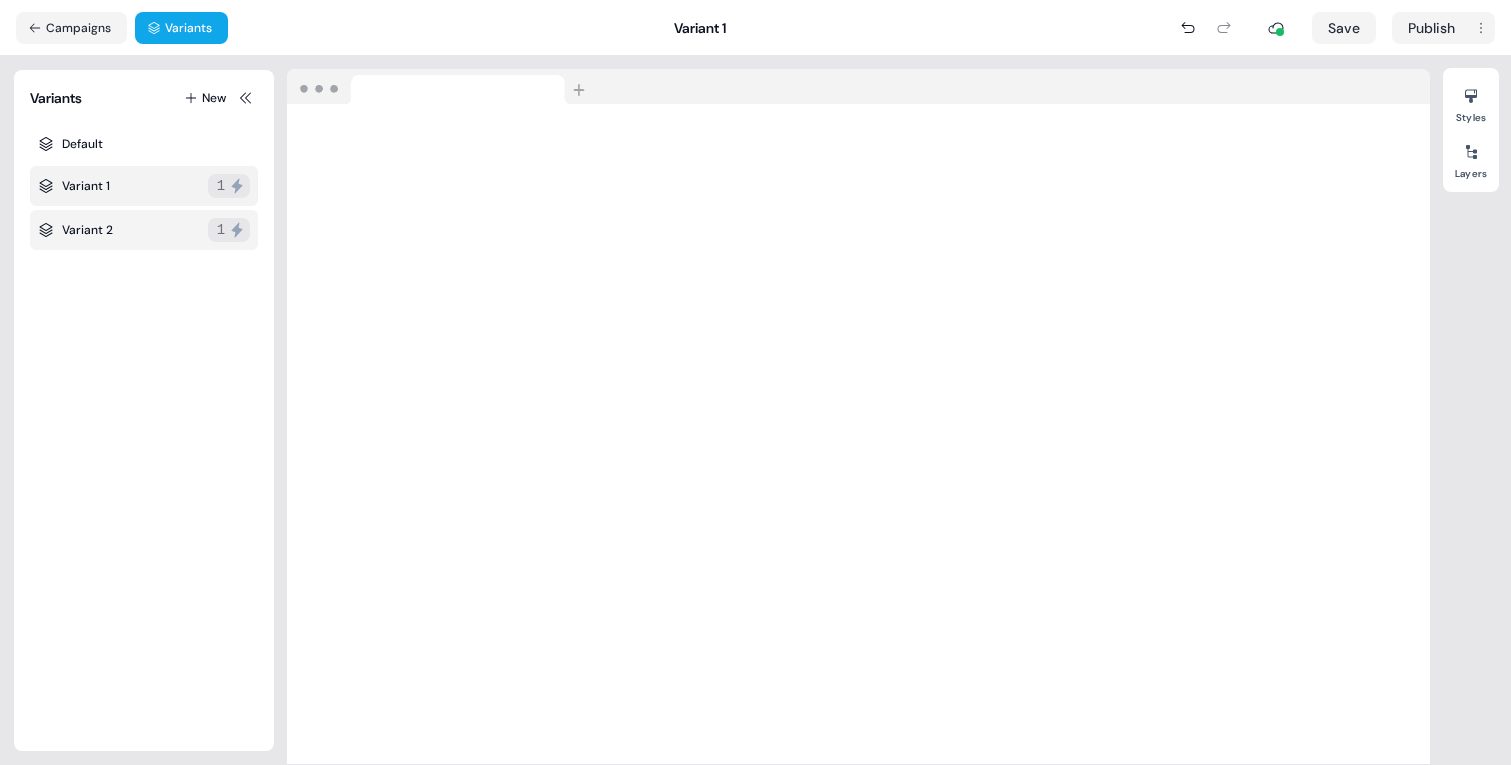 click on "Variant 2" at bounding box center [87, 230] 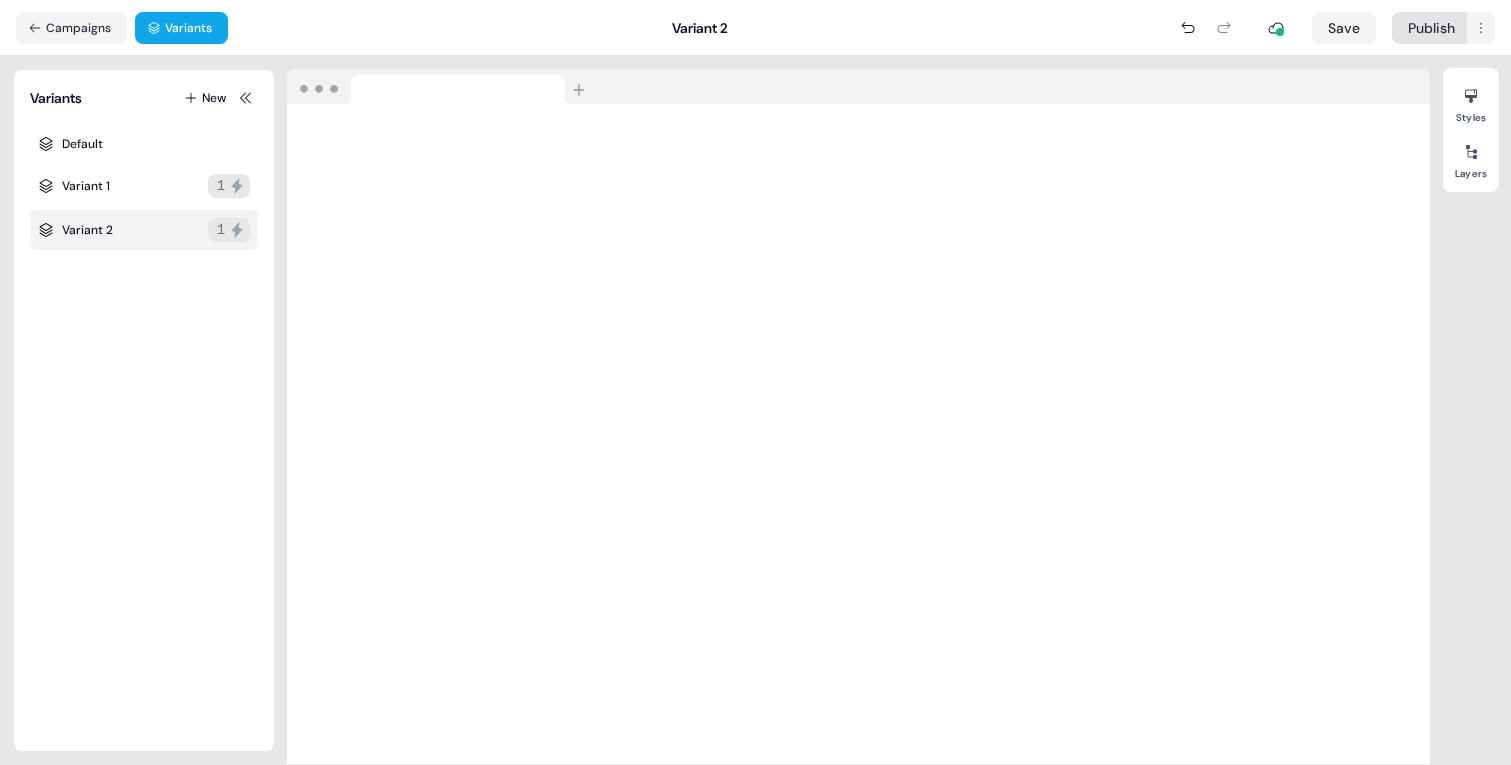 click on "For the best experience switch devices to a bigger screen. Go to Userled.io Dynamic asset Editor Overview Engagement Distribute Created by [FIRST] [LAST] Loading... Campaigns Variants Variant 2 Save Publish Variants New Default Variant 1 1 Variant 2 1 Loading your site.. Styles Layers 08" at bounding box center [755, 382] 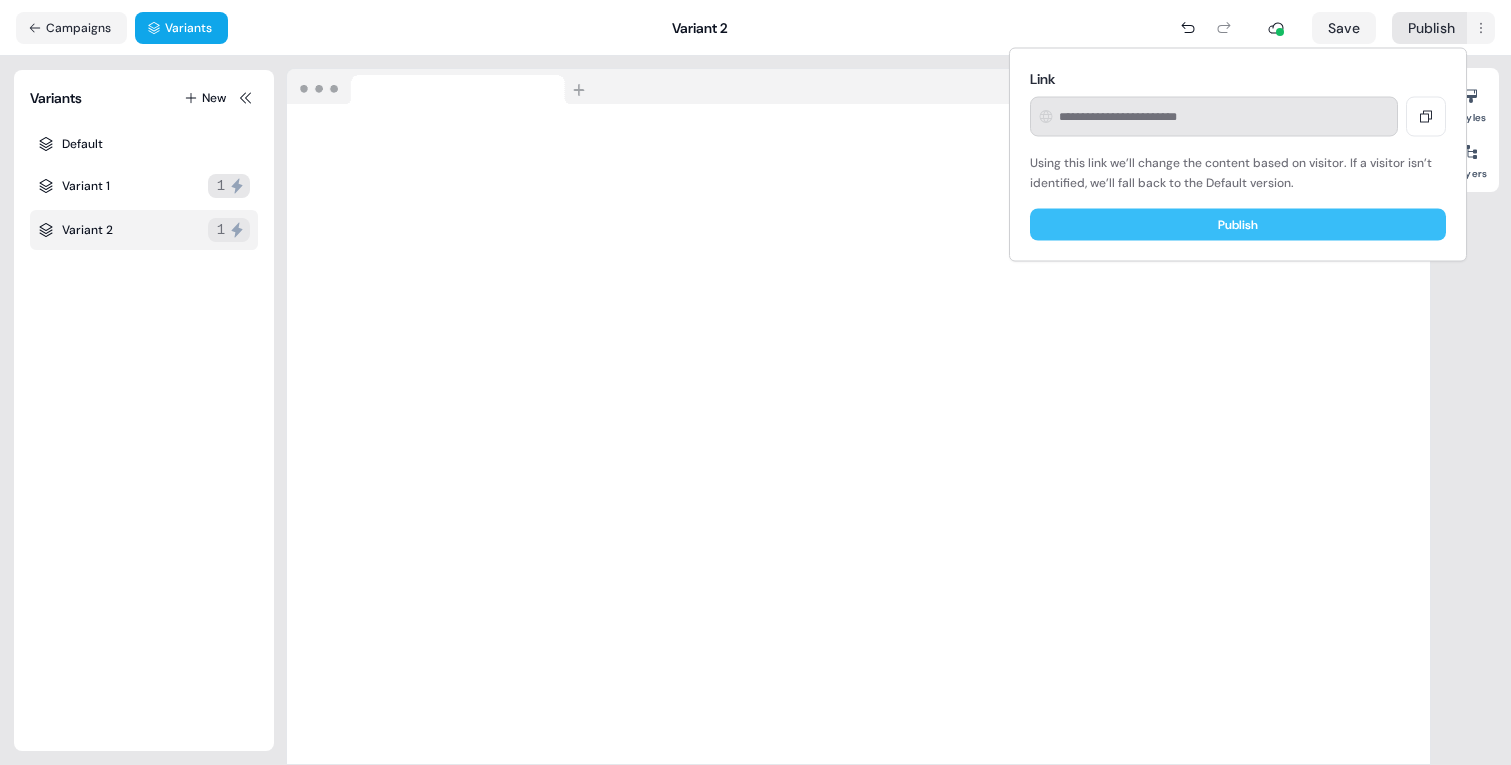 click on "Publish" at bounding box center [1238, 225] 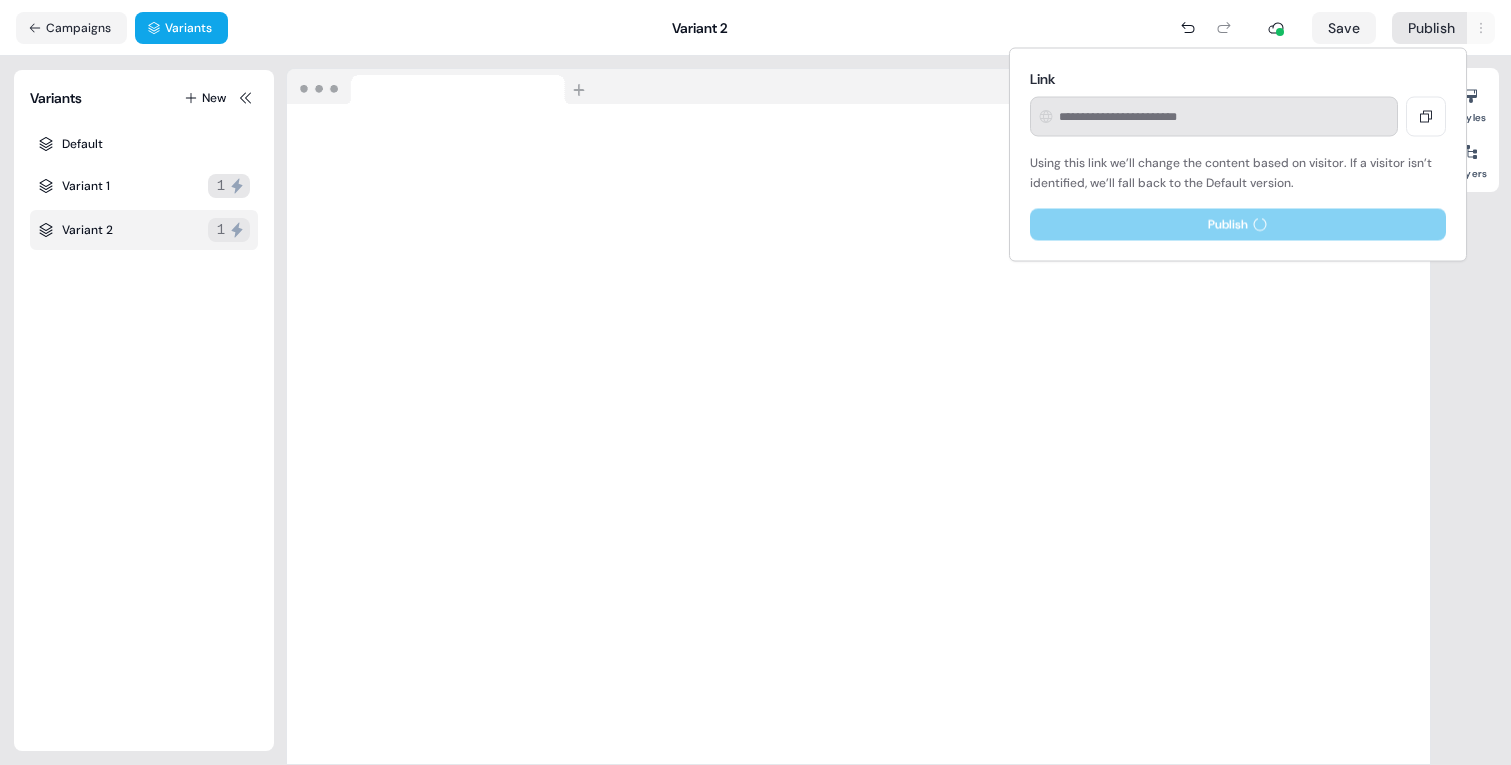 type on "**********" 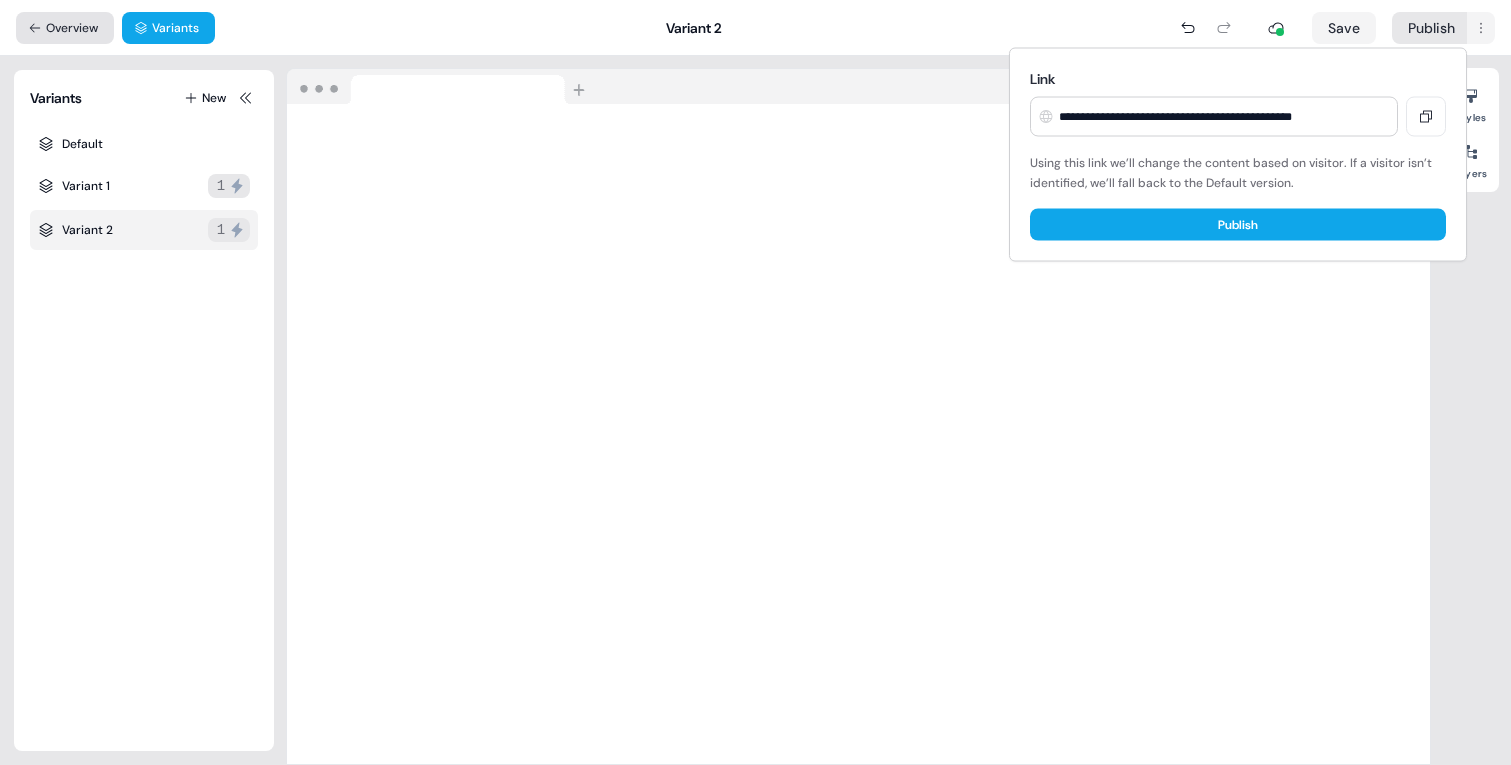 click on "**********" at bounding box center (755, 382) 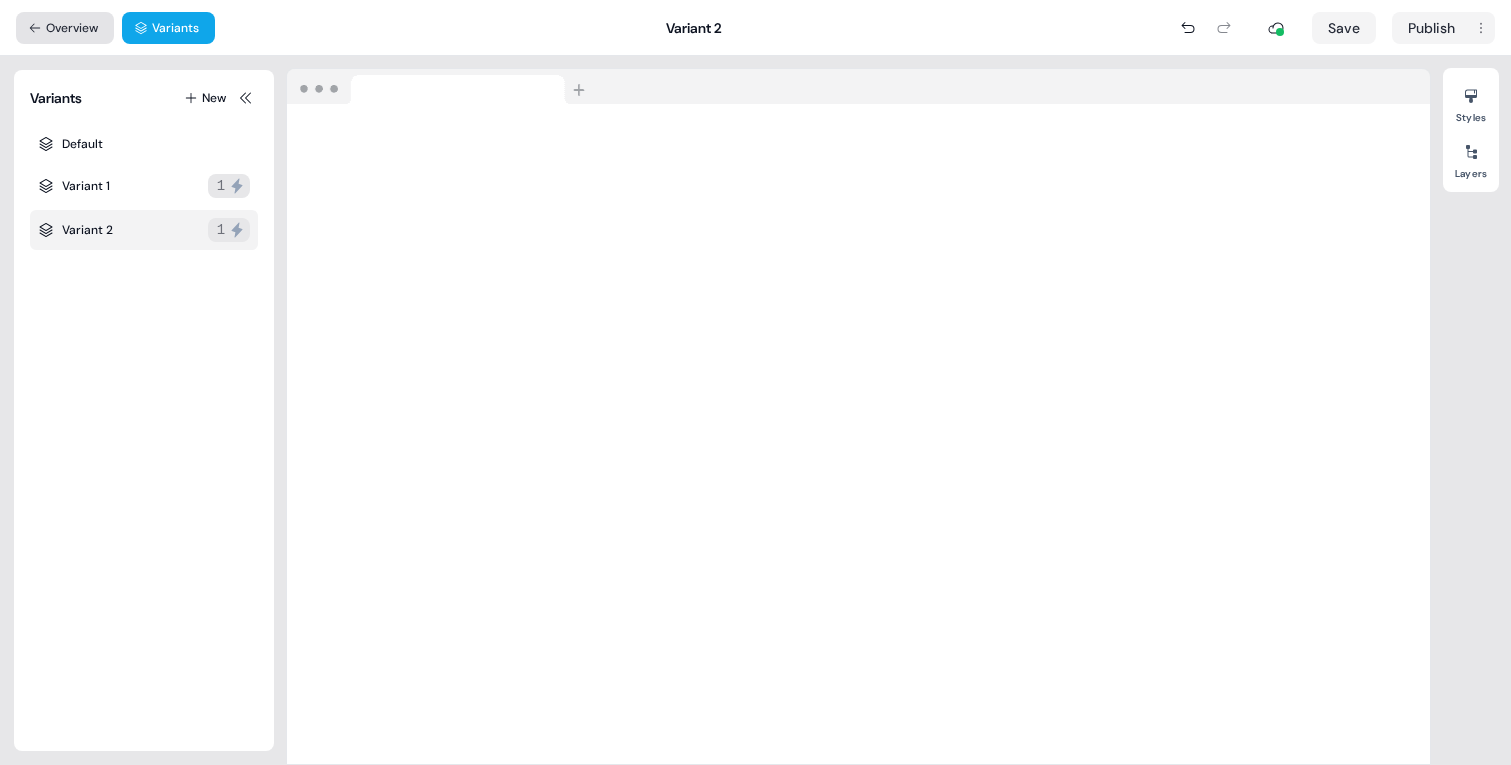 click 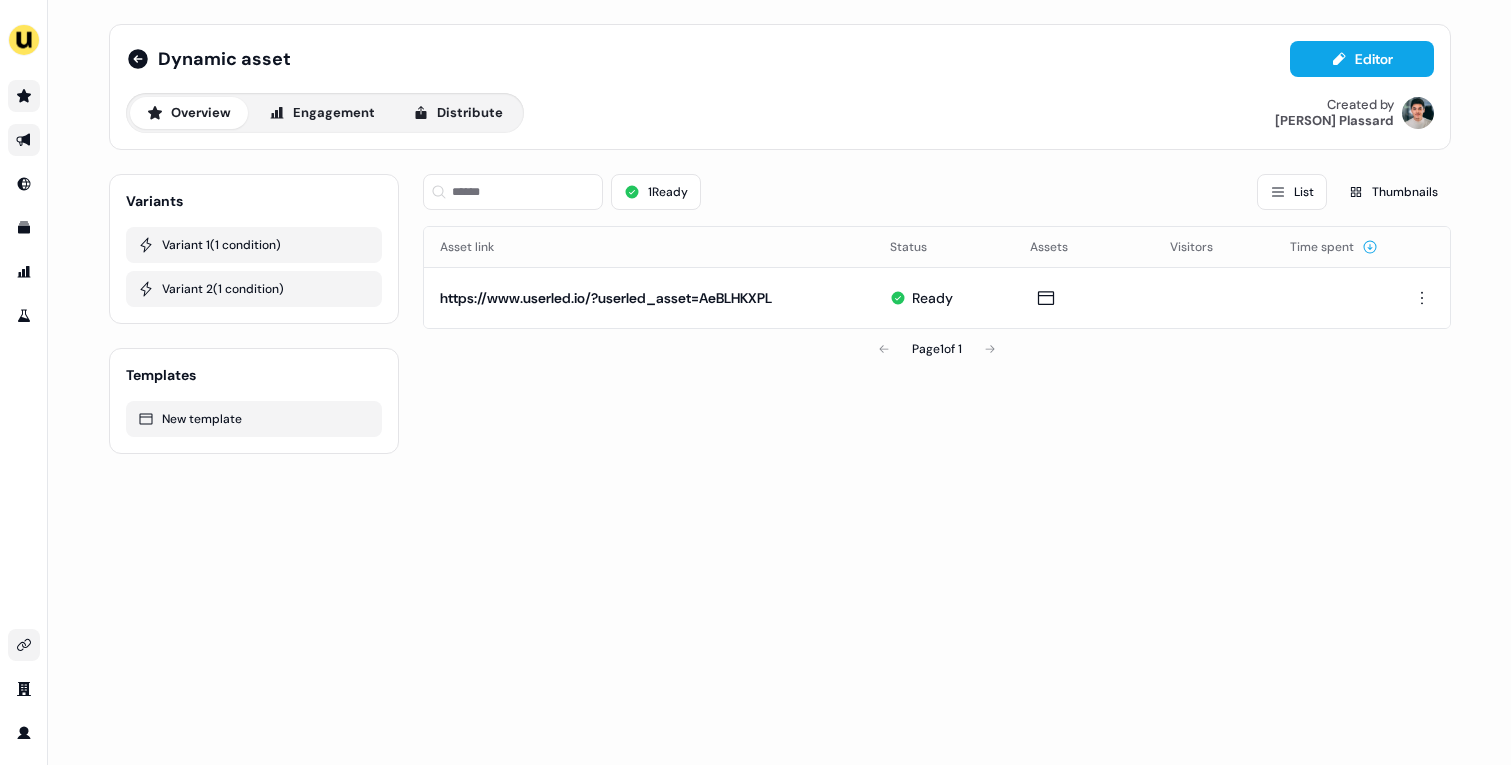 click 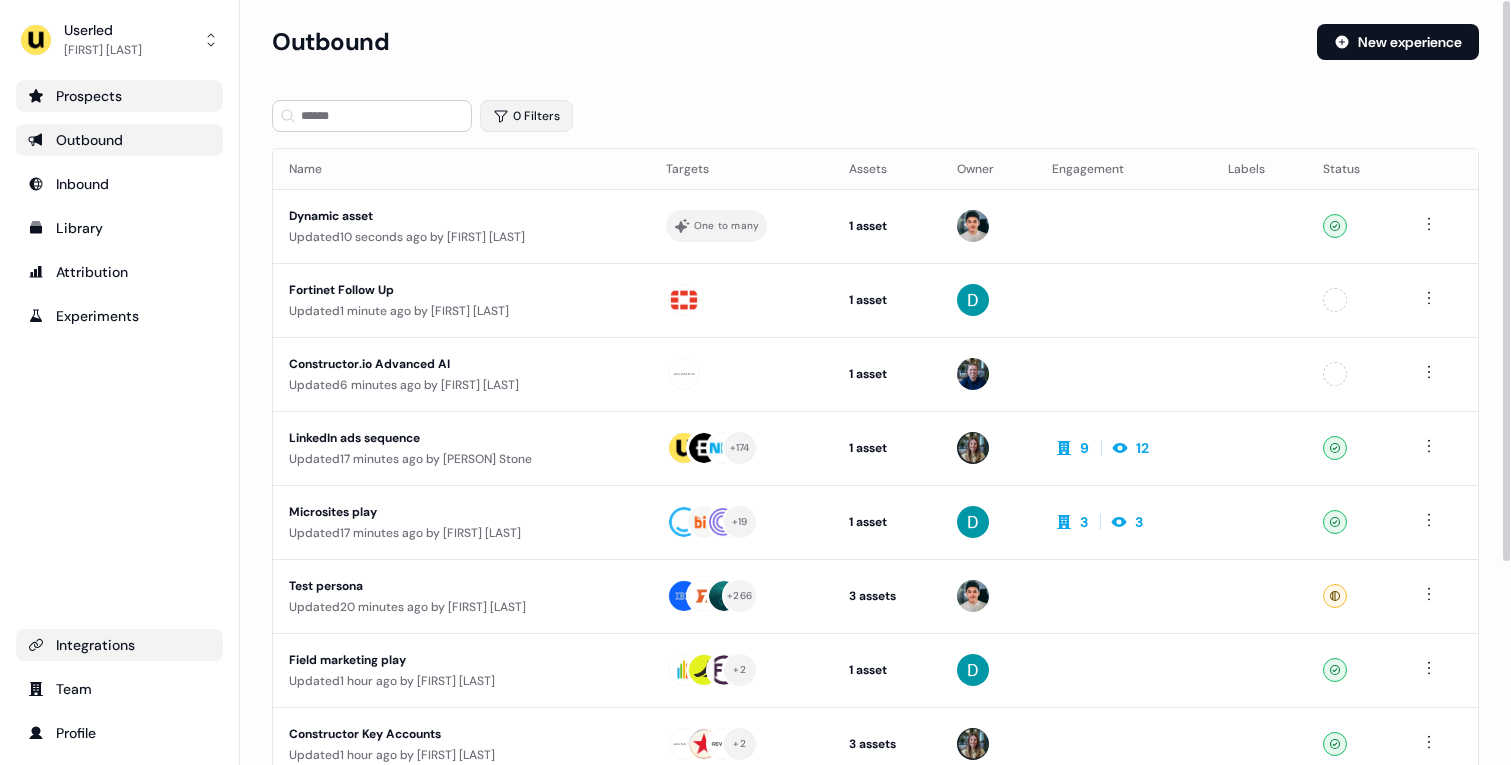 click on "0   Filters" at bounding box center (526, 116) 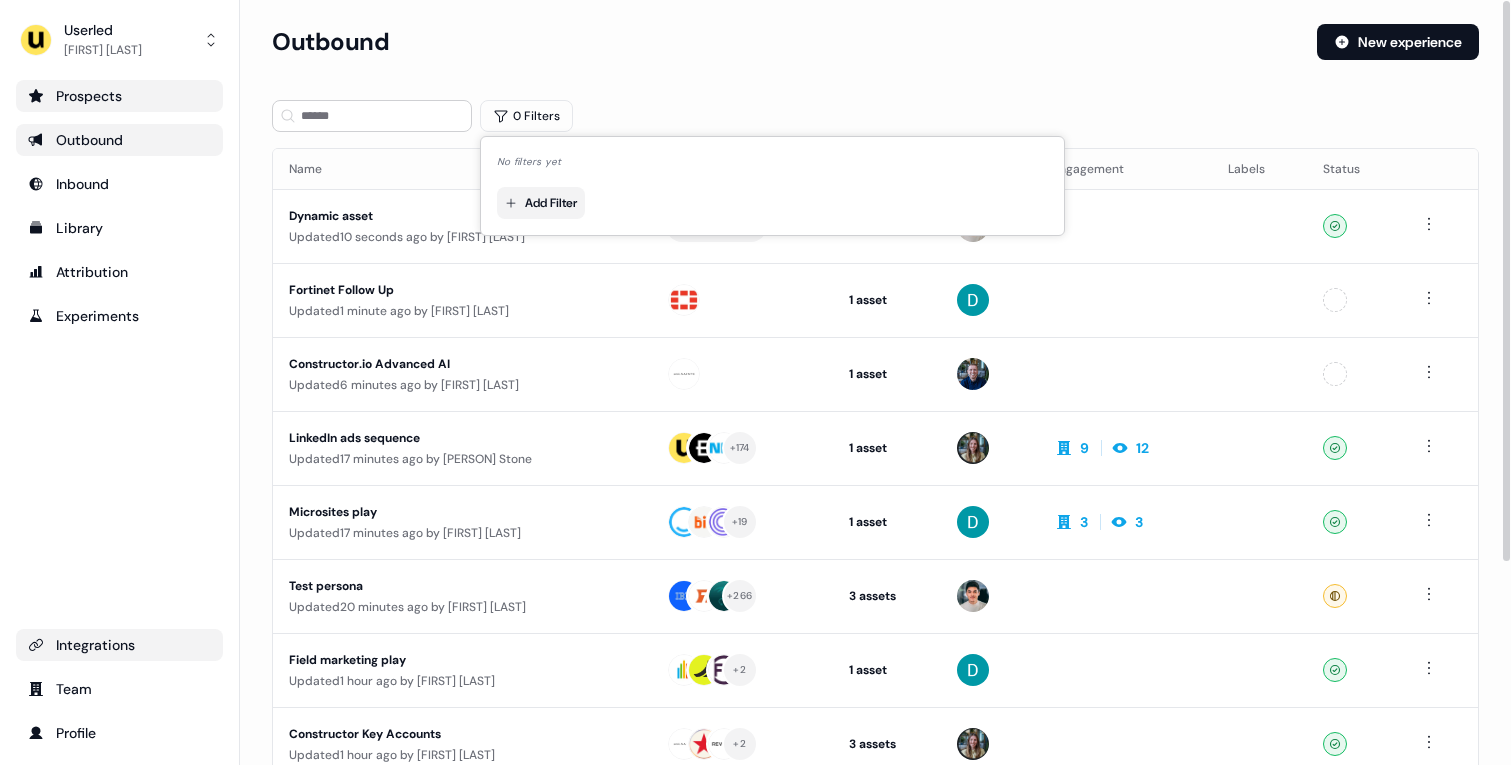 click on "For the best experience switch devices to a bigger screen. Go to Userled.io Userled [FIRST] [LAST] Prospects Outbound Inbound Library Attribution Experiments Integrations Team Profile Loading... Outbound New experience 0   Filters Name Targets Assets Owner Engagement Labels Status Fortinet Follow Up Updated  10 seconds ago   by   [FIRST] [LAST] One to many 1   asset Web page Ready Fortinet Follow Up Updated  1 minute ago   by   [FIRST] [LAST] 1   asset Post-demo follow-up Unconfigured Constructor.io Advanced AI Updated  6 minutes ago   by   [FIRST] [LAST] 1   asset Outreach (Starter) Unconfigured LinkedIn ads sequence  Updated  17 minutes ago   by   [FIRST] [LAST] + 174 1   asset Outreach (Starter) 9 12 Ready Microsites play Updated  17 minutes ago   by   [FIRST] [LAST] + 19 1   asset Outreach (Starter) 3 3 Ready Test persona Updated  20 minutes ago   by   [FIRST] [LAST] + 266 3   assets Outreach (Starter), Outreach (Starter), Outreach (Starter) Ready Field marketing play Updated  1 hour ago   by" at bounding box center [755, 382] 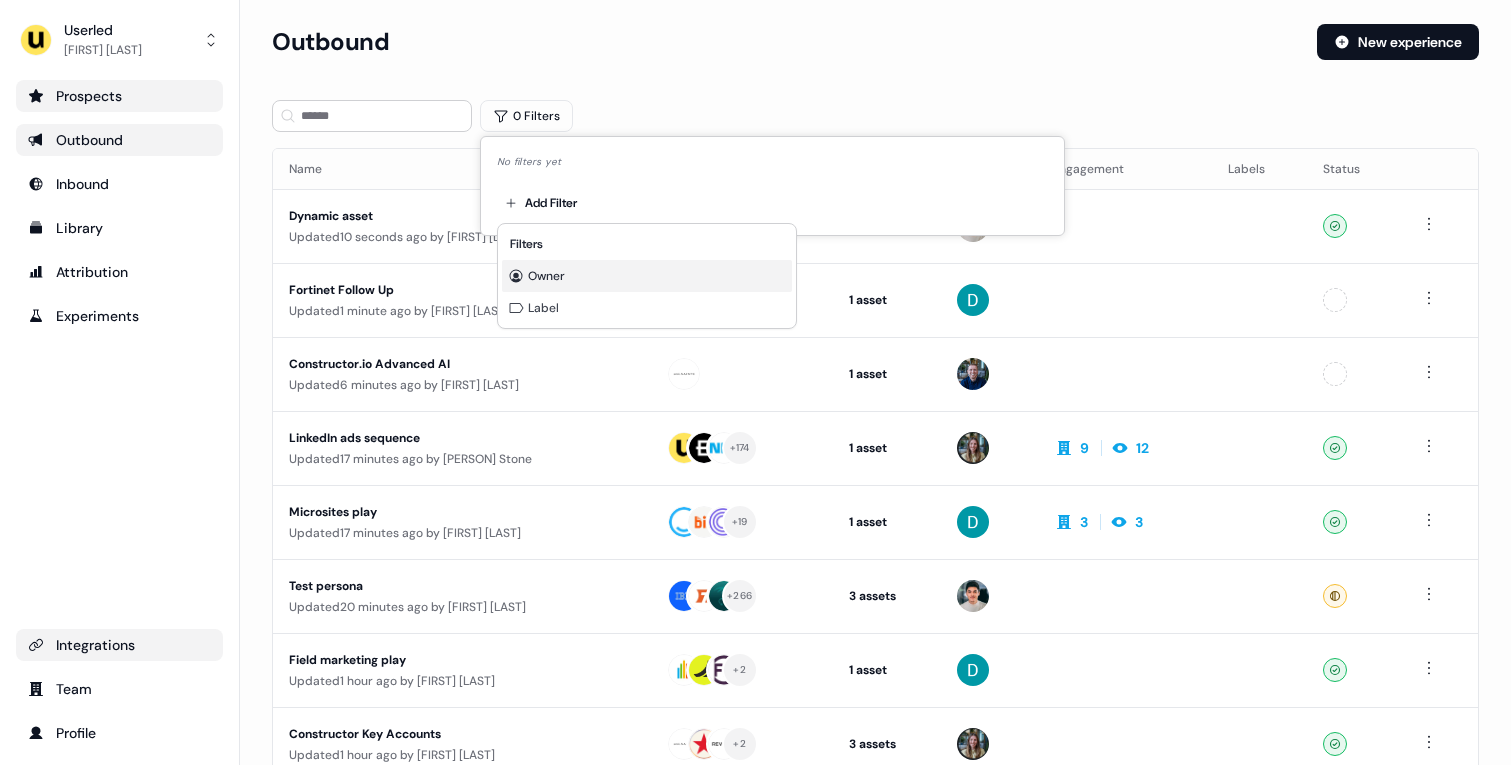 click on "Owner" at bounding box center [546, 276] 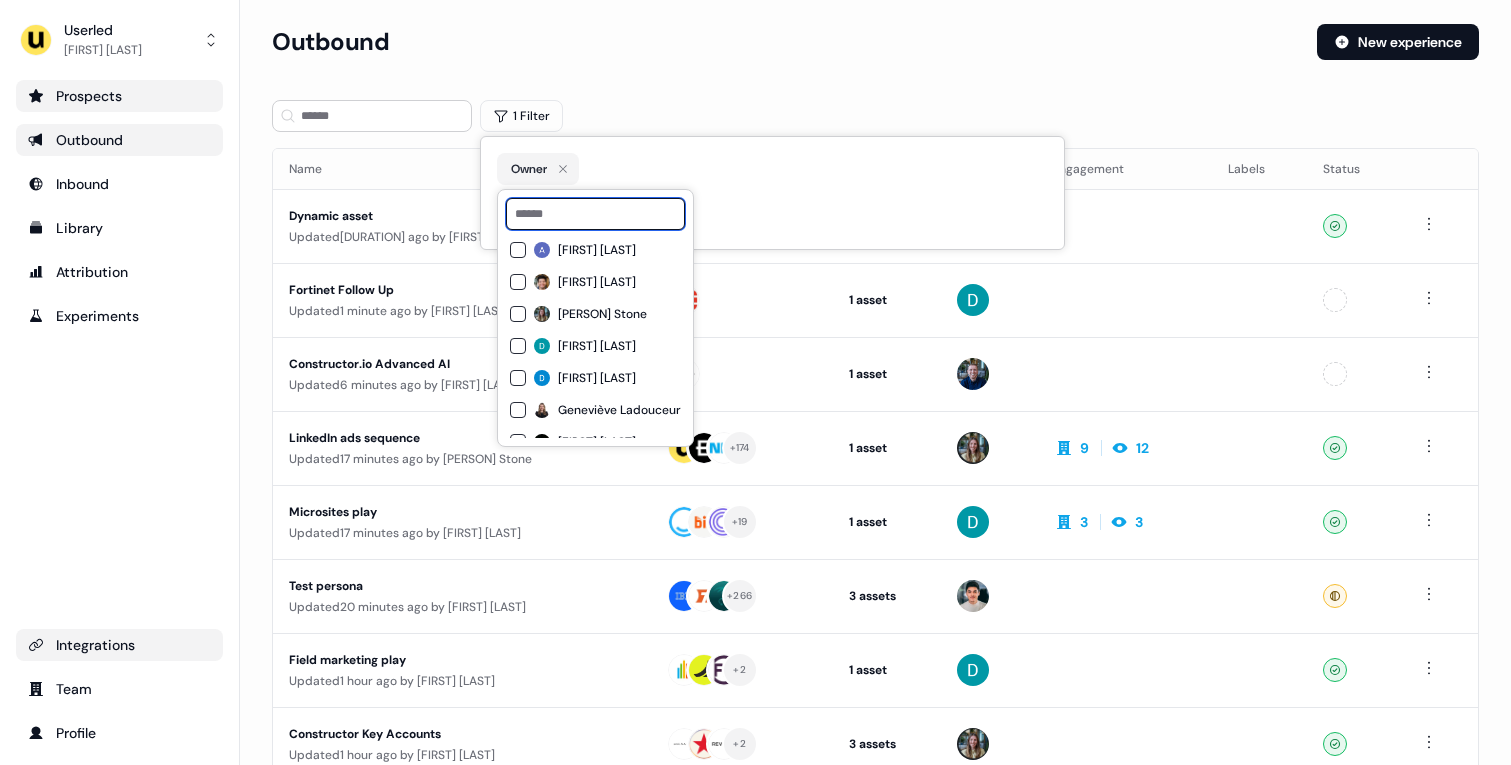 click at bounding box center [595, 214] 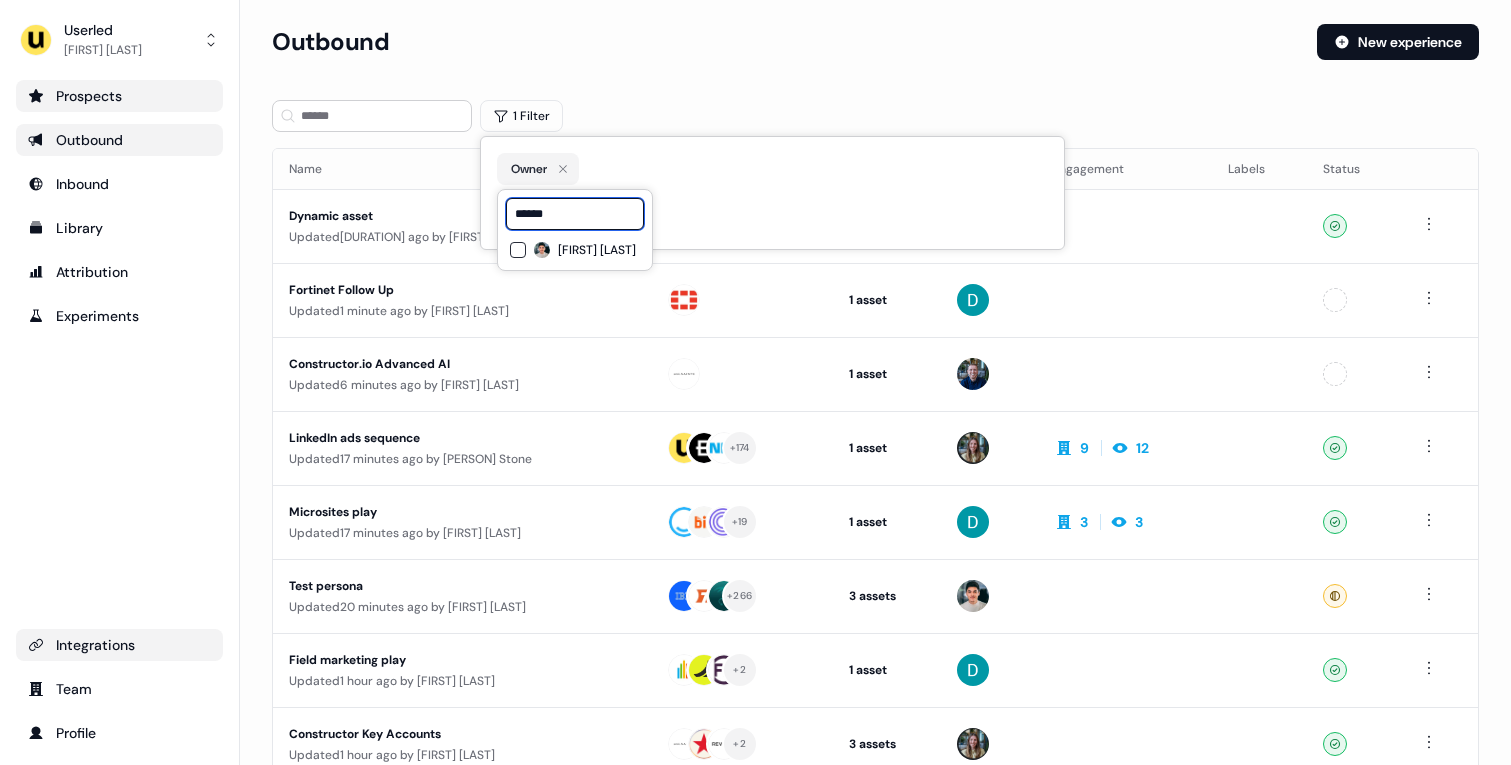 type on "******" 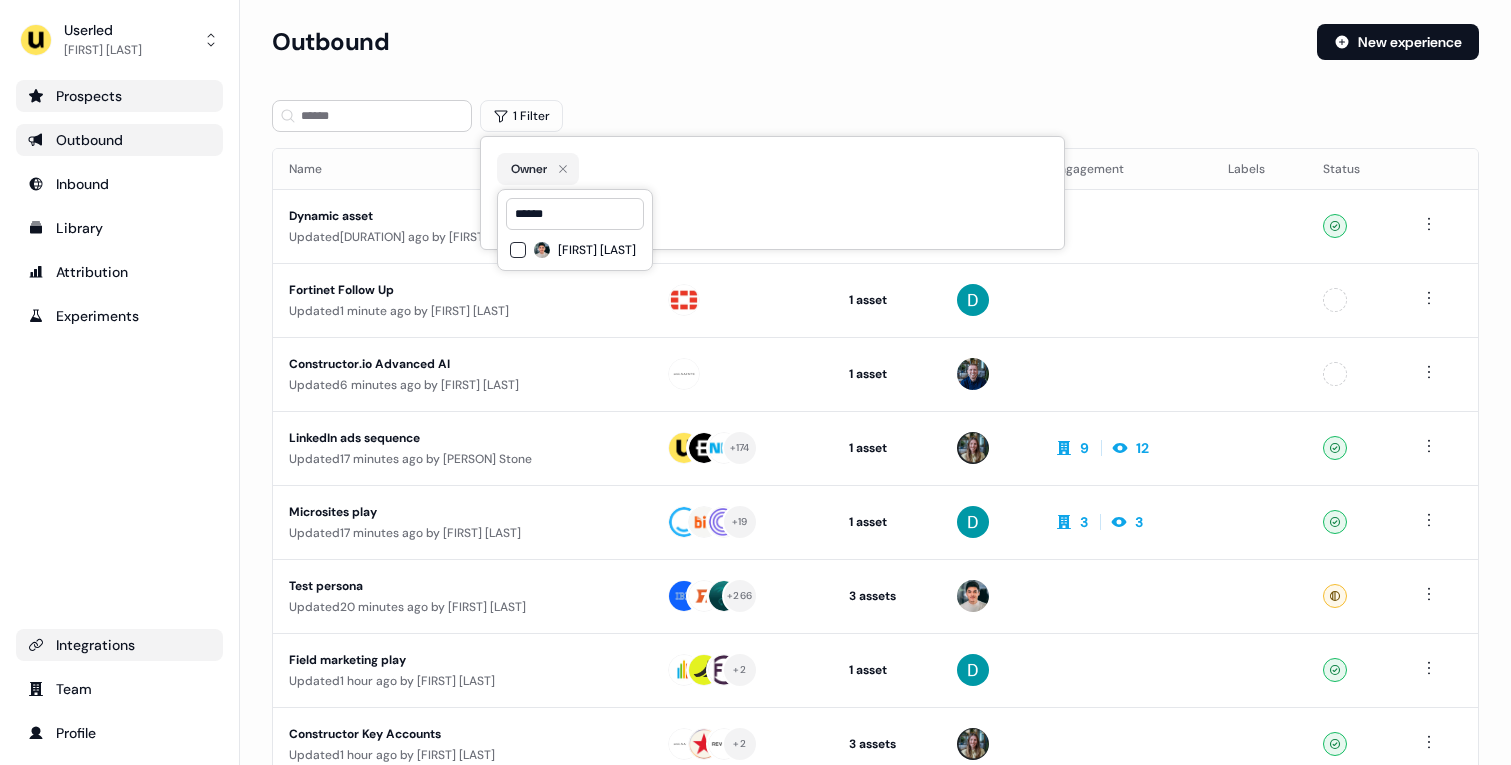click on "Vincent Plassard" at bounding box center (518, 250) 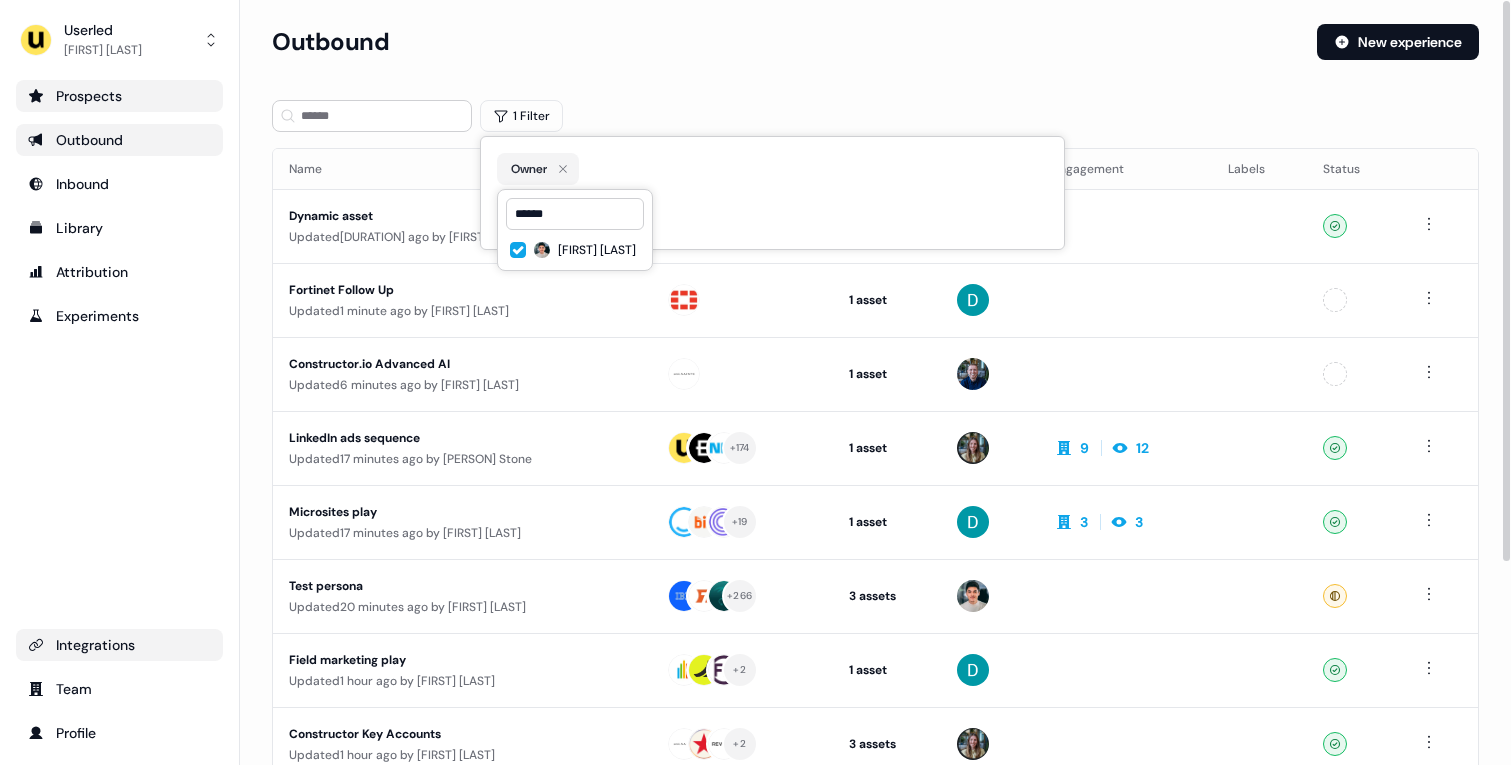 click on "Outbound New experience" at bounding box center [875, 54] 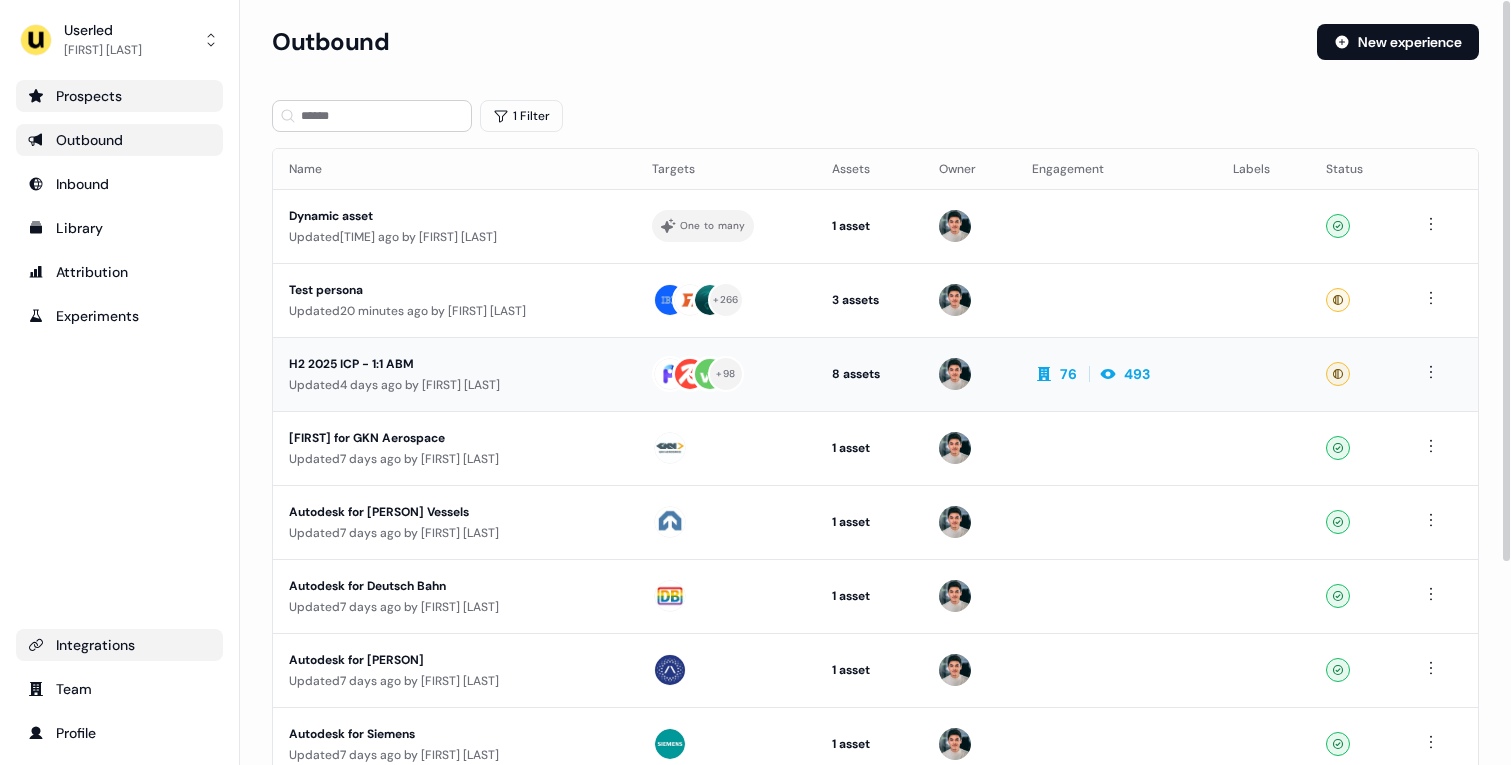 click on "H2 2025 ICP - 1:1 ABM" at bounding box center (462, 364) 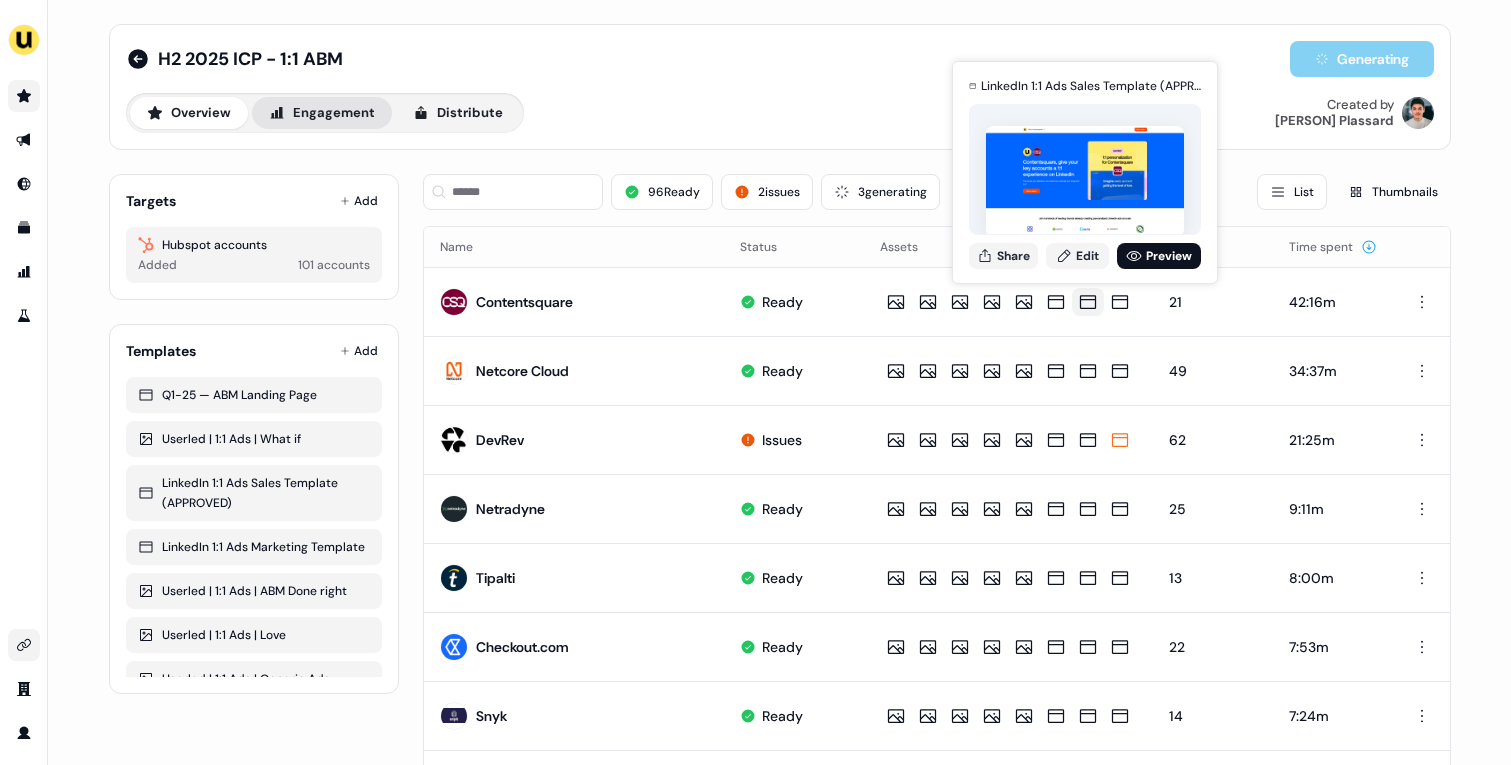click on "Engagement" at bounding box center [322, 113] 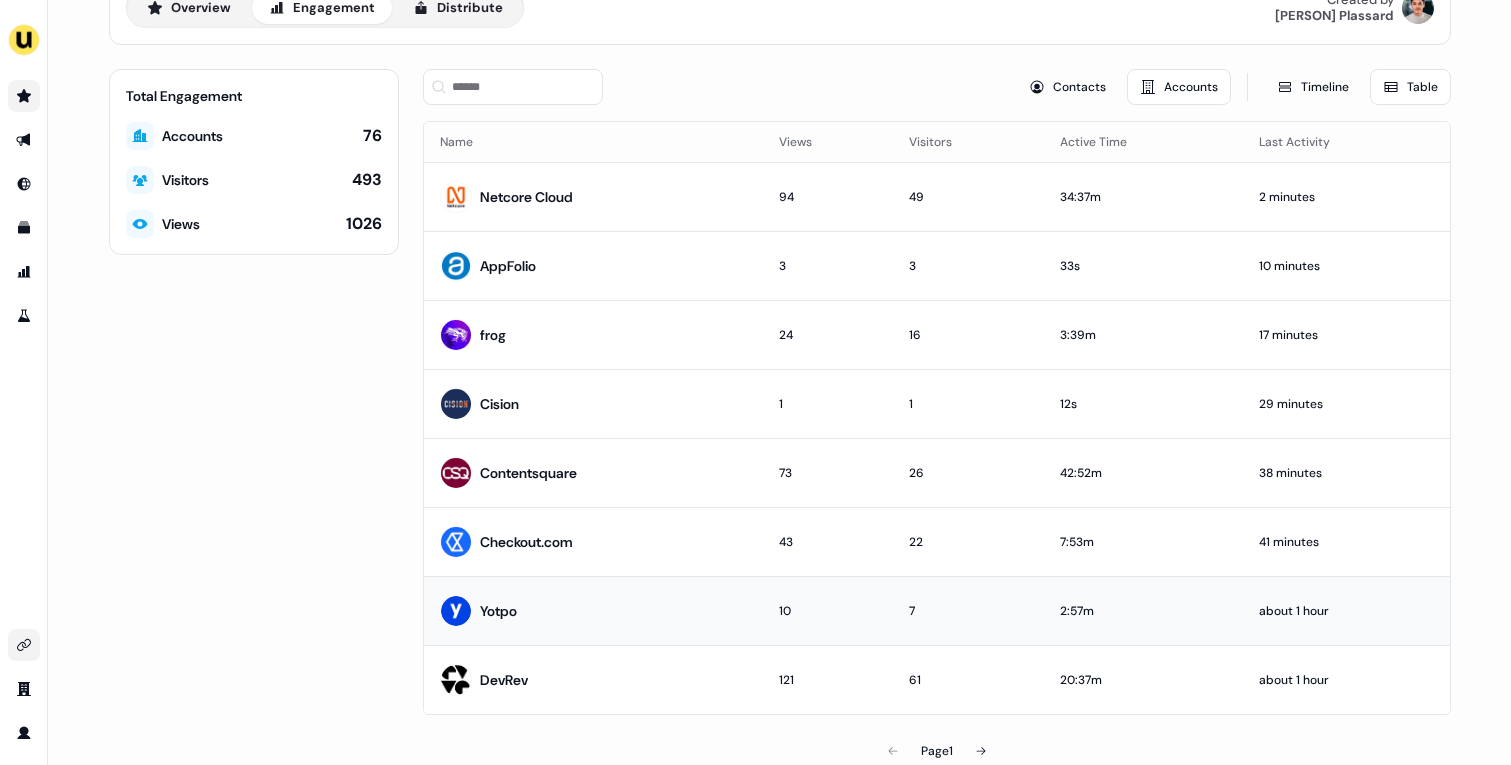 scroll, scrollTop: 134, scrollLeft: 0, axis: vertical 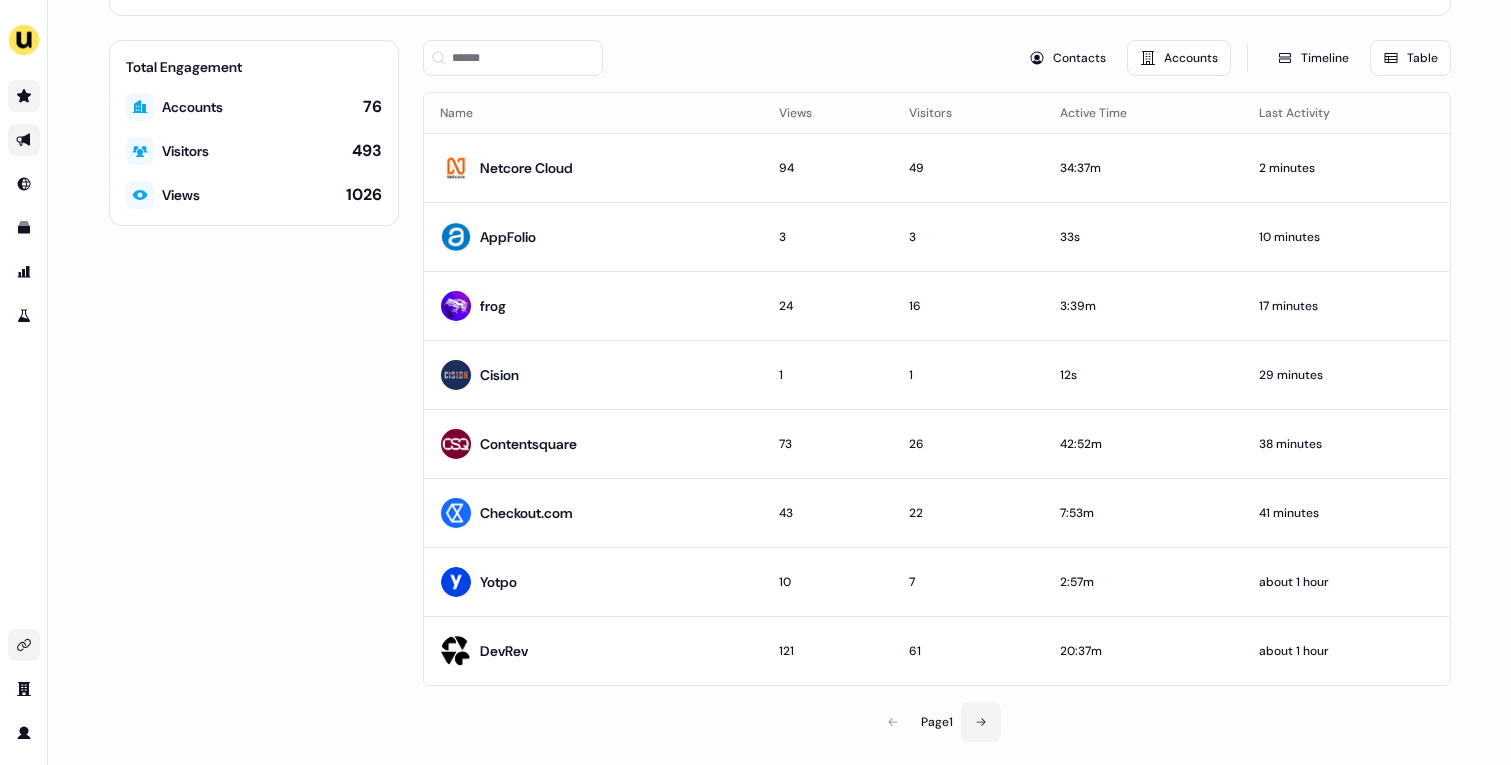 click 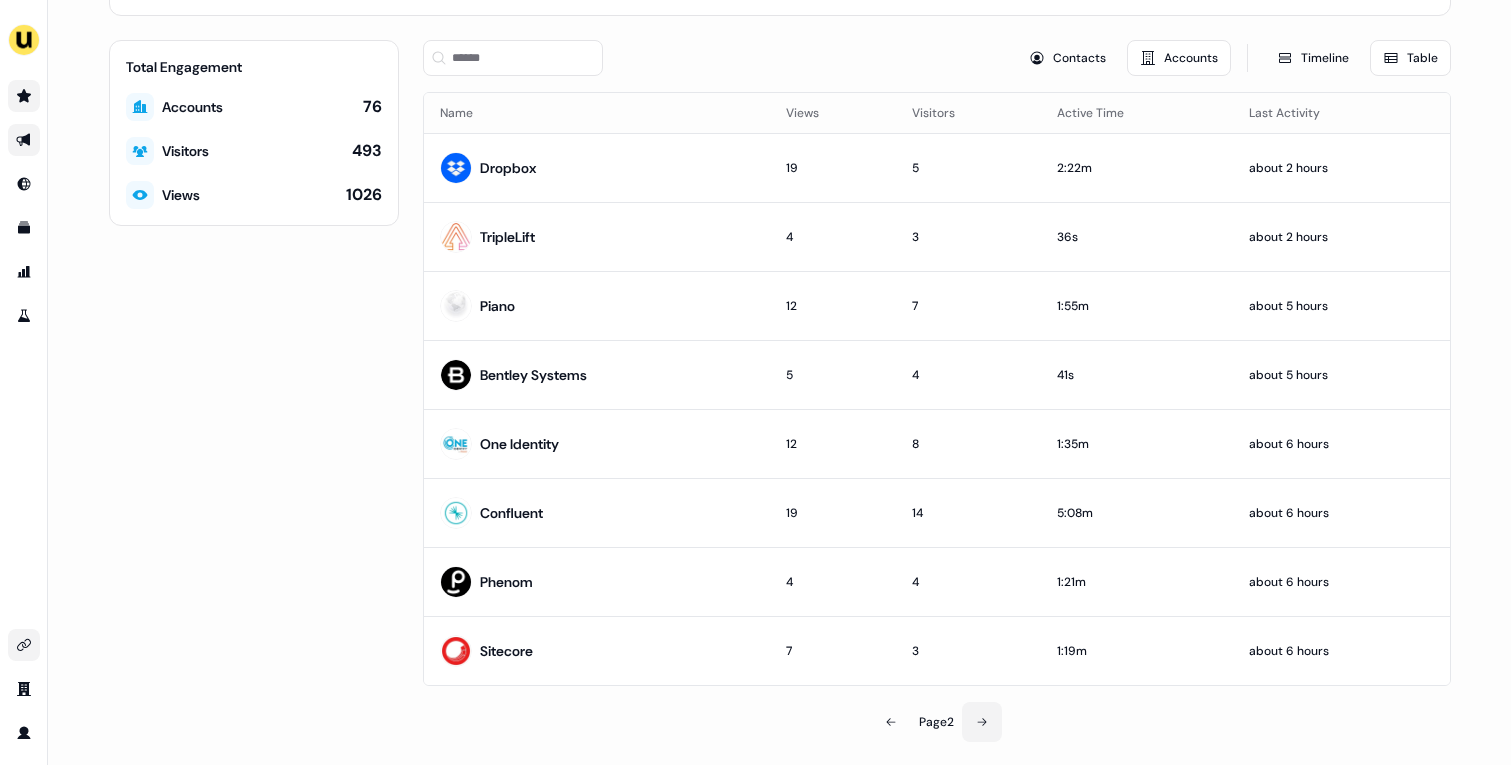click 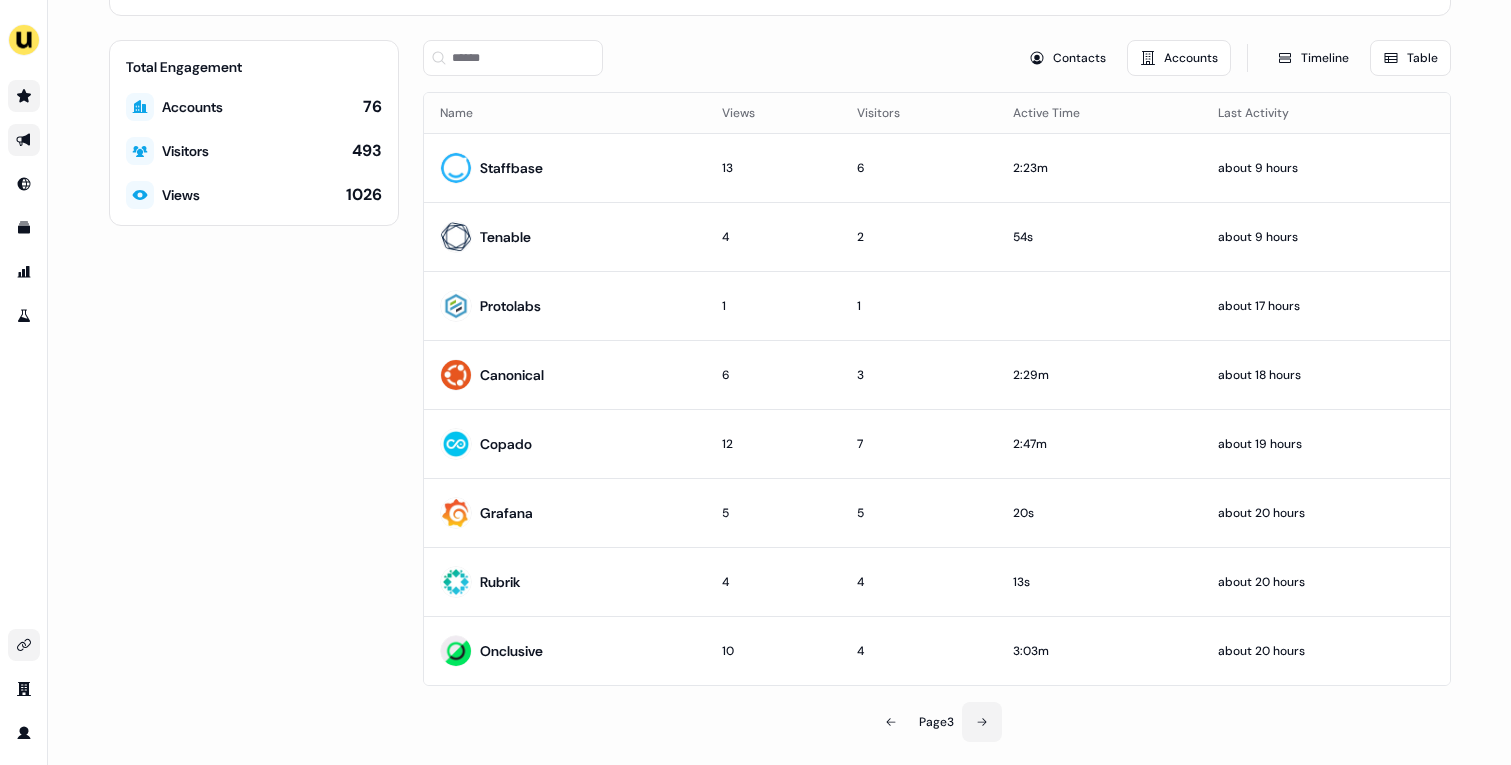 click 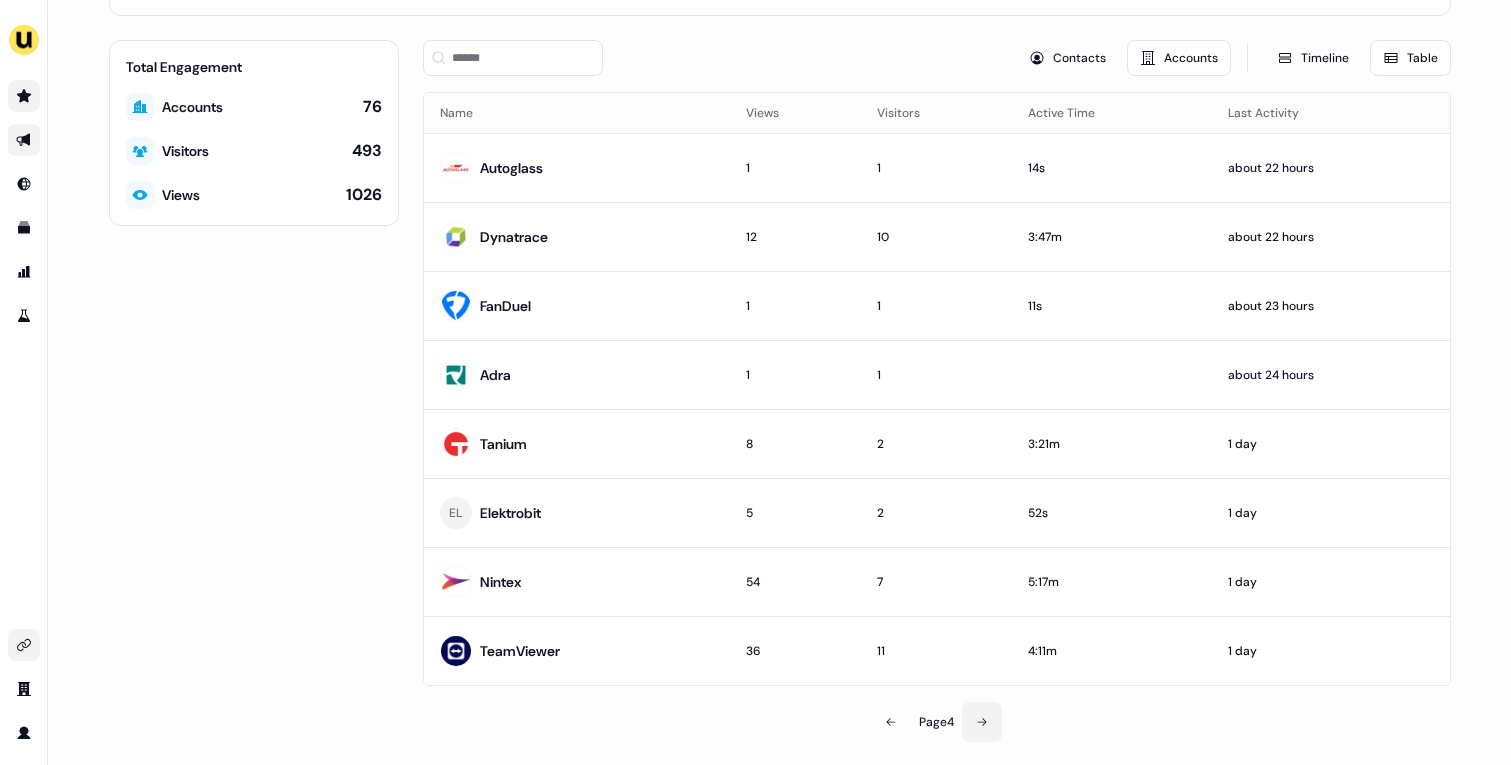 click 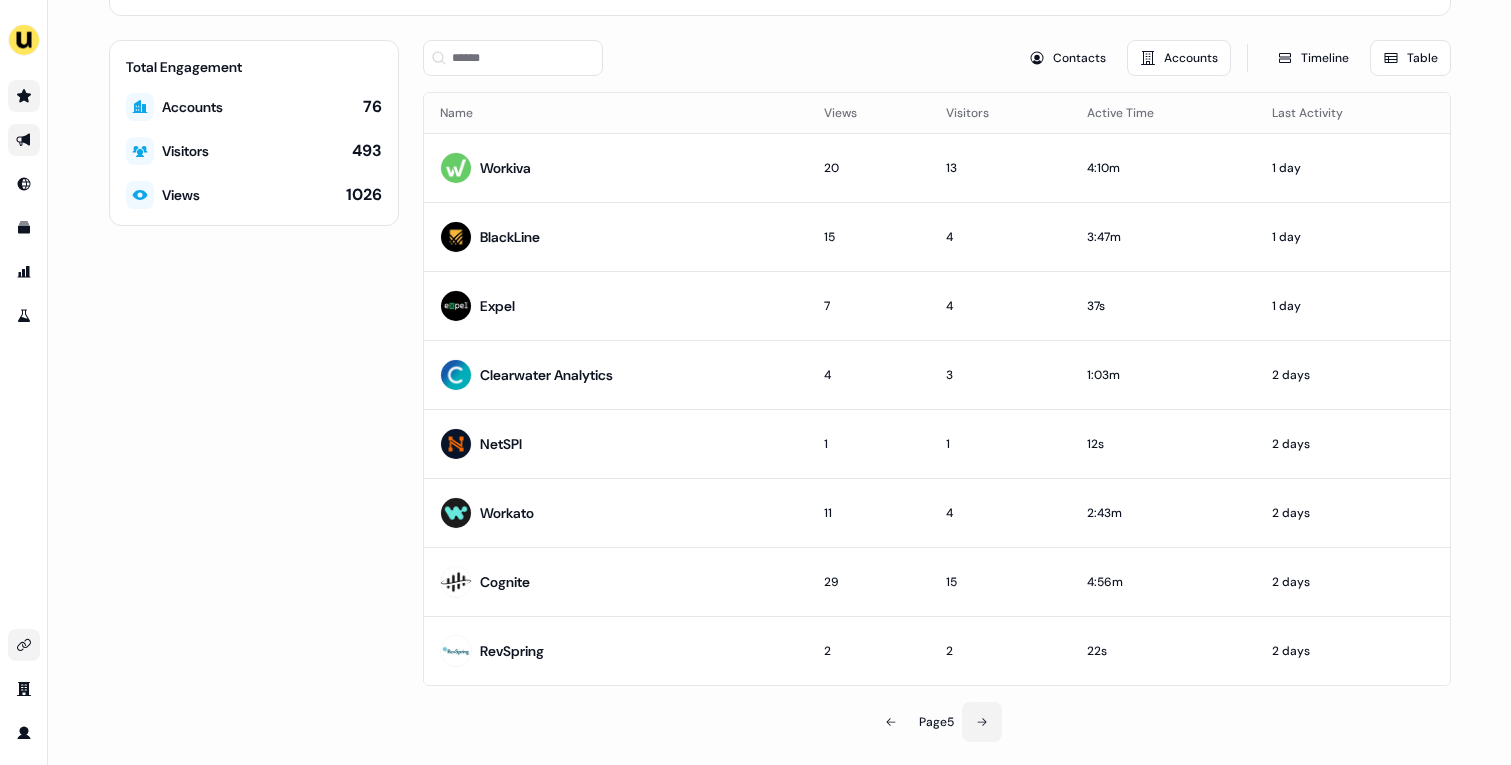 click 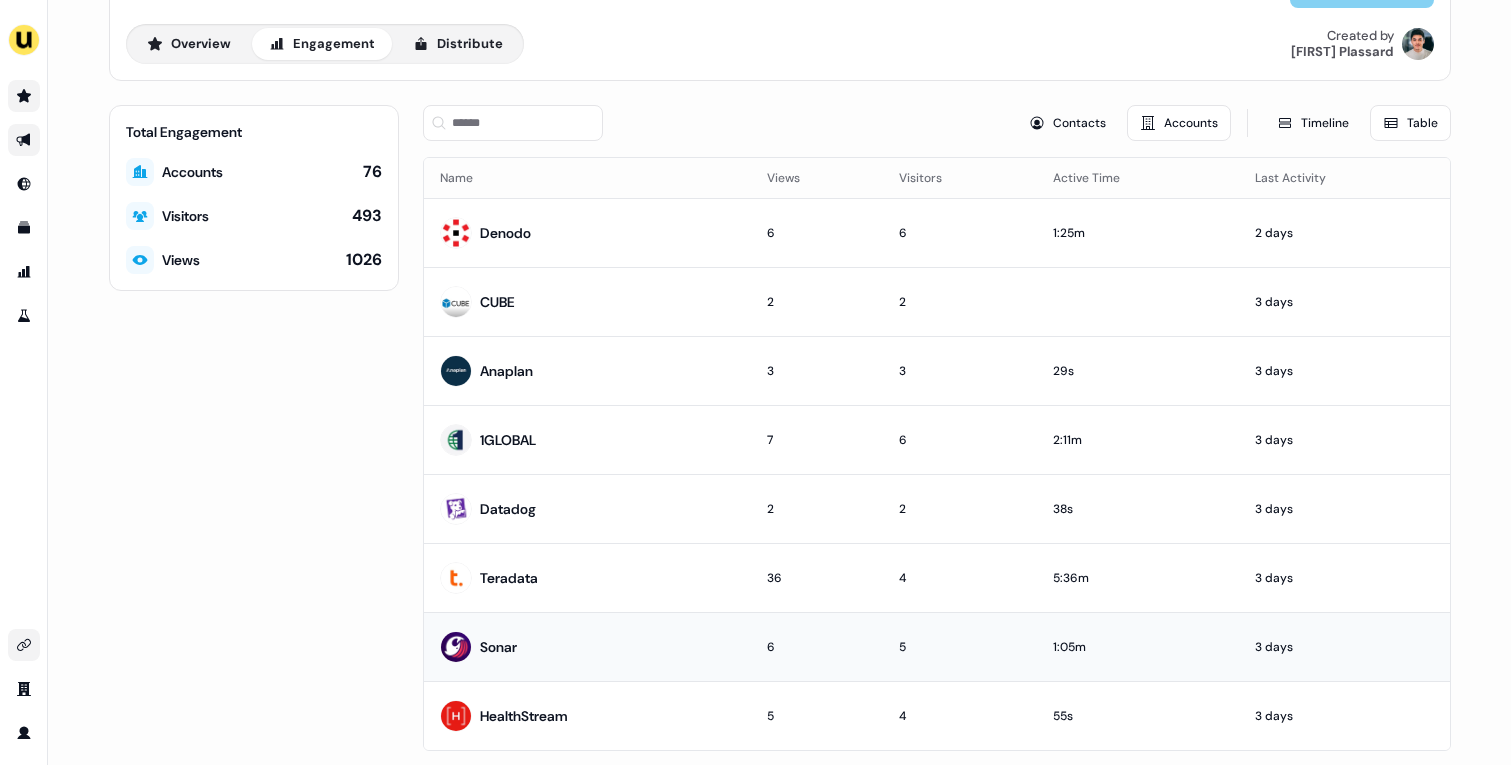 scroll, scrollTop: 0, scrollLeft: 0, axis: both 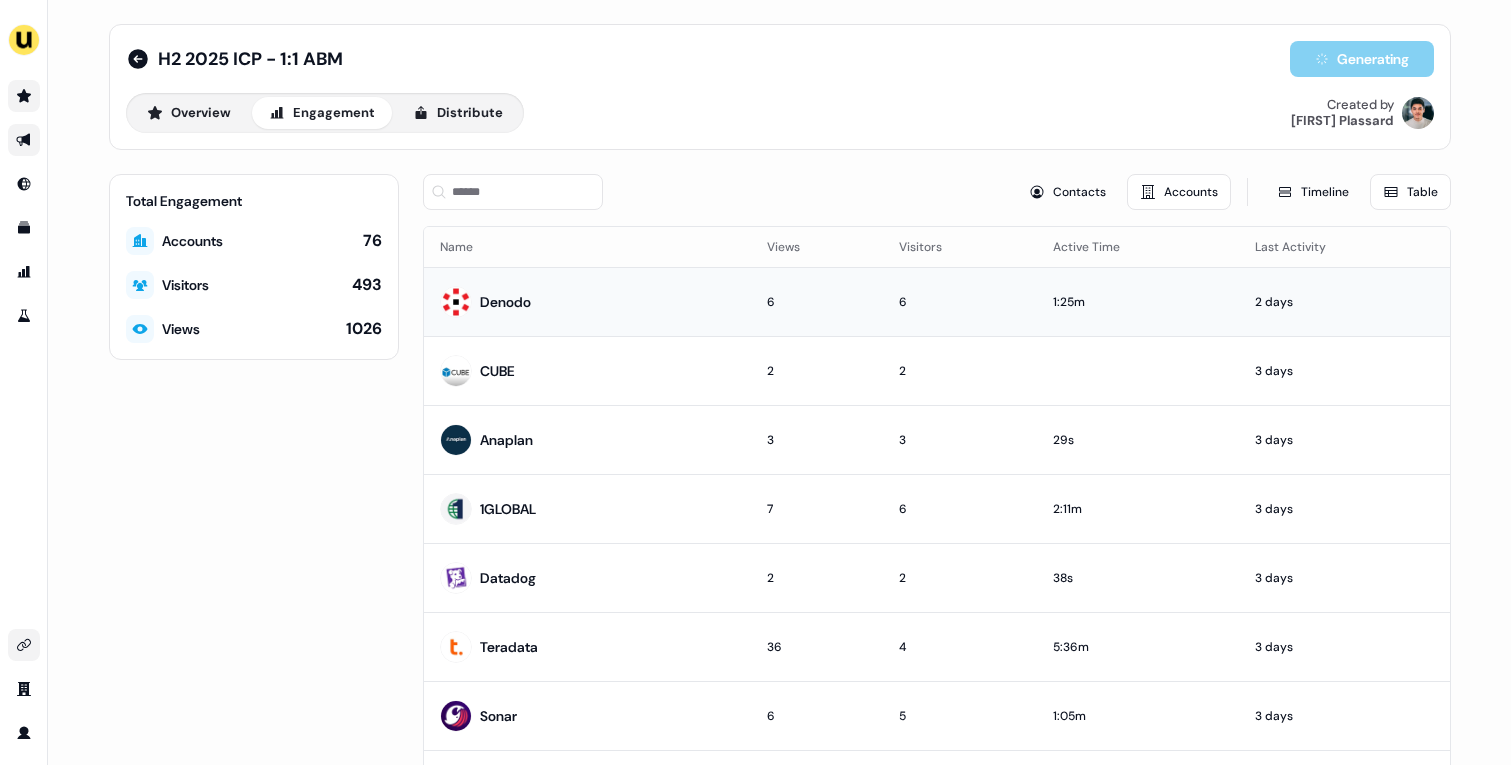 click on "6" at bounding box center [959, 302] 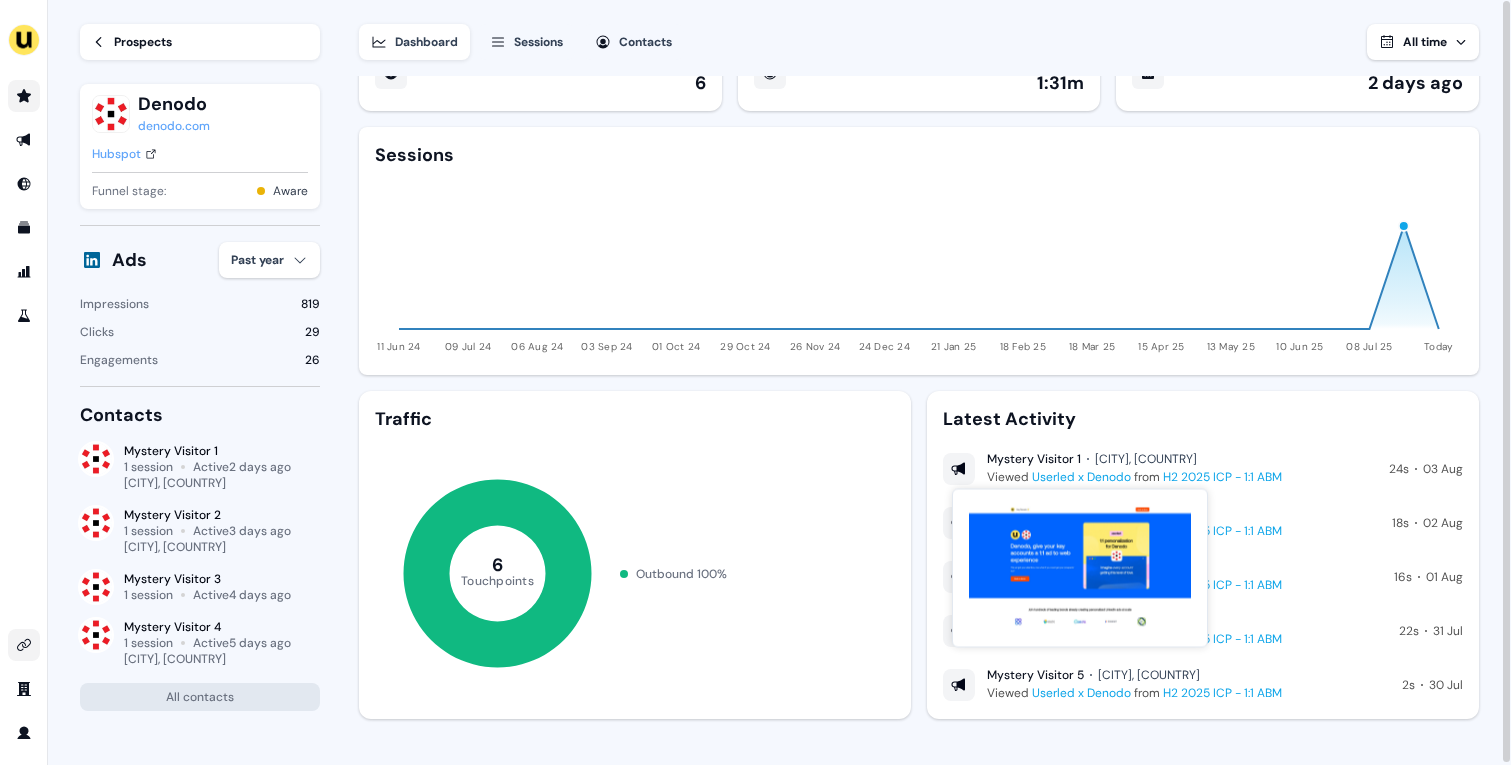 scroll, scrollTop: 50, scrollLeft: 0, axis: vertical 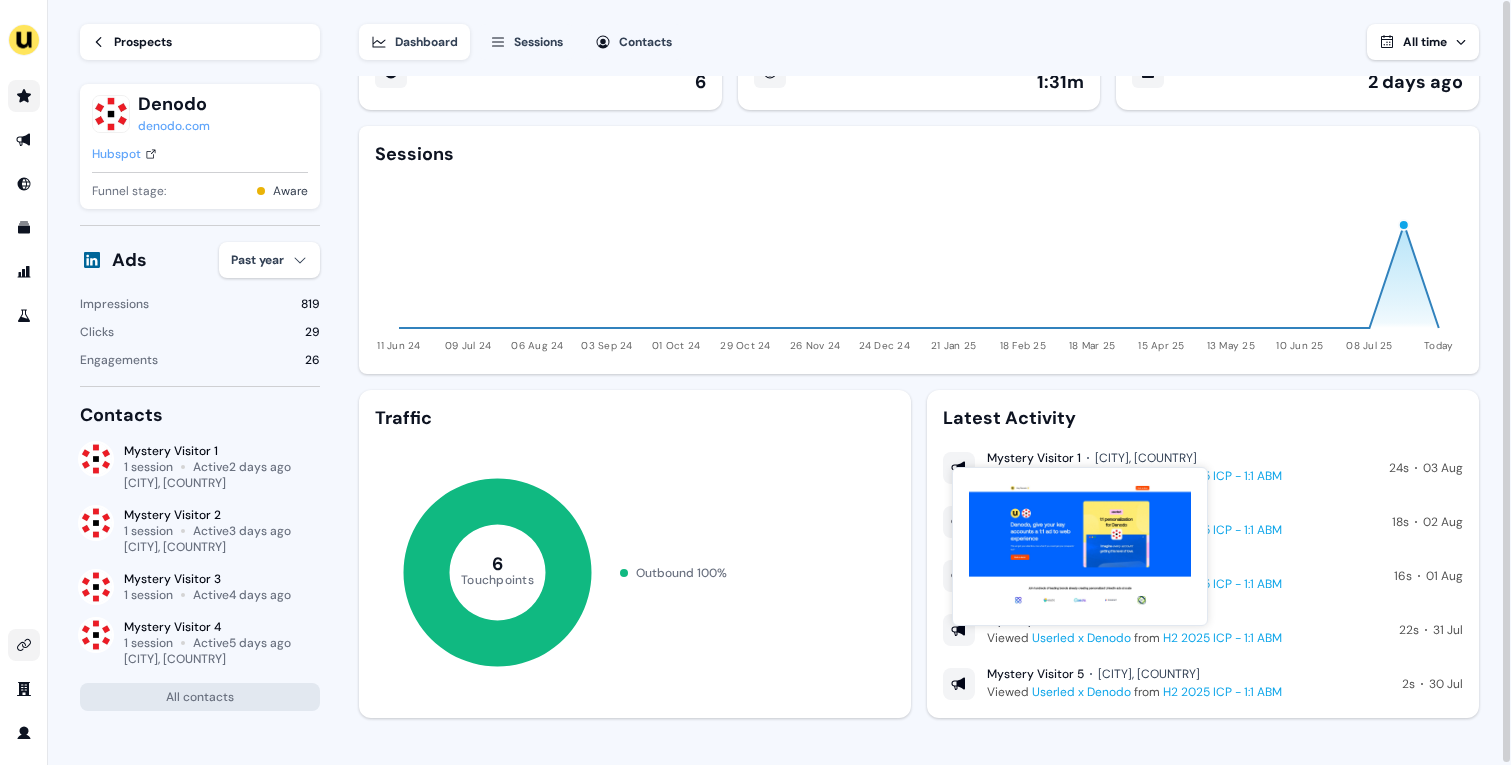 click on "Userled x Denodo" at bounding box center (1081, 638) 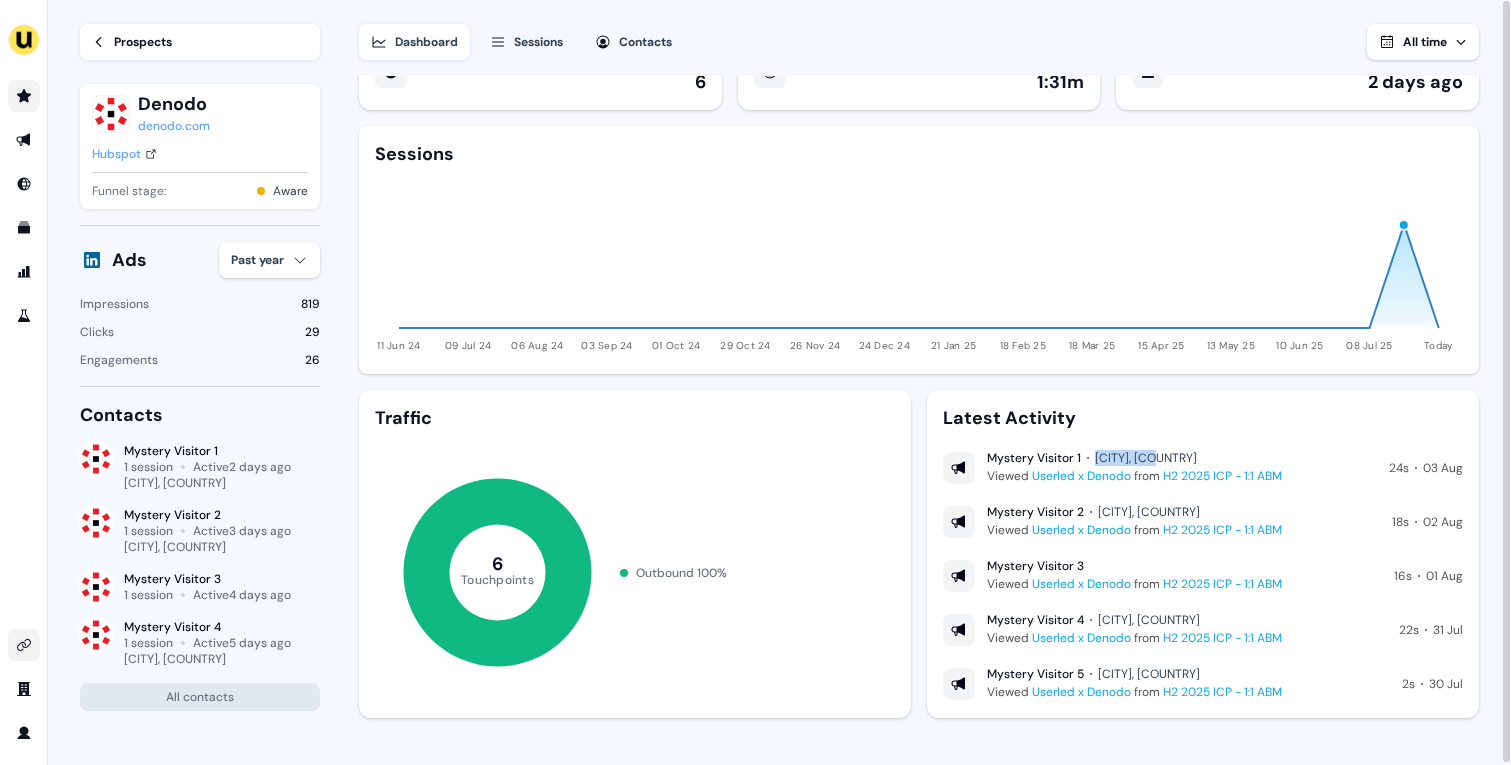 drag, startPoint x: 1093, startPoint y: 461, endPoint x: 1162, endPoint y: 461, distance: 69 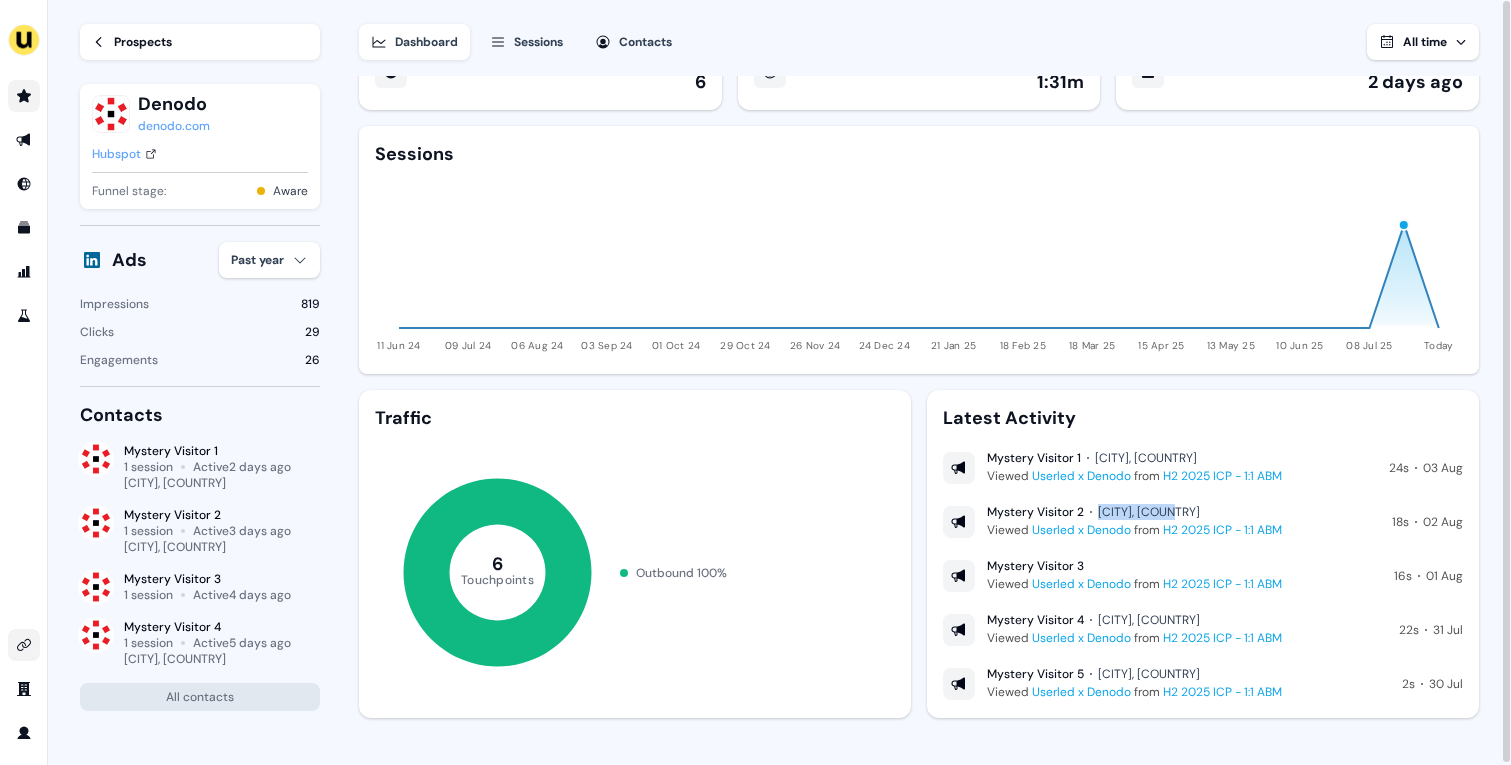 drag, startPoint x: 1096, startPoint y: 514, endPoint x: 1180, endPoint y: 514, distance: 84 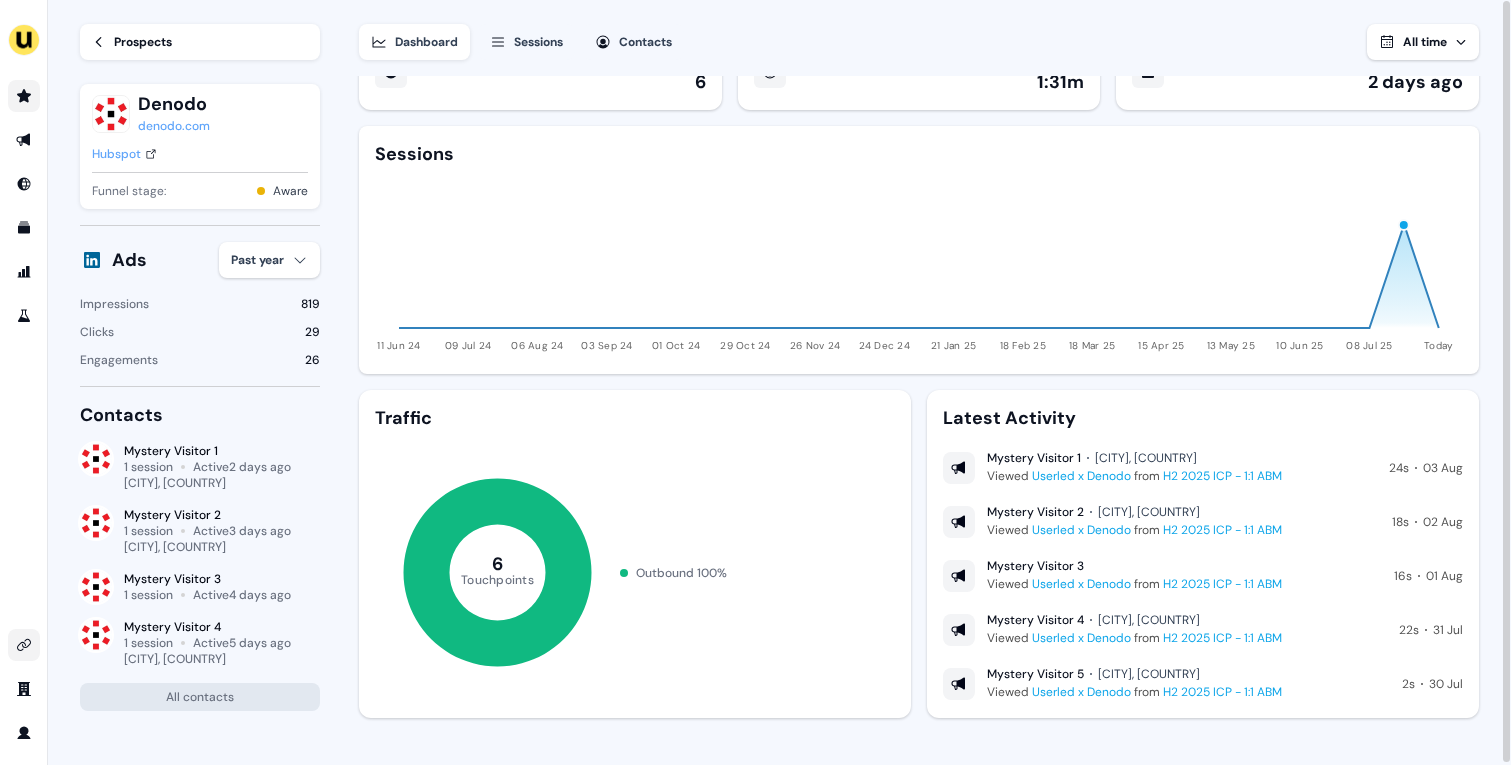 drag, startPoint x: 1098, startPoint y: 622, endPoint x: 1228, endPoint y: 611, distance: 130.46455 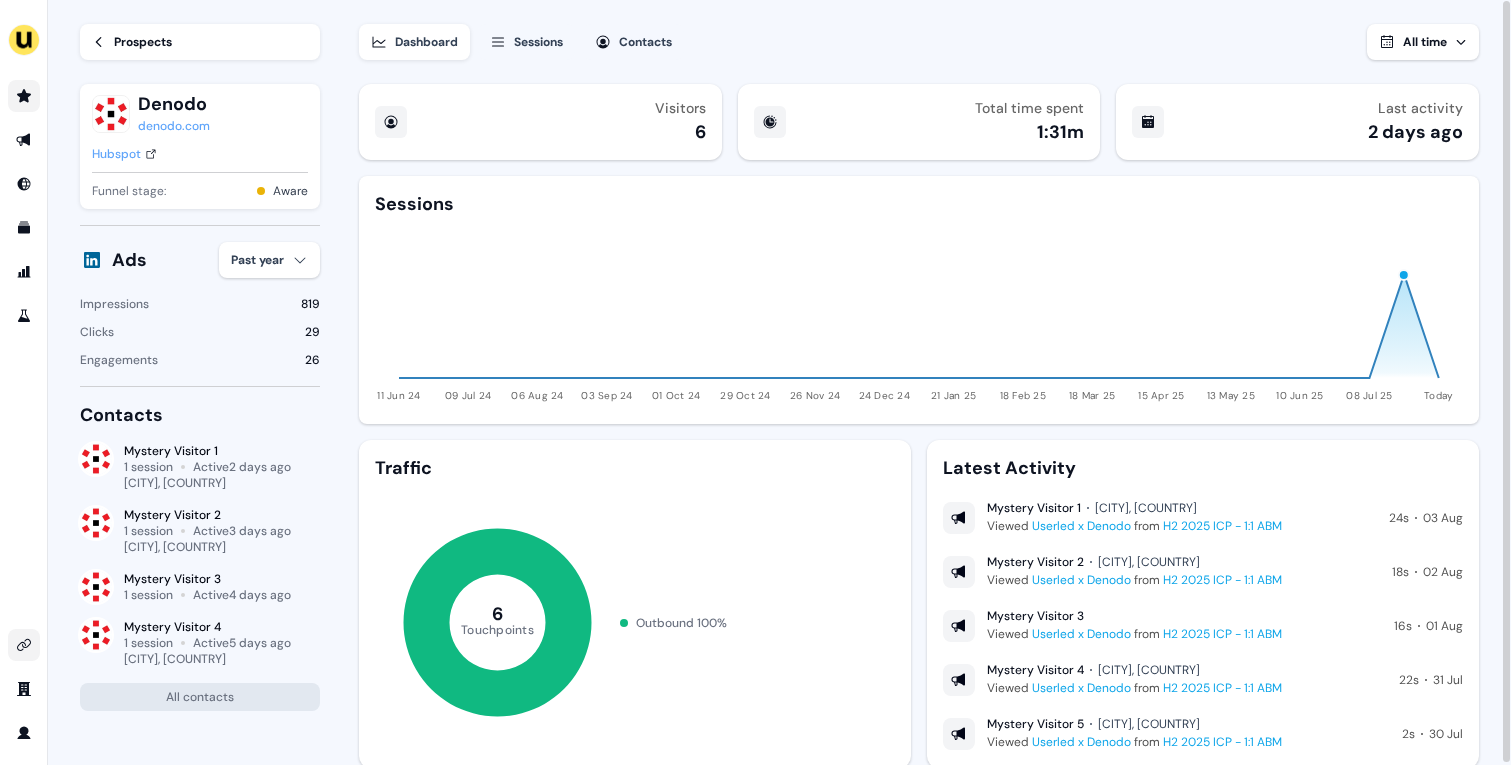click 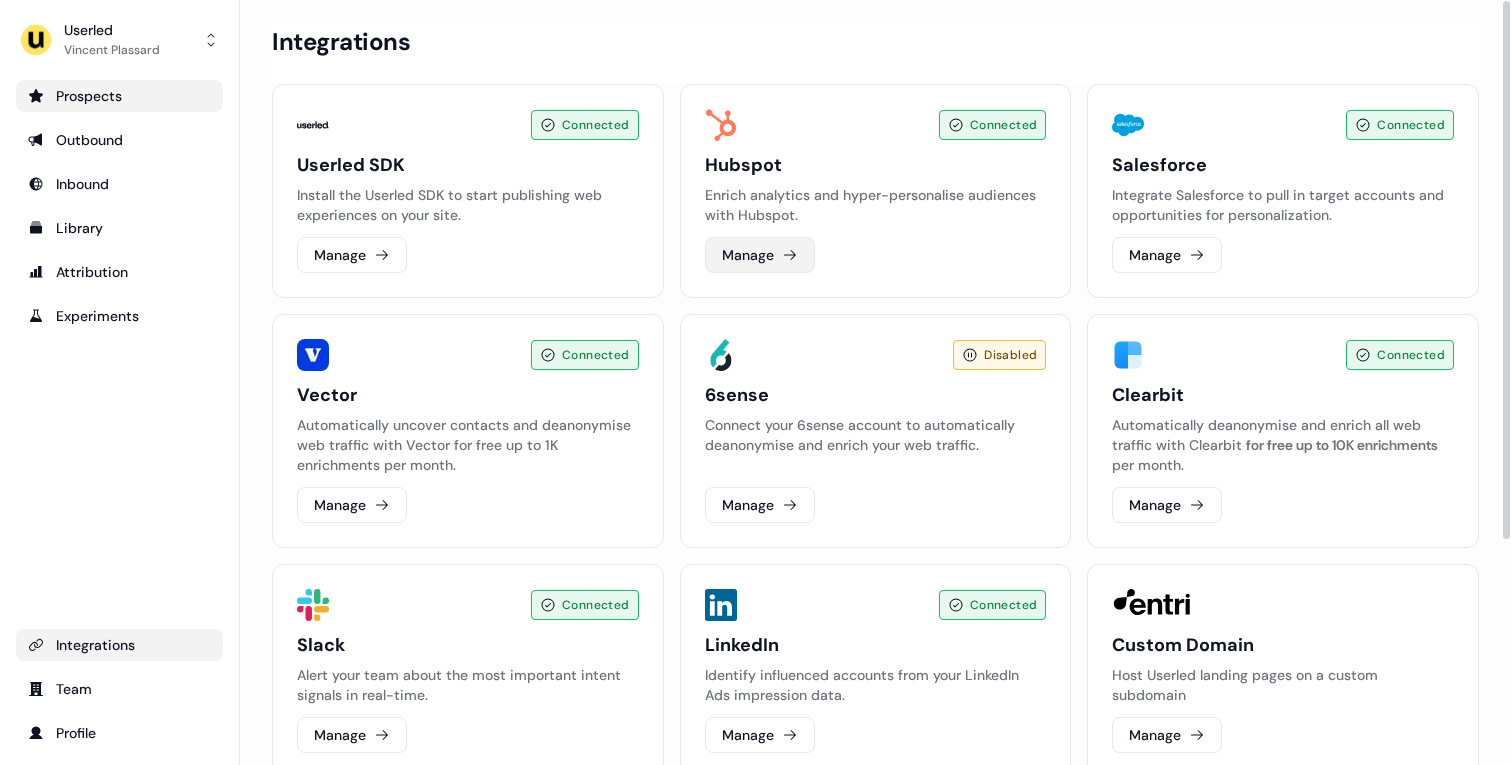 click on "Manage" at bounding box center [760, 255] 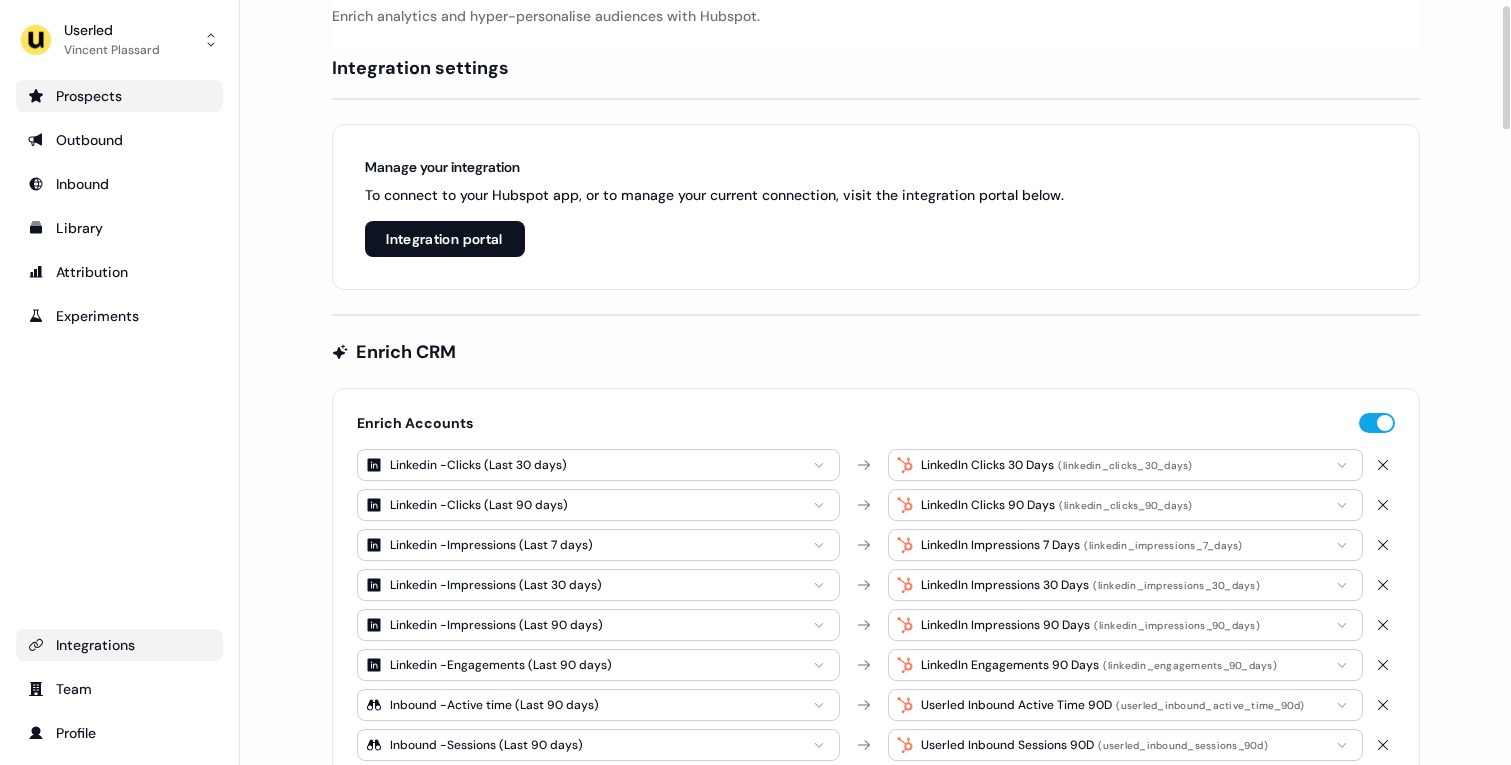 scroll, scrollTop: 0, scrollLeft: 0, axis: both 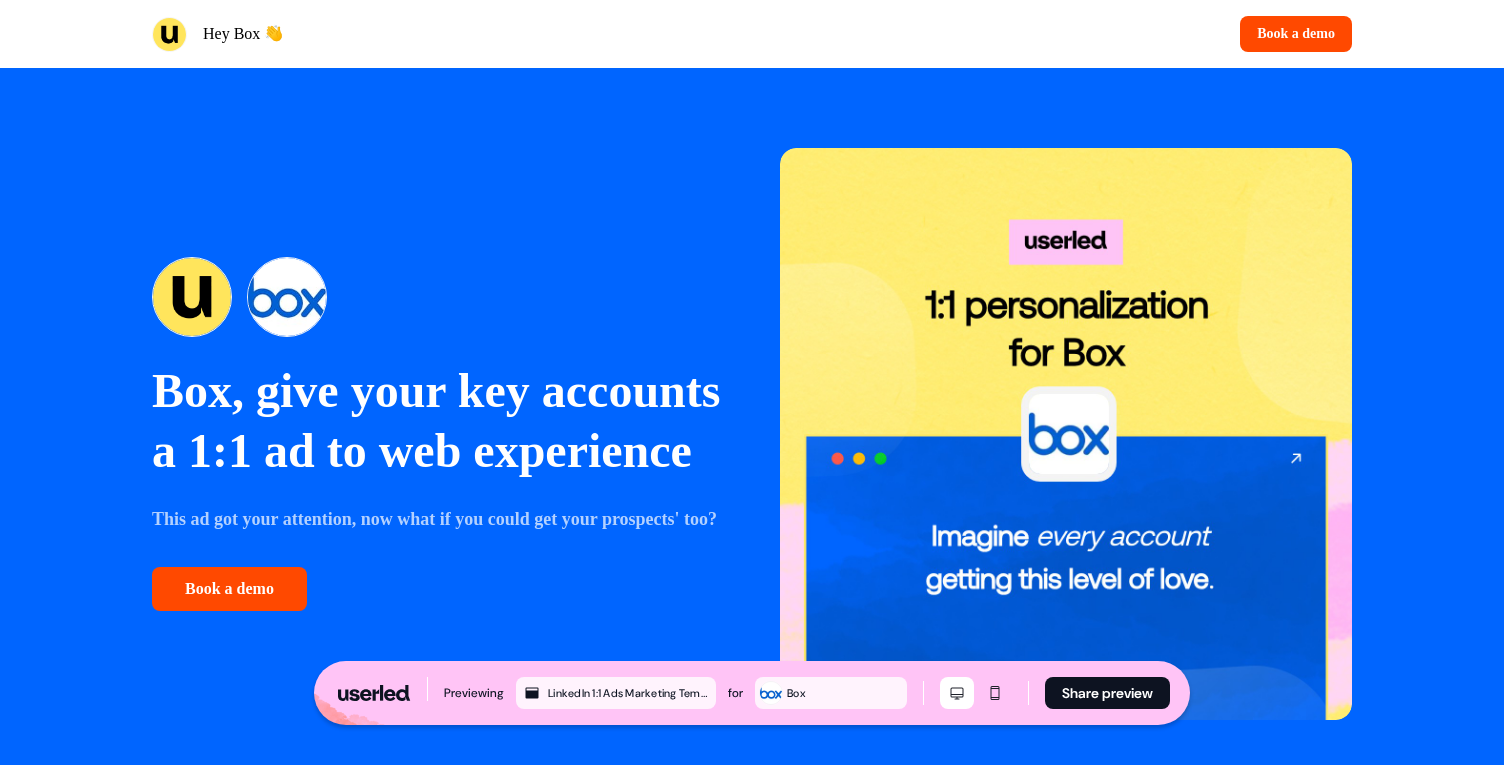 drag, startPoint x: 1128, startPoint y: 358, endPoint x: 896, endPoint y: 332, distance: 233.45235 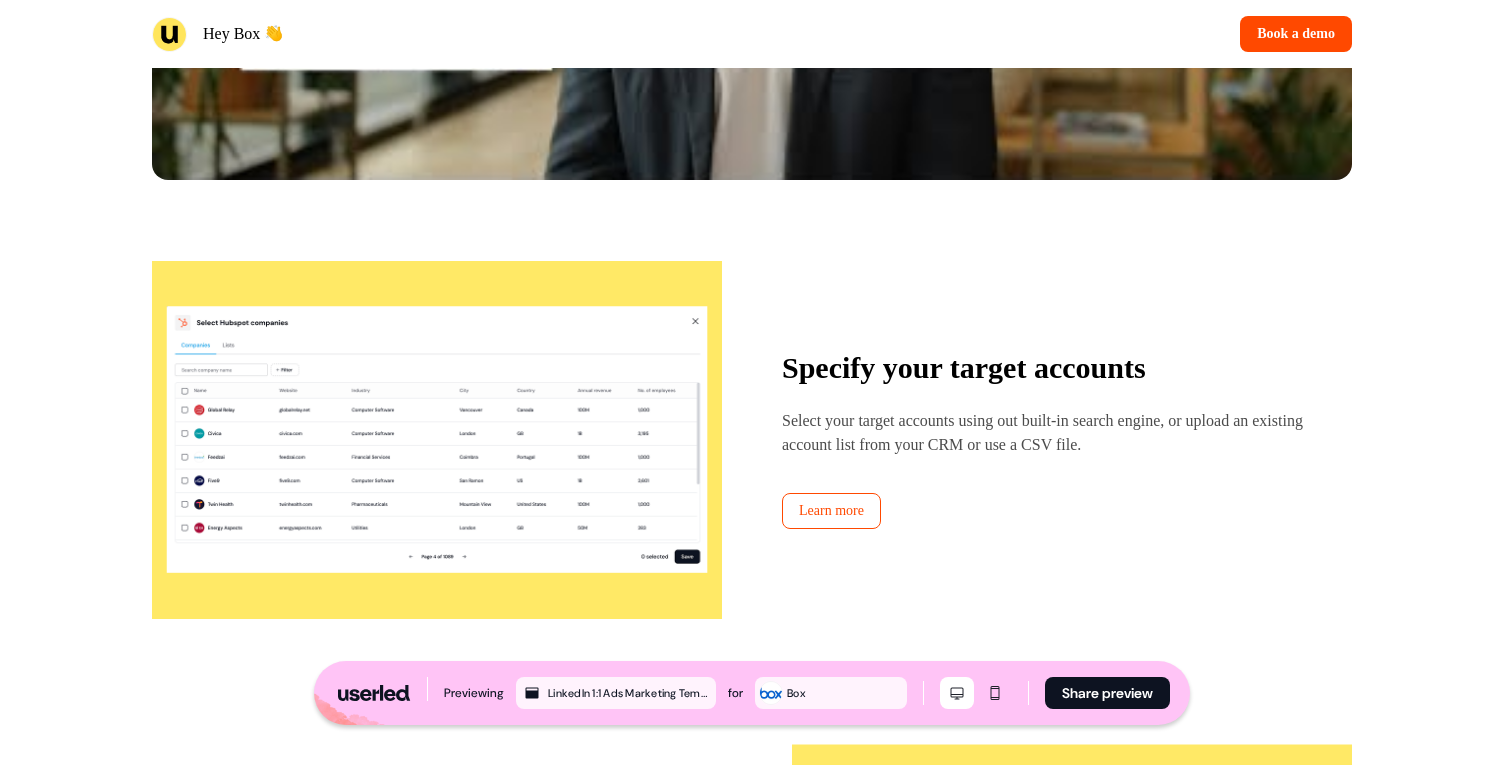 scroll, scrollTop: 1883, scrollLeft: 0, axis: vertical 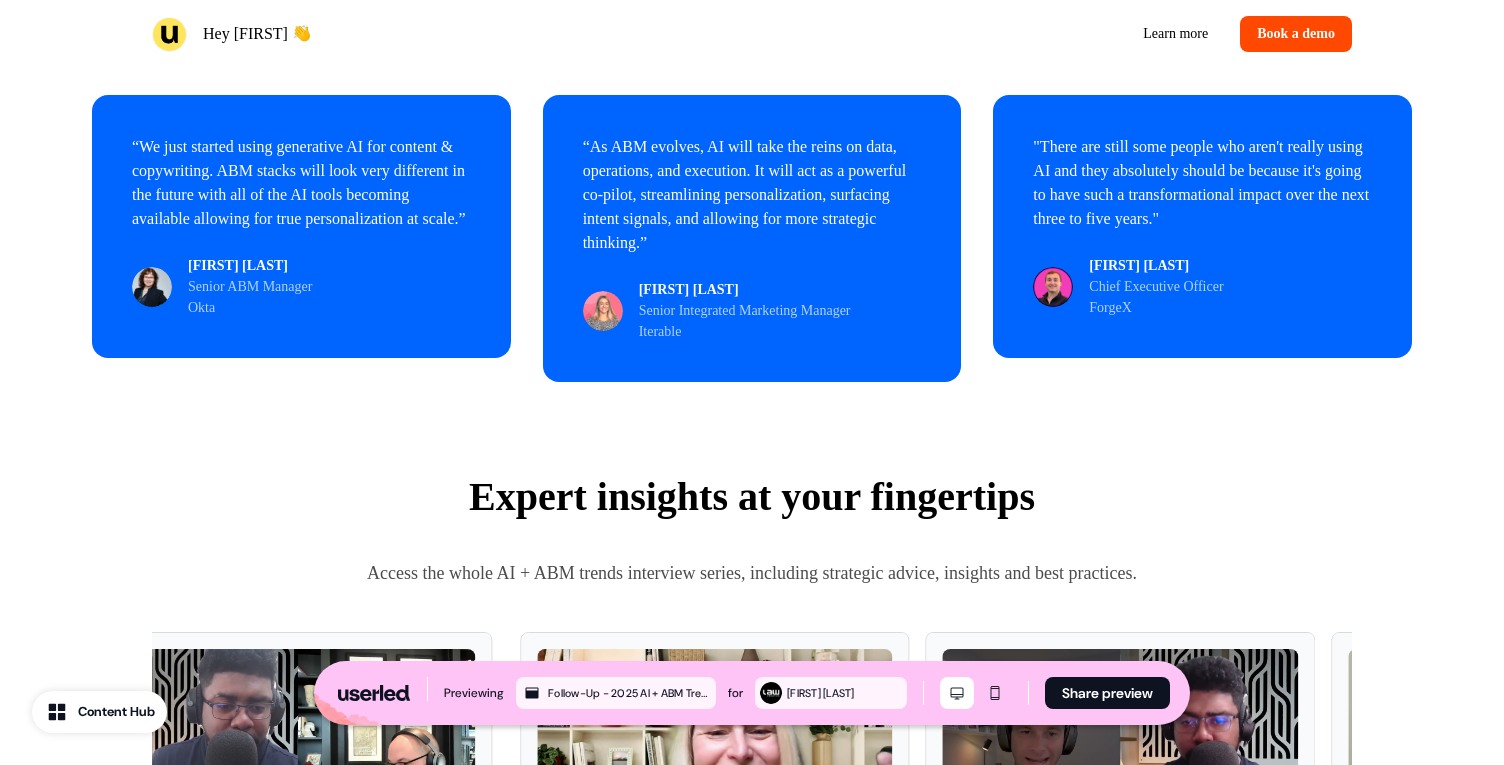 click on ""There are still some people who aren't really using AI and they absolutely should be because it's going to have such a transformational impact over the next three to five years."" at bounding box center (1202, 183) 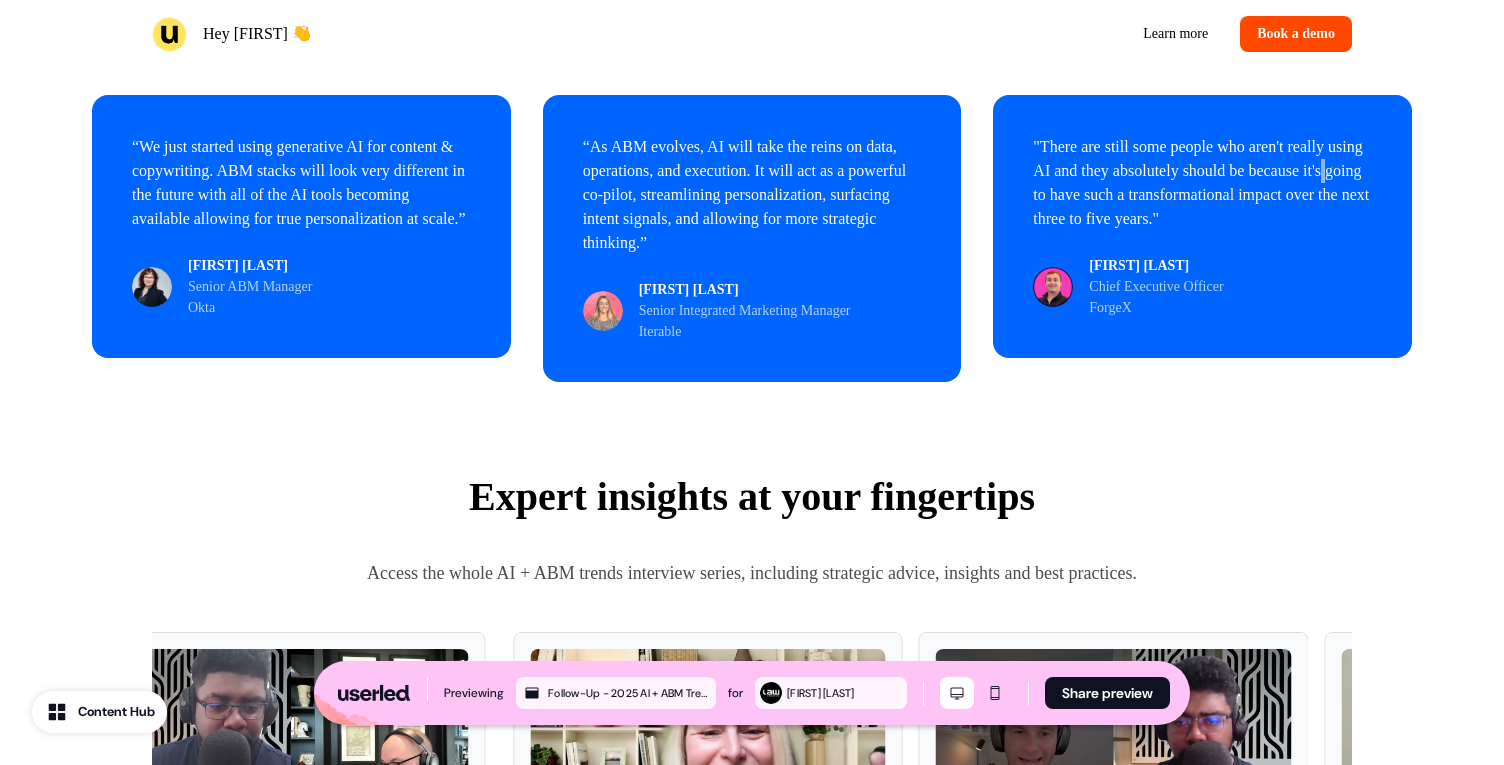 click on ""There are still some people who aren't really using AI and they absolutely should be because it's going to have such a transformational impact over the next three to five years."" at bounding box center (1202, 183) 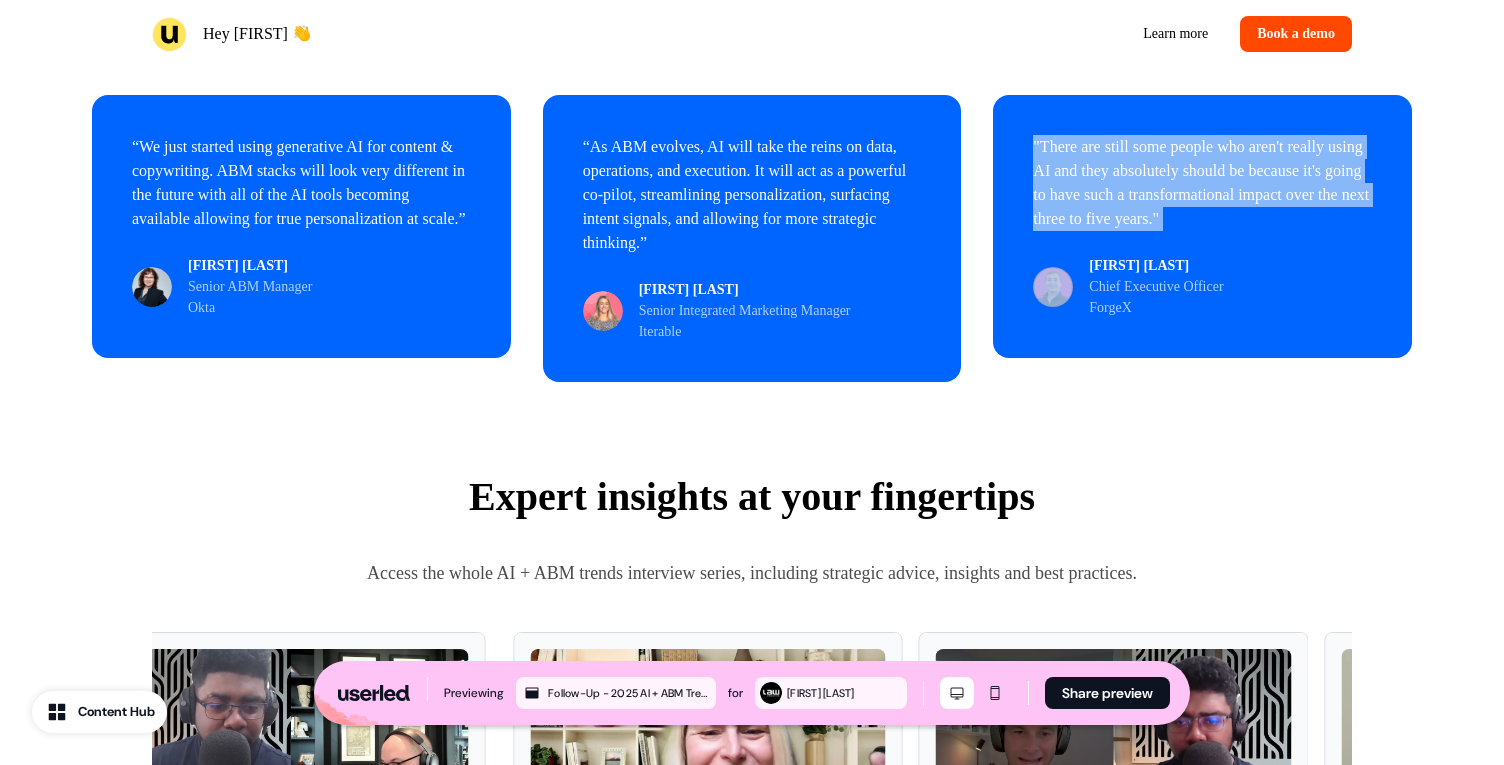 click on ""There are still some people who aren't really using AI and they absolutely should be because it's going to have such a transformational impact over the next three to five years."" at bounding box center (1202, 183) 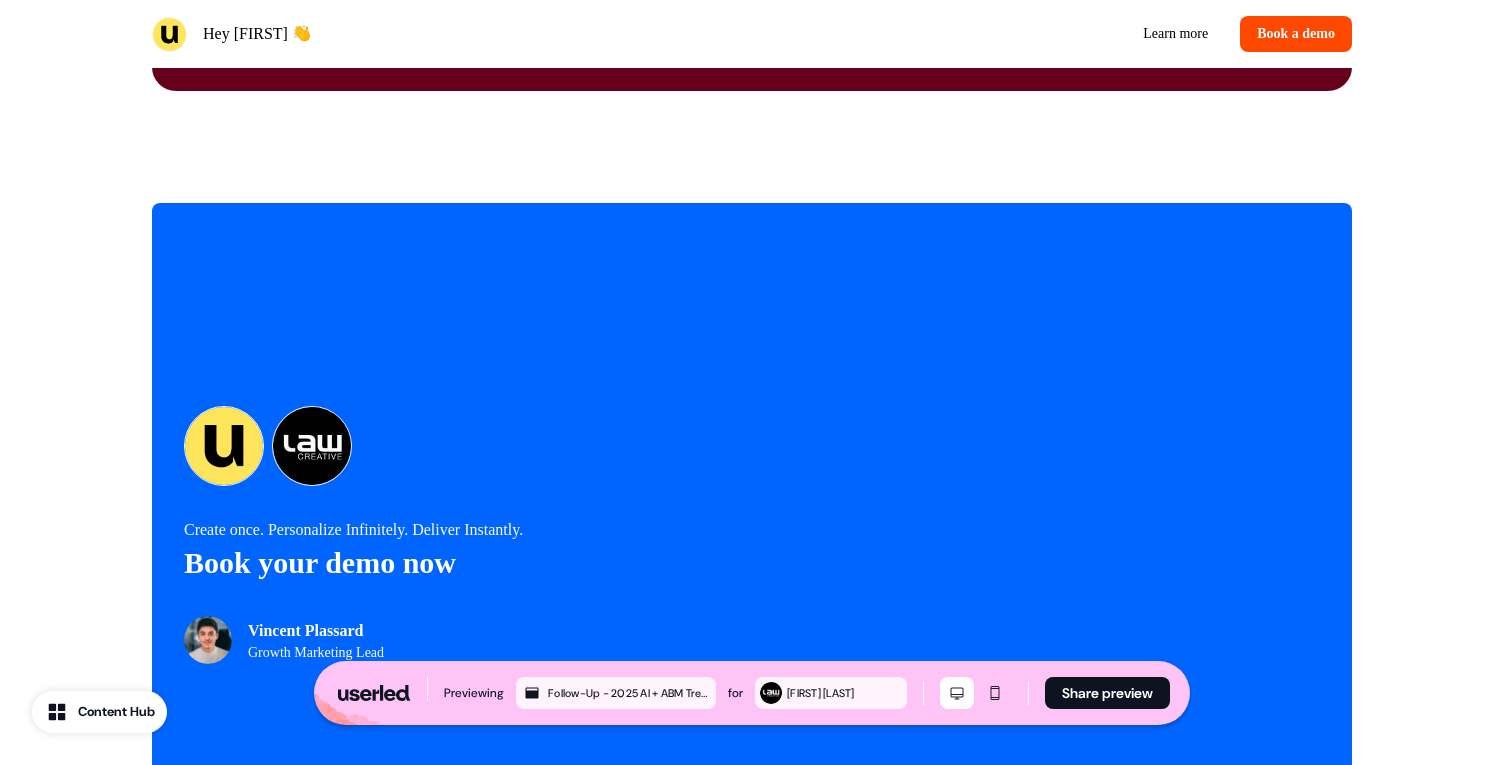 scroll, scrollTop: 5695, scrollLeft: 0, axis: vertical 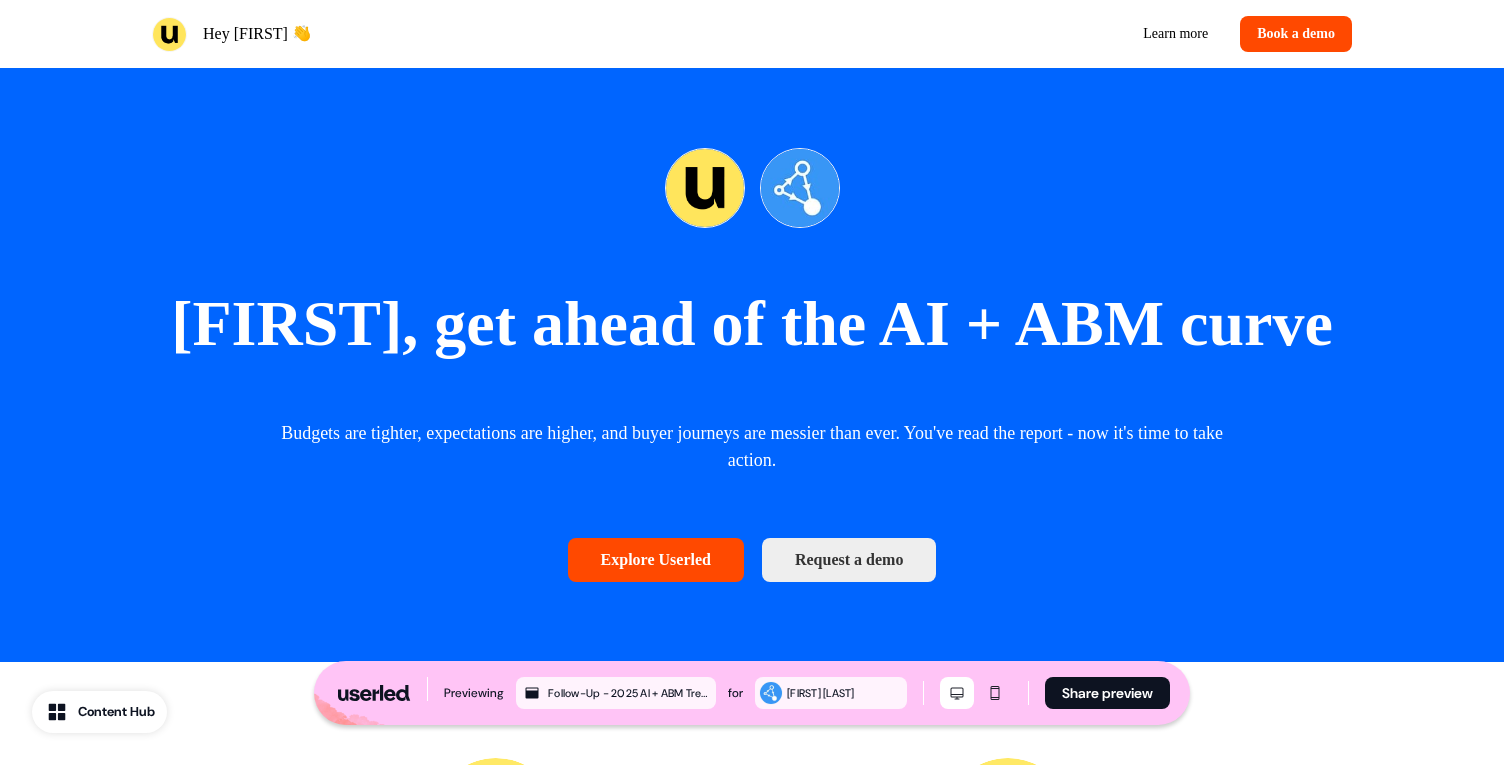 drag, startPoint x: 879, startPoint y: 165, endPoint x: 1062, endPoint y: 241, distance: 198.15398 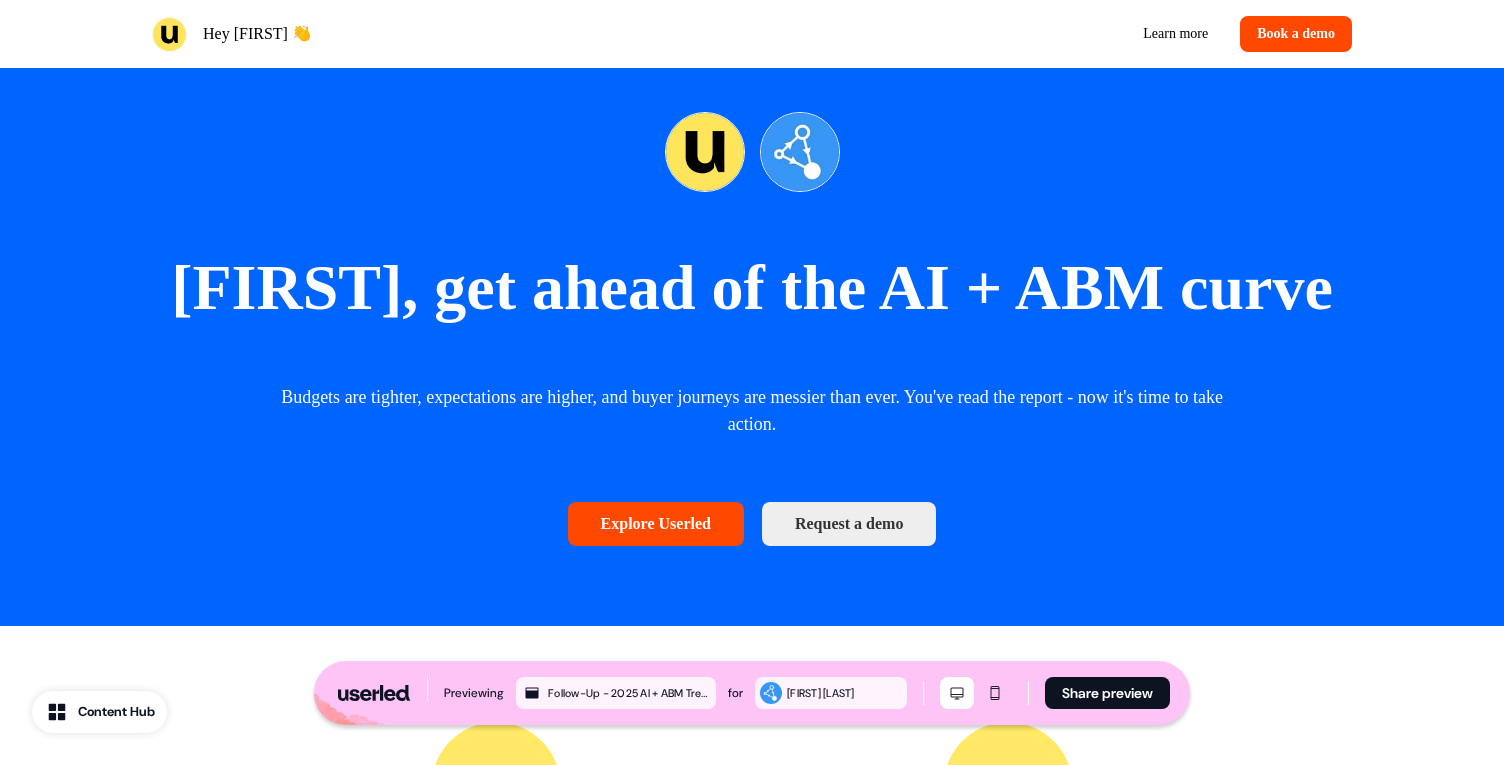 scroll, scrollTop: 30, scrollLeft: 0, axis: vertical 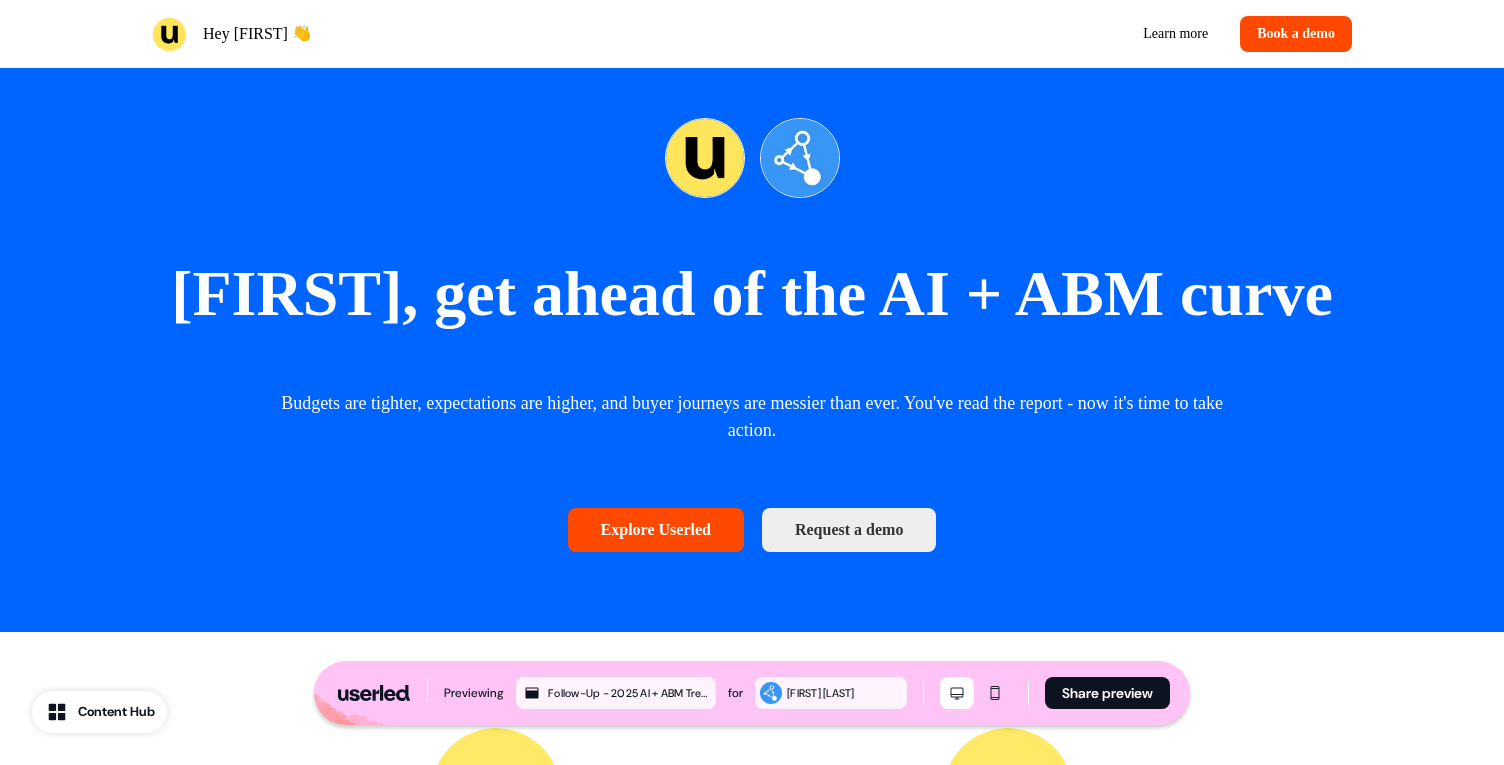 click on "[FIRST], get ahead of the AI + ABM curve" at bounding box center [752, 293] 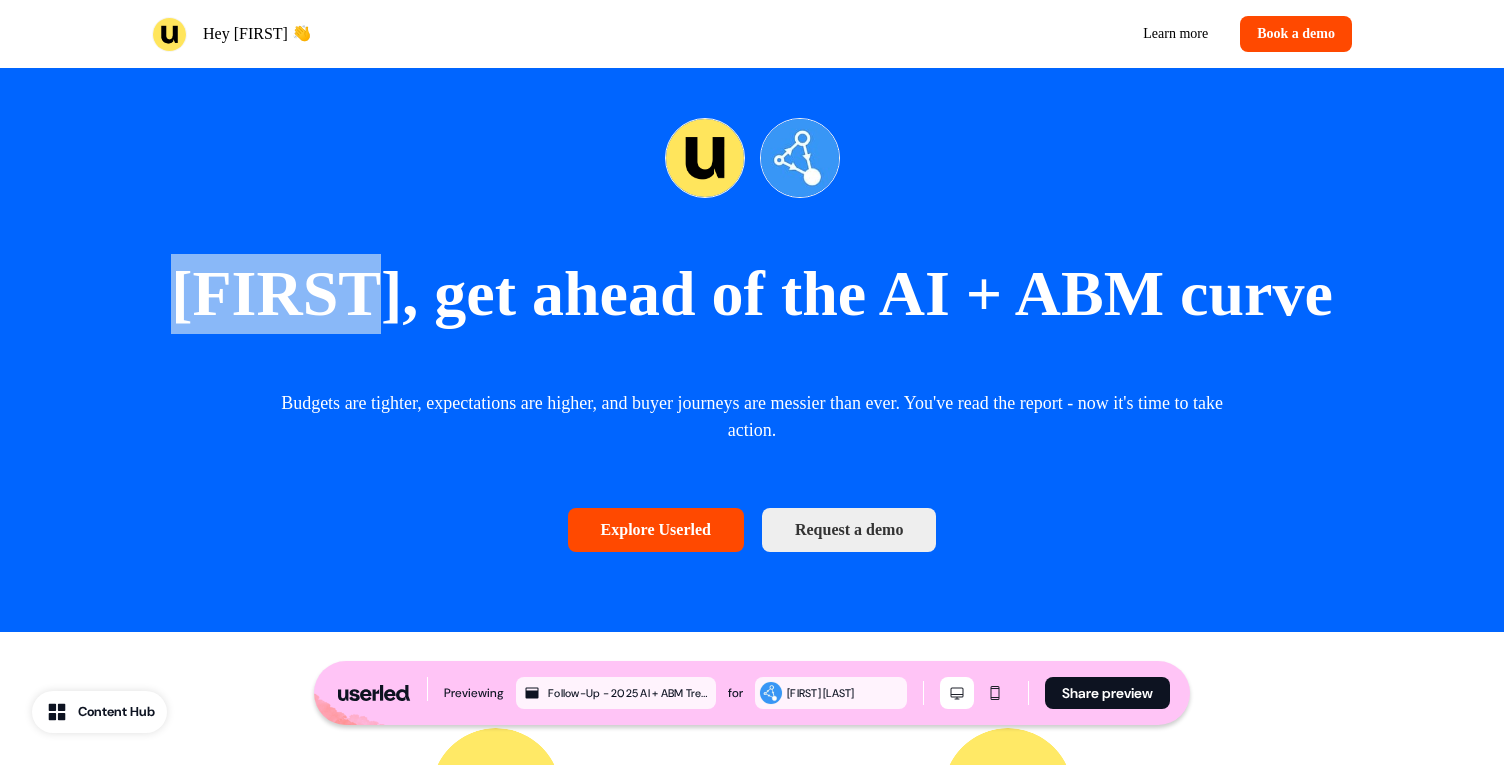click on "[FIRST], get ahead of the AI + ABM curve" at bounding box center (752, 293) 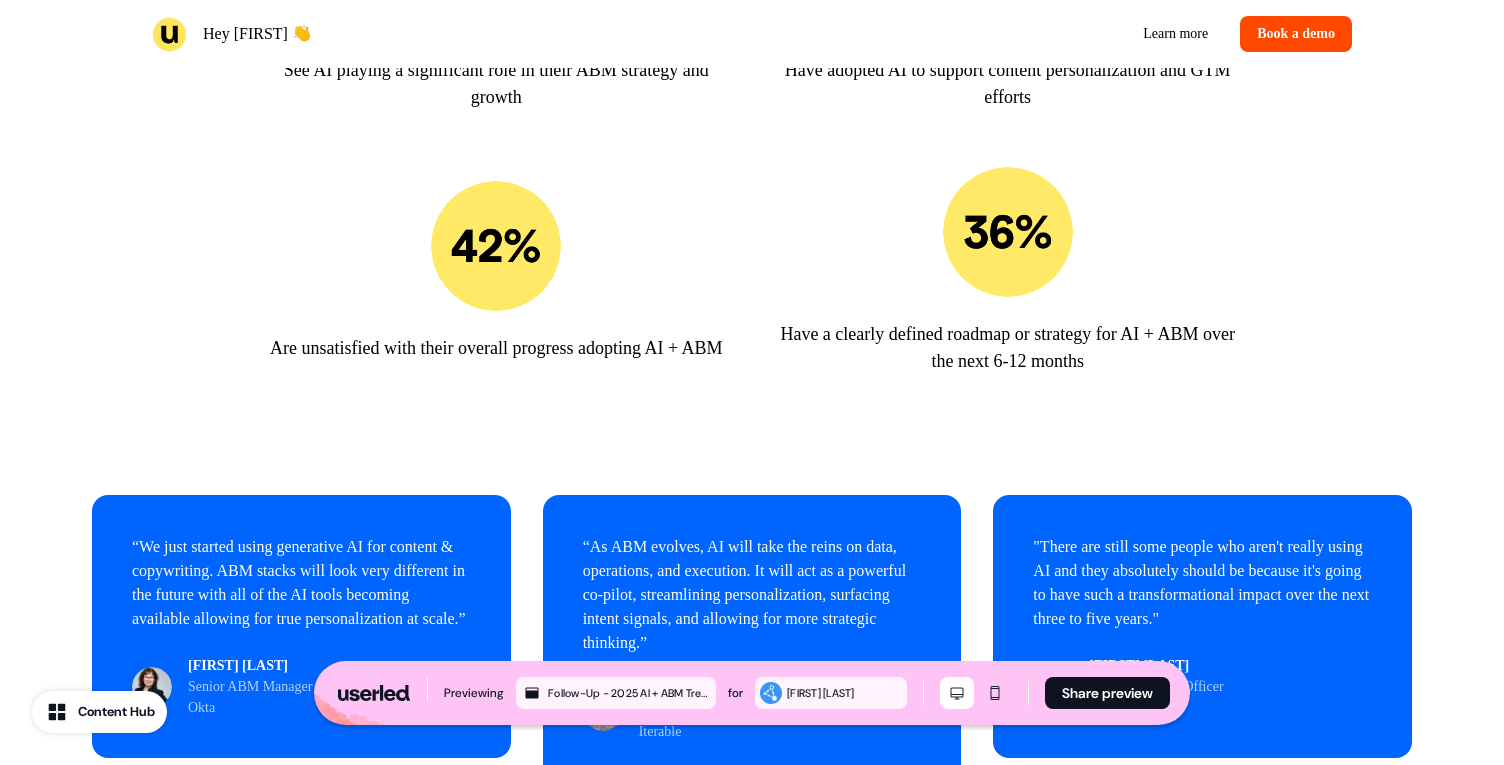 scroll, scrollTop: 94, scrollLeft: 0, axis: vertical 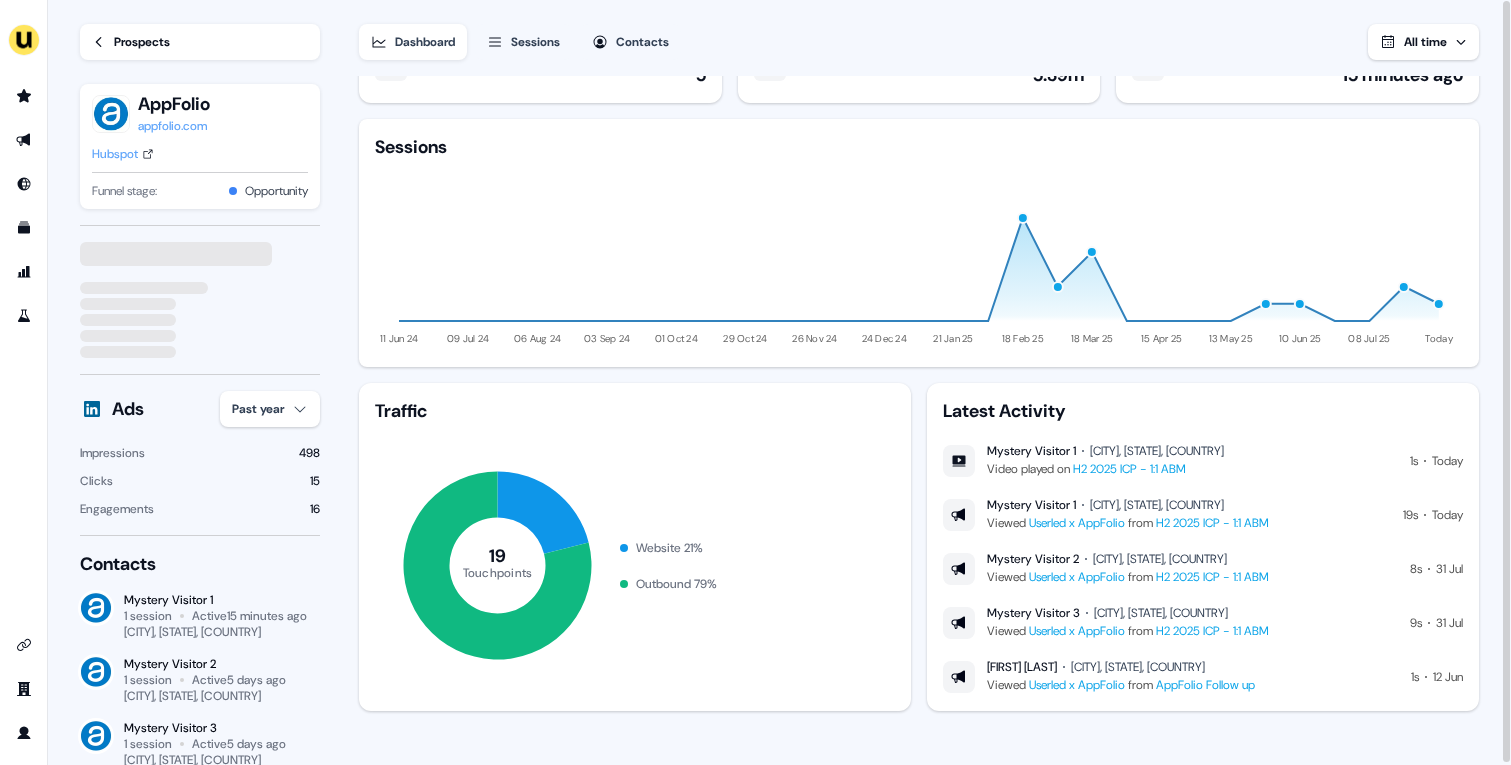 click on "Hubspot" at bounding box center (115, 154) 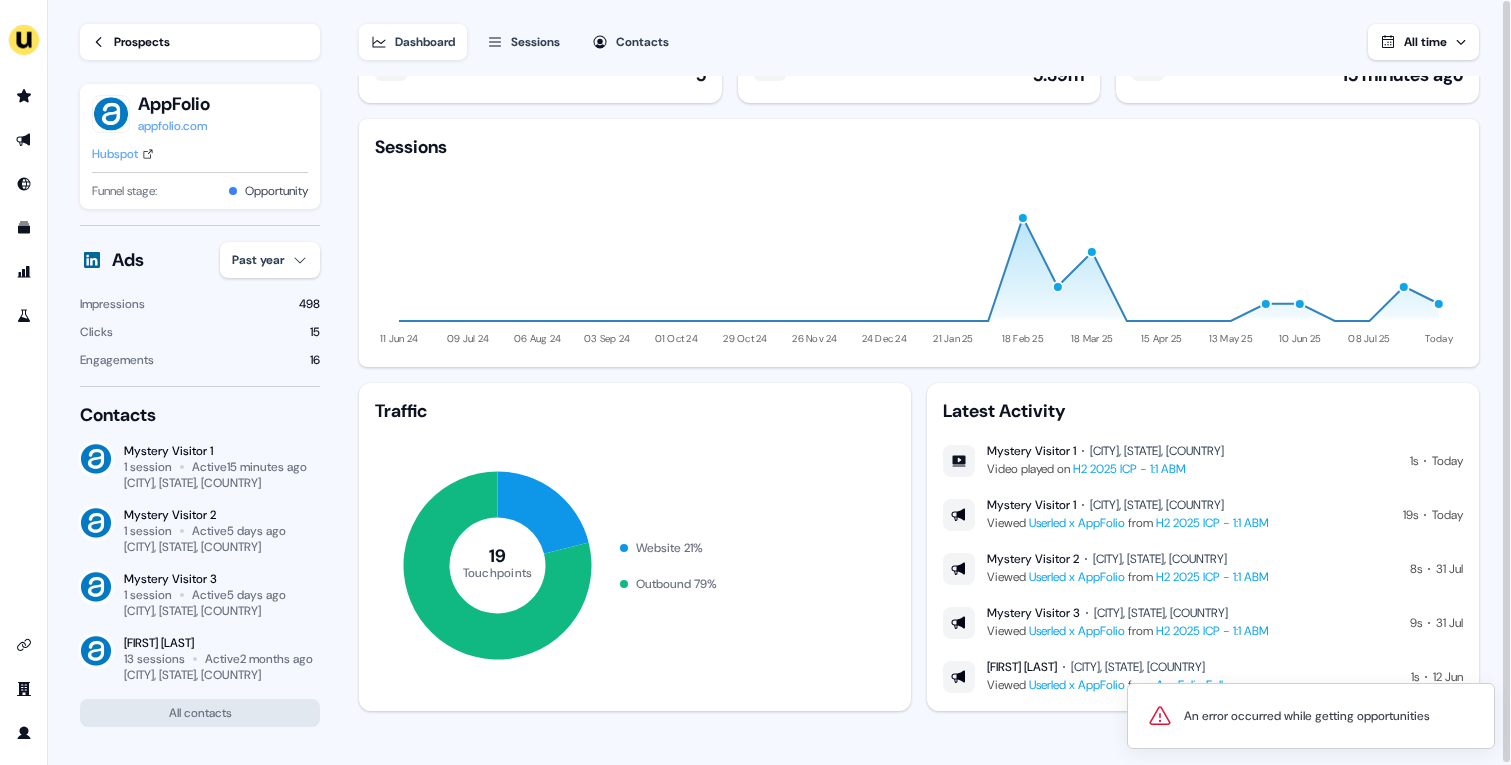 click on "Prospects" at bounding box center (142, 42) 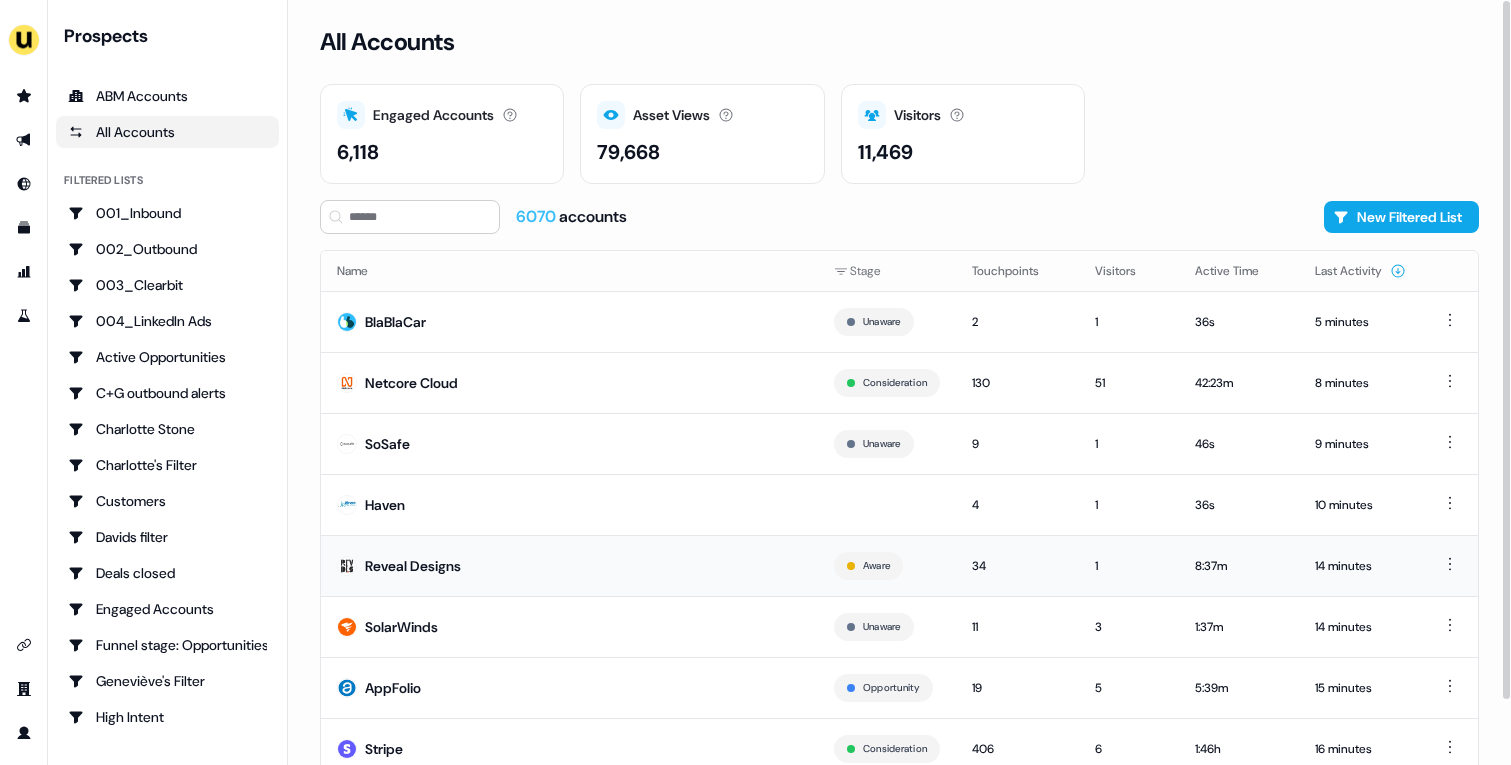 scroll, scrollTop: 70, scrollLeft: 0, axis: vertical 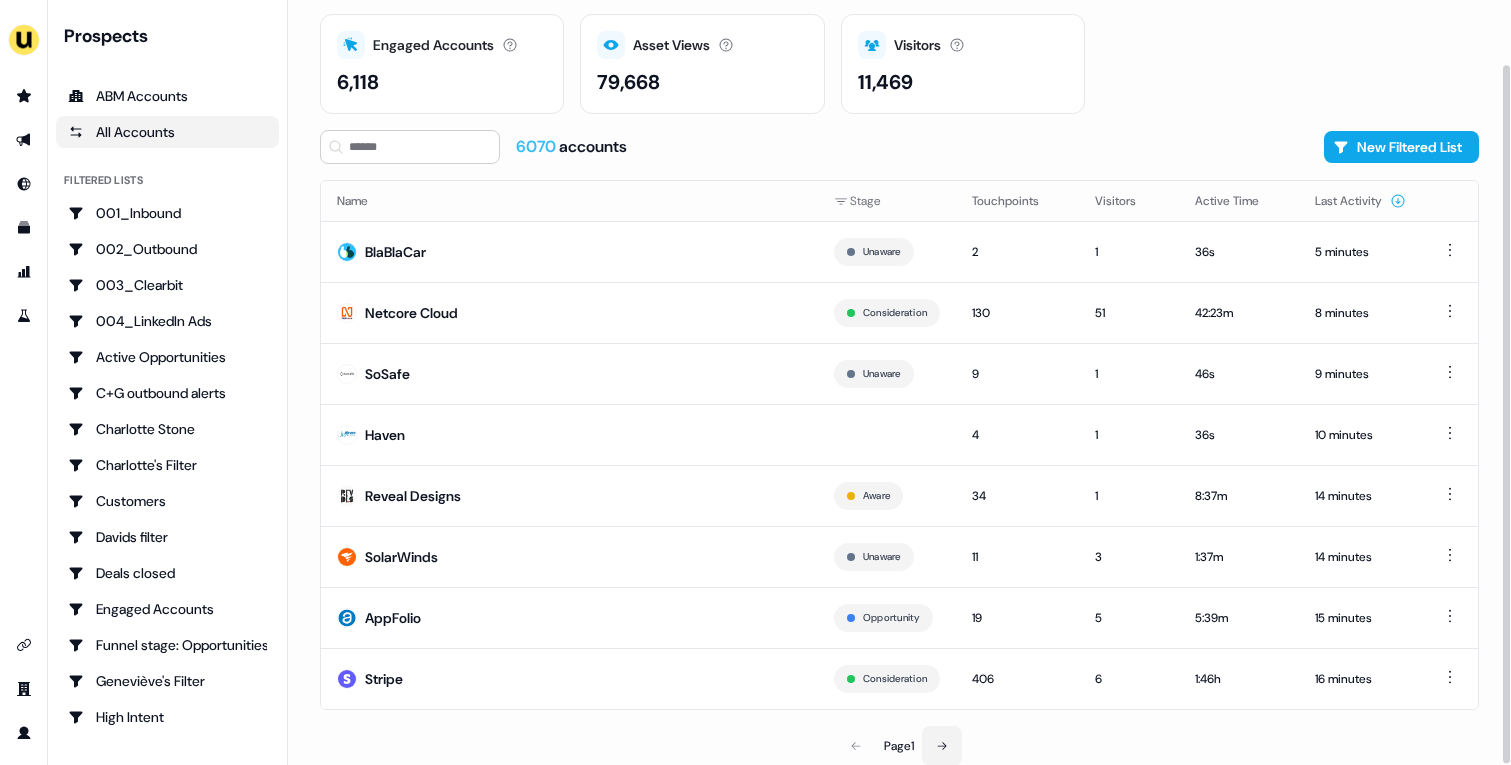 click 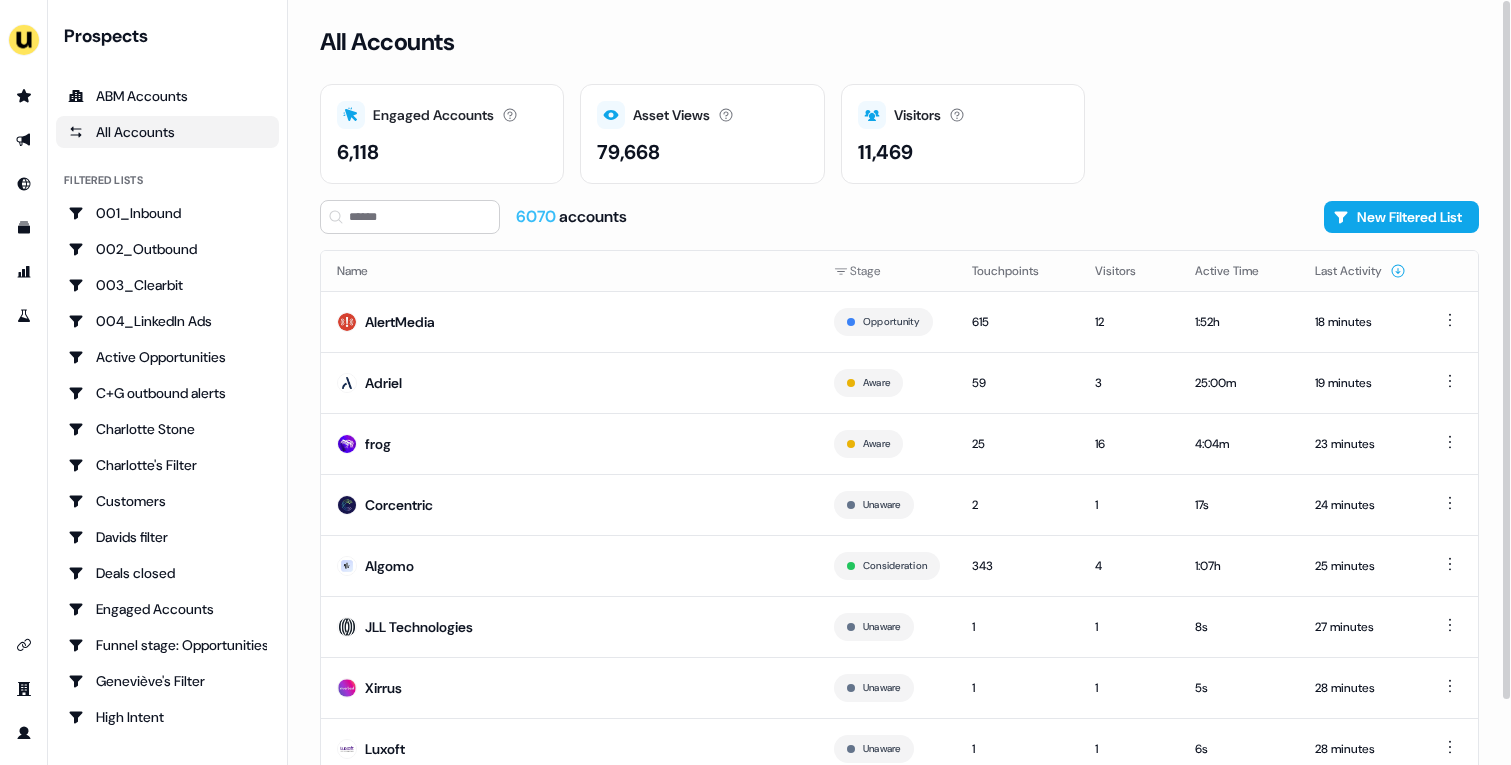 scroll, scrollTop: 70, scrollLeft: 0, axis: vertical 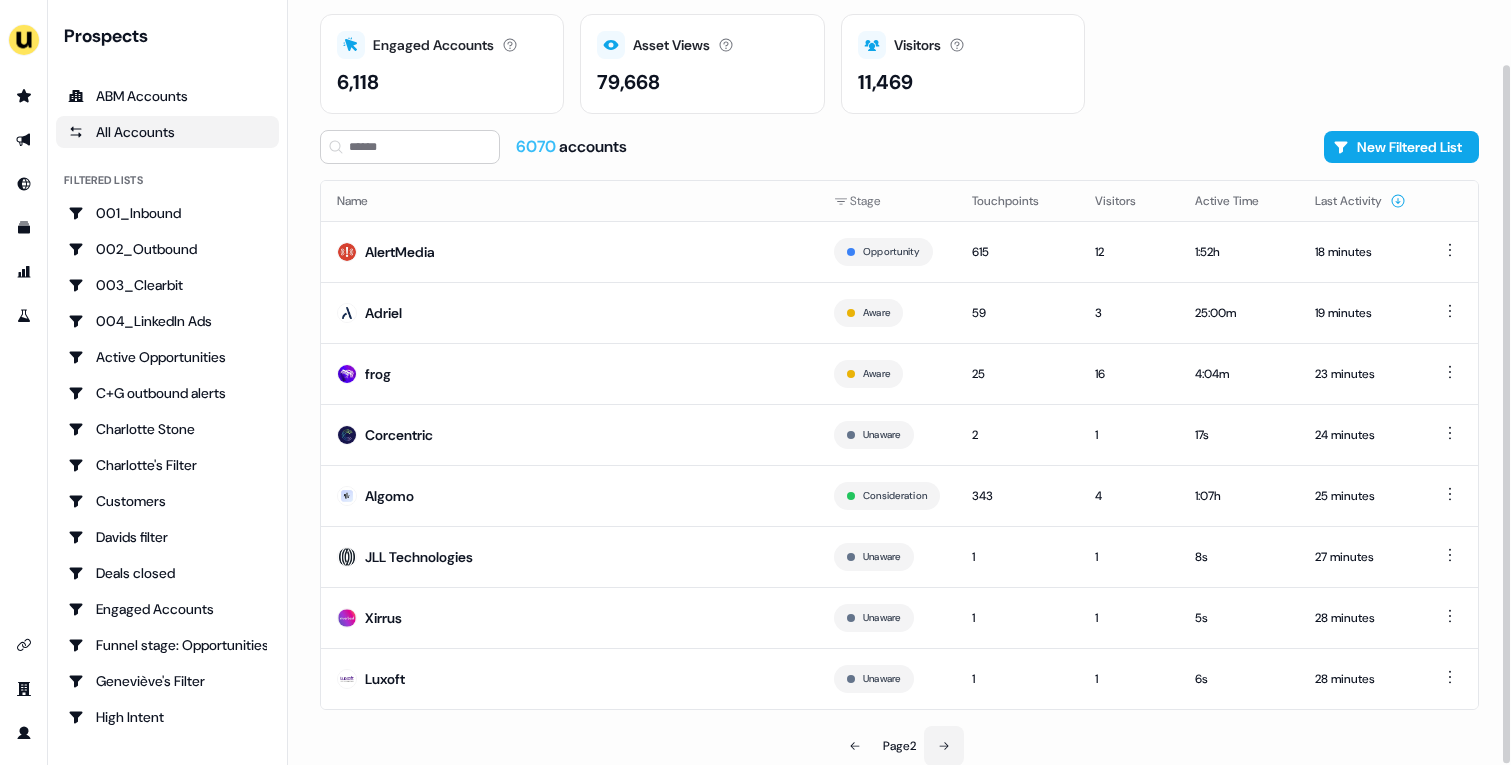 click 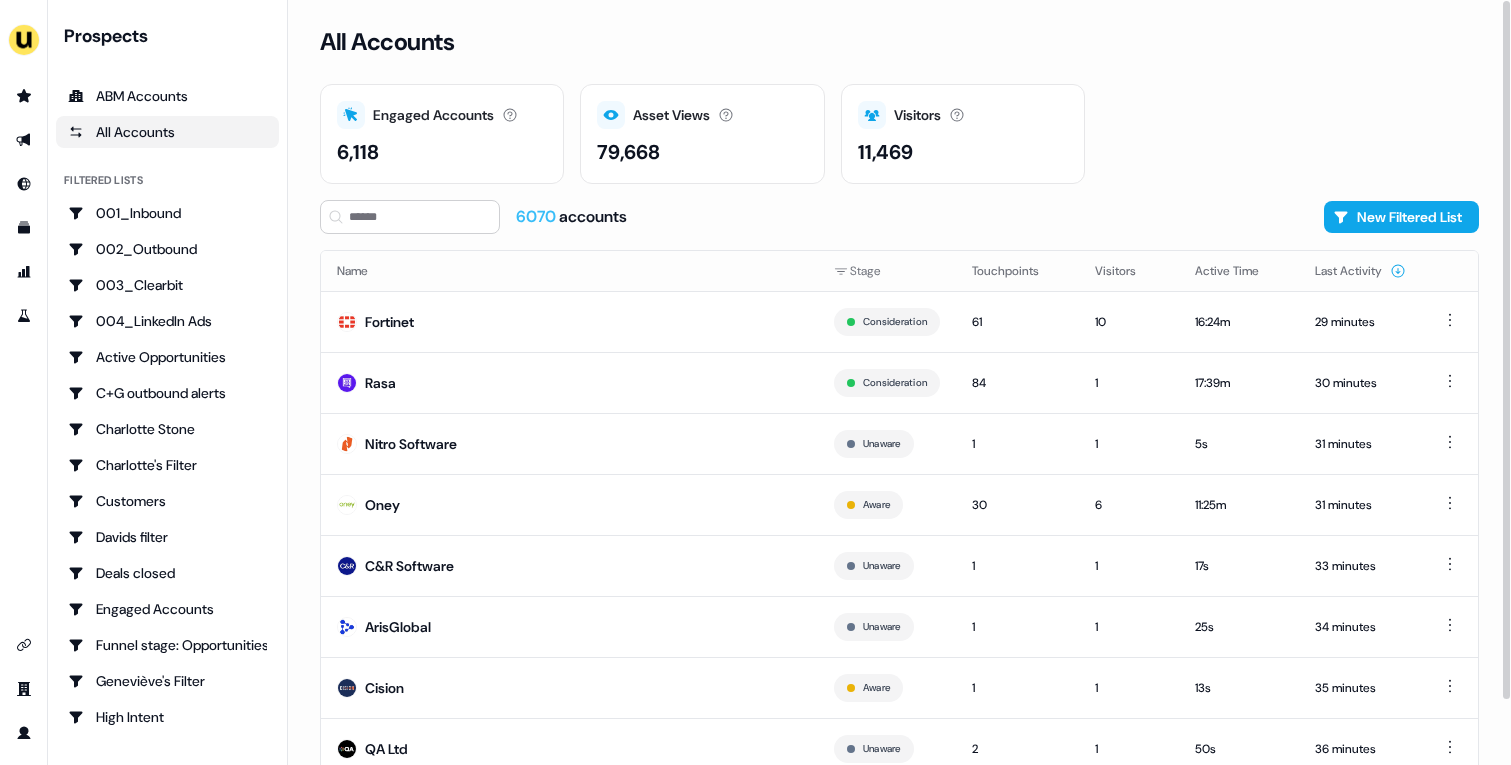 scroll, scrollTop: 70, scrollLeft: 0, axis: vertical 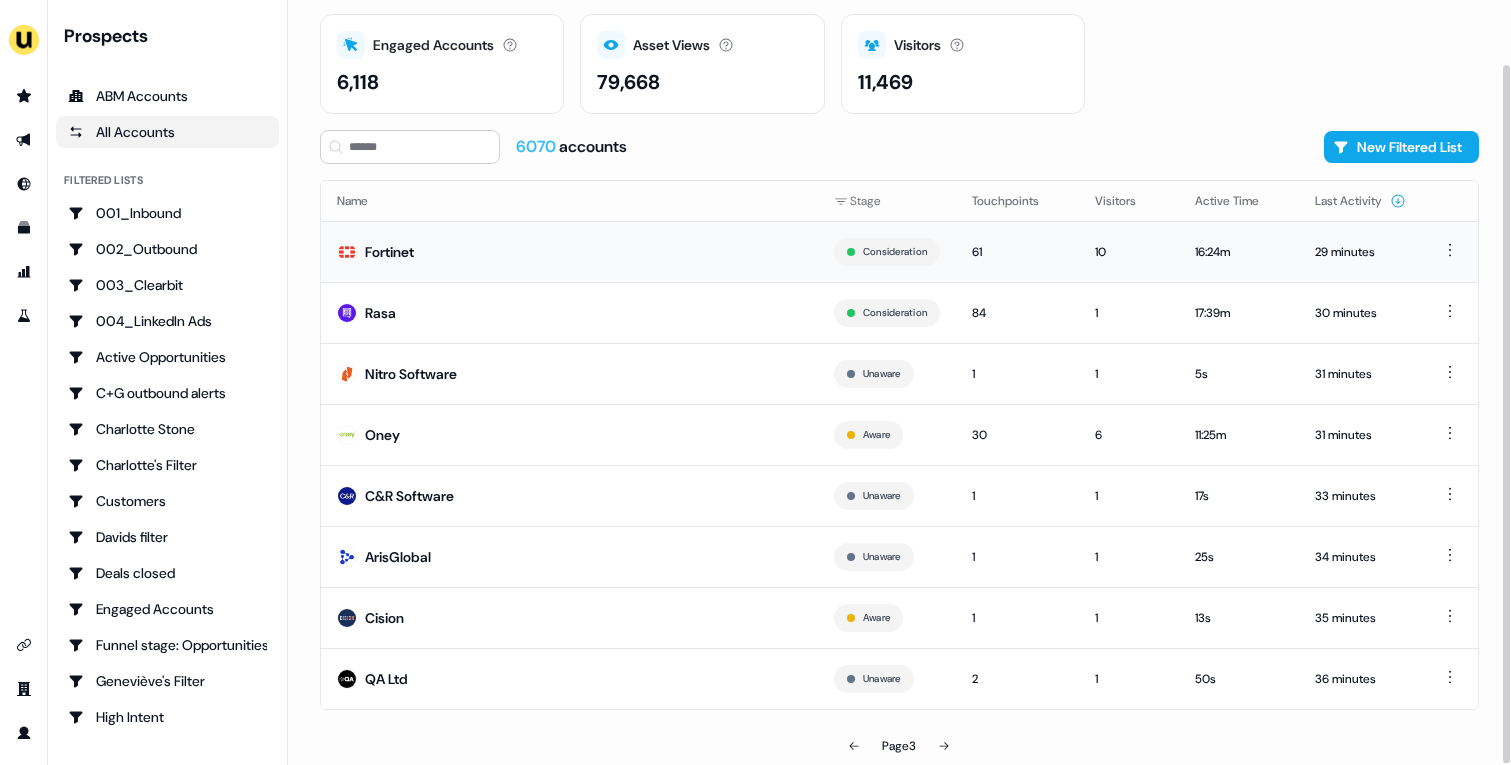 click on "Fortinet" at bounding box center [569, 251] 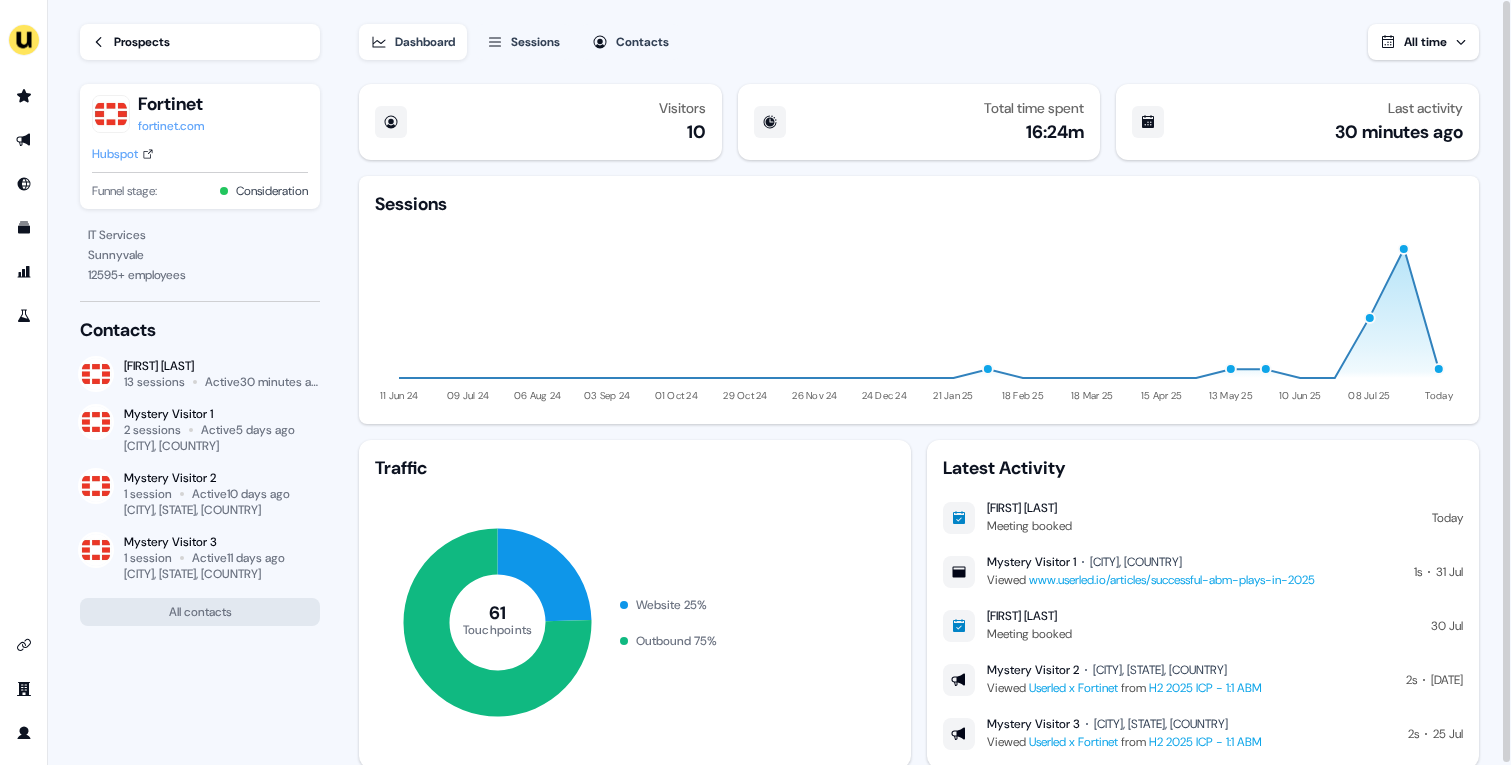 click on "Hubspot" at bounding box center [115, 154] 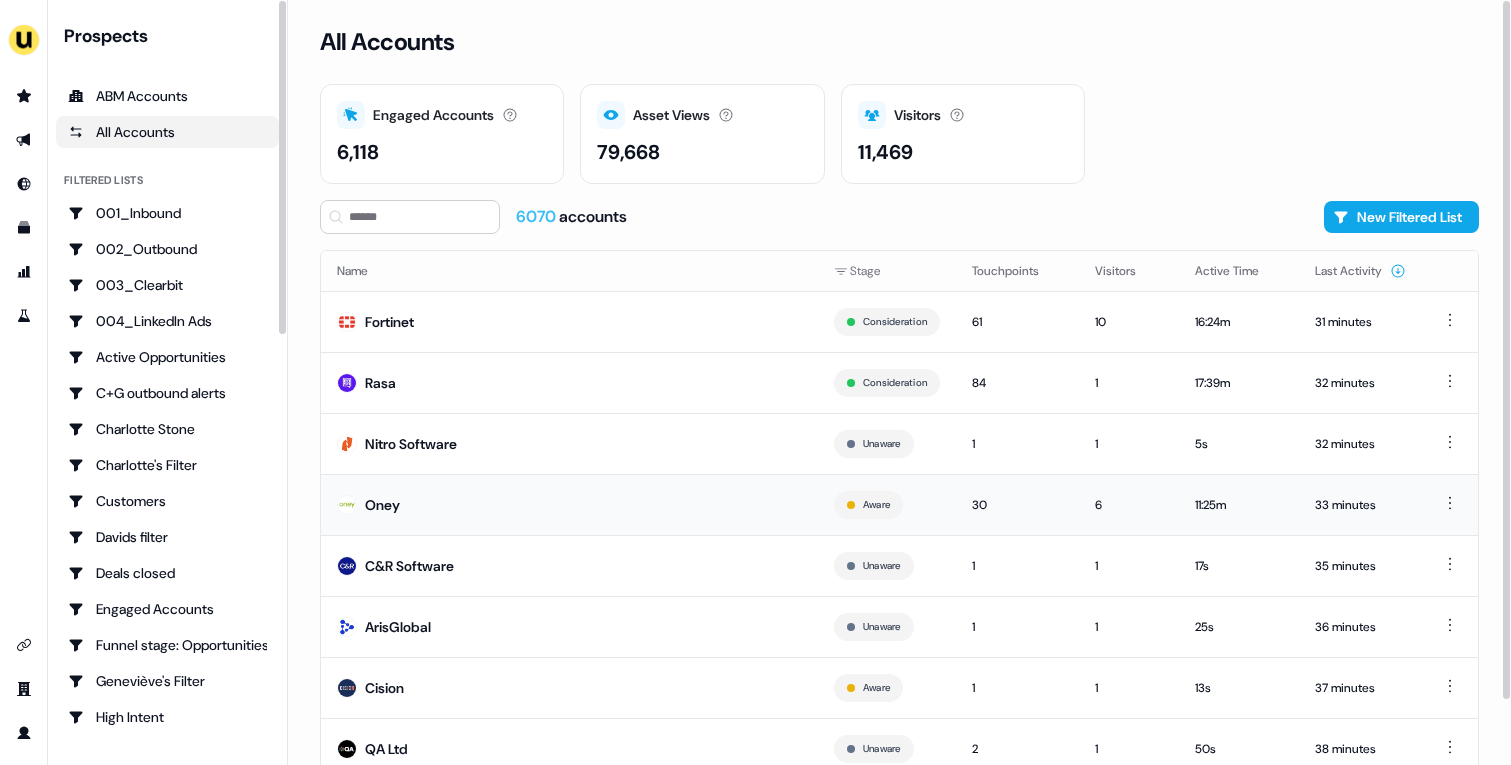 scroll, scrollTop: 70, scrollLeft: 0, axis: vertical 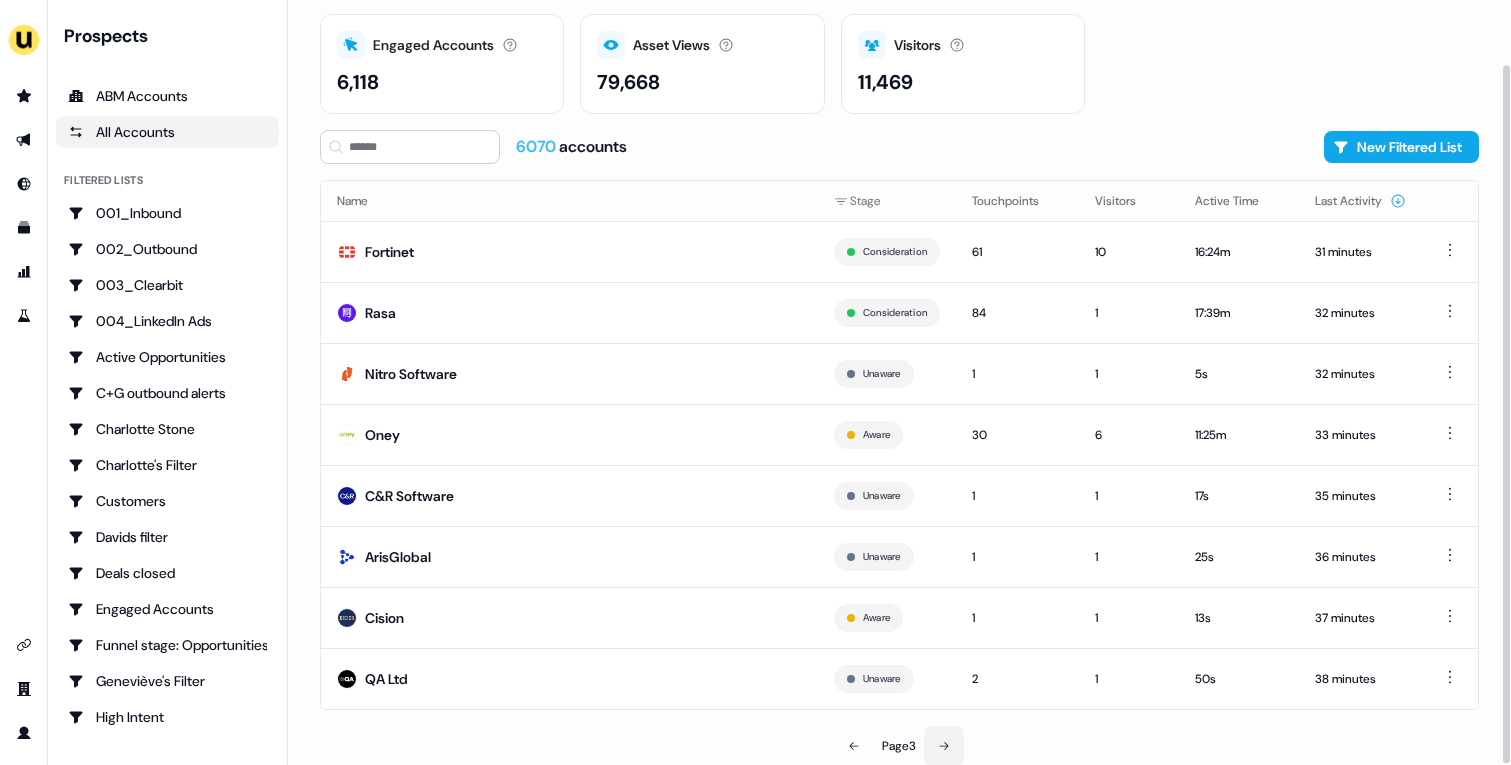 click at bounding box center (944, 746) 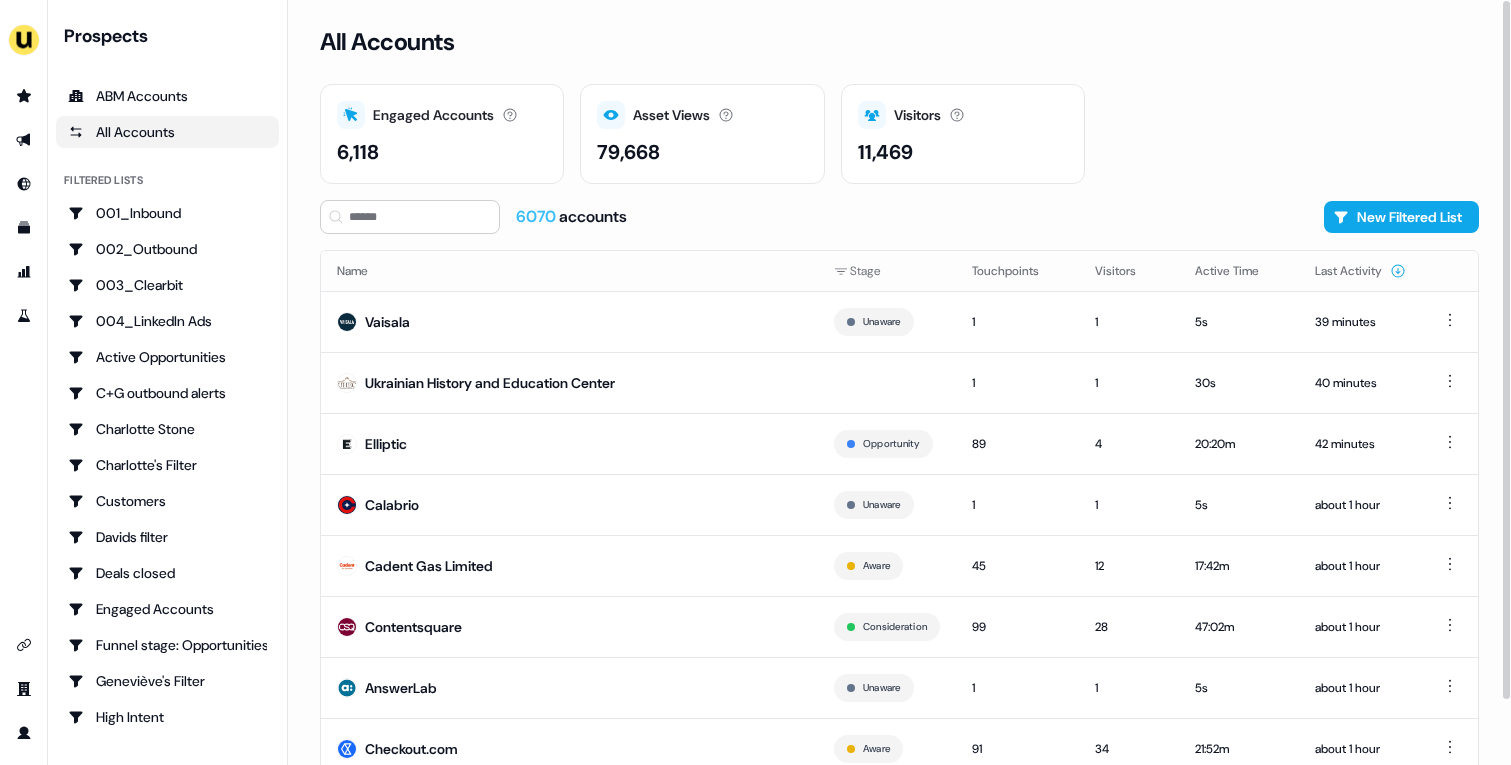 scroll, scrollTop: 70, scrollLeft: 0, axis: vertical 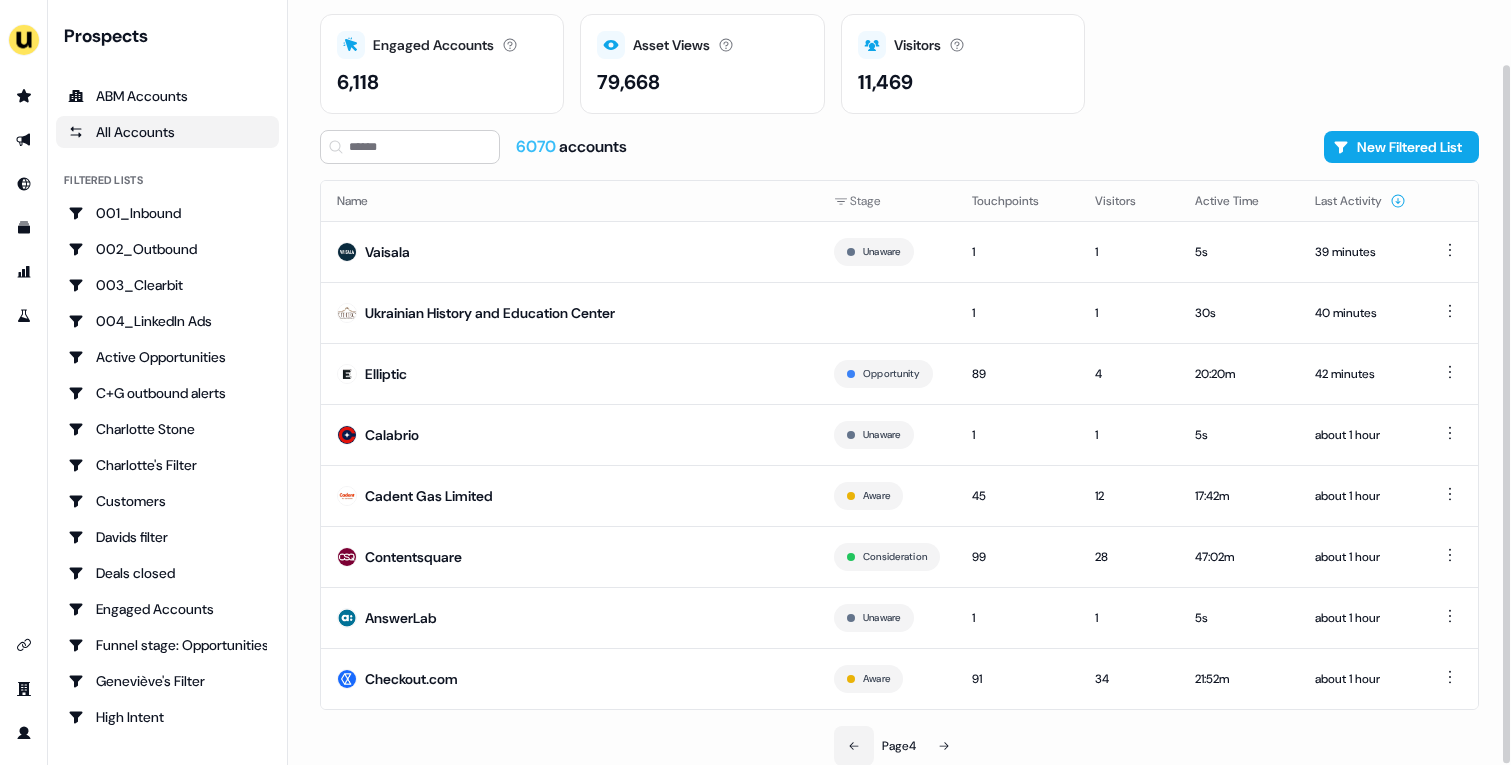 click at bounding box center (854, 746) 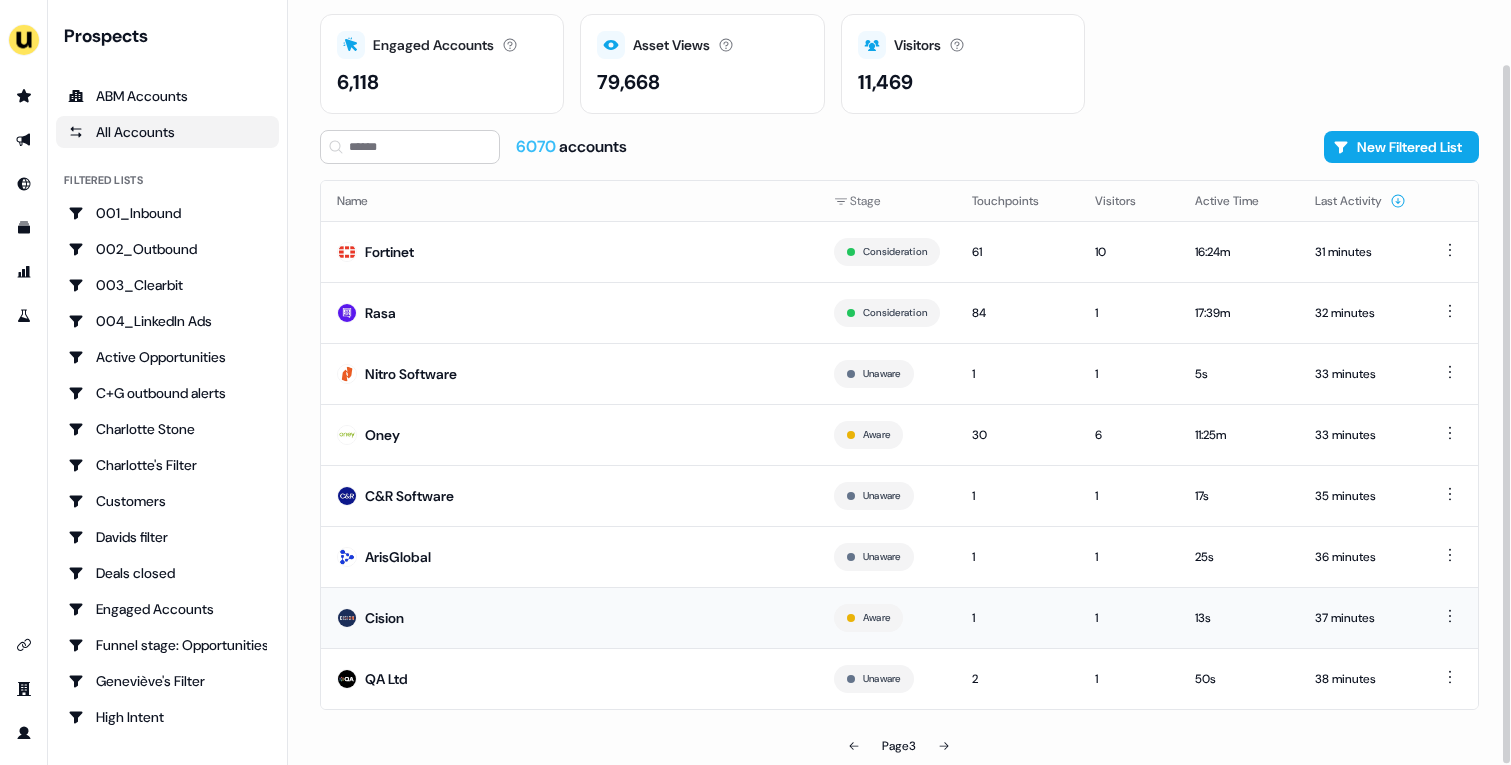 click on "Cision" at bounding box center (569, 617) 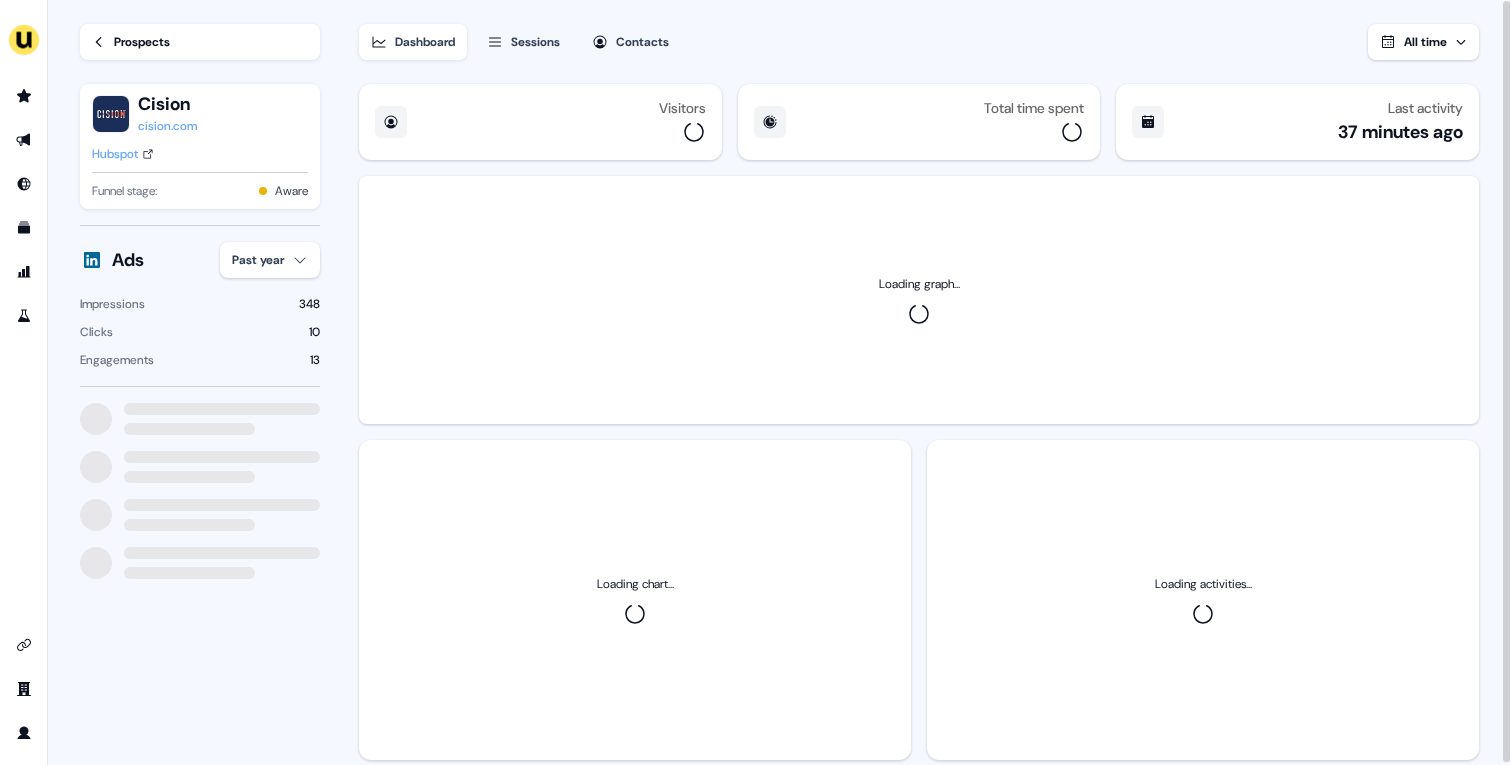 click on "For the best experience switch devices to a bigger screen. Go to Userled.io Loading... Prospects Cision cision.com Hubspot Funnel stage: Aware Ads Past year Impressions 348 Clicks 10 Engagements 13 Dashboard Sessions Contacts All time Visitors Total time spent Last activity 37 minutes ago Loading graph... Loading chart... Loading activities... 12" at bounding box center (755, 382) 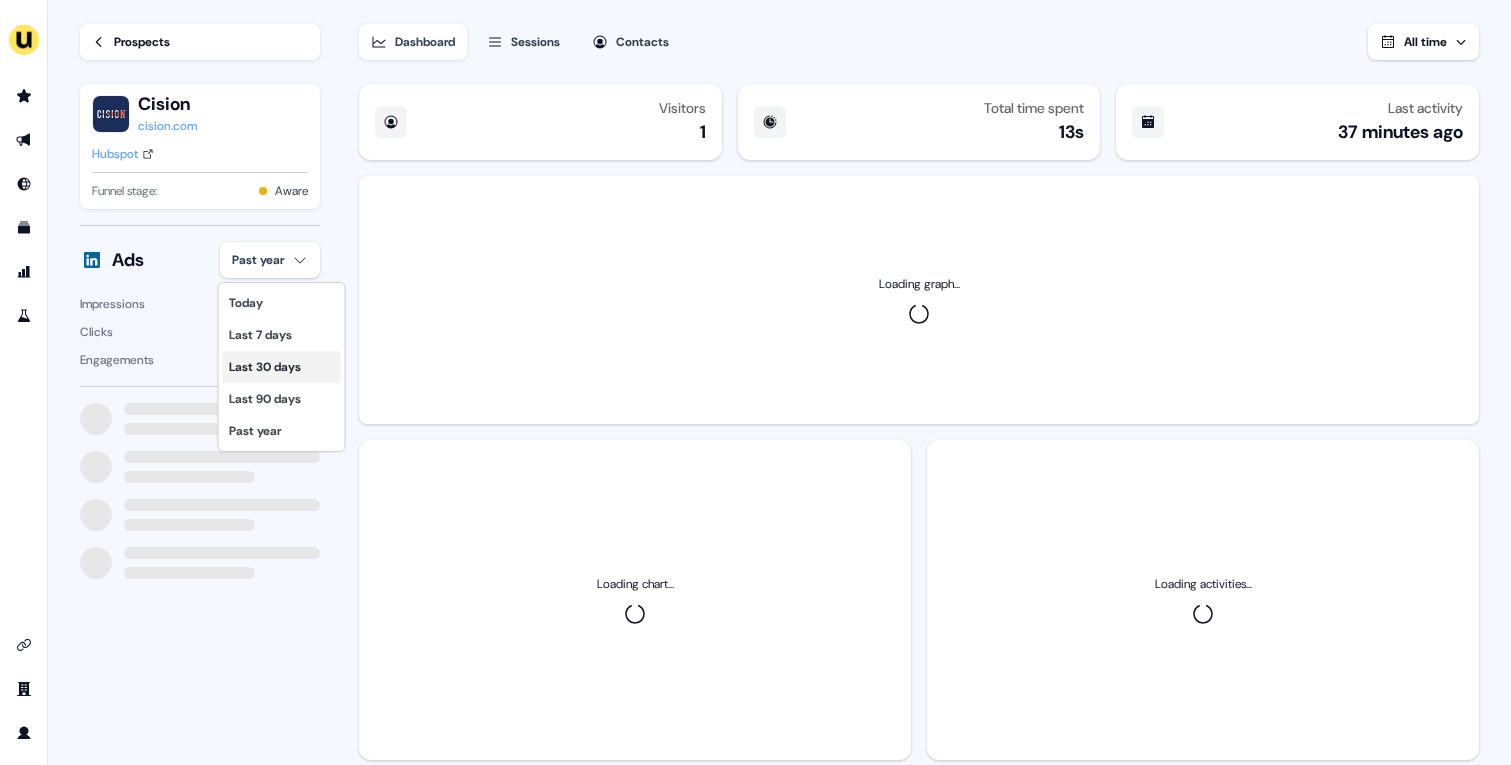 click on "Last 30 days" at bounding box center (282, 367) 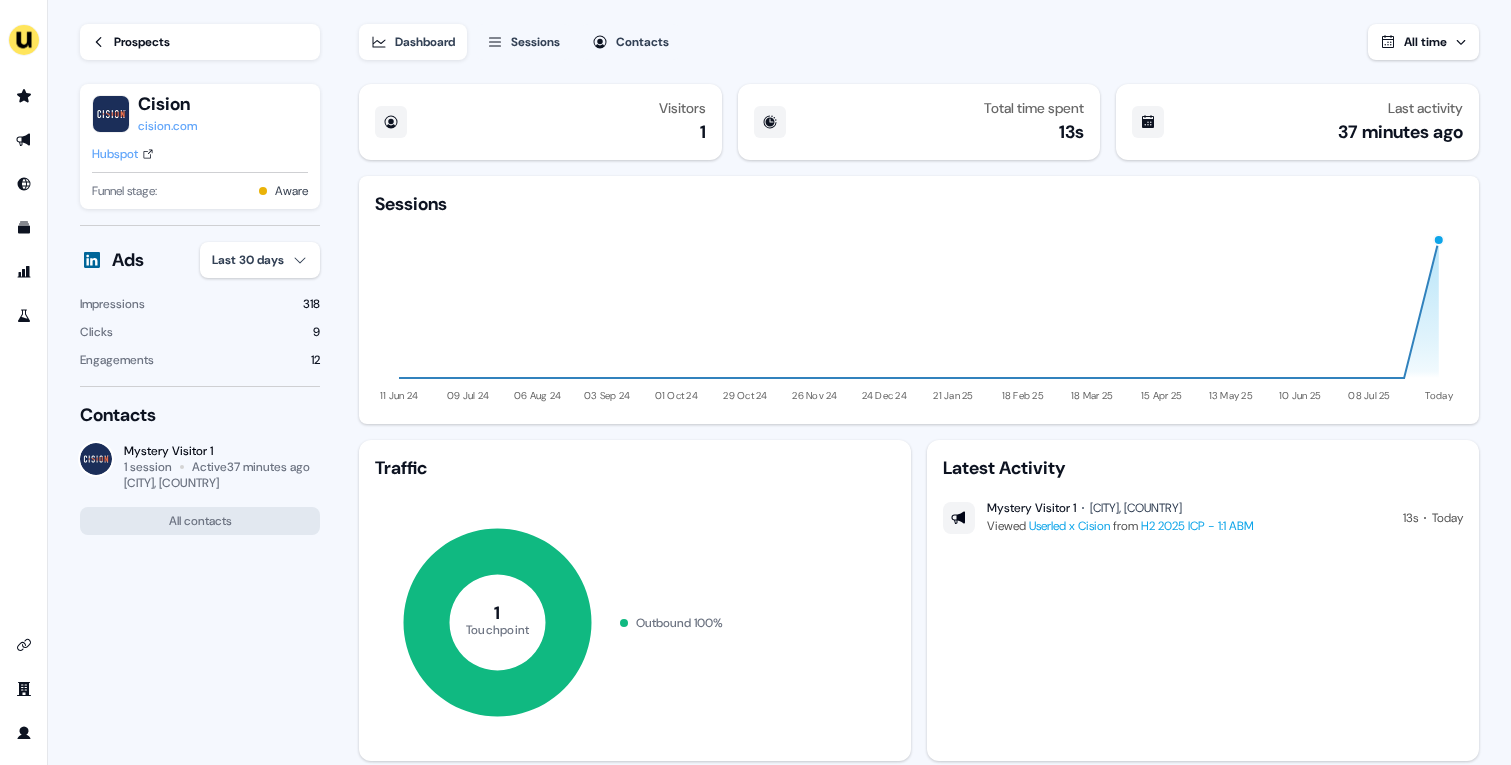 type 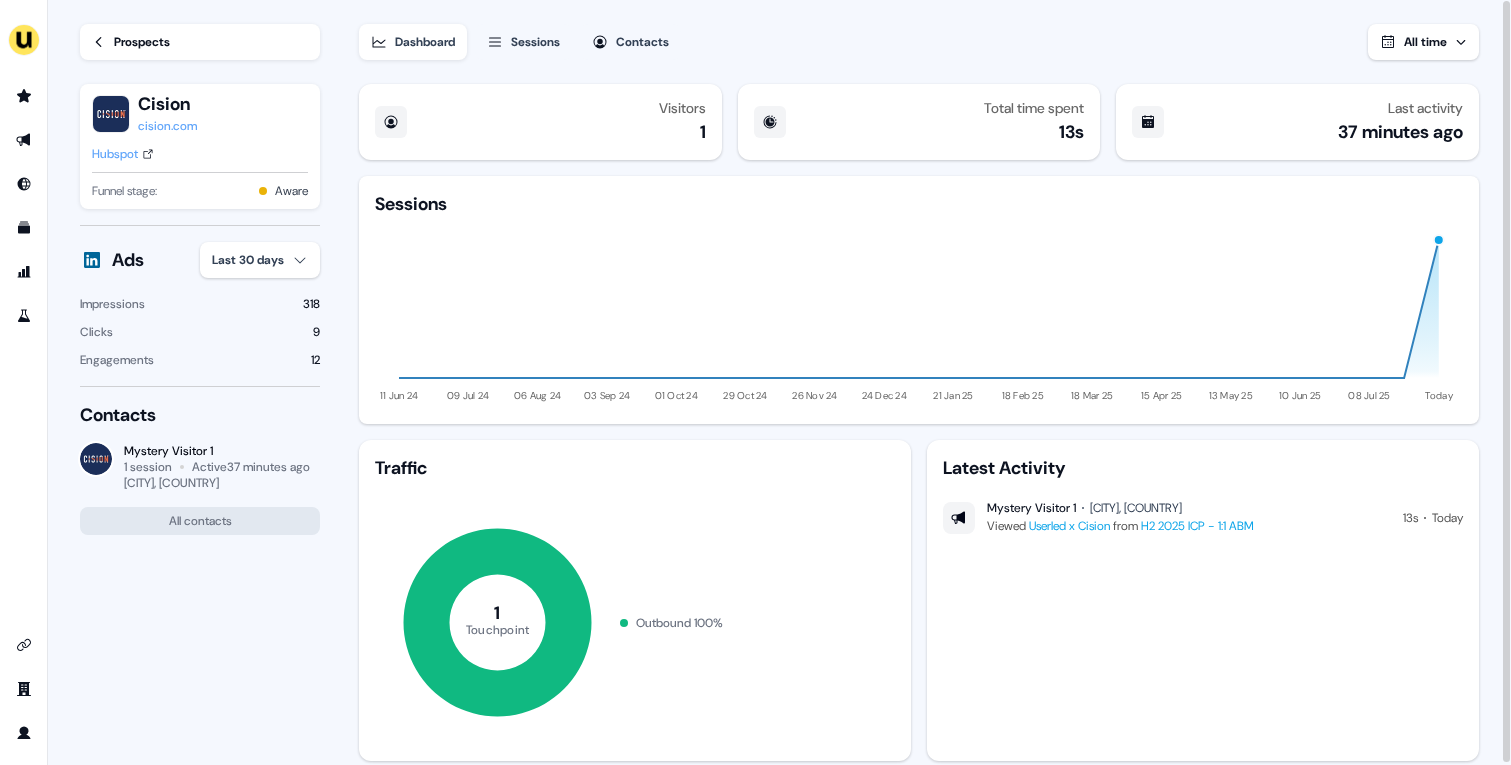 click on "Hubspot" at bounding box center (115, 154) 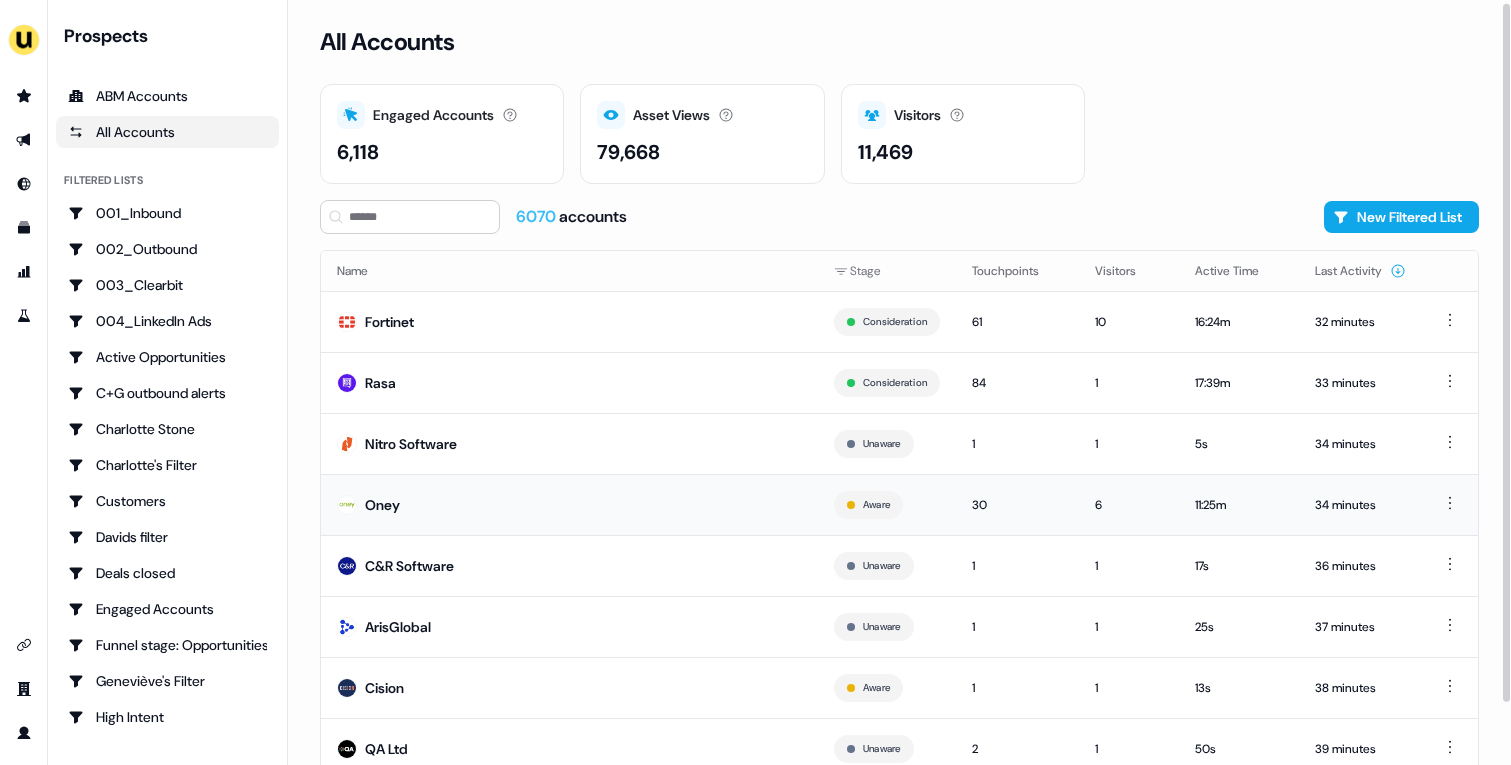 scroll, scrollTop: 70, scrollLeft: 0, axis: vertical 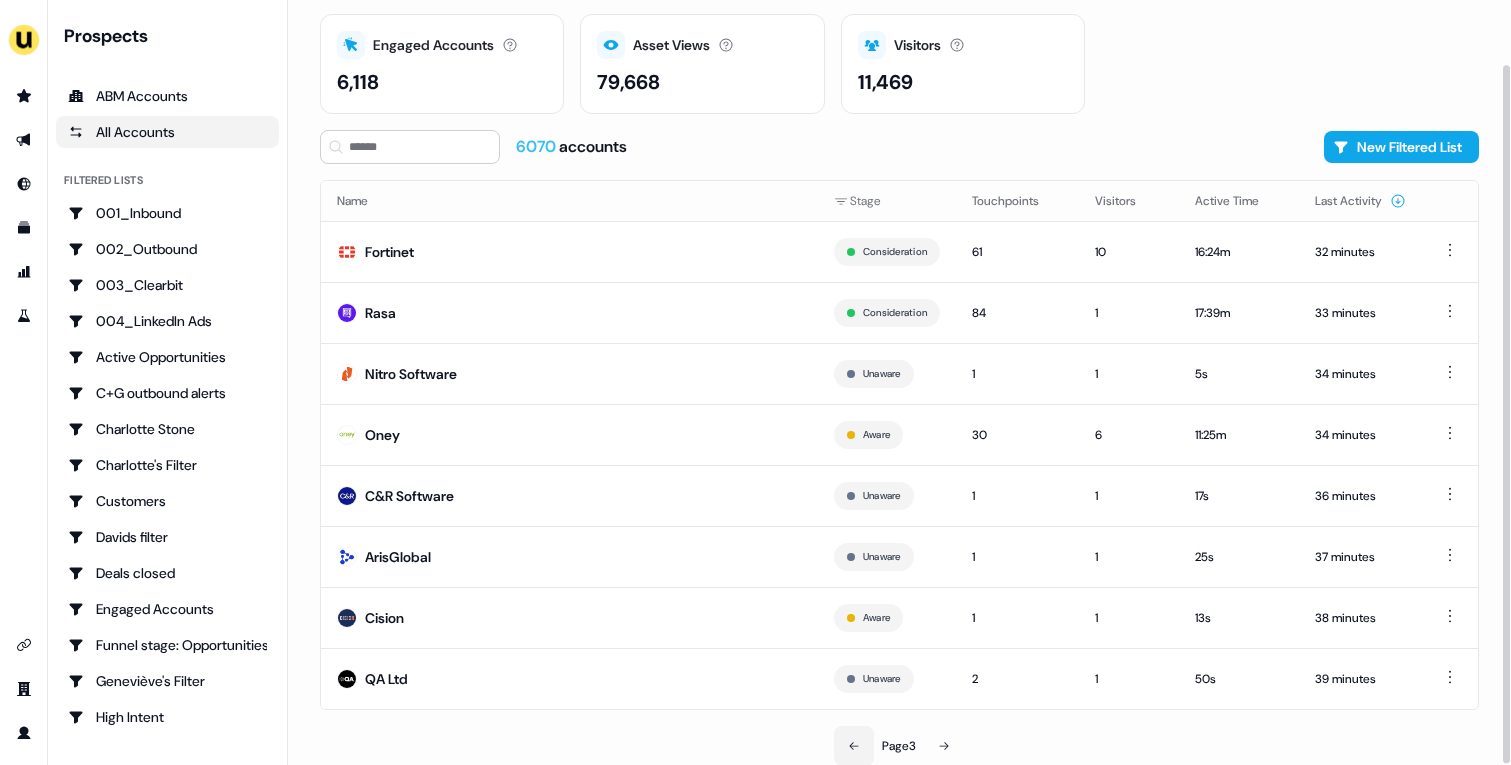 click at bounding box center [854, 746] 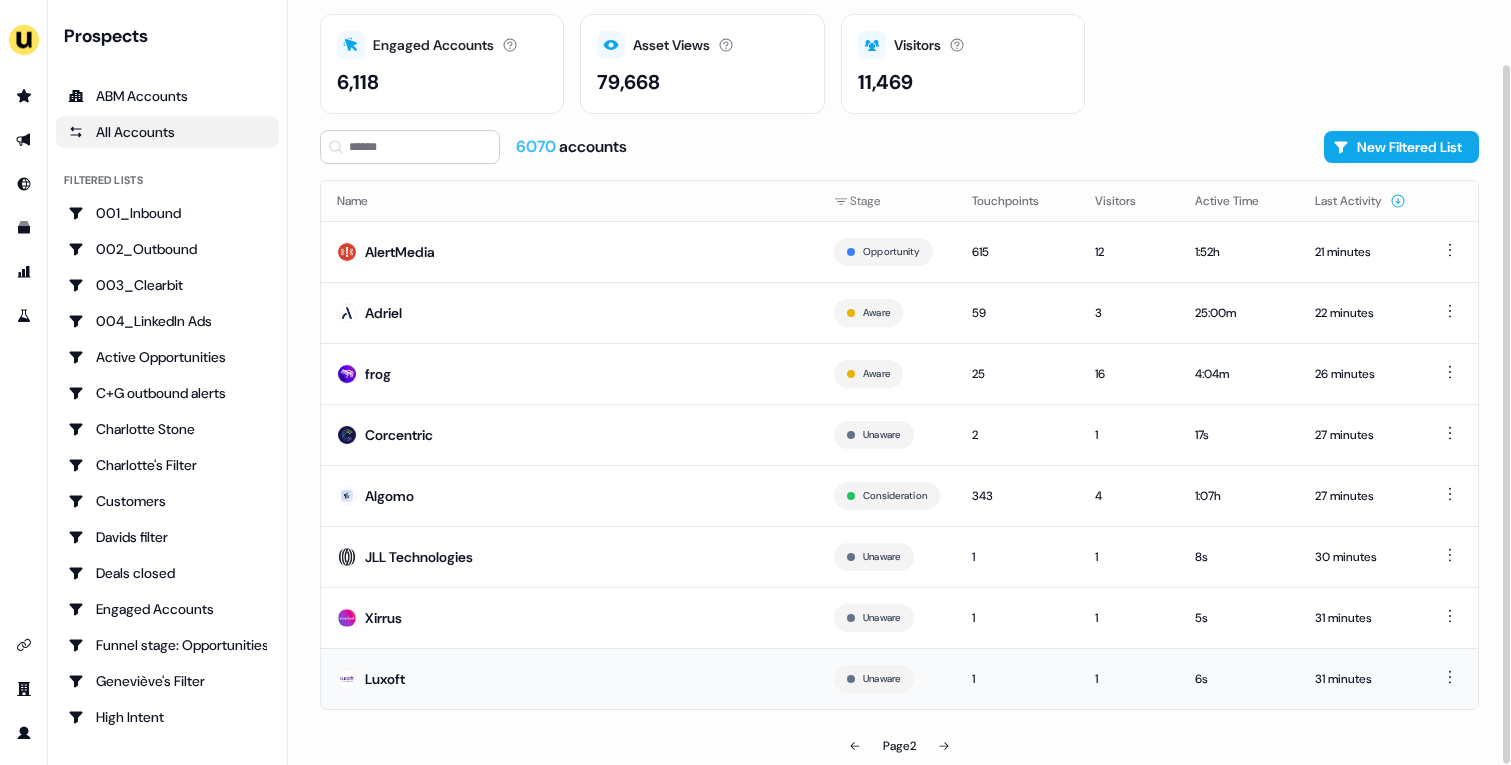 click on "Luxoft" at bounding box center (569, 678) 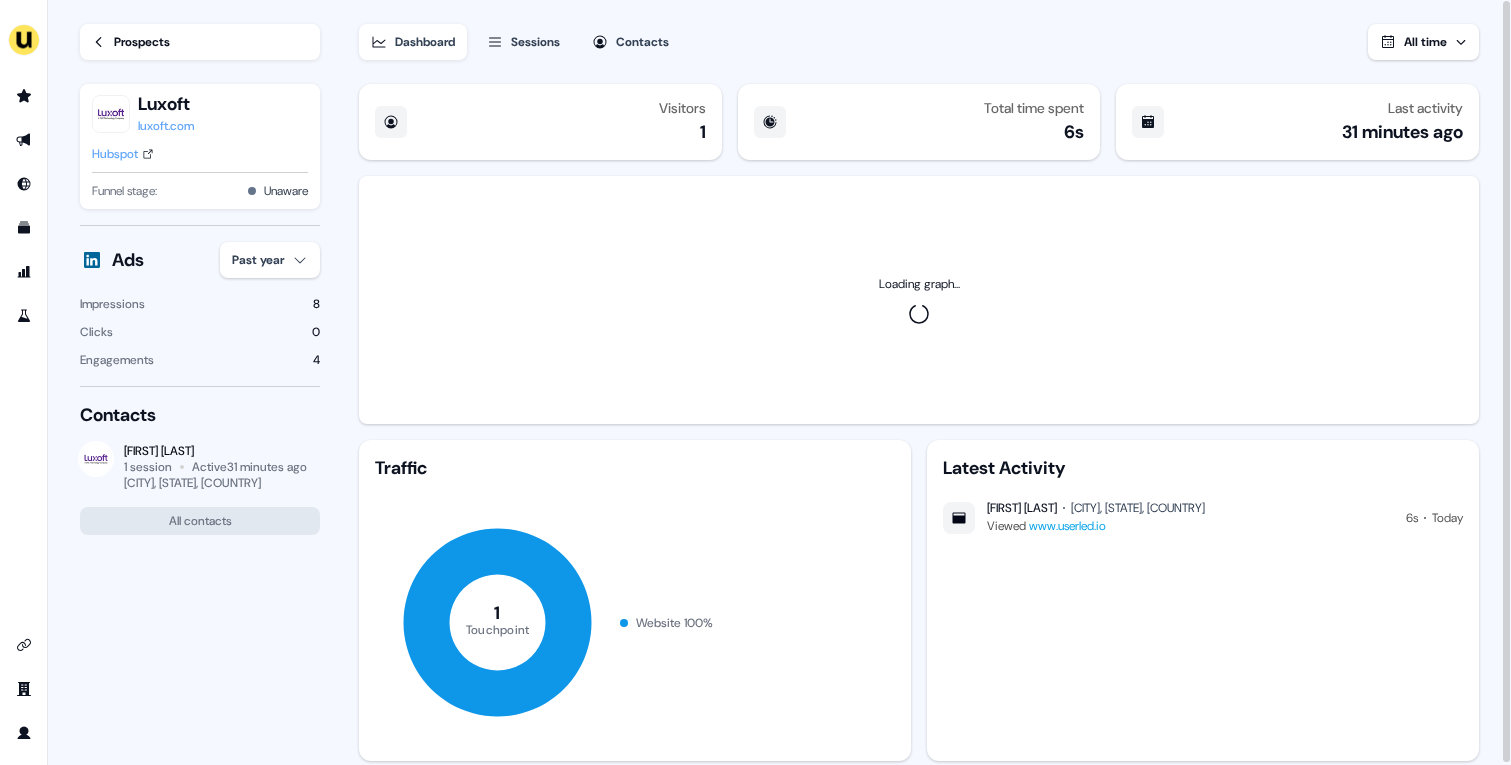 click on "For the best experience switch devices to a bigger screen. Go to Userled.io Loading... Prospects Luxoft luxoft.com Hubspot Funnel stage: Unaware Ads Past year Impressions 8 Clicks 0 Engagements 4 Contacts Marina Dabic 1   session Active  31 minutes ago Boydton, Virginia, US All contacts Dashboard Sessions Contacts All time Visitors 1 Total time spent 6s Last activity 31 minutes ago Loading graph... Traffic 1 Touchpoint Website   100 % Latest Activity Marina Dabic Boydton, Virginia, US Viewed   www.userled.io 6s Today 0.25" at bounding box center (755, 382) 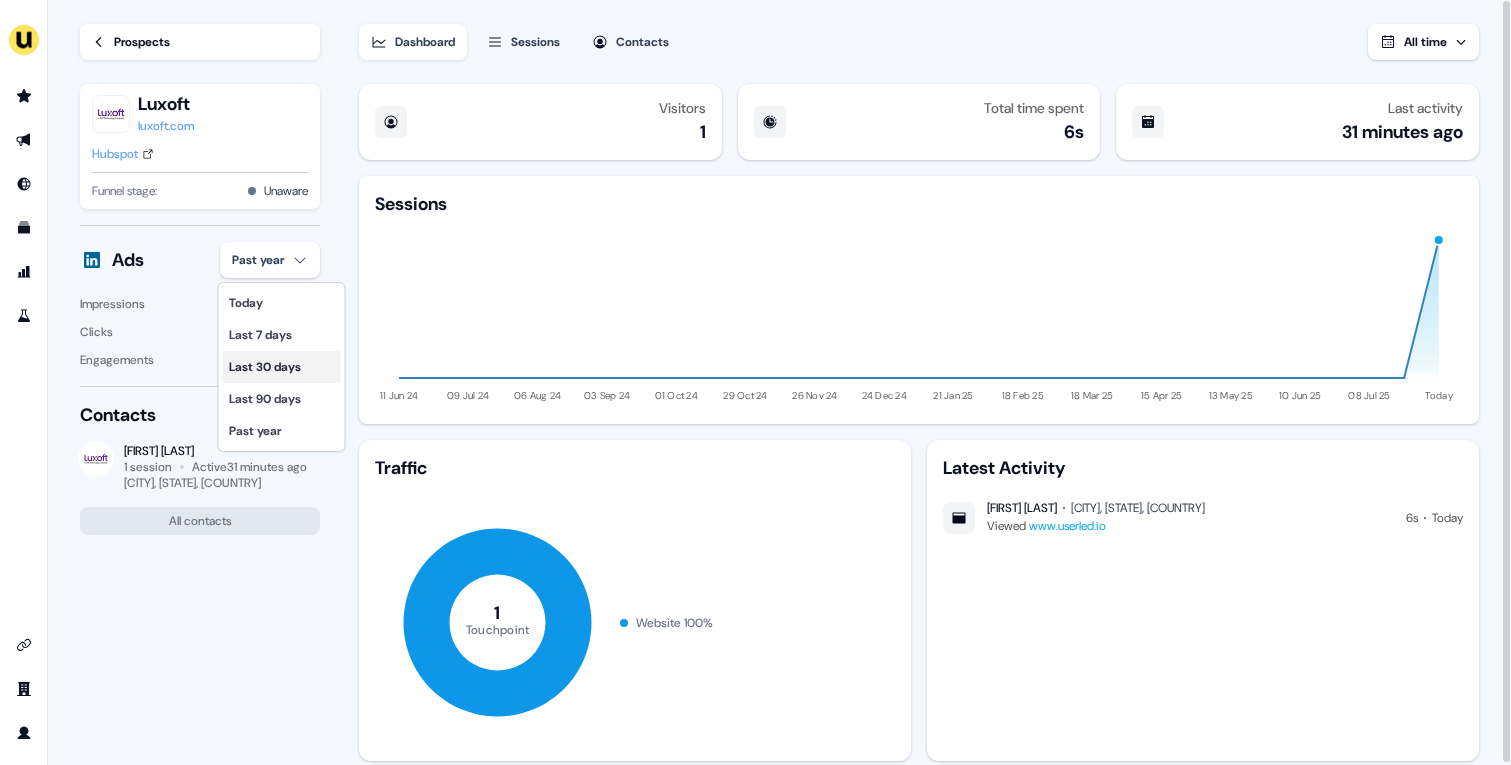 click on "Last 30 days" at bounding box center [282, 367] 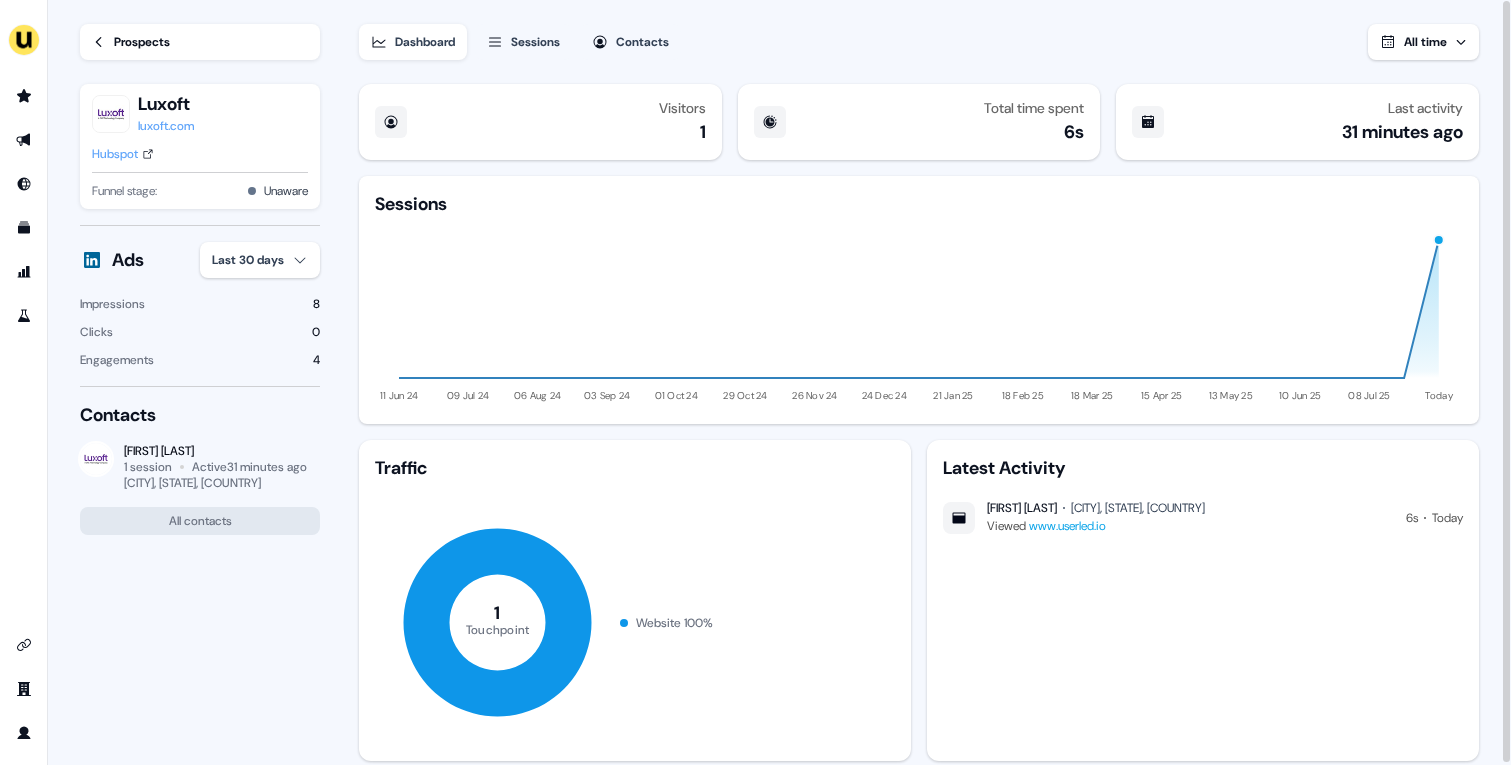 type 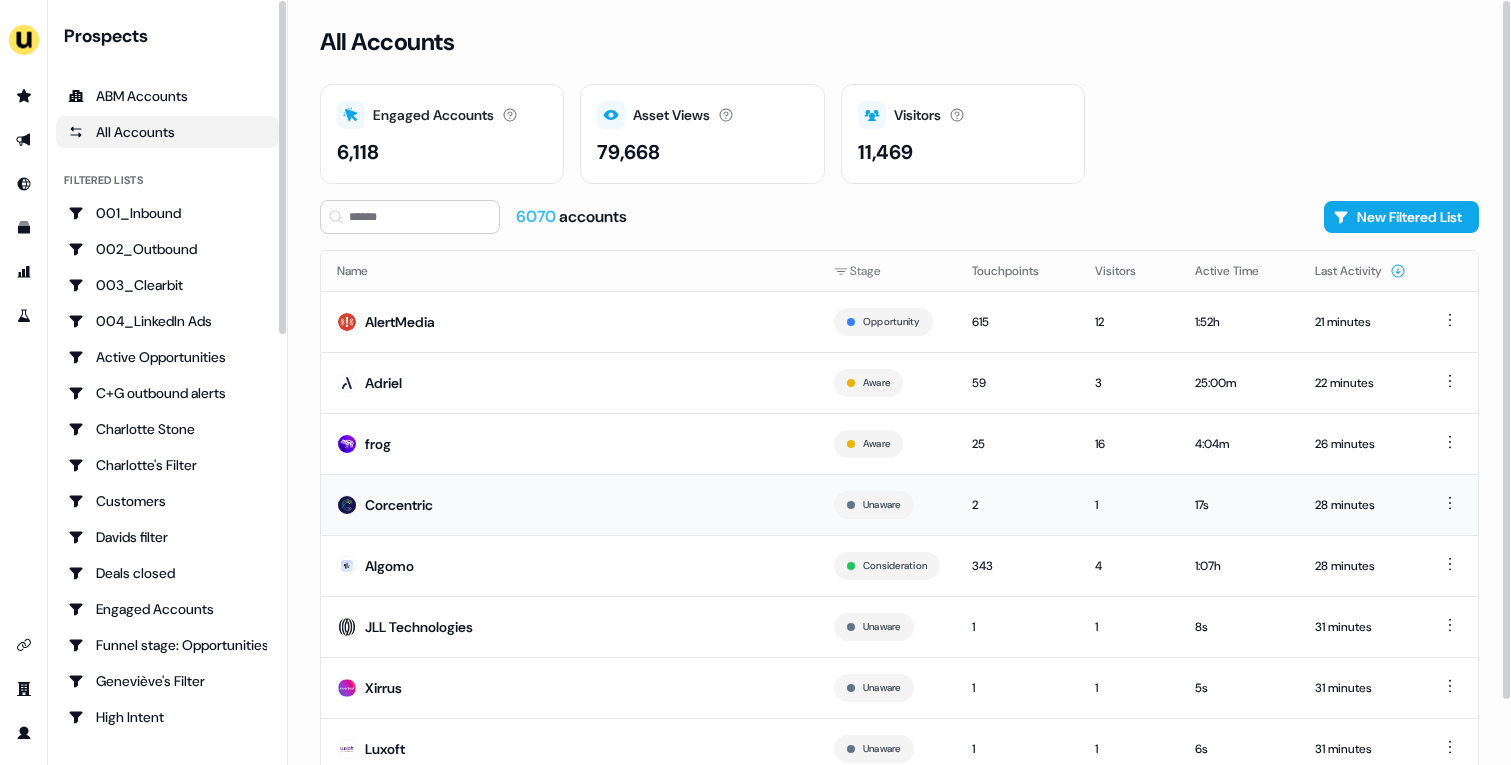 scroll, scrollTop: 70, scrollLeft: 0, axis: vertical 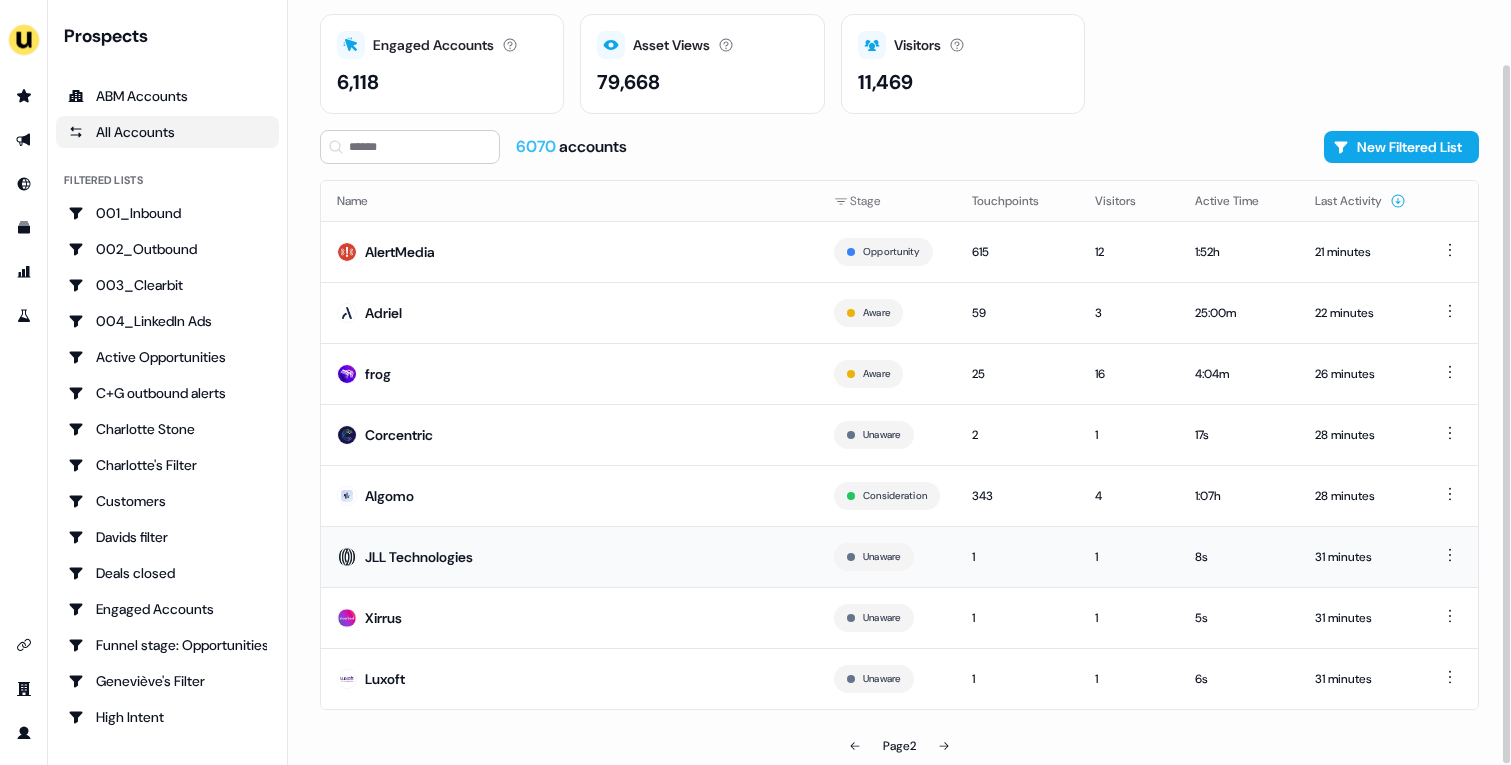 click on "JLL Technologies" at bounding box center [569, 556] 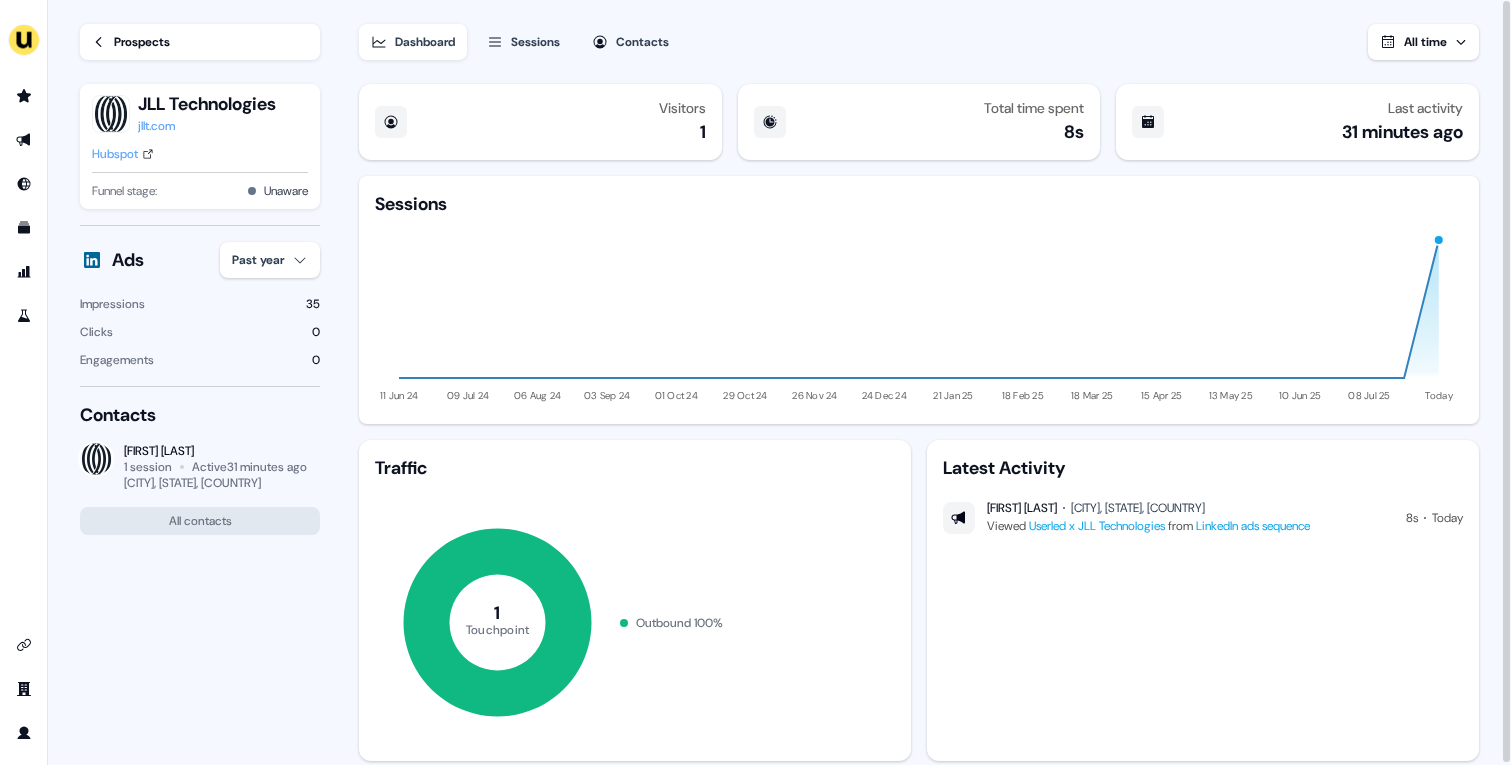 click on "Prospects" at bounding box center [142, 42] 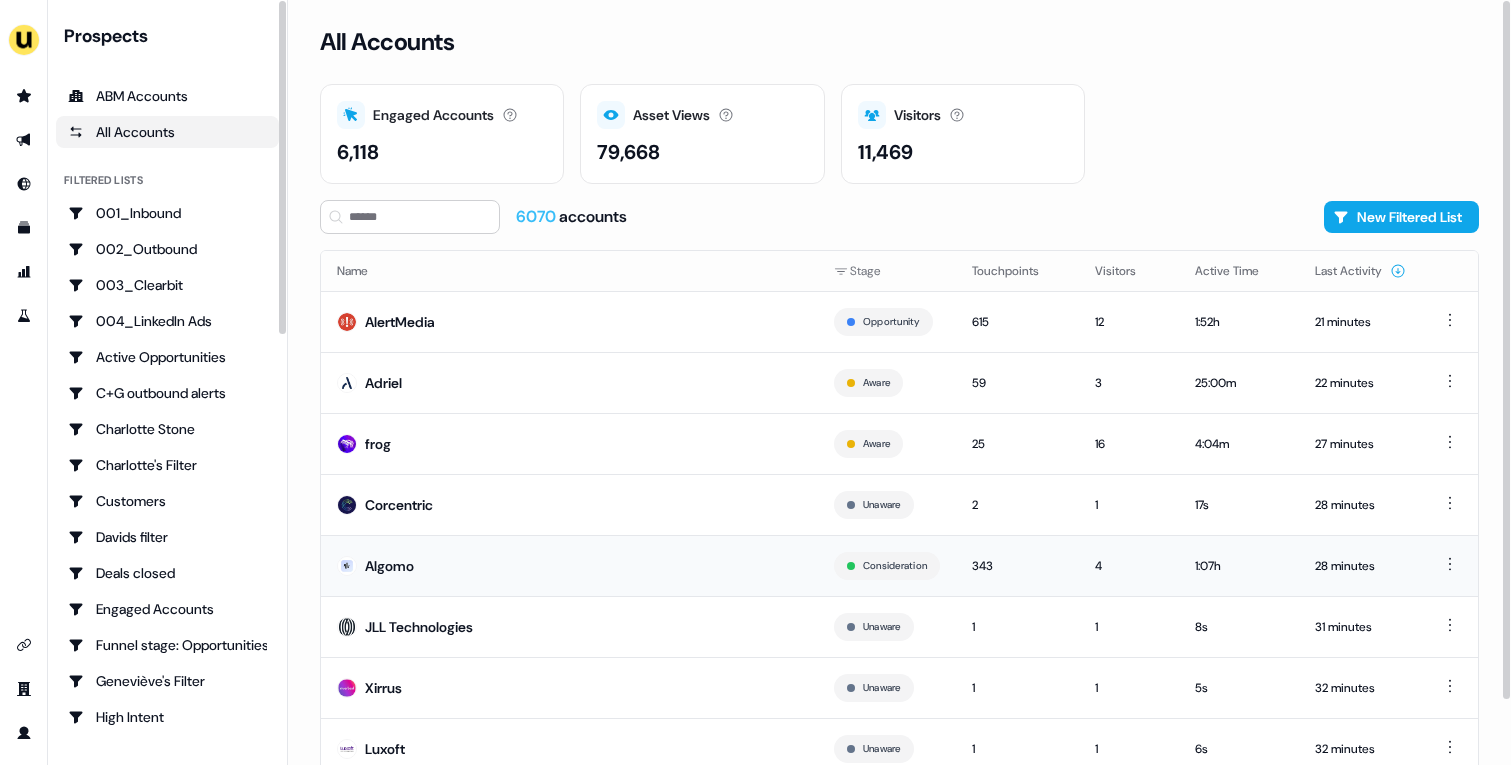 scroll, scrollTop: 70, scrollLeft: 0, axis: vertical 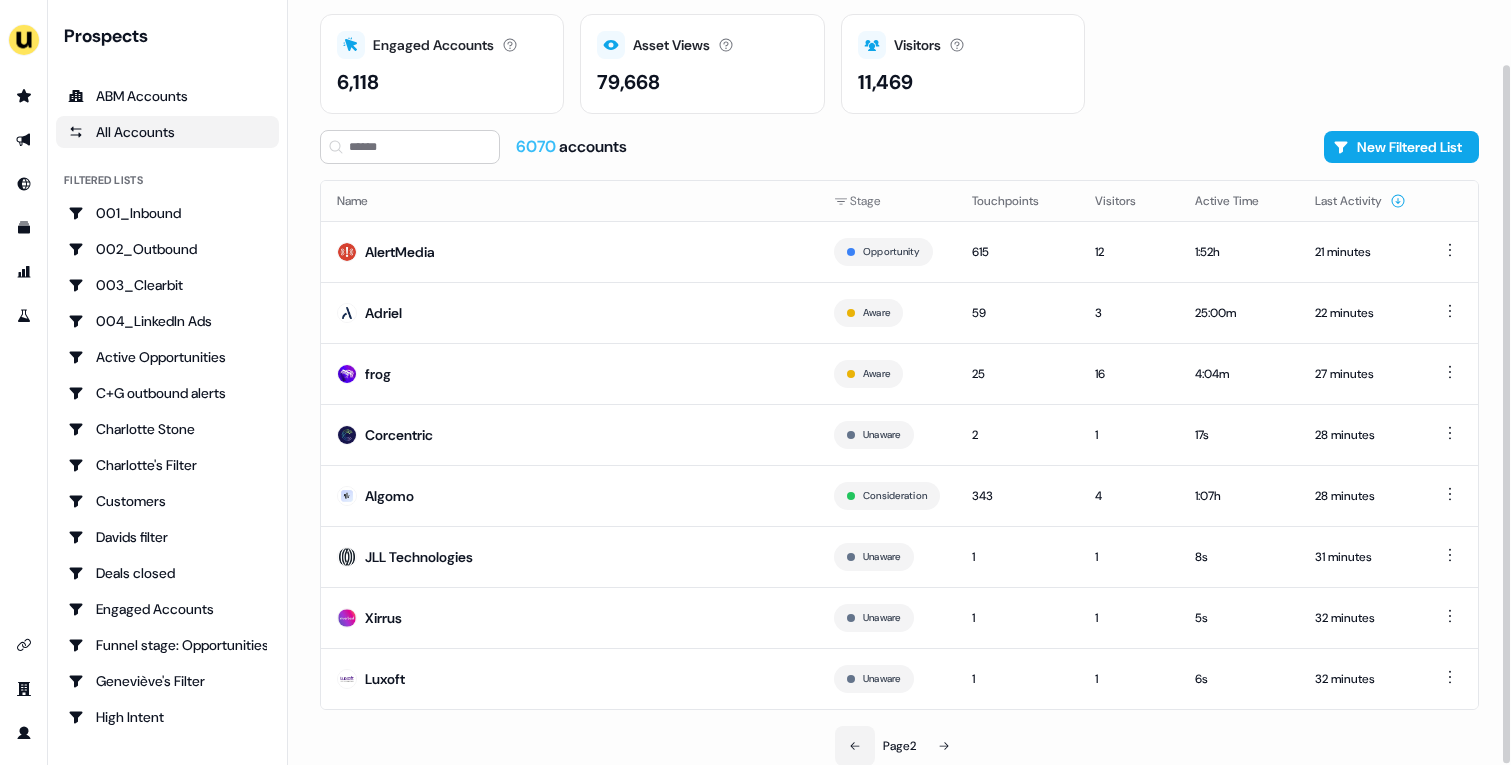 click 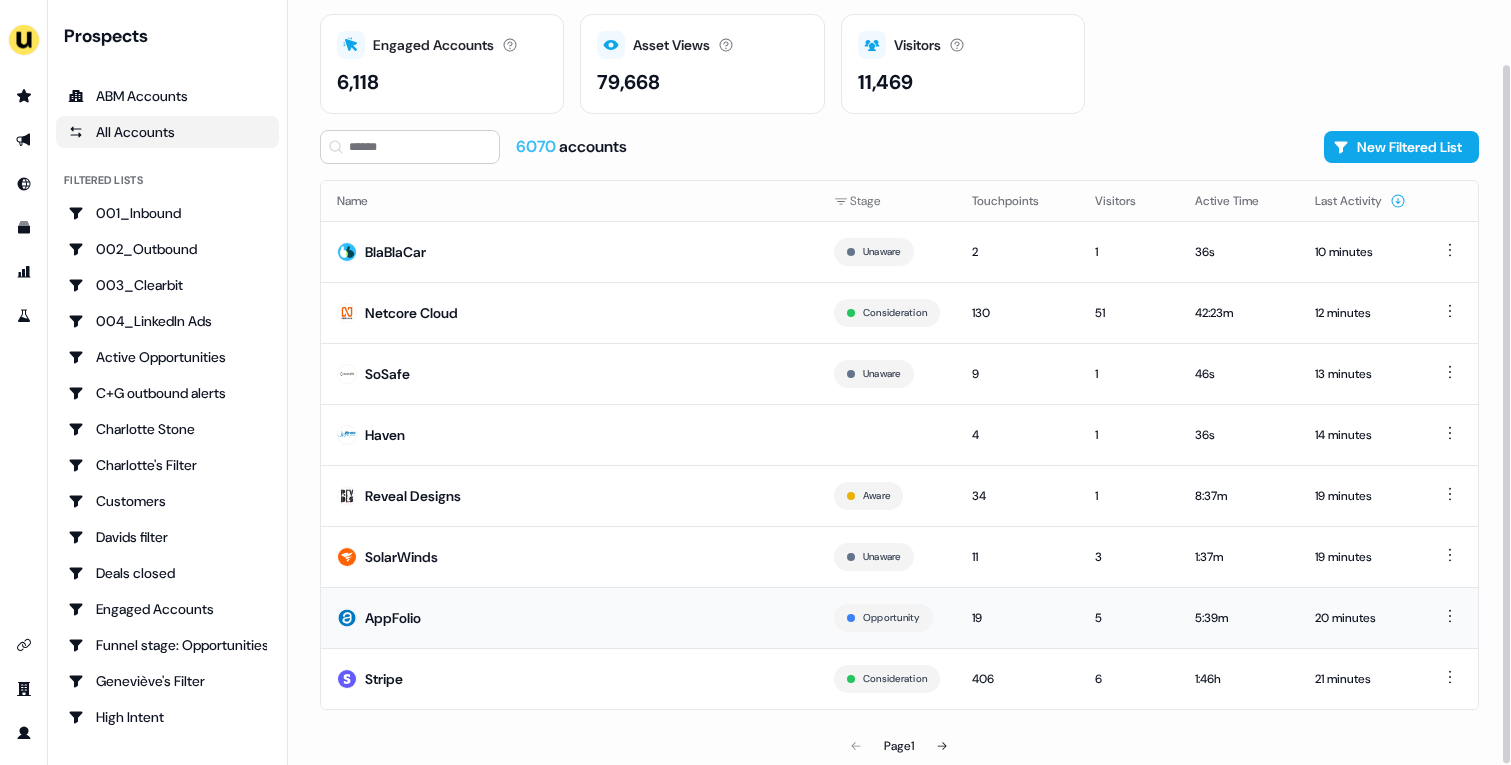 click on "AppFolio" at bounding box center [569, 617] 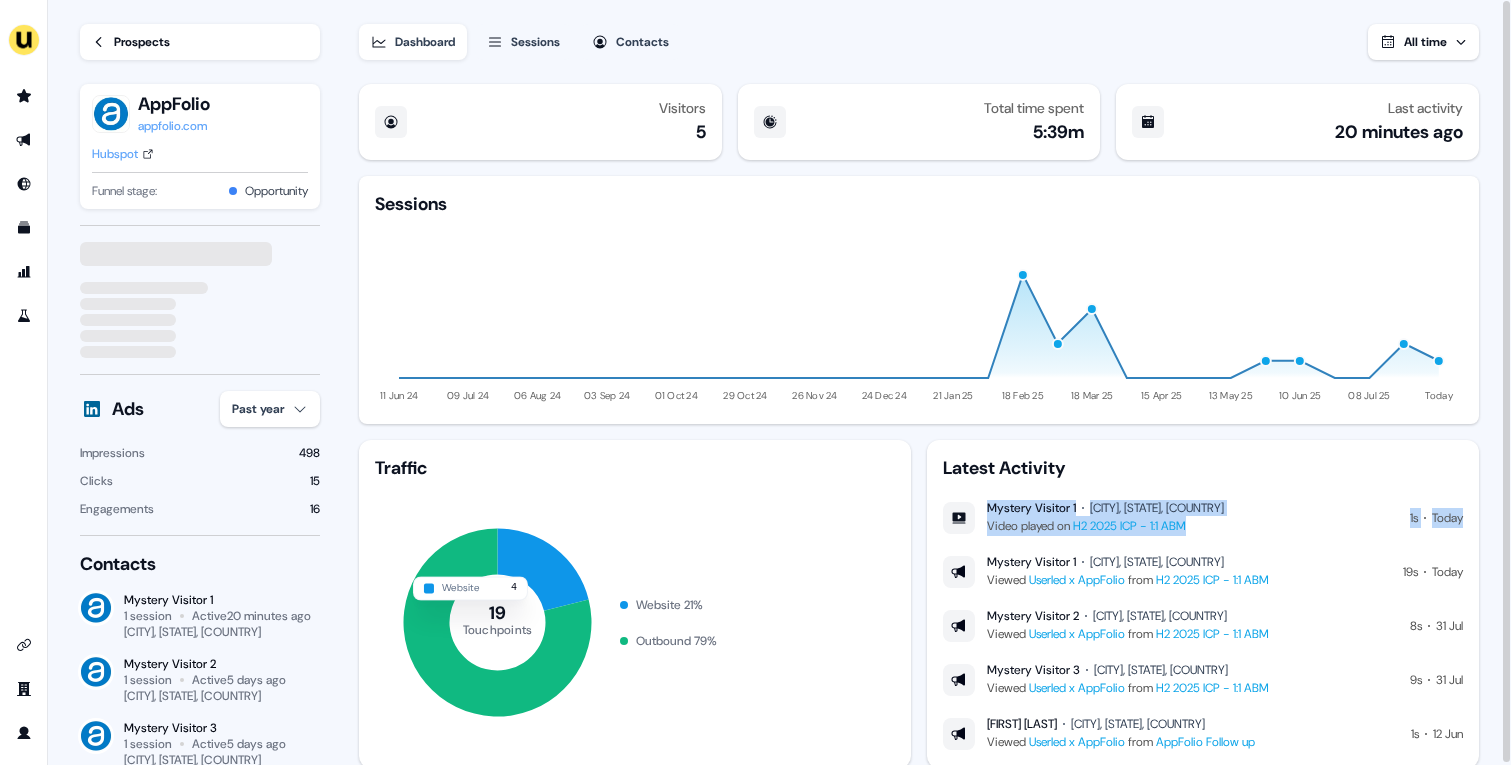 drag, startPoint x: 983, startPoint y: 506, endPoint x: 1499, endPoint y: 522, distance: 516.248 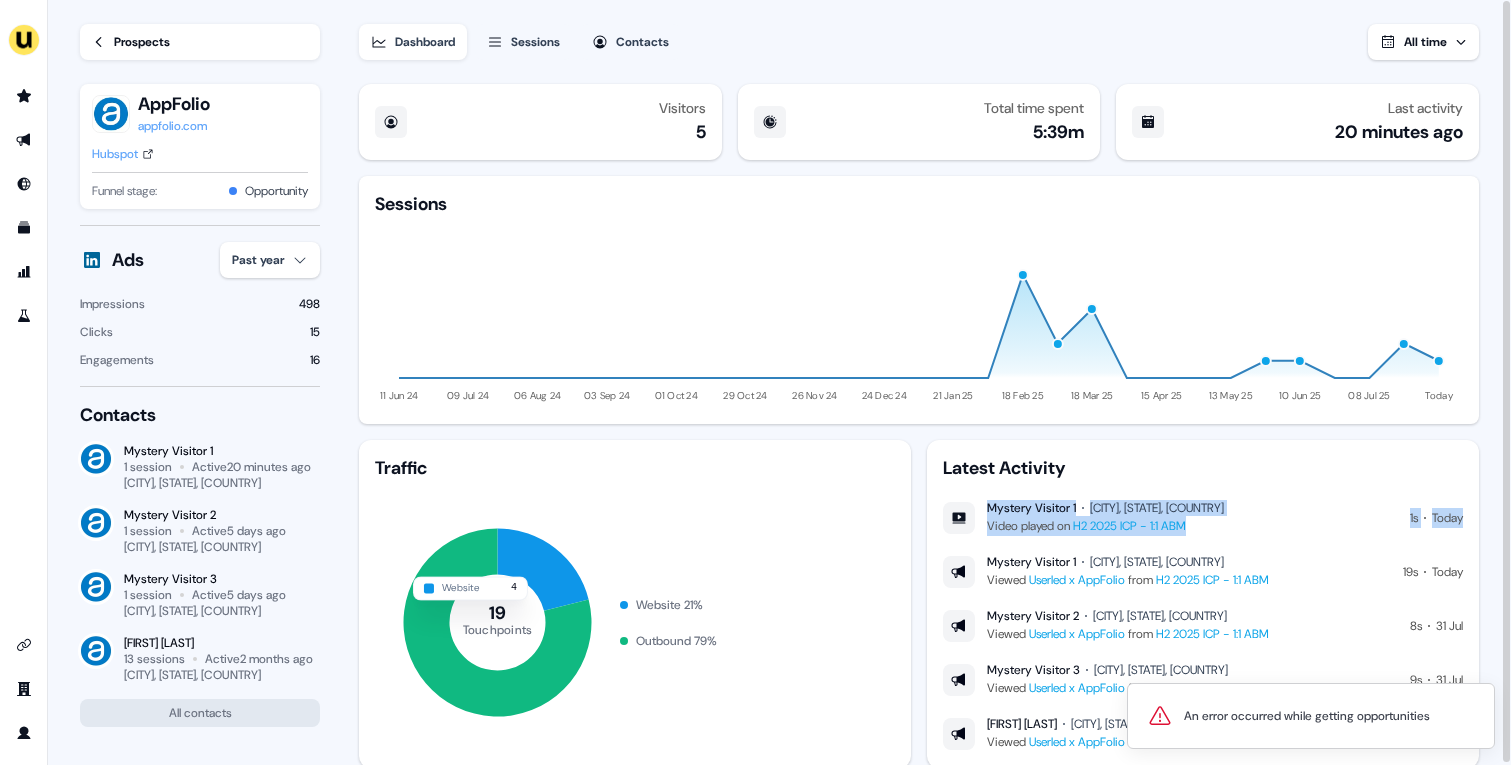 click on "Prospects" at bounding box center (142, 42) 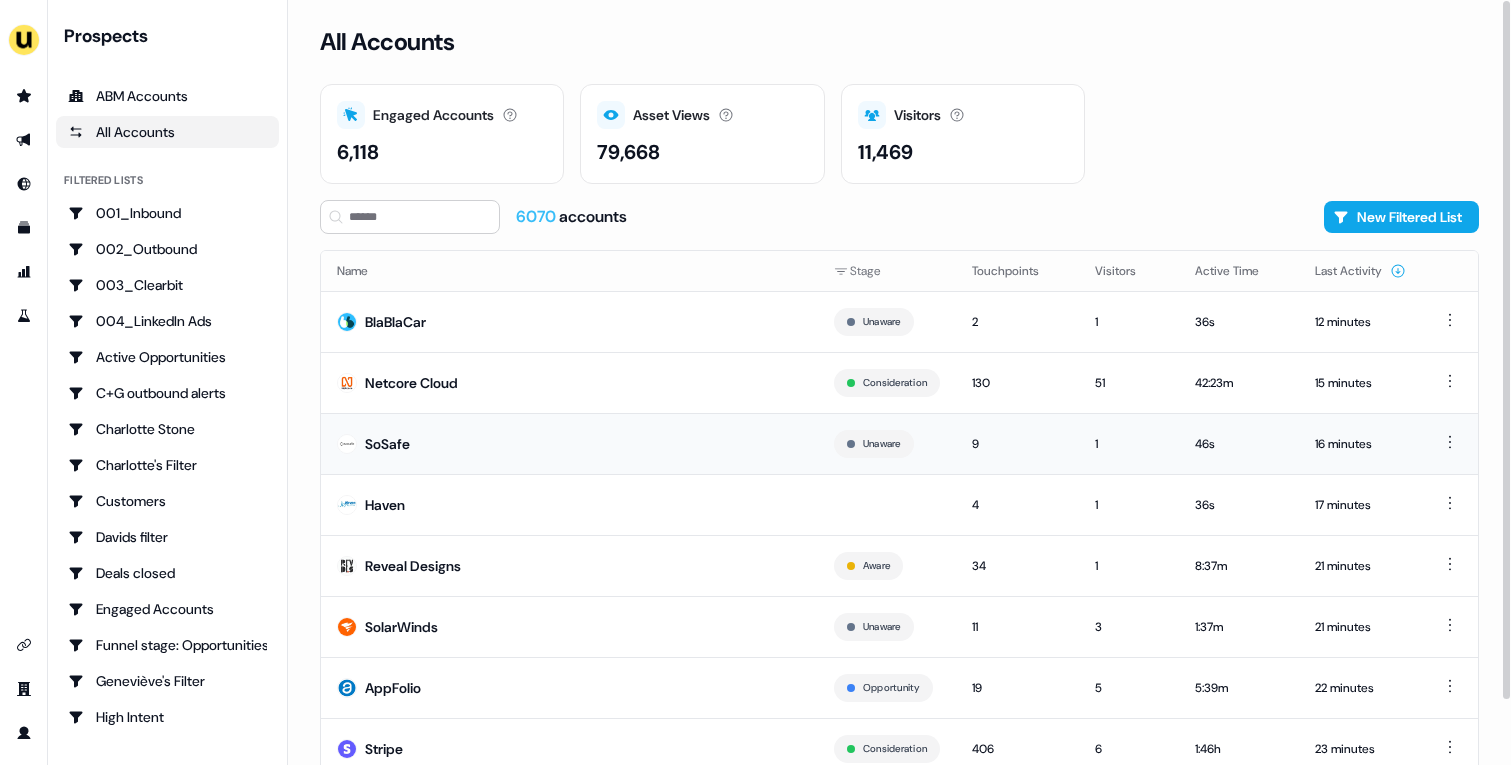 click on "SoSafe" at bounding box center (569, 443) 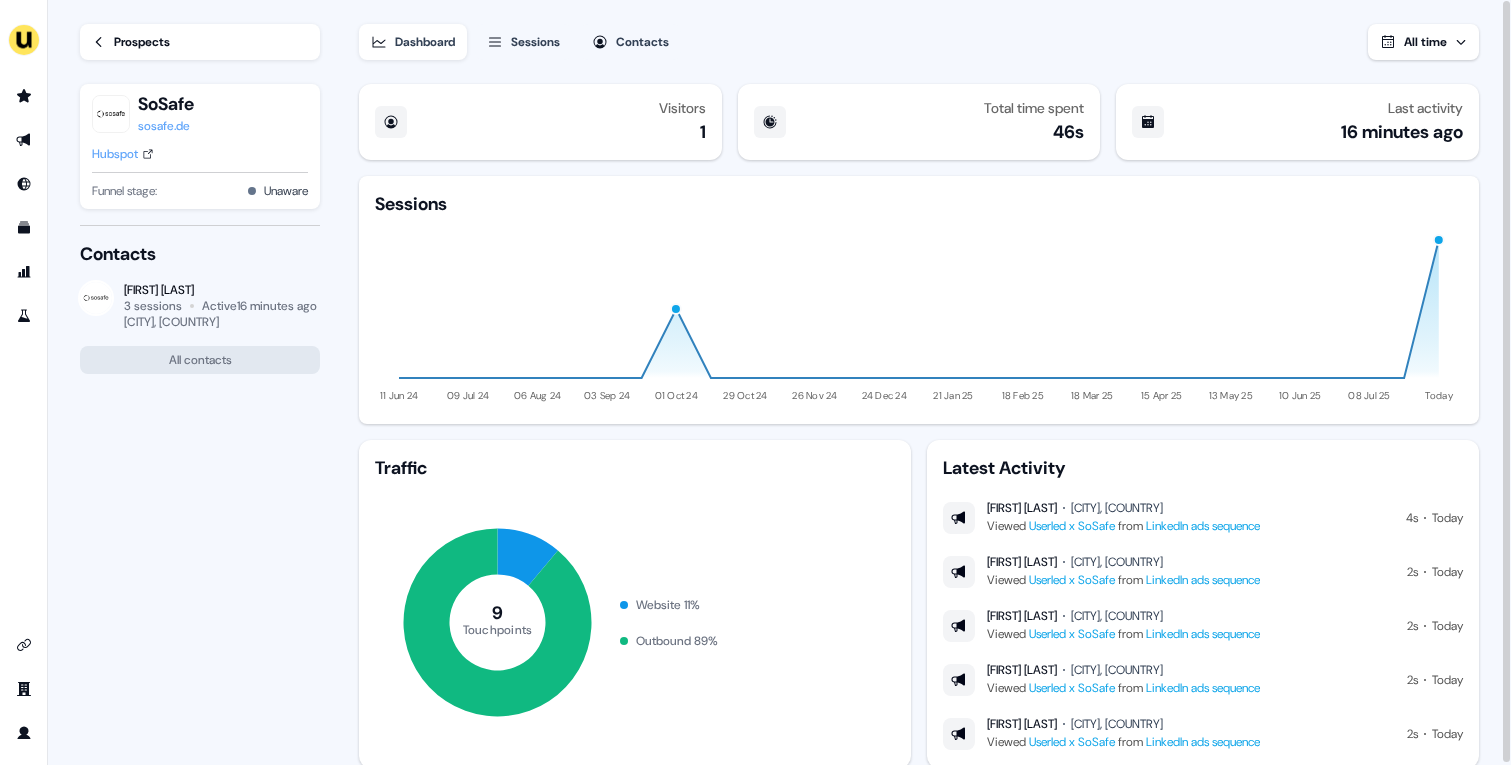 click on "Prospects" at bounding box center [142, 42] 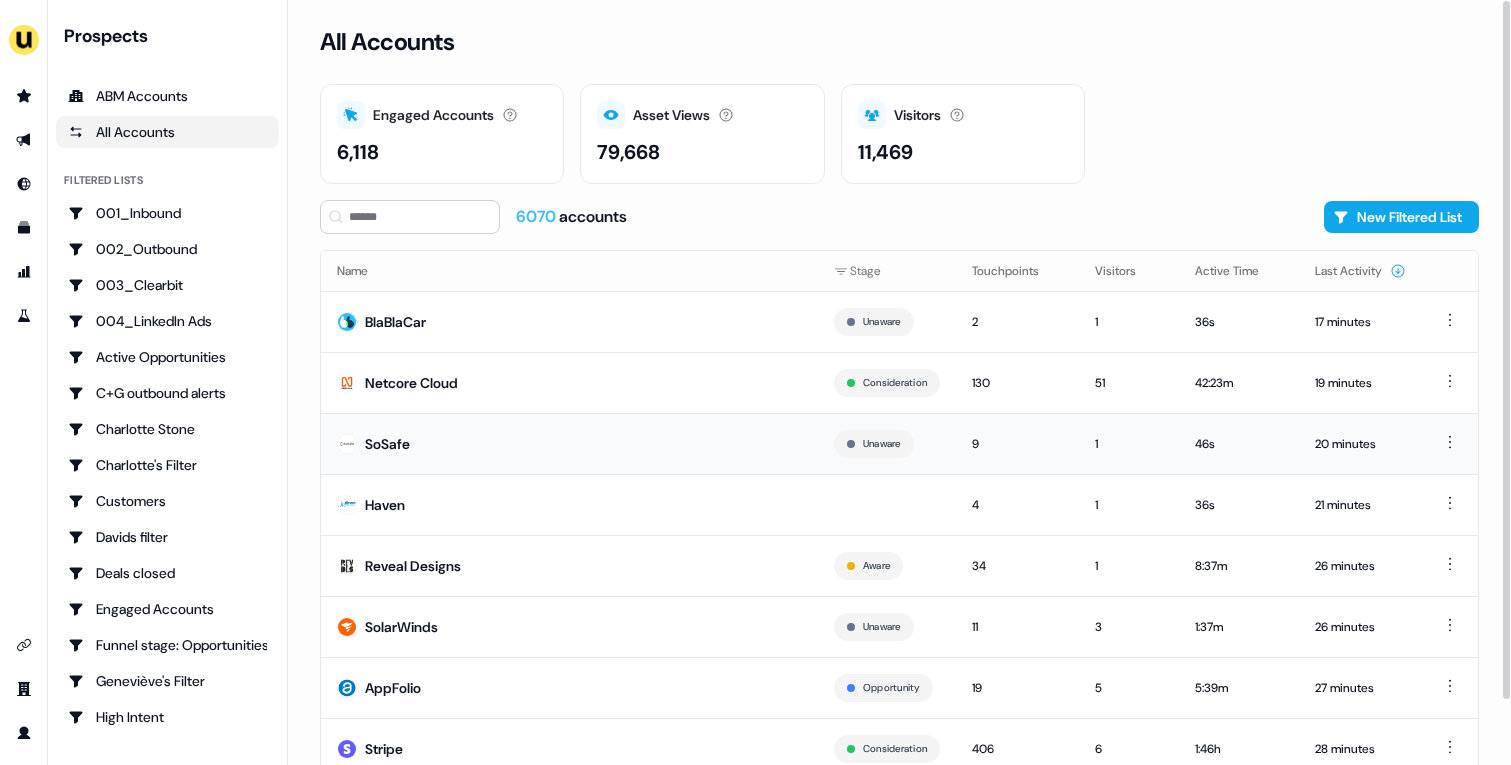 click on "SoSafe" at bounding box center [569, 443] 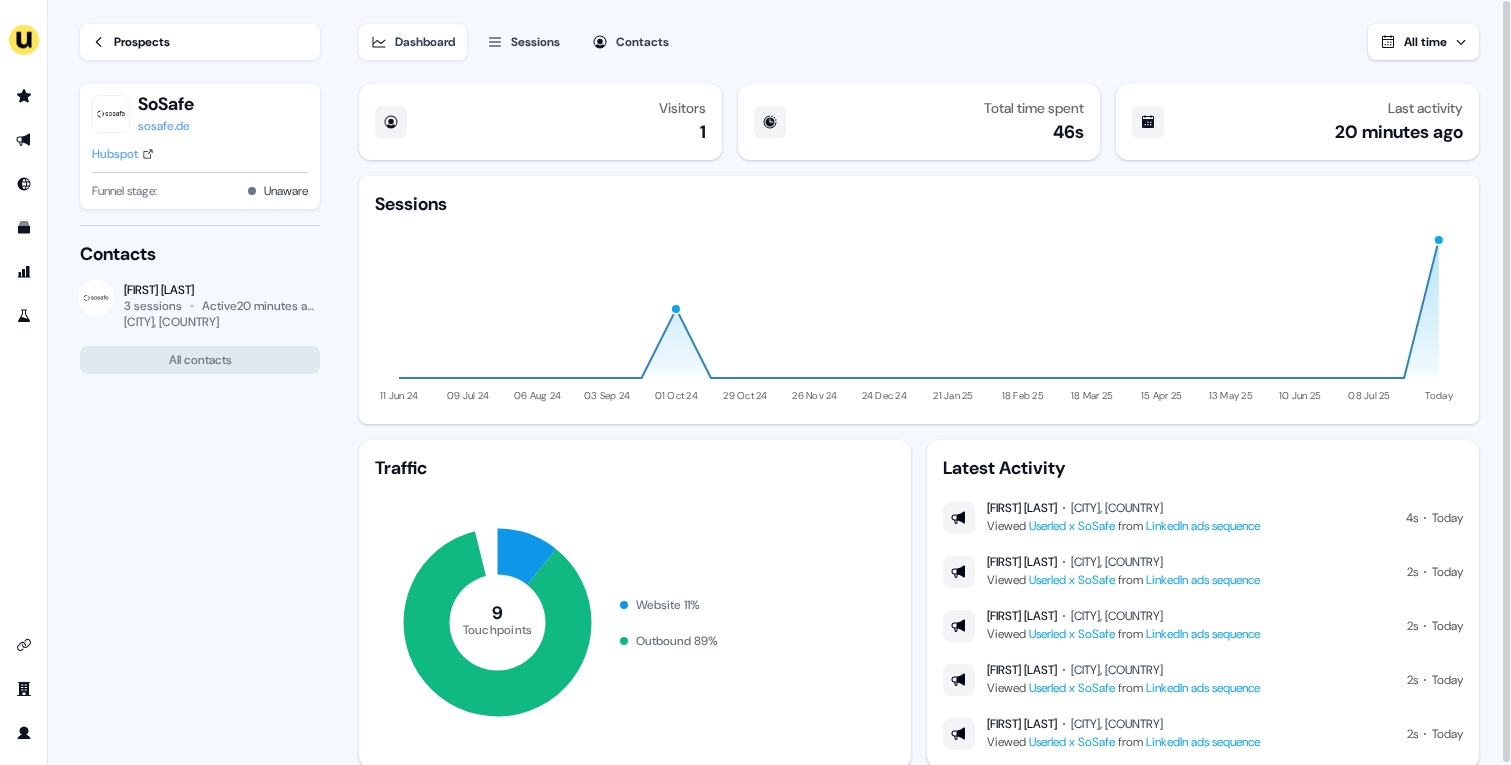 click on "Prospects" at bounding box center [142, 42] 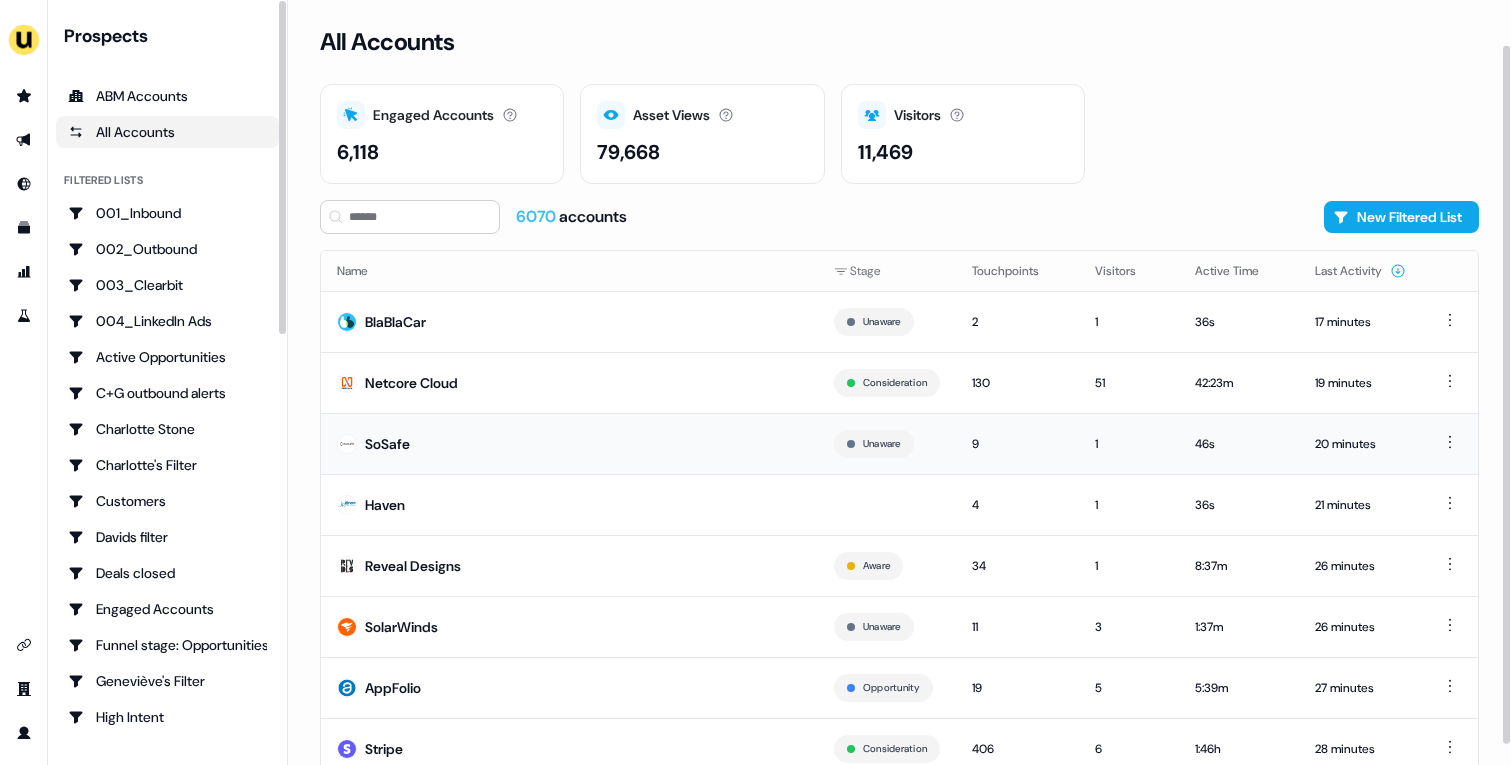 scroll, scrollTop: 70, scrollLeft: 0, axis: vertical 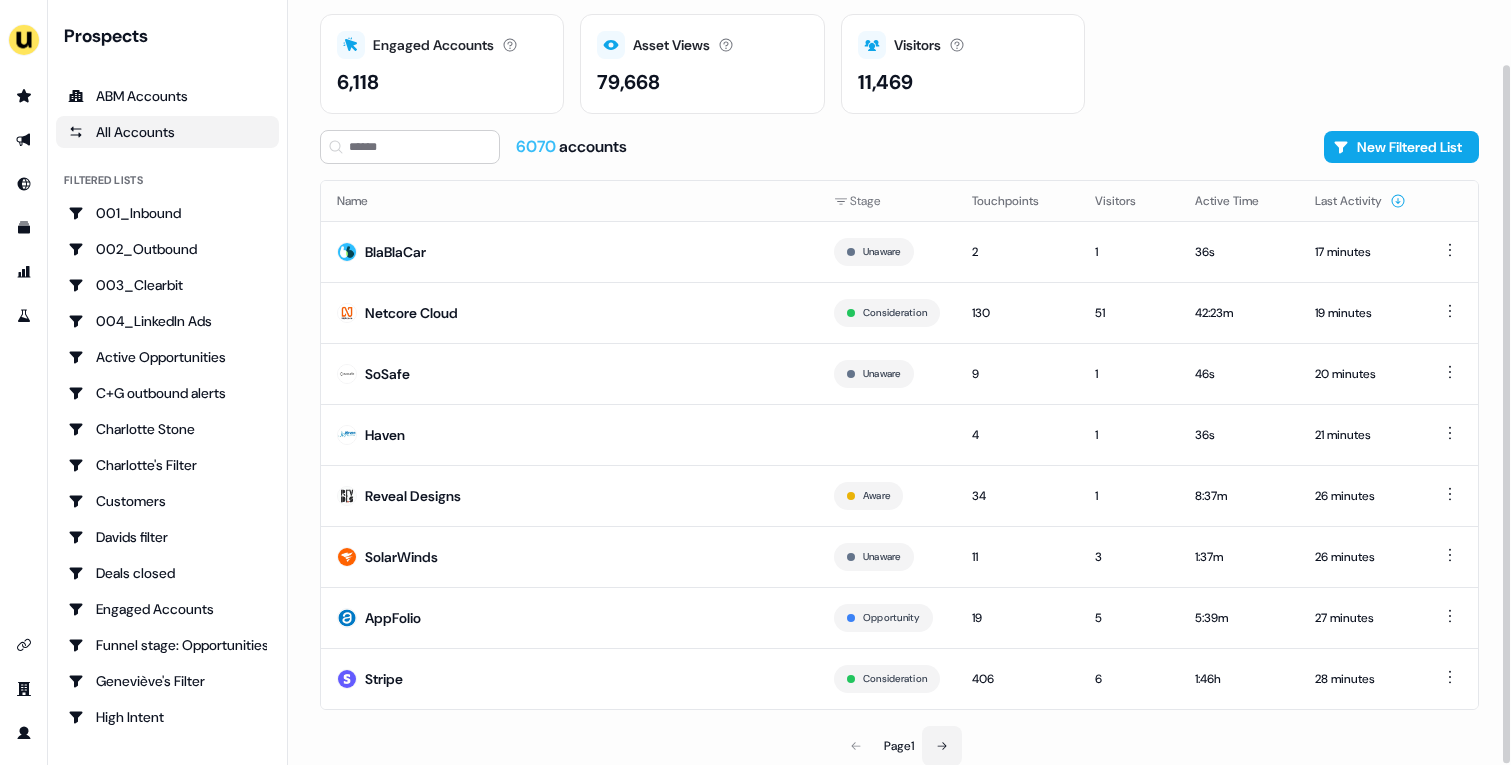 click at bounding box center (942, 746) 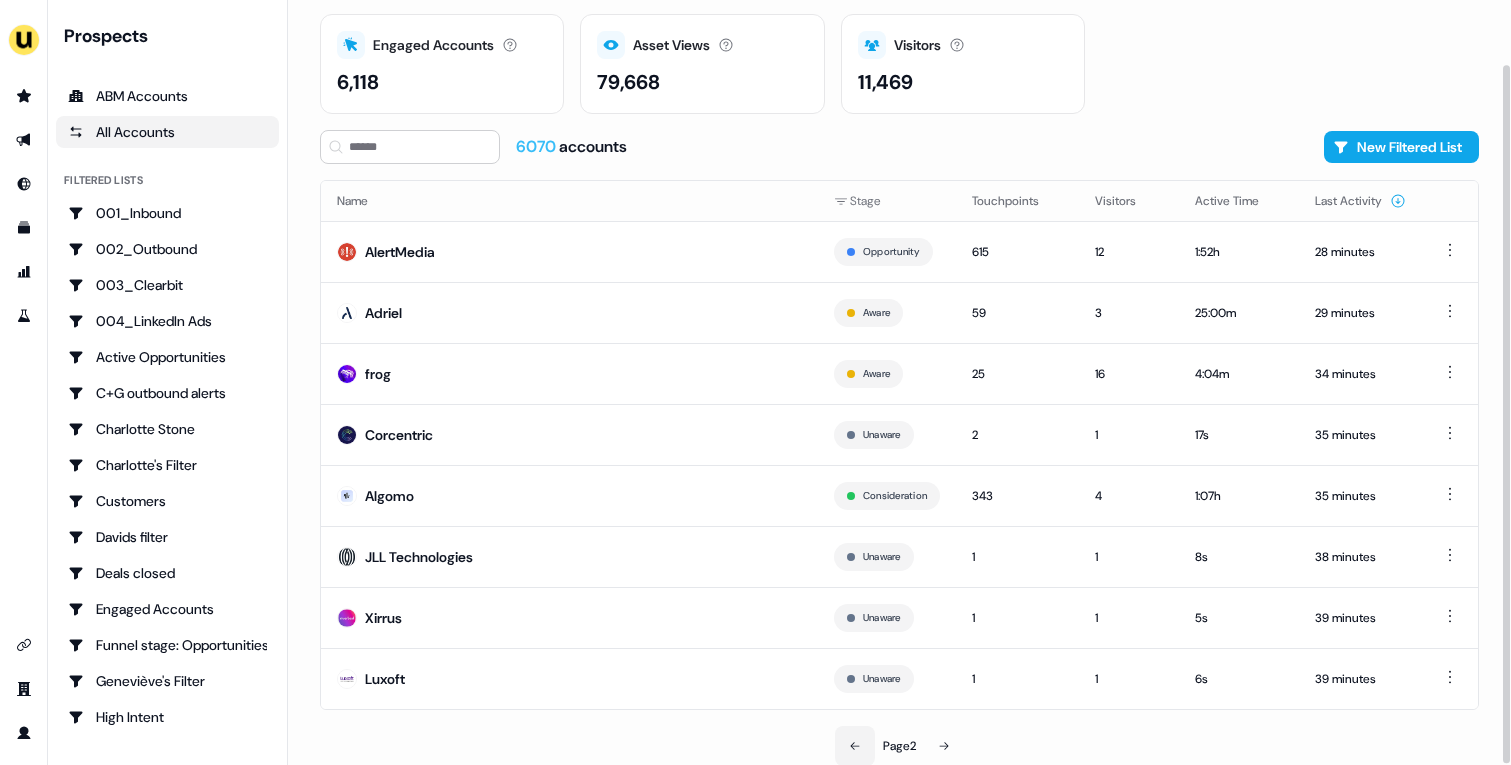 click 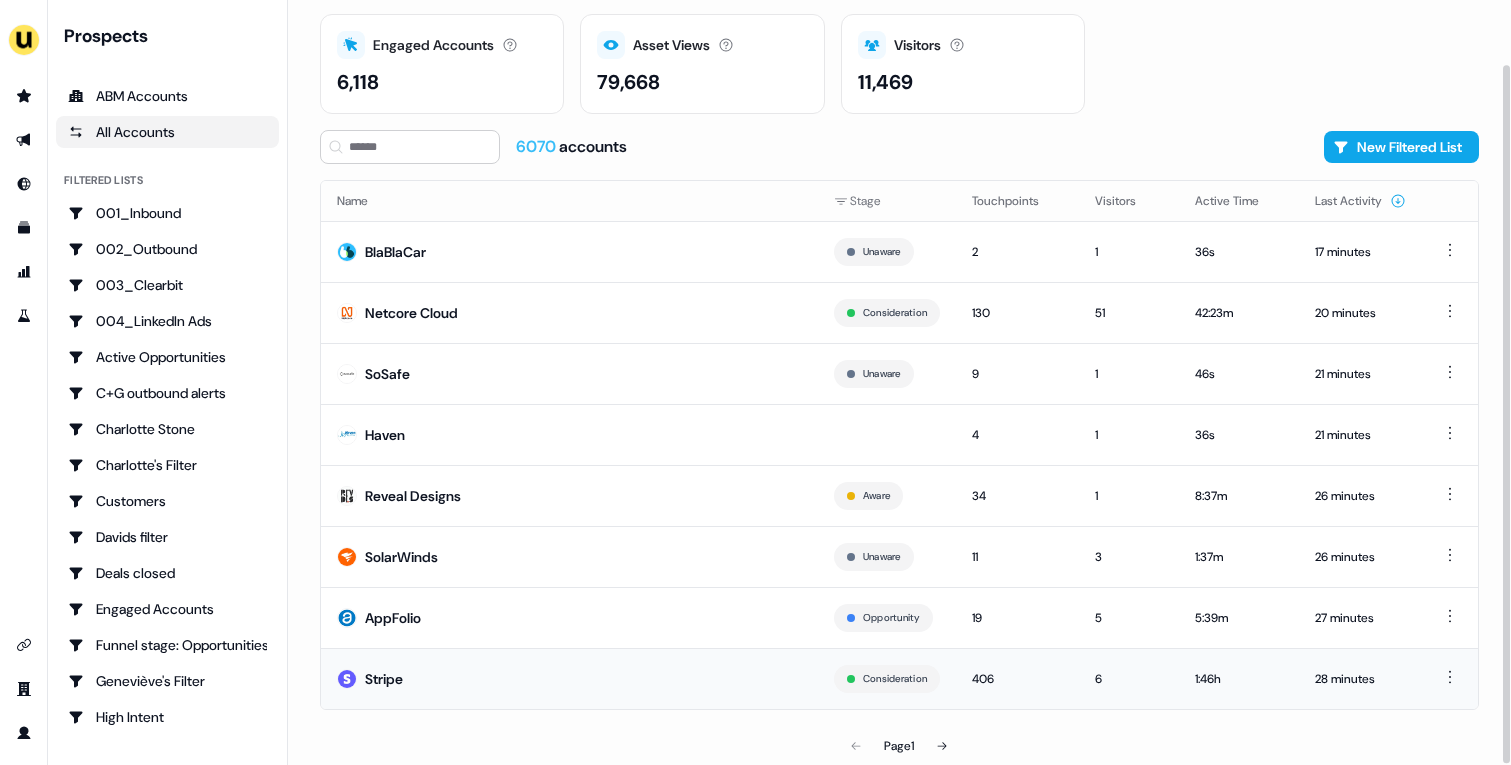 click on "Stripe" at bounding box center (569, 678) 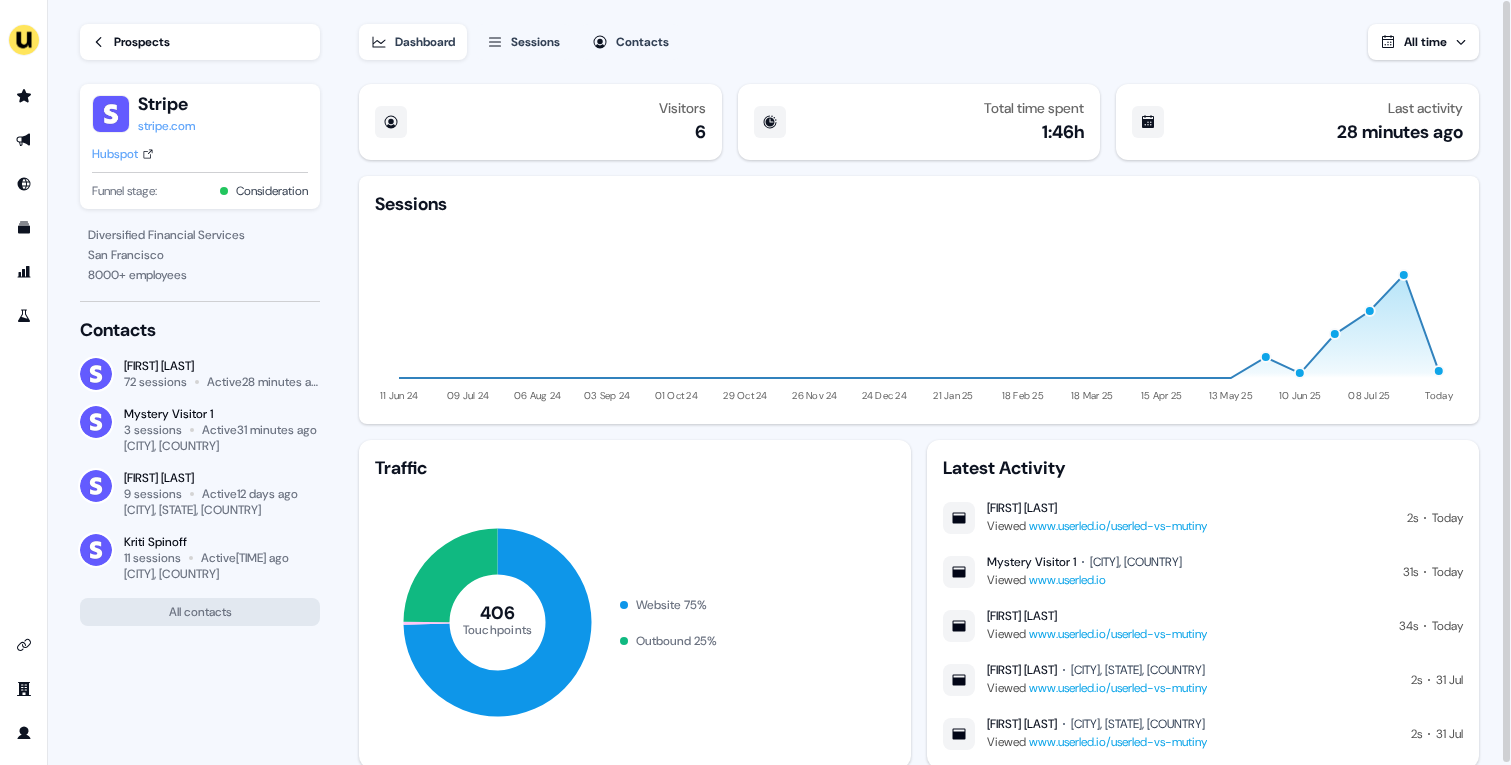 click on "Prospects" at bounding box center [142, 42] 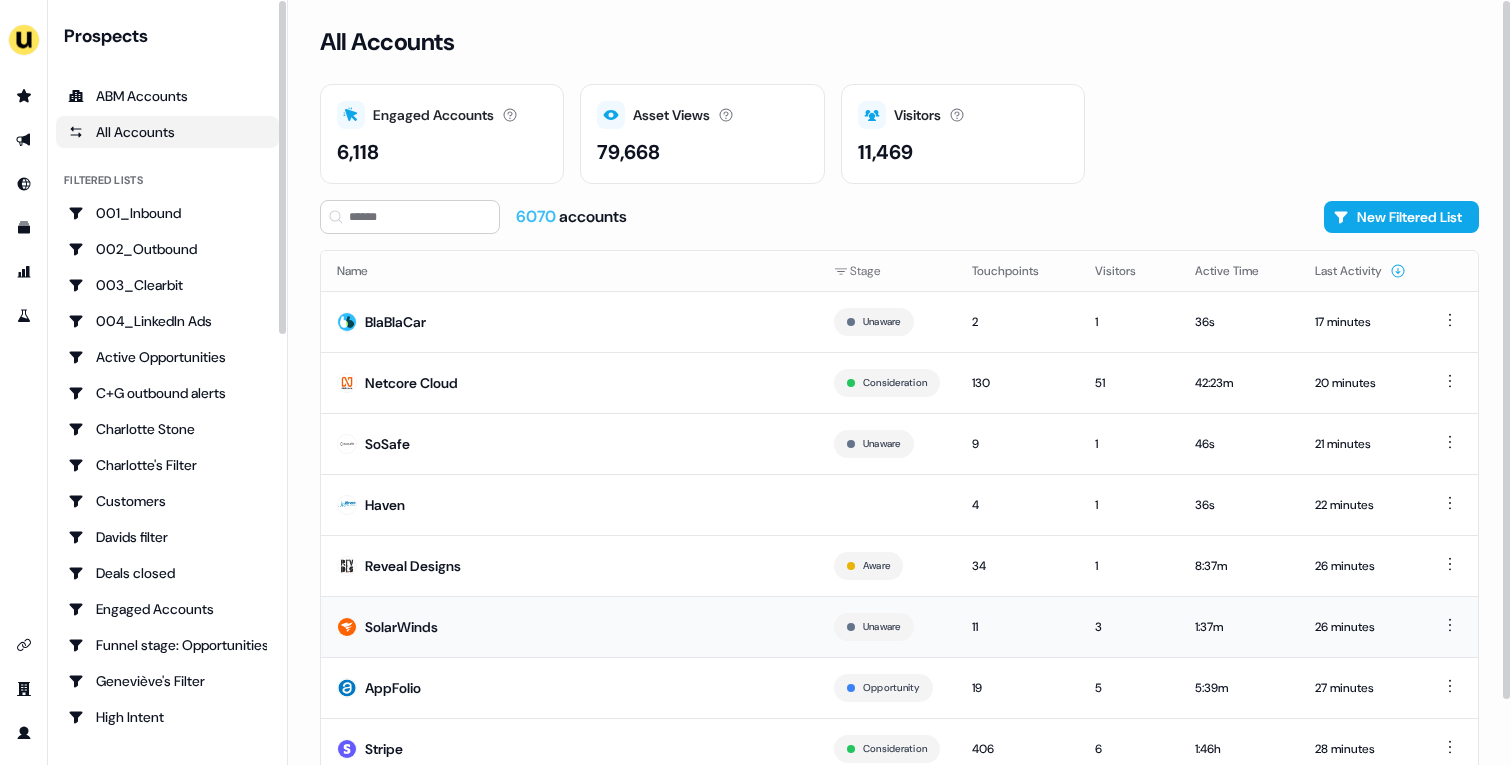 scroll, scrollTop: 70, scrollLeft: 0, axis: vertical 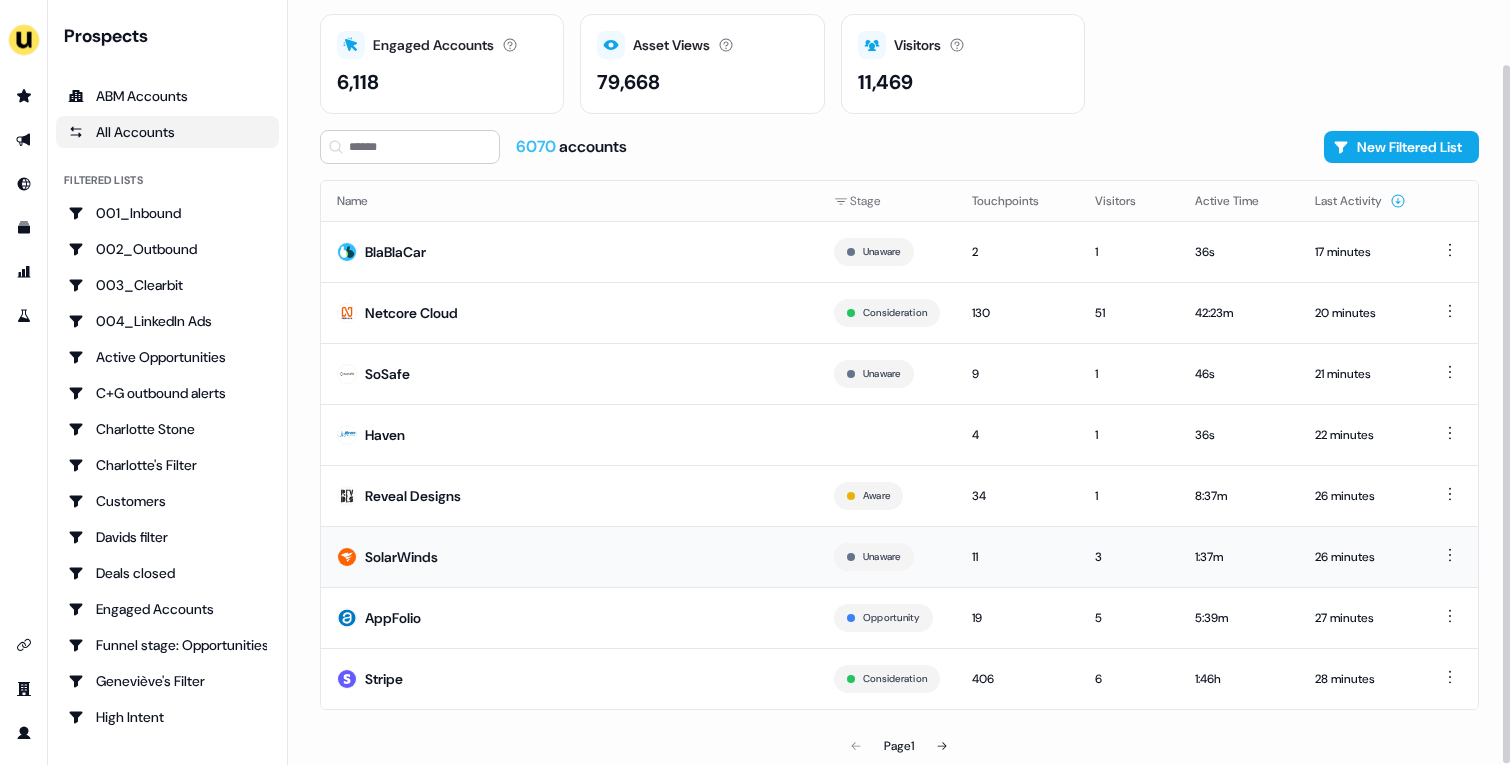 click on "SolarWinds" at bounding box center (569, 556) 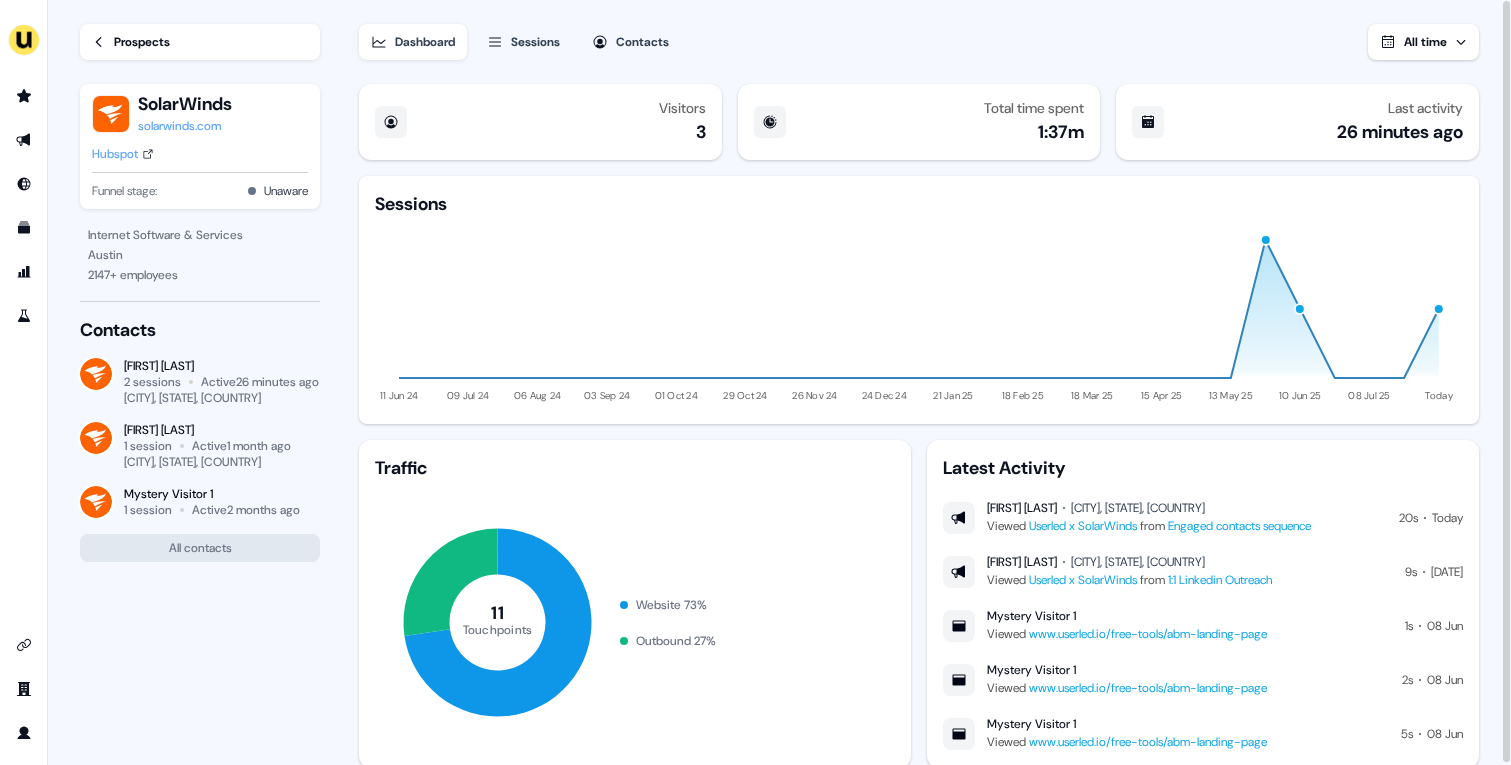 click on "Prospects" at bounding box center (200, 42) 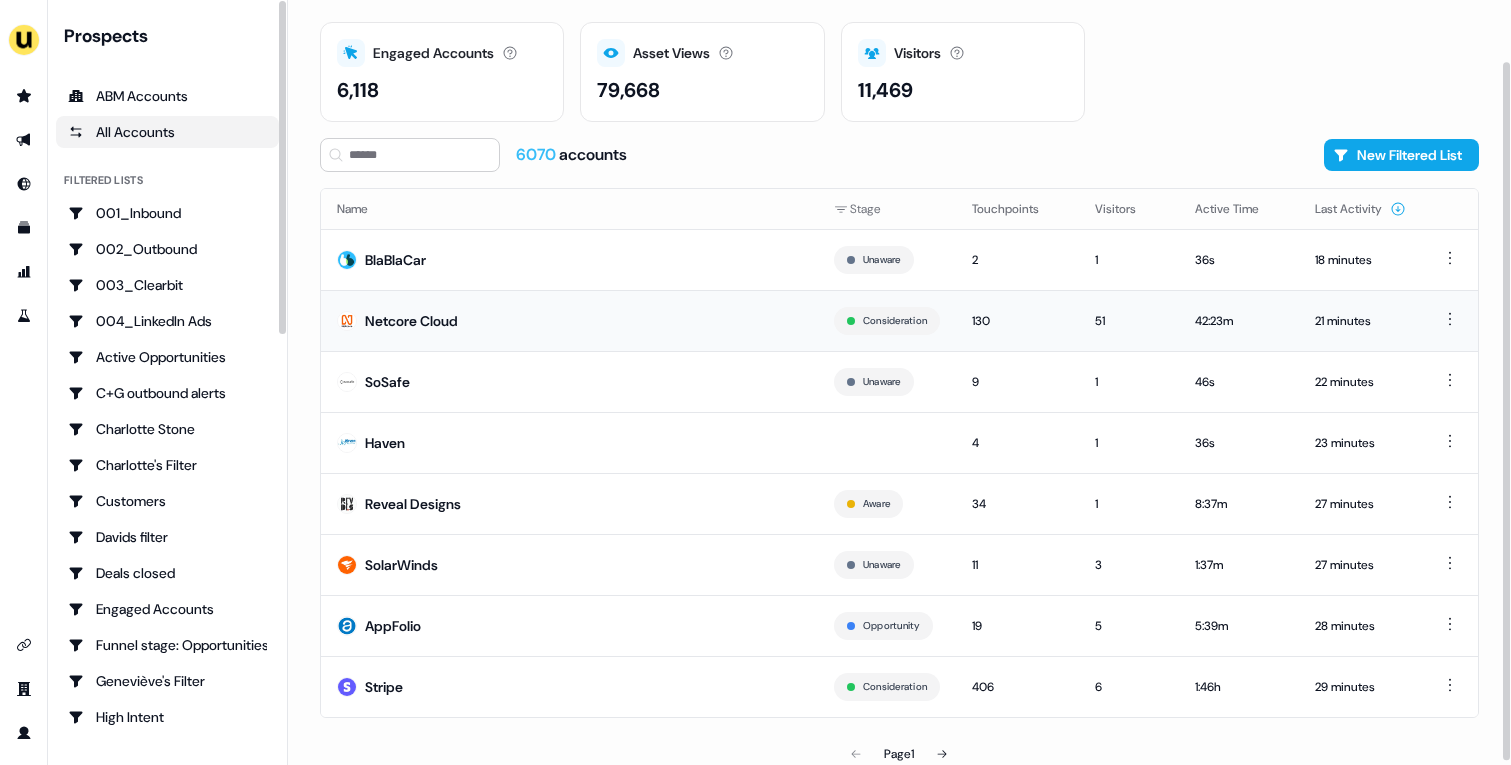 scroll, scrollTop: 70, scrollLeft: 0, axis: vertical 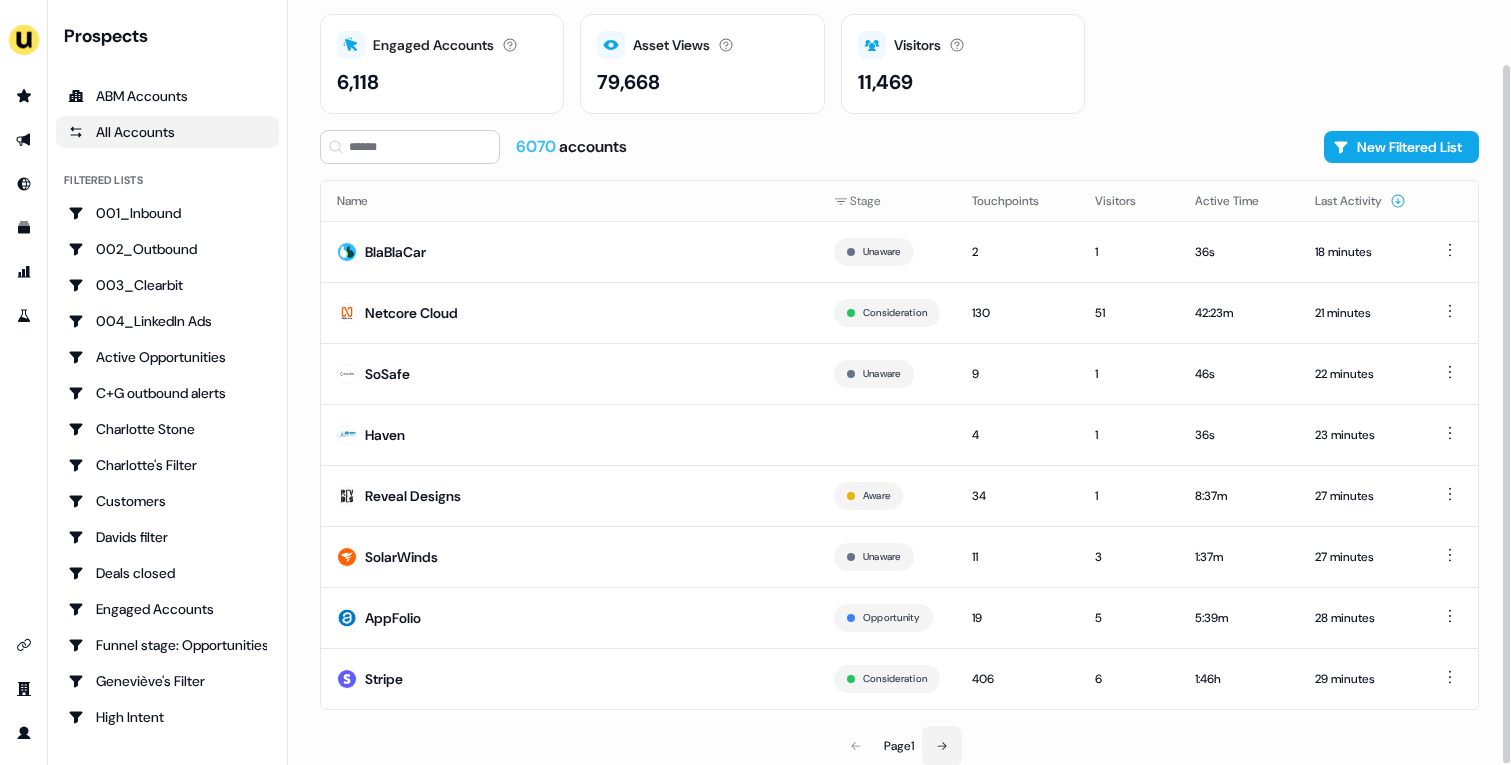 click 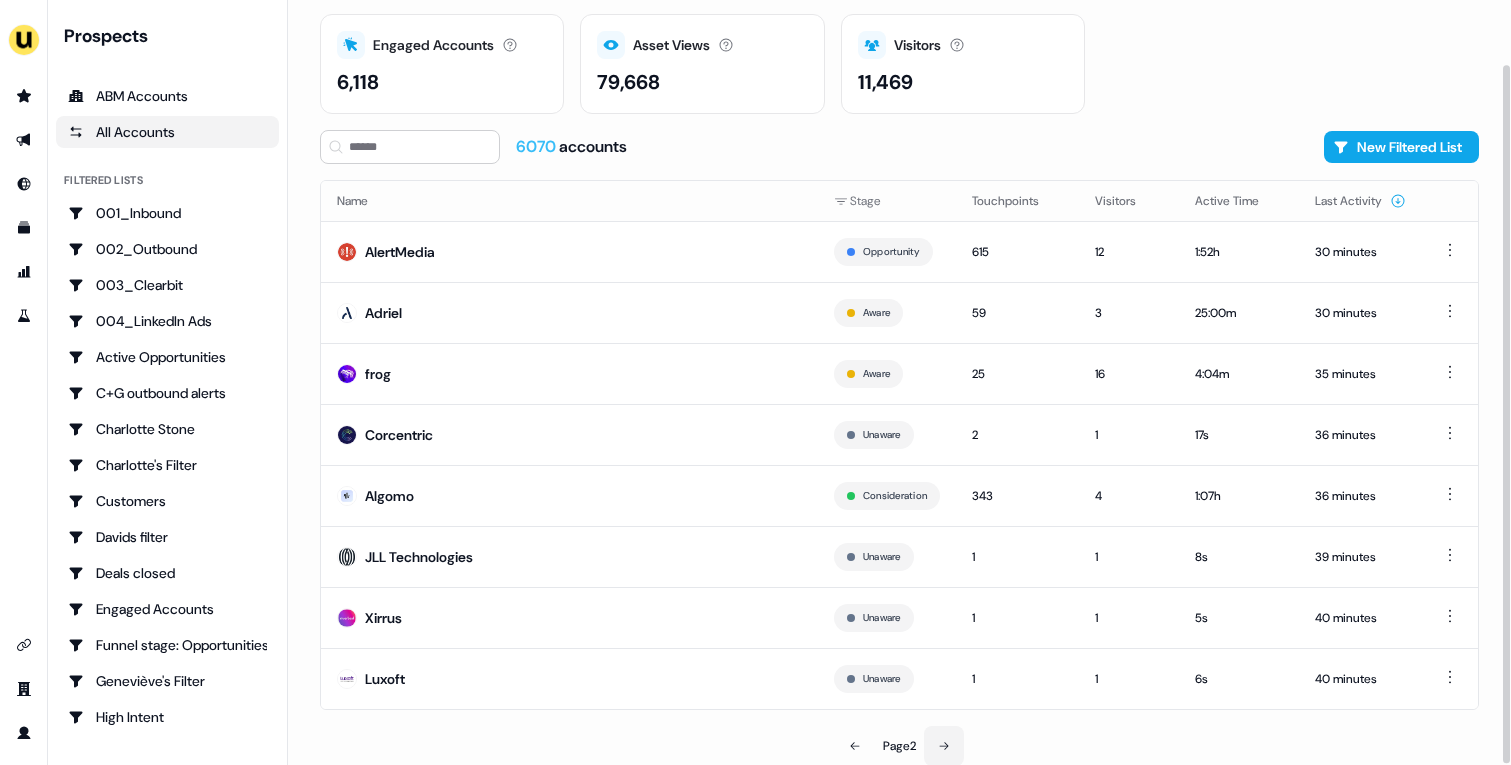 click at bounding box center [944, 746] 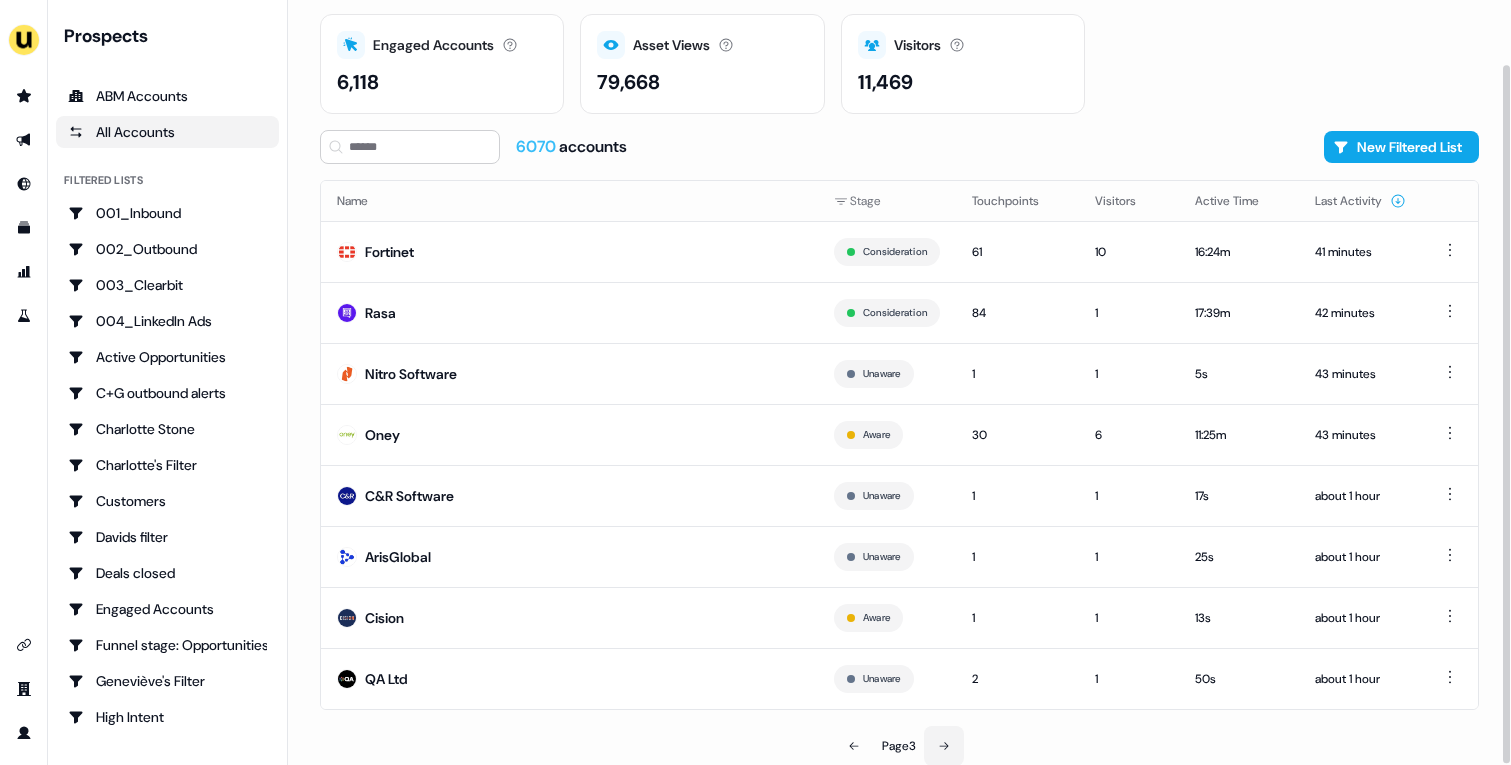 click at bounding box center [944, 746] 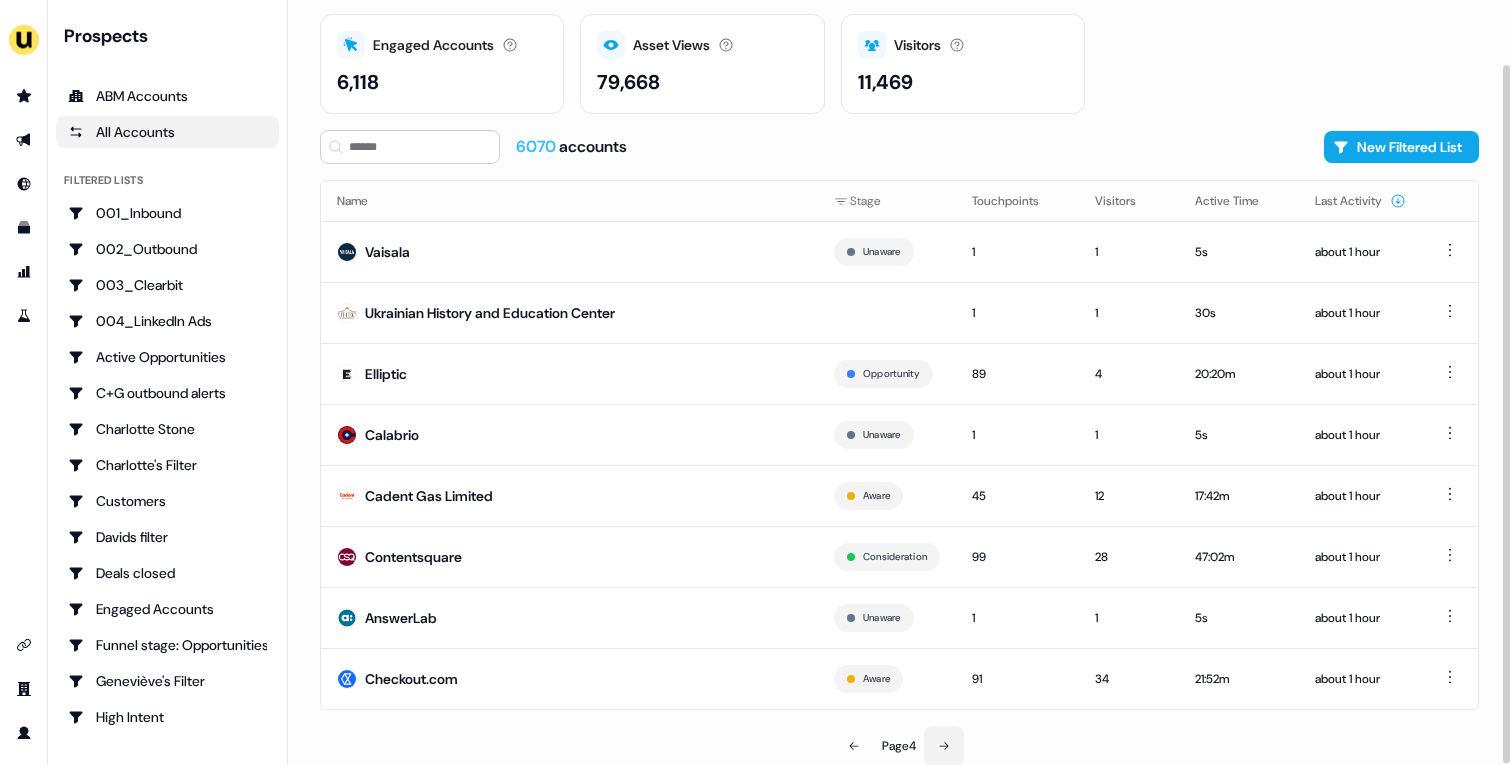 click at bounding box center (944, 746) 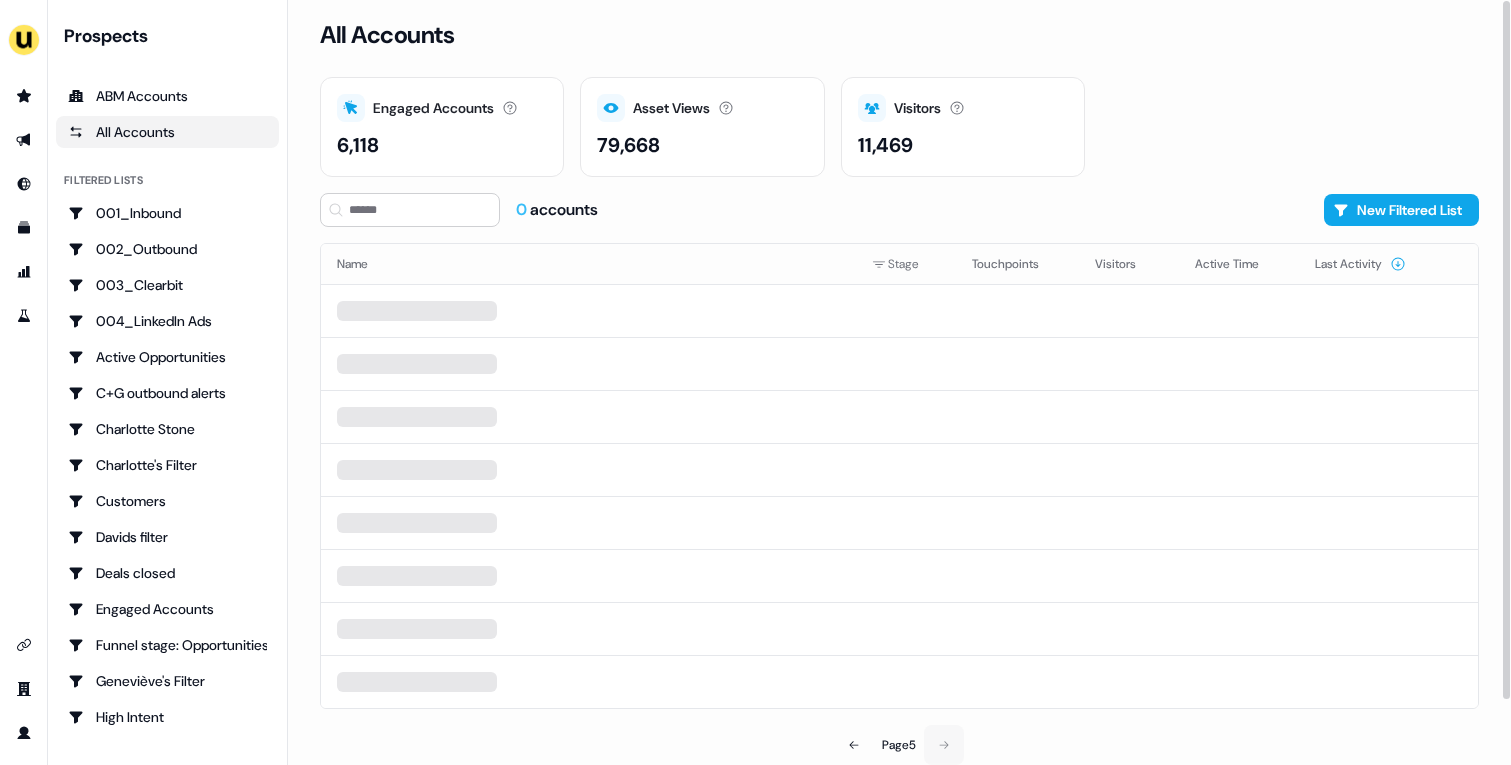 scroll, scrollTop: 0, scrollLeft: 0, axis: both 